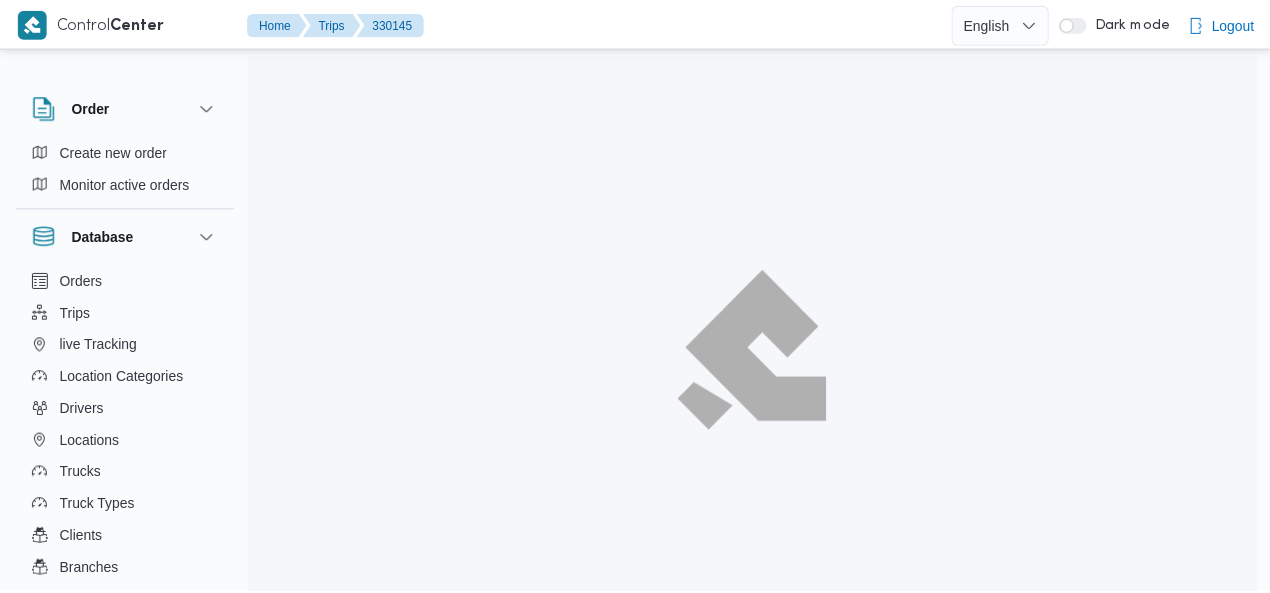 scroll, scrollTop: 0, scrollLeft: 0, axis: both 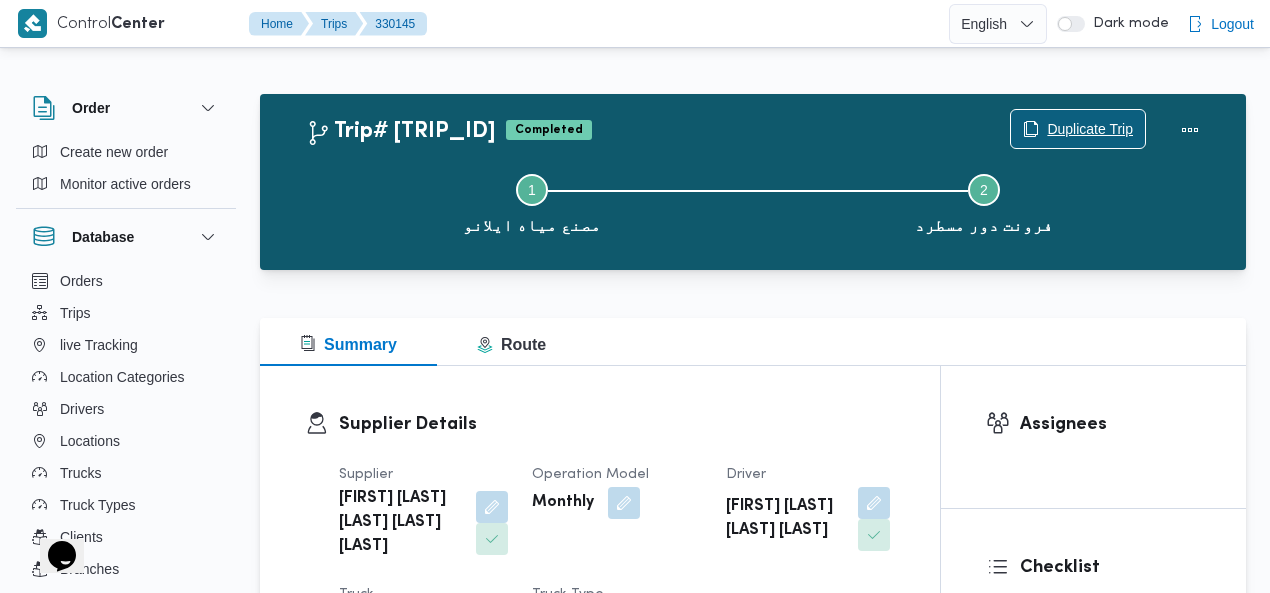 click on "Duplicate Trip" at bounding box center (1090, 129) 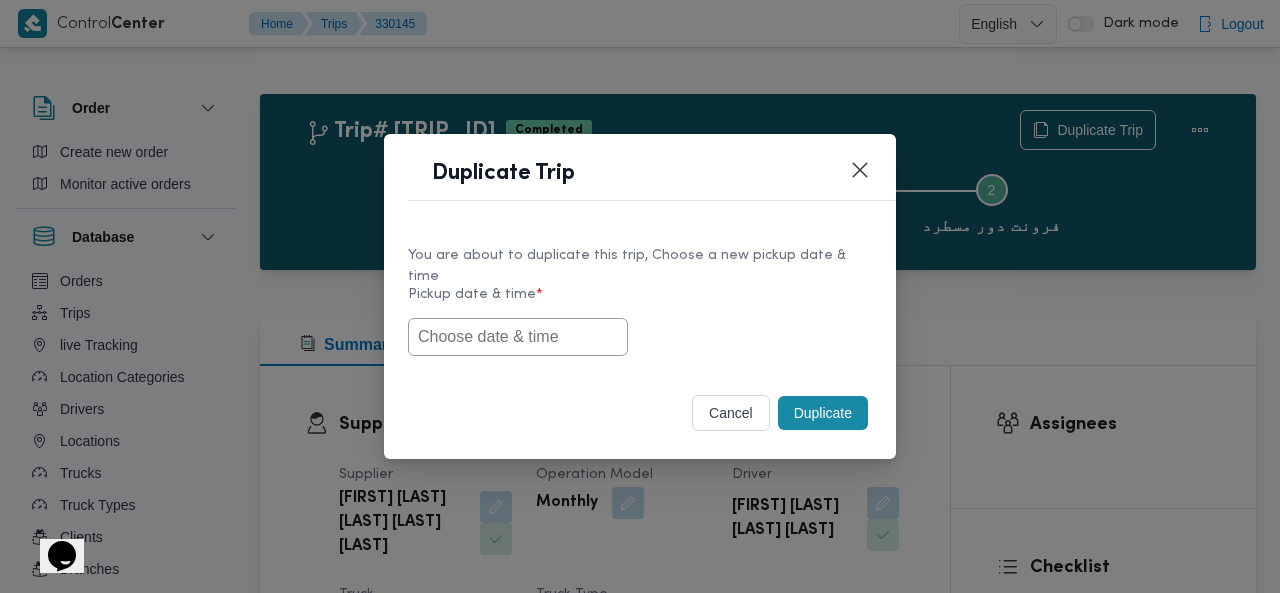 click at bounding box center [518, 337] 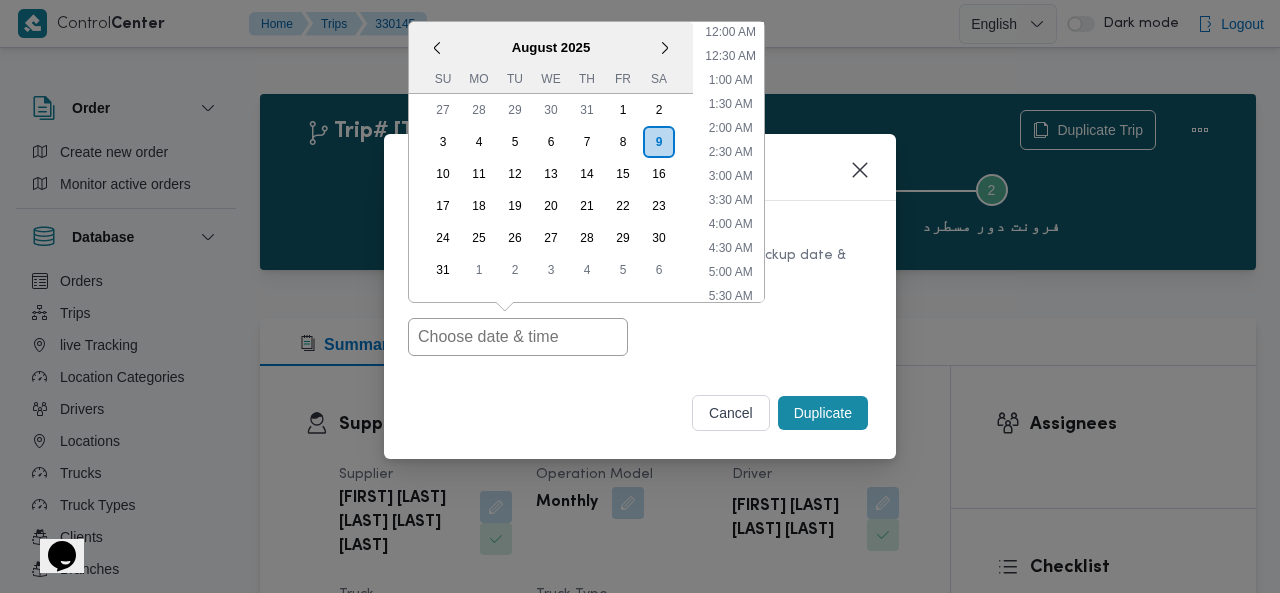 scroll, scrollTop: 398, scrollLeft: 0, axis: vertical 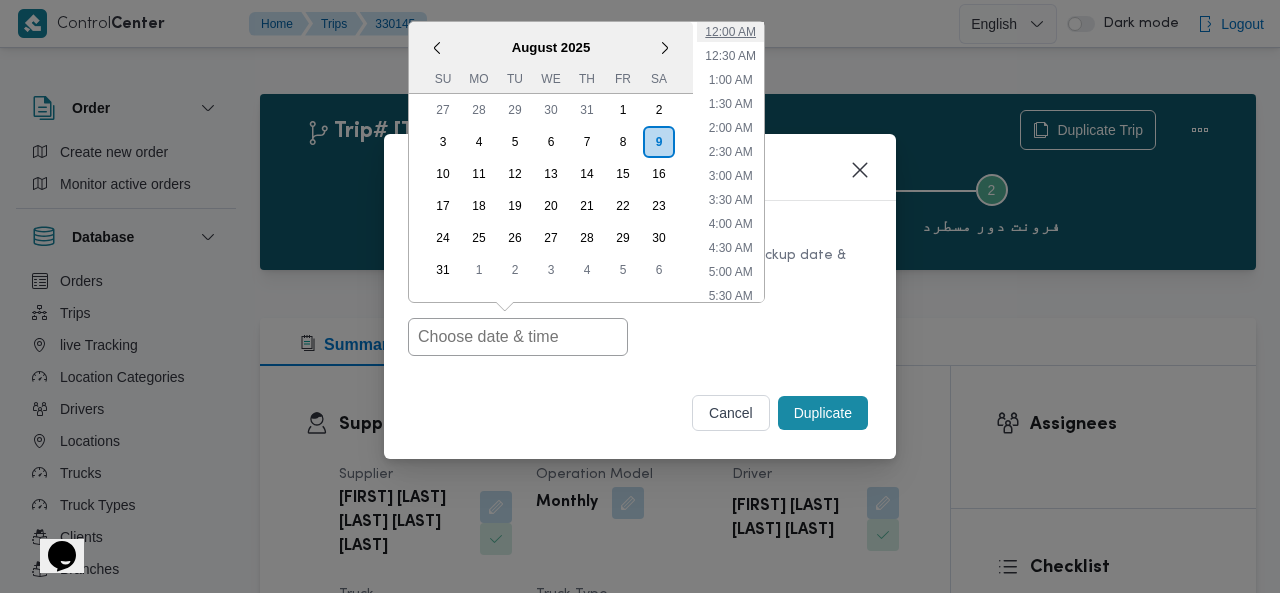click on "12:00 AM" at bounding box center (730, 32) 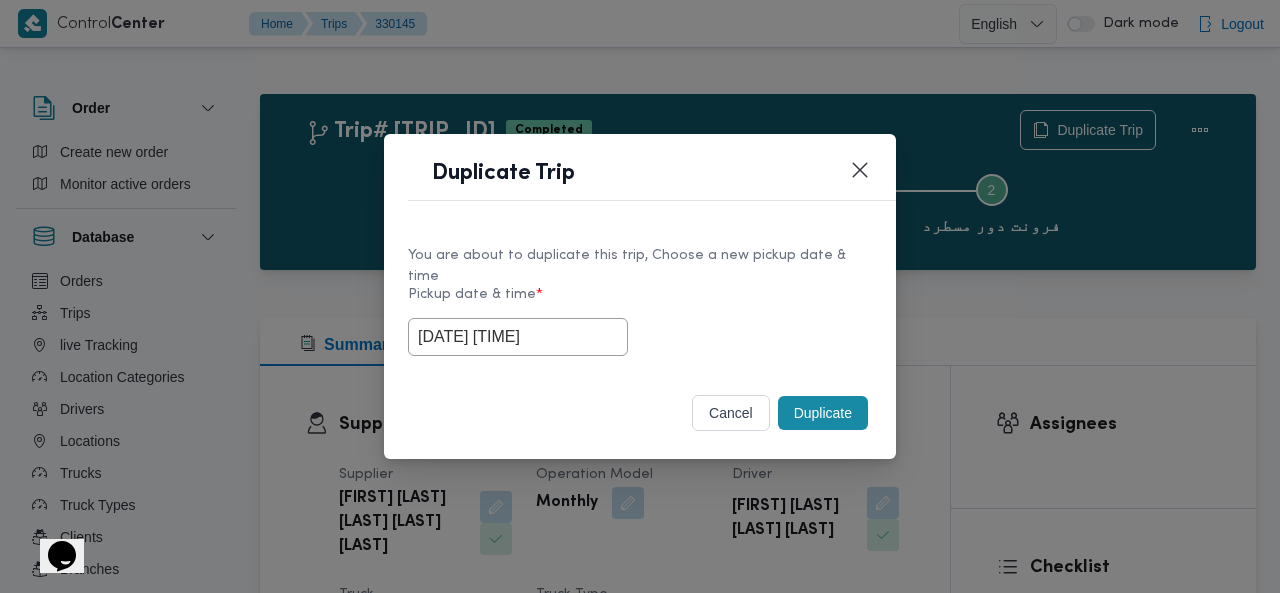 click on "Duplicate" at bounding box center [823, 413] 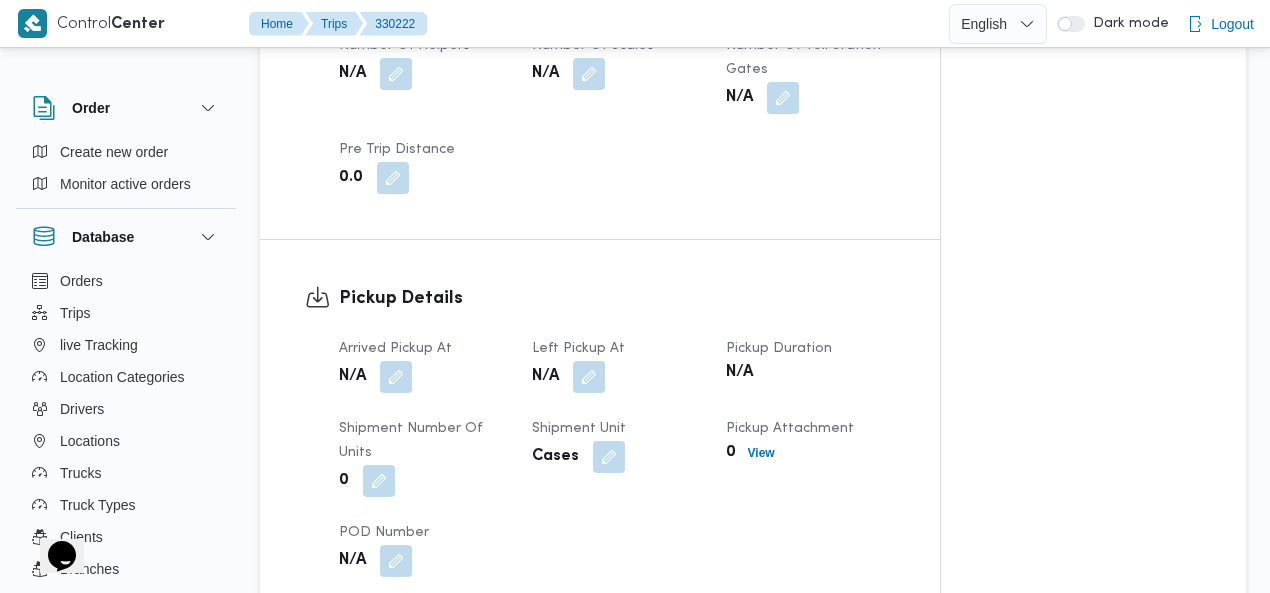 scroll, scrollTop: 1280, scrollLeft: 0, axis: vertical 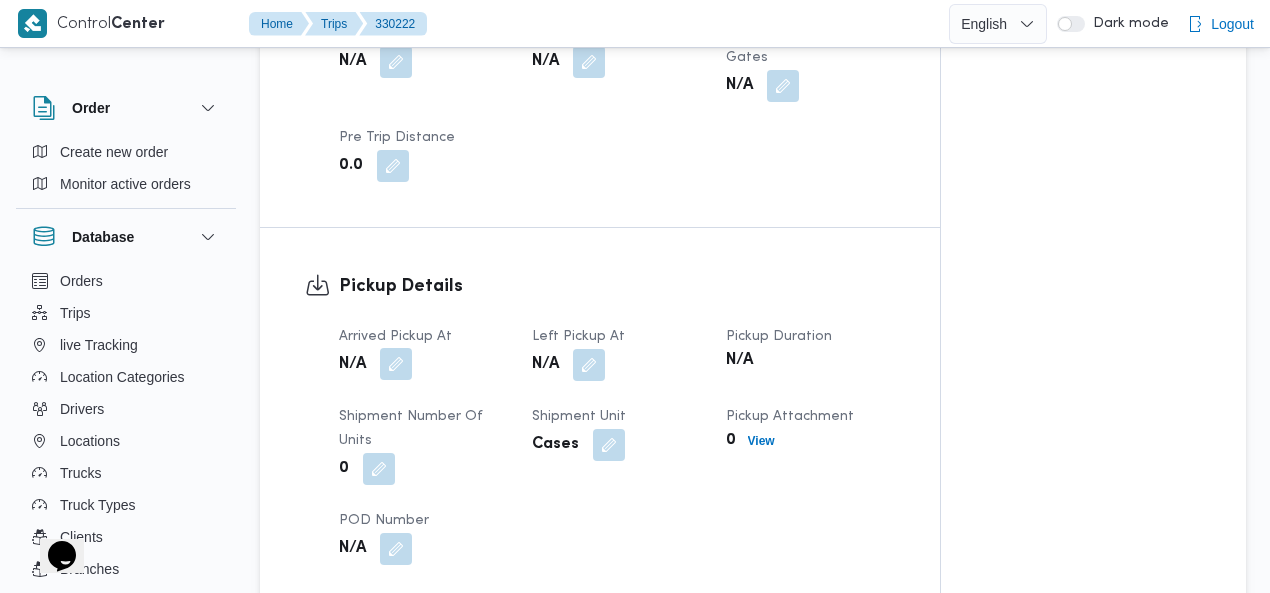 click at bounding box center (396, 364) 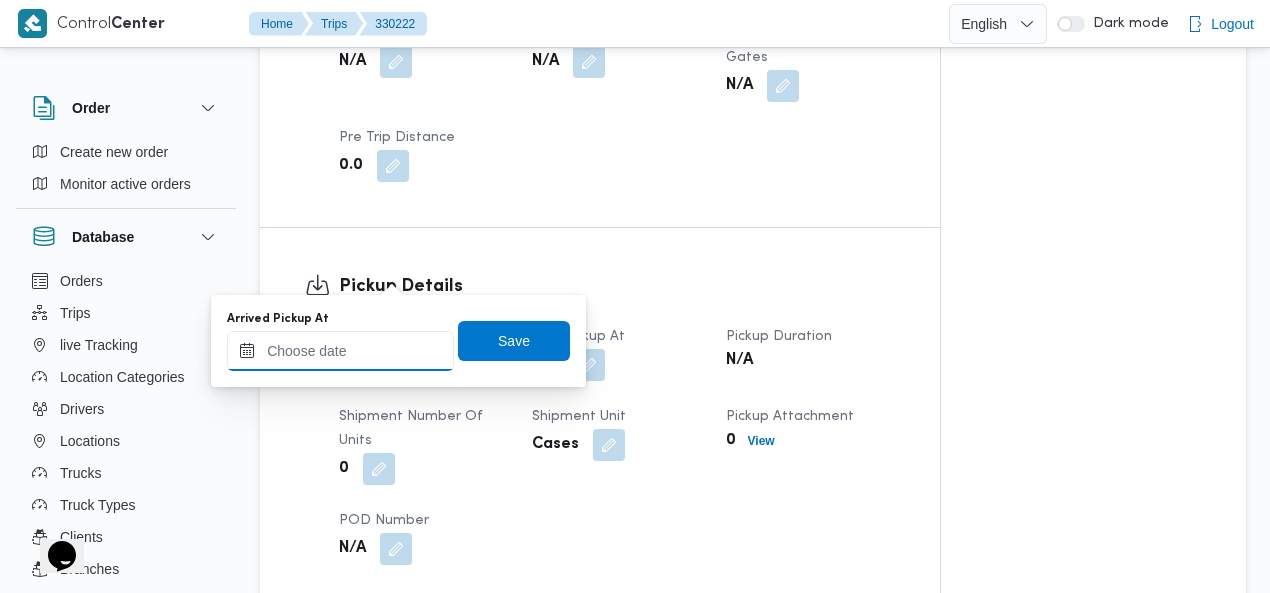 click on "Arrived Pickup At" at bounding box center (340, 351) 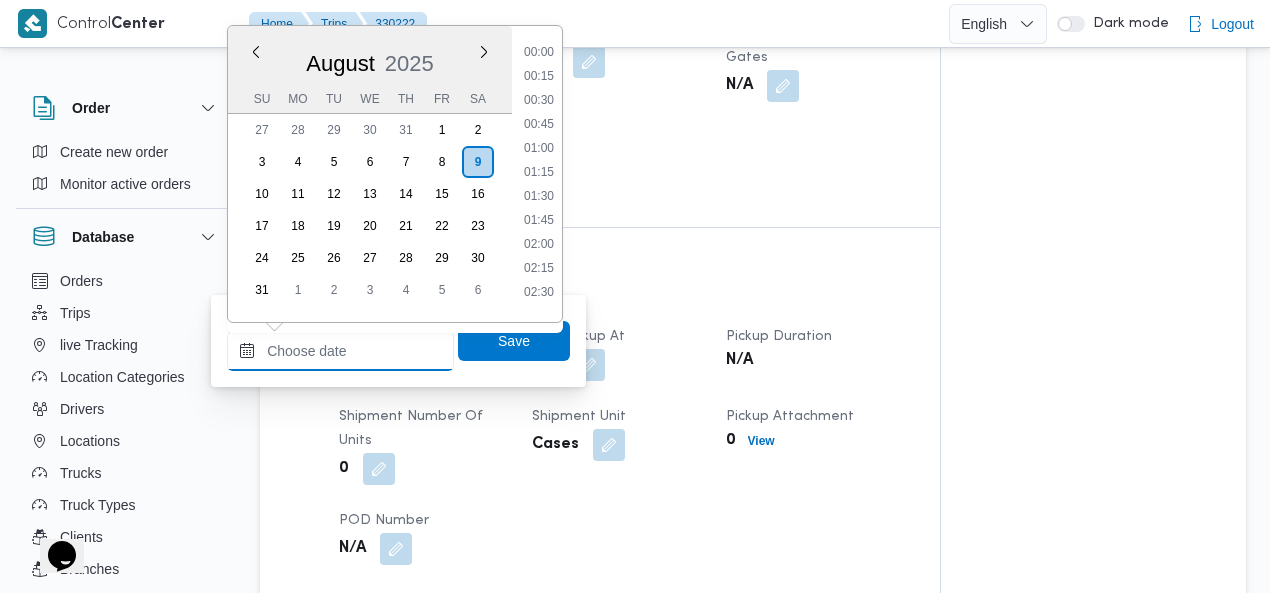 scroll, scrollTop: 918, scrollLeft: 0, axis: vertical 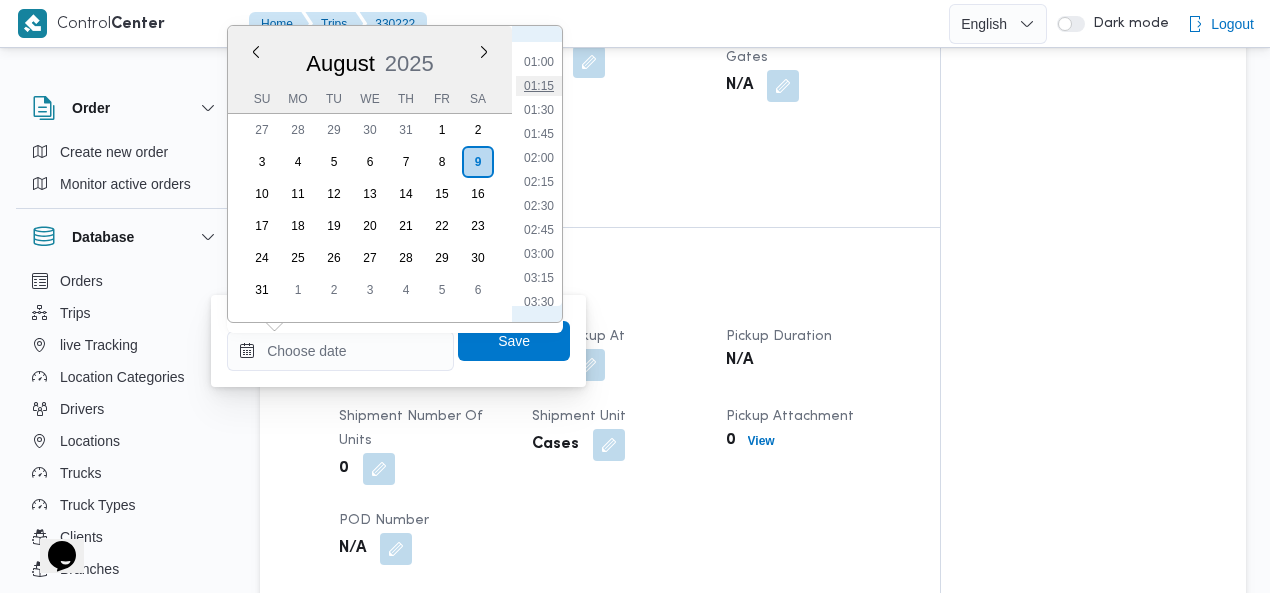 click on "01:15" at bounding box center [539, 86] 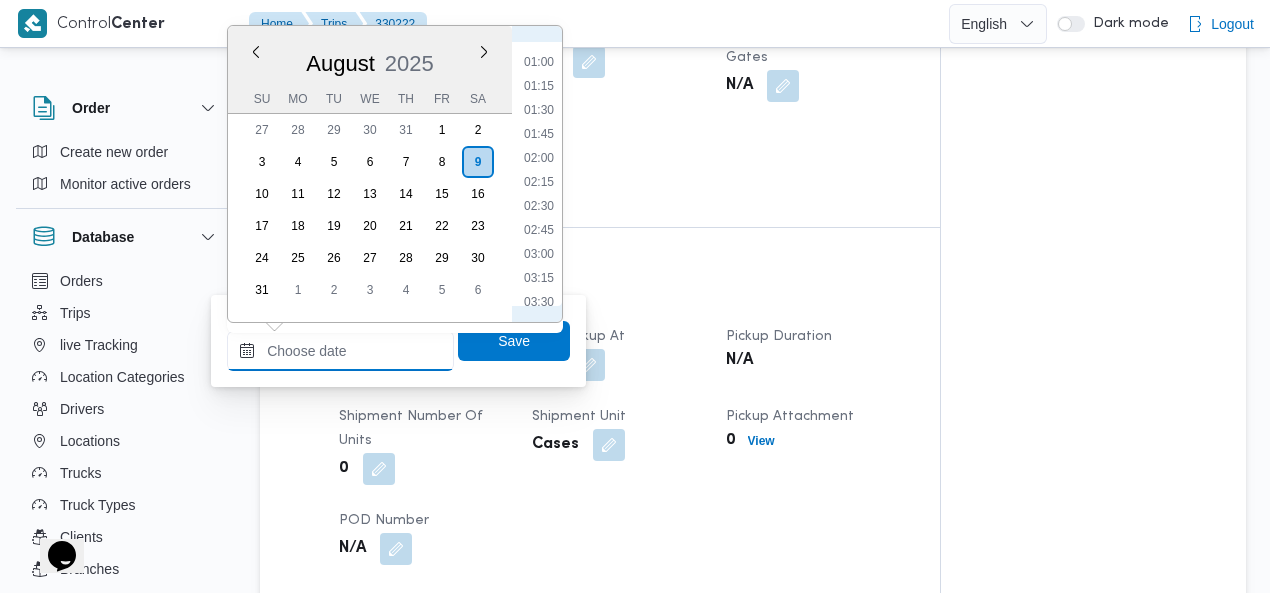 type on "09/08/2025 01:15" 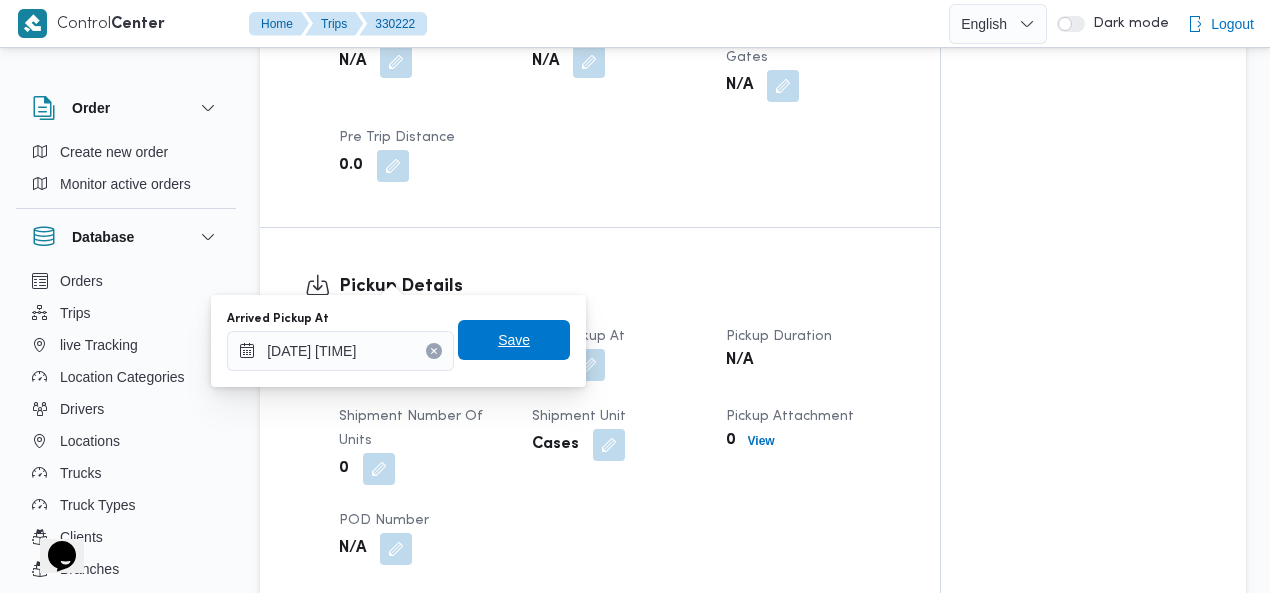 click on "Save" at bounding box center [514, 340] 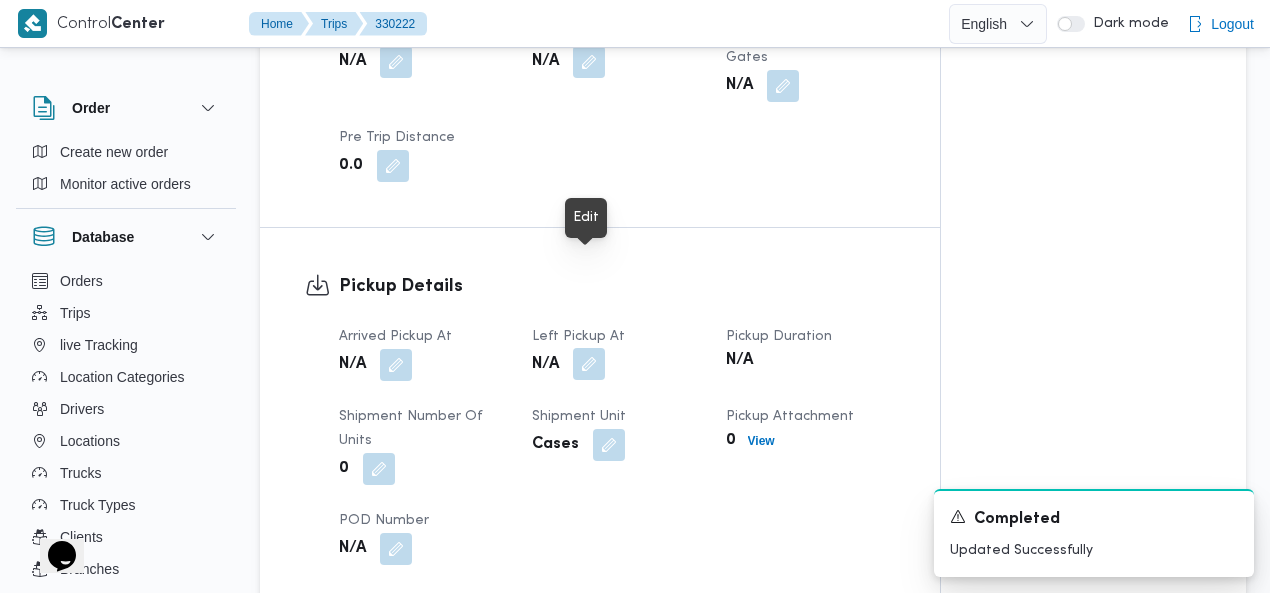 click at bounding box center (589, 364) 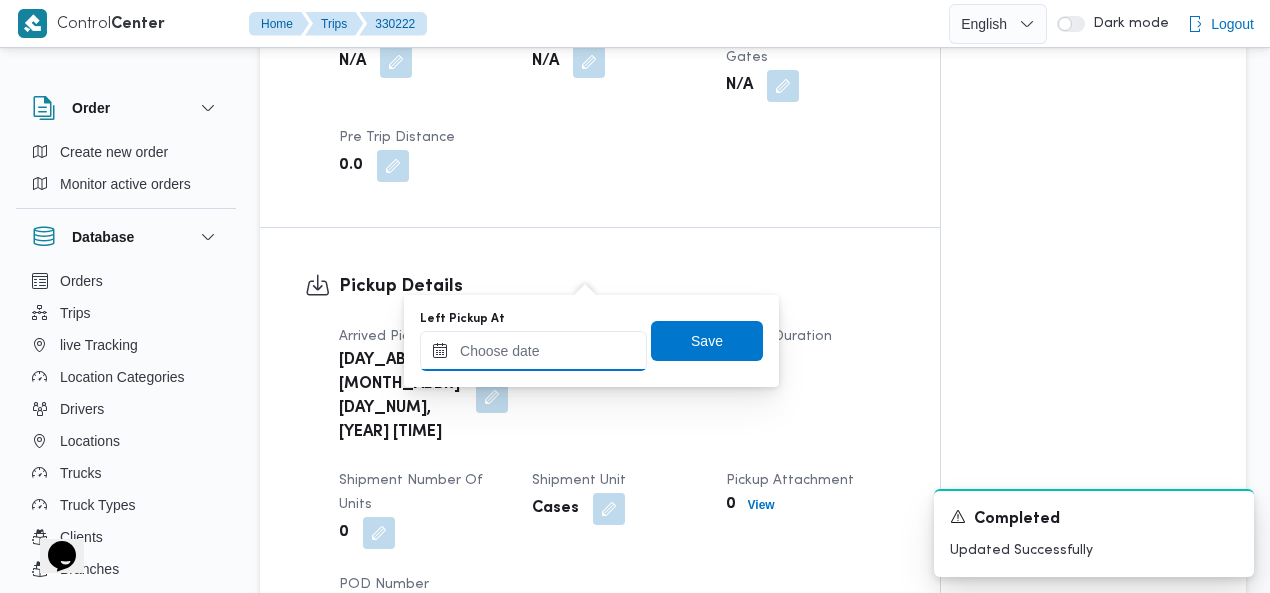 click on "Left Pickup At" at bounding box center [533, 351] 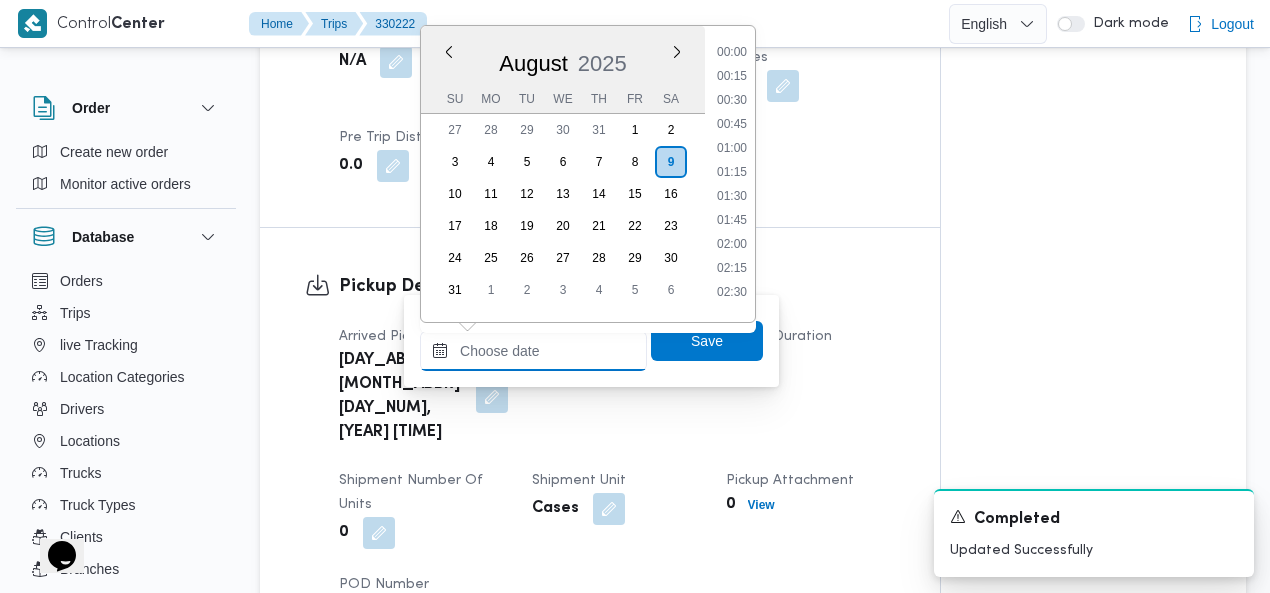 scroll, scrollTop: 918, scrollLeft: 0, axis: vertical 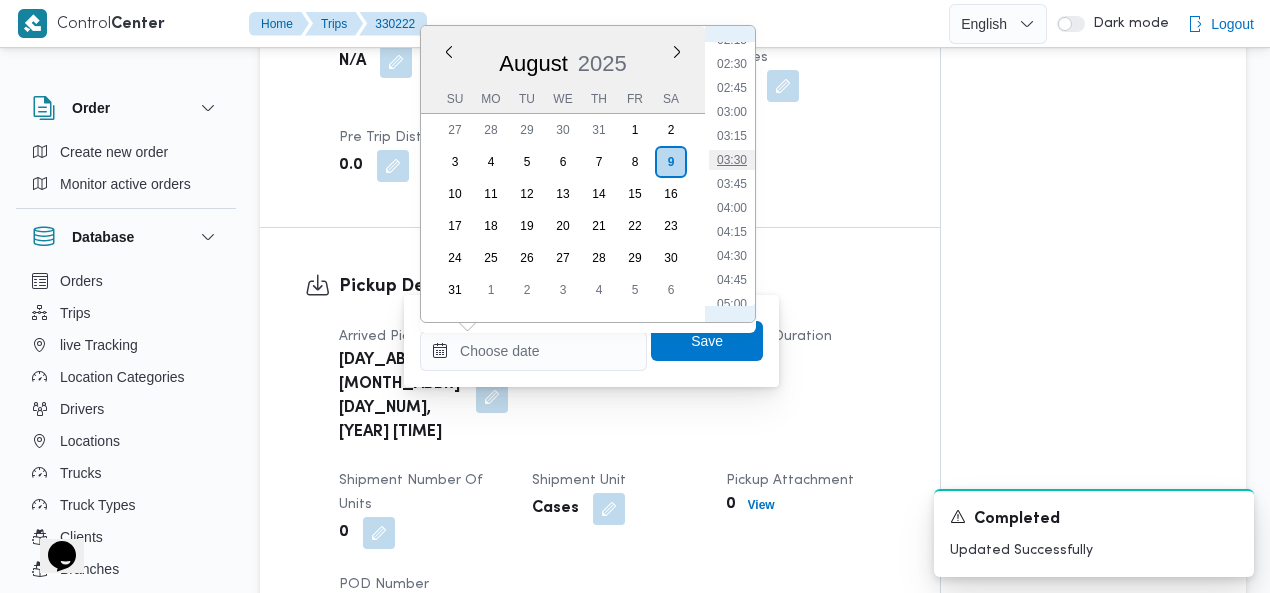 click on "03:30" at bounding box center [732, 160] 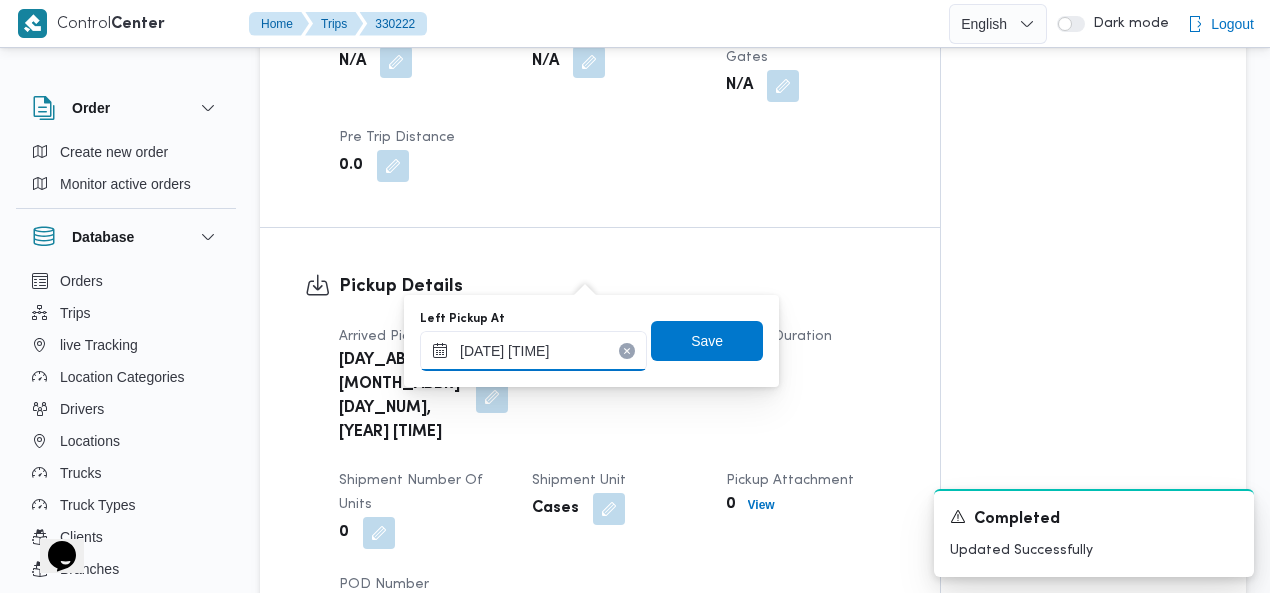 click on "09/08/2025 03:30" at bounding box center [533, 351] 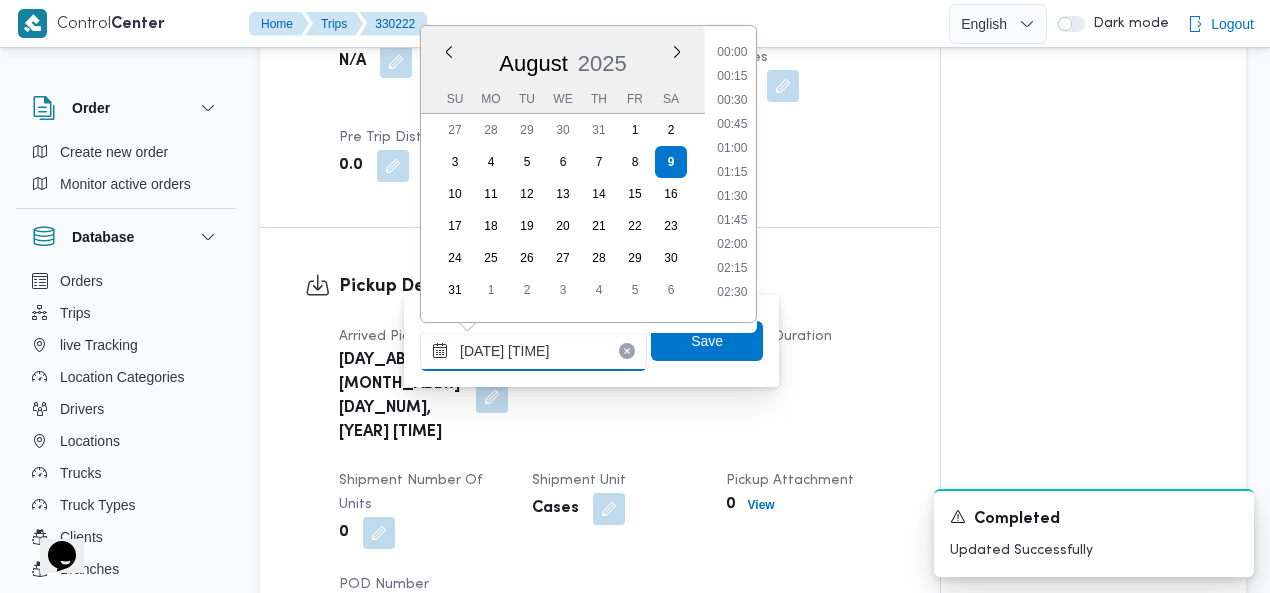 scroll, scrollTop: 198, scrollLeft: 0, axis: vertical 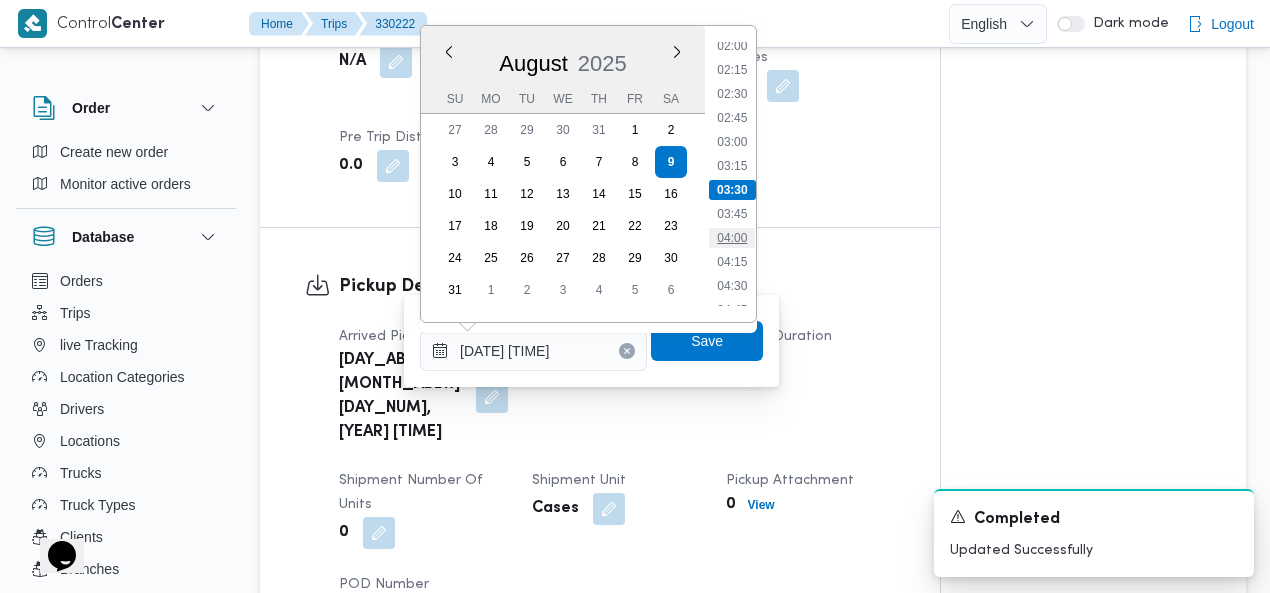 click on "04:00" at bounding box center (732, 238) 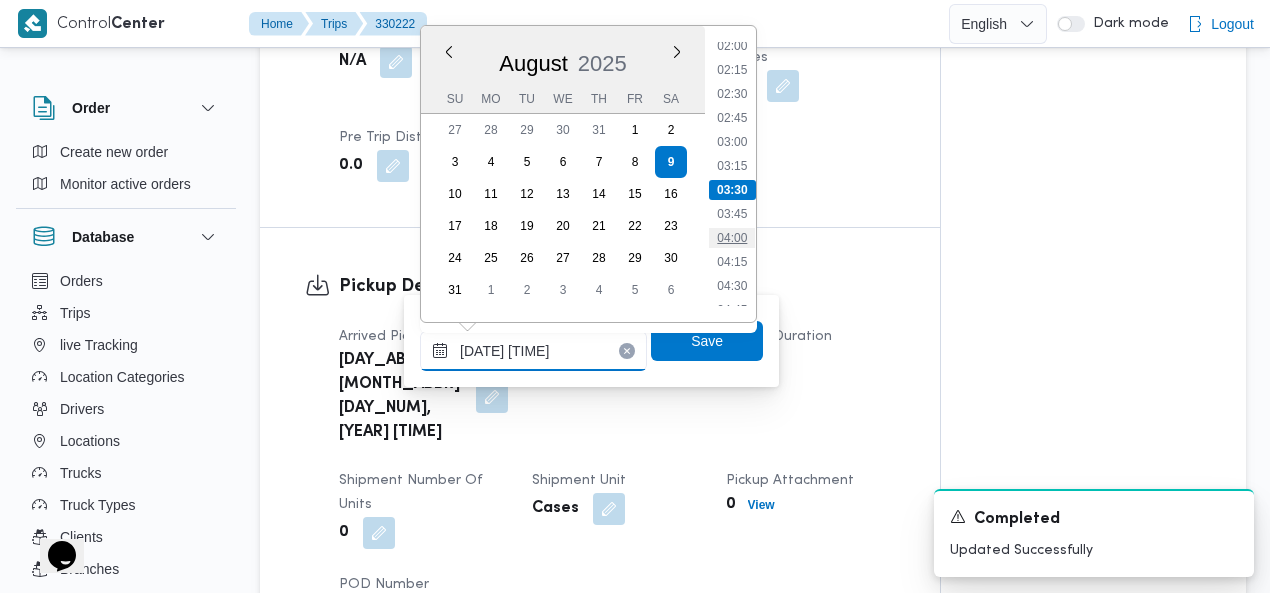 type on "[DATE] [TIME]" 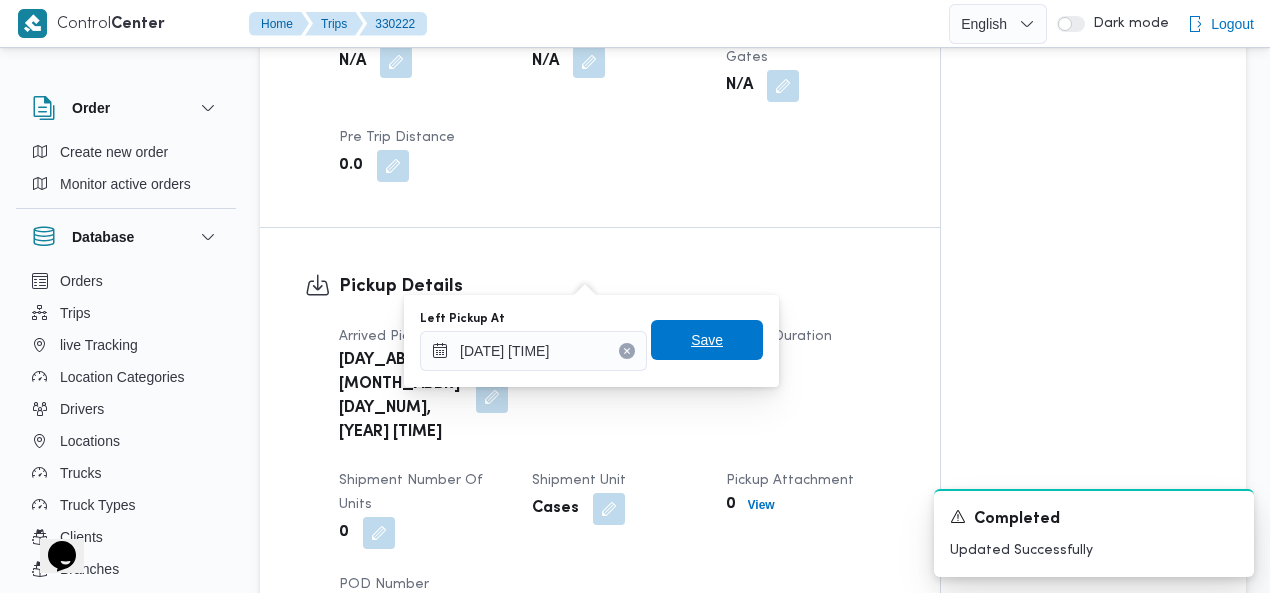 click on "Save" at bounding box center (707, 340) 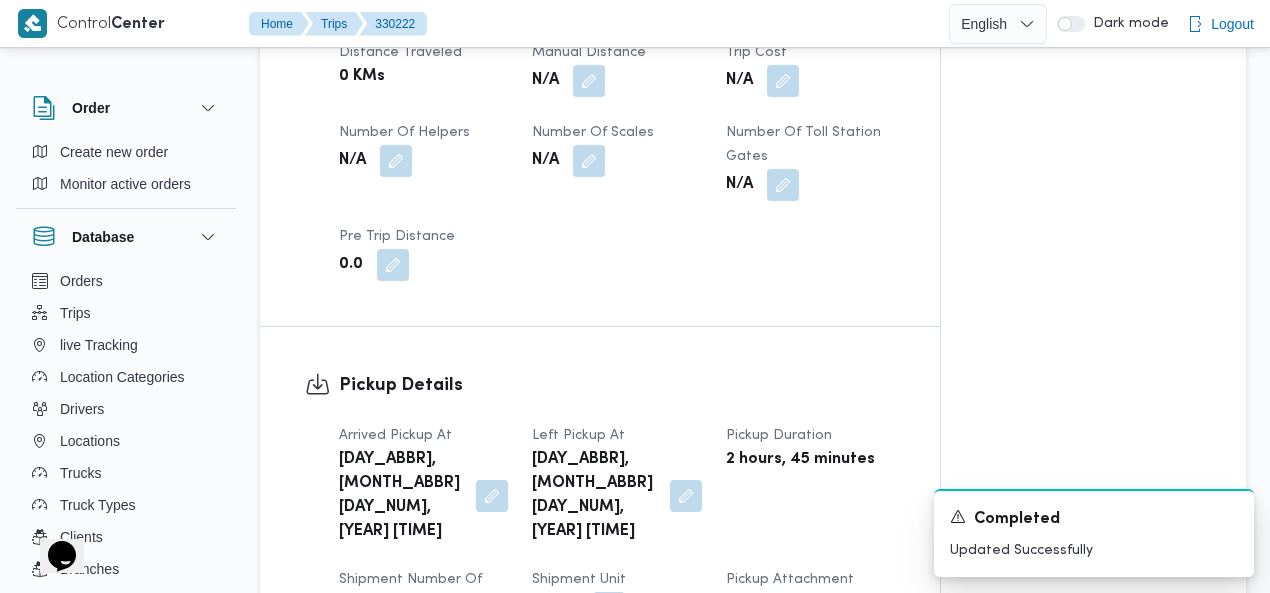scroll, scrollTop: 1238, scrollLeft: 0, axis: vertical 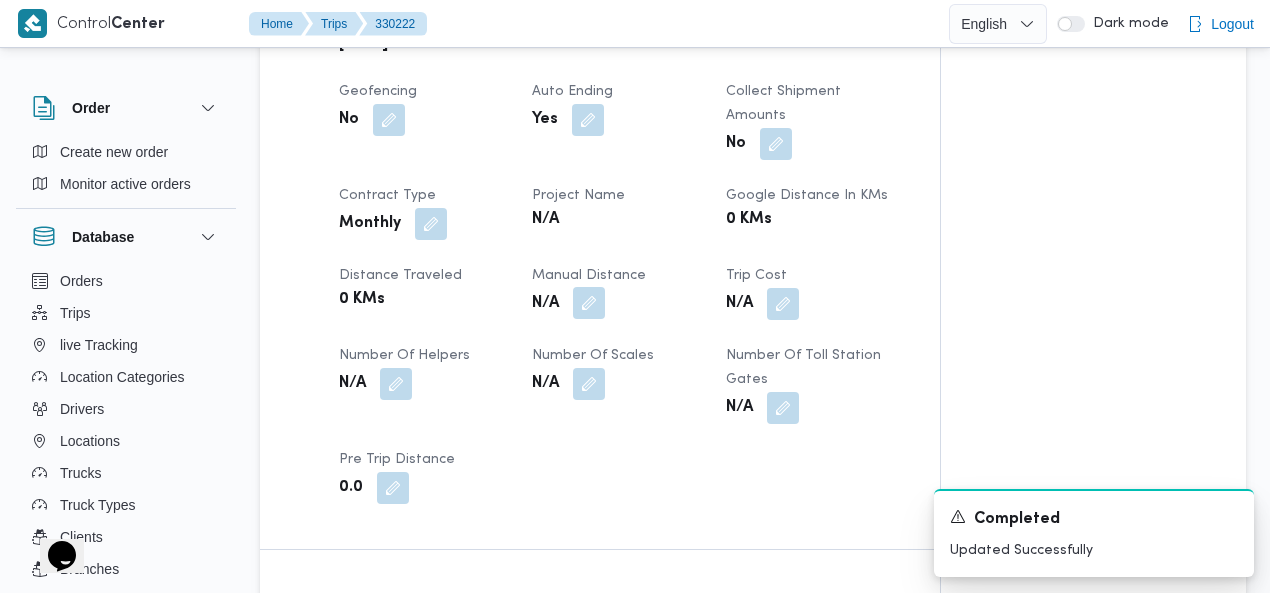 click at bounding box center [589, 303] 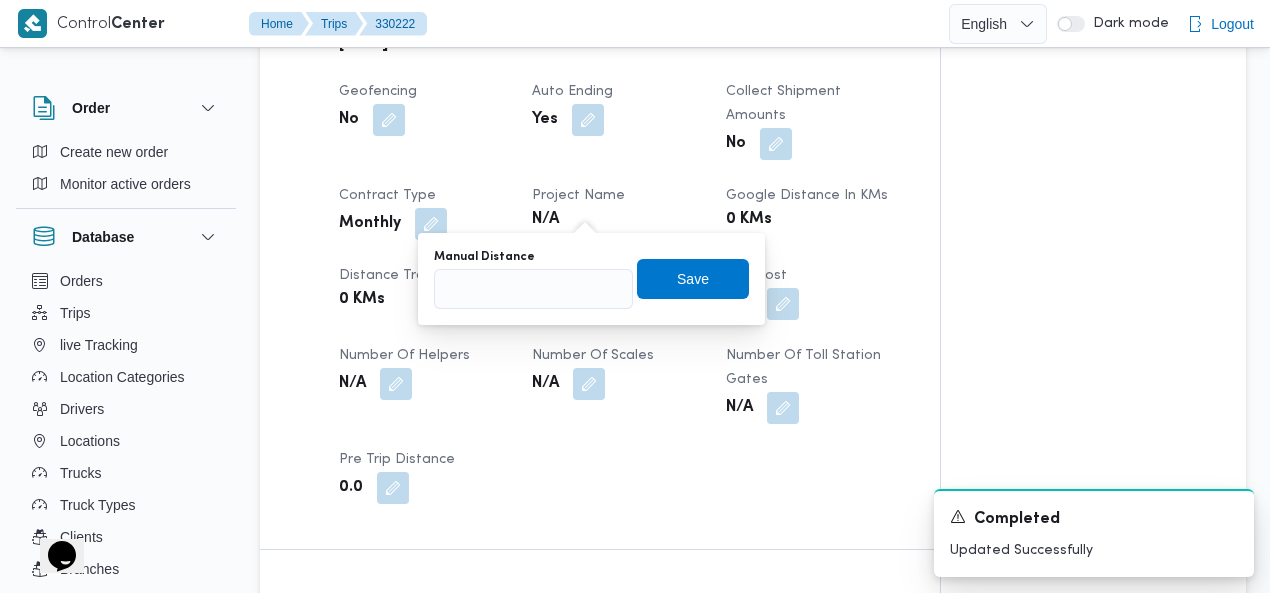 click on "Assignees Checklist Dropoffs details entered Driver Assigned Truck Assigned Documents for pickup Documents for dropoff Confirmed Data" at bounding box center (1093, 202) 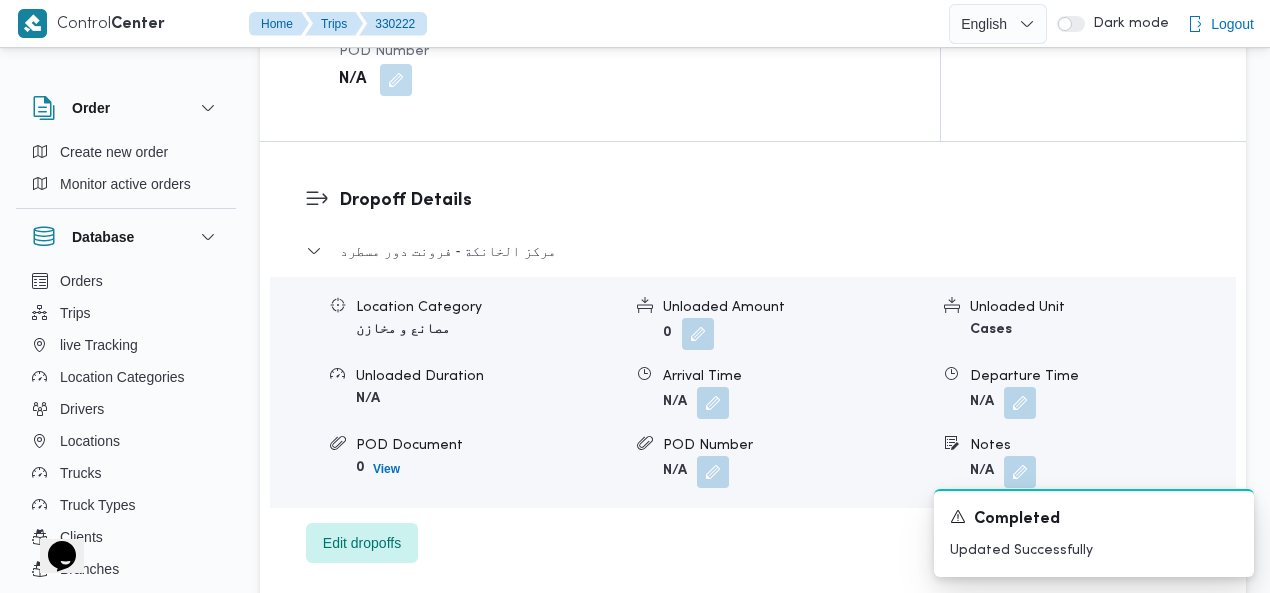 scroll, scrollTop: 1681, scrollLeft: 0, axis: vertical 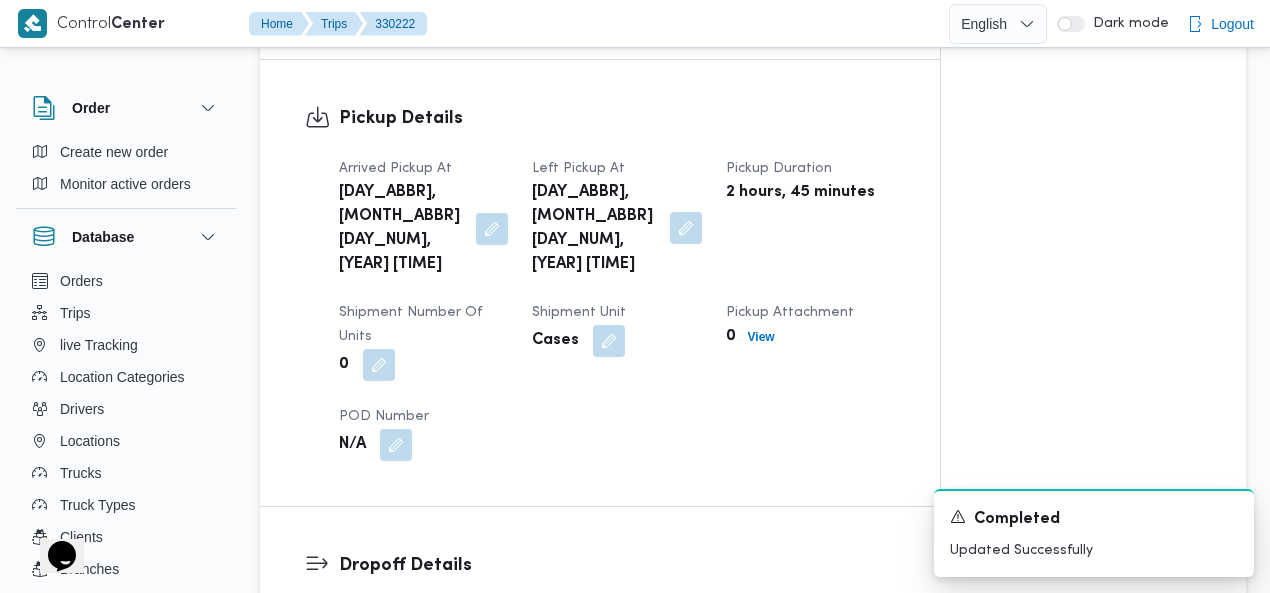 click at bounding box center (686, 228) 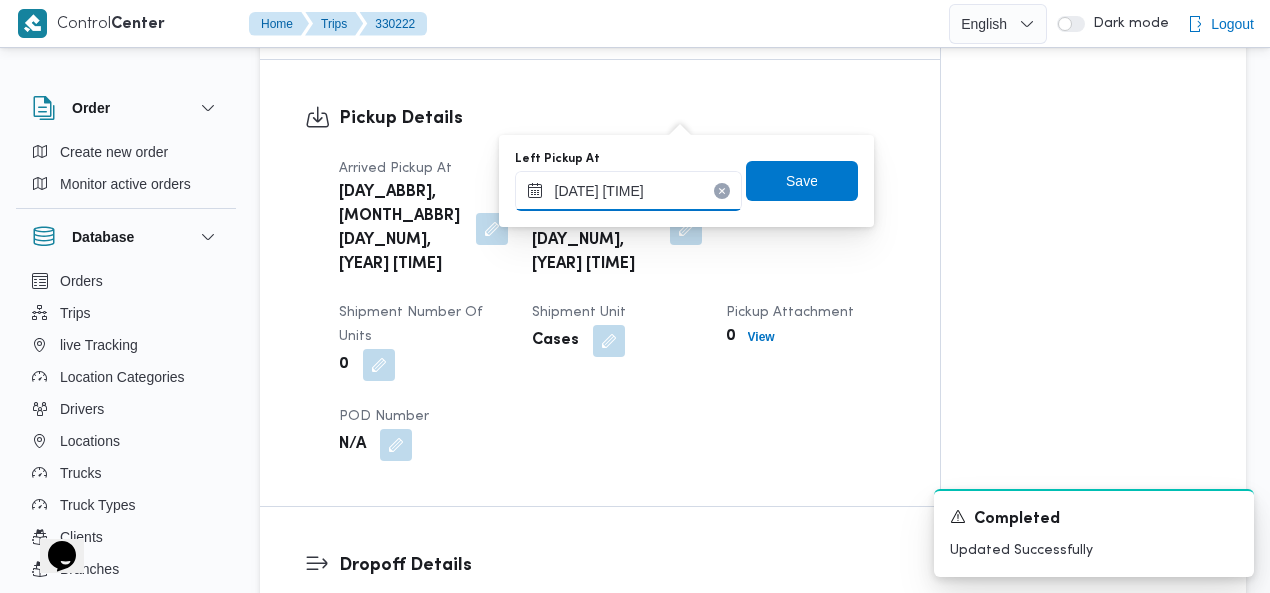 click on "[DATE] [TIME]" at bounding box center [628, 191] 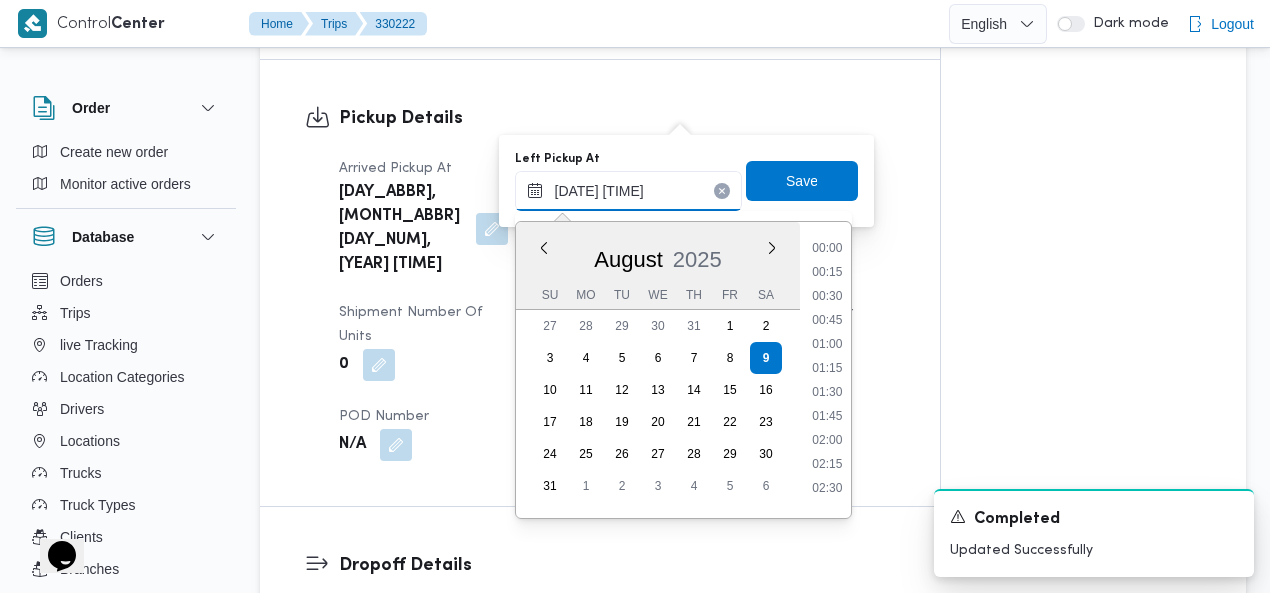 scroll, scrollTop: 246, scrollLeft: 0, axis: vertical 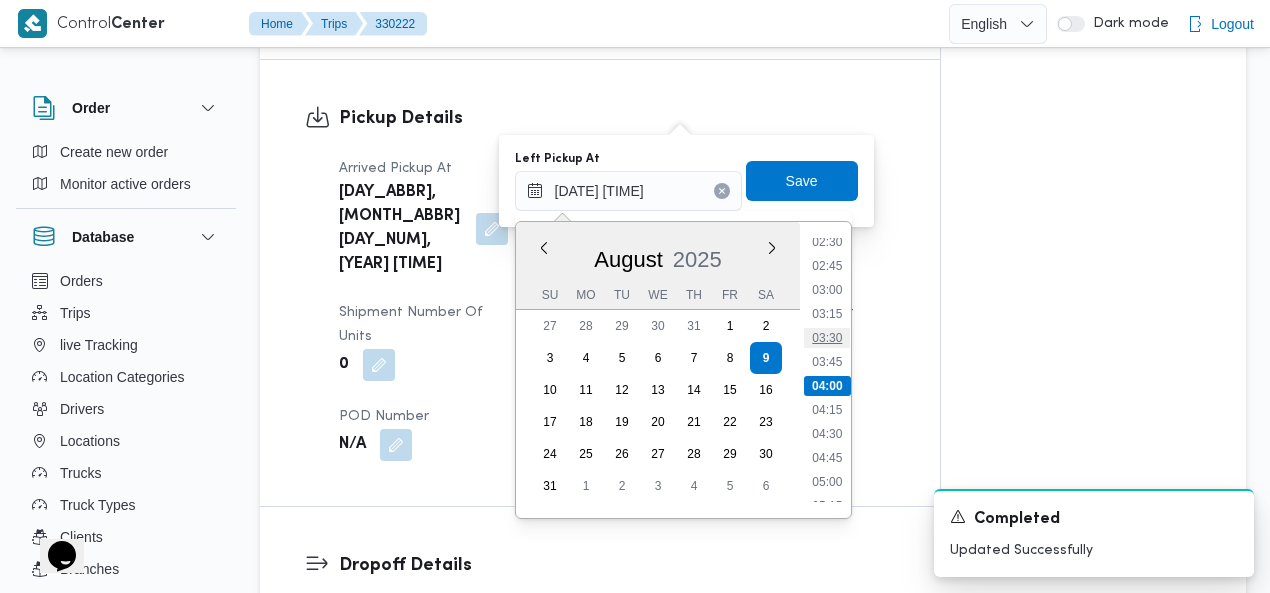 click on "03:30" at bounding box center (827, 338) 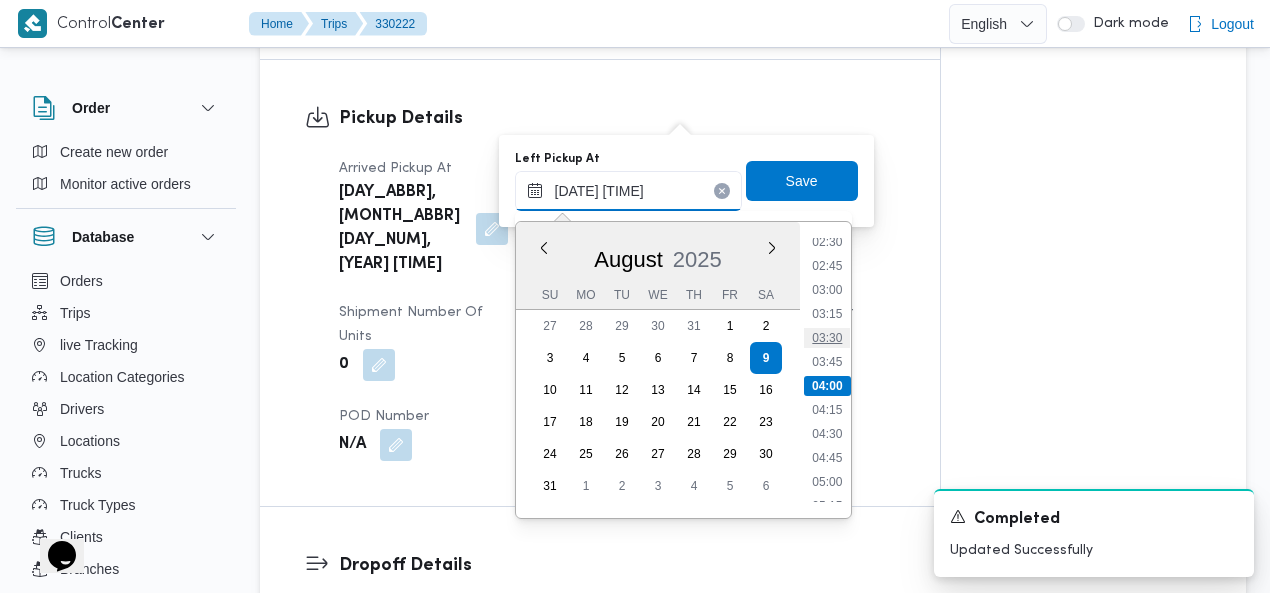 type on "[DATE] [TIME]" 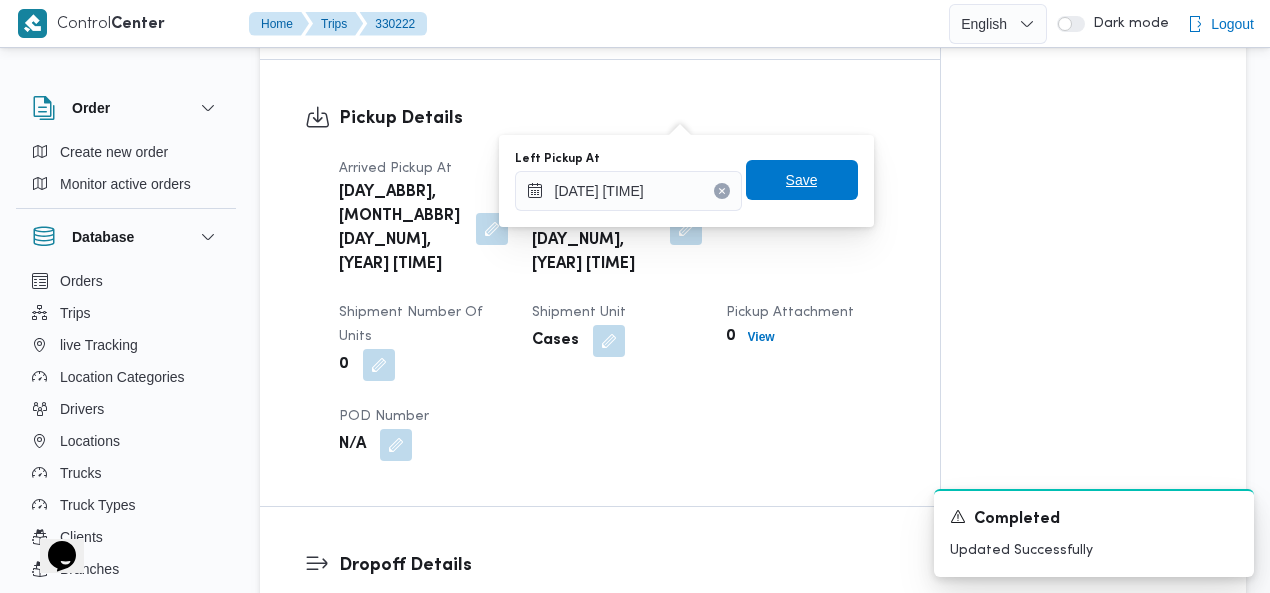 click on "Save" at bounding box center (802, 180) 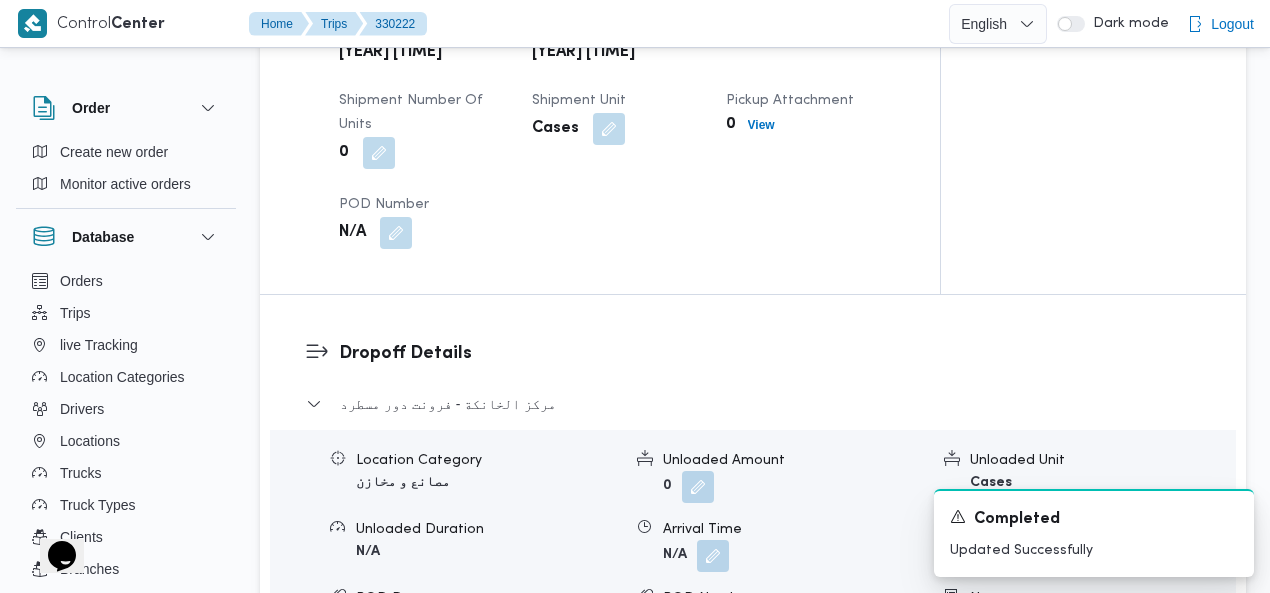 scroll, scrollTop: 1664, scrollLeft: 0, axis: vertical 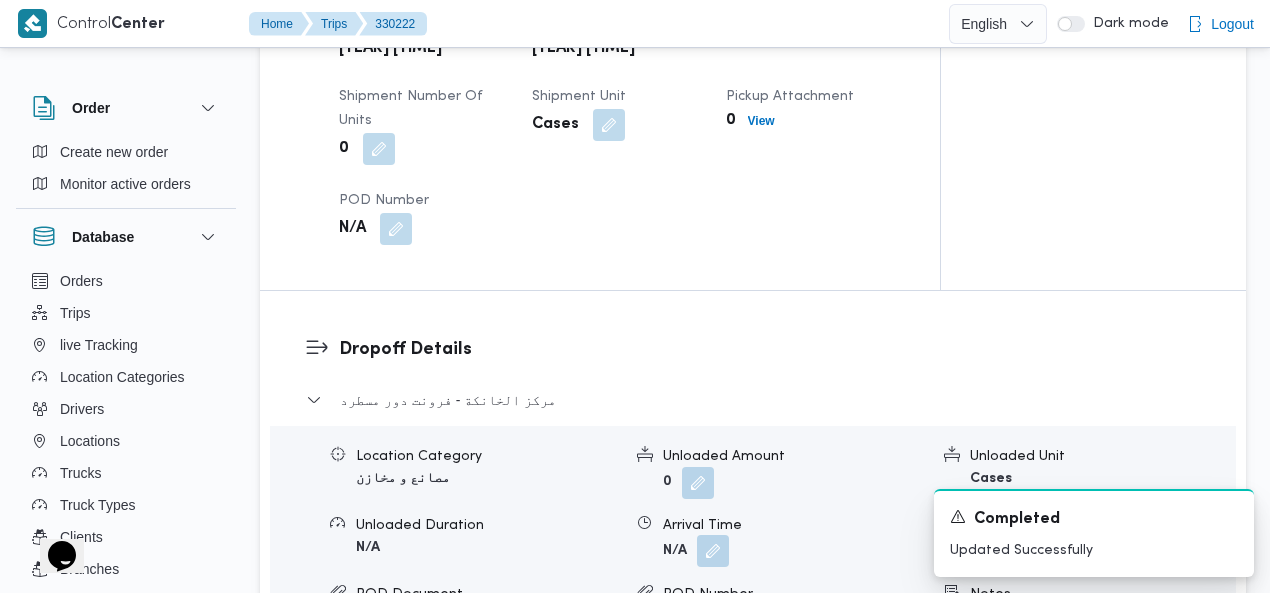 click at bounding box center [713, 551] 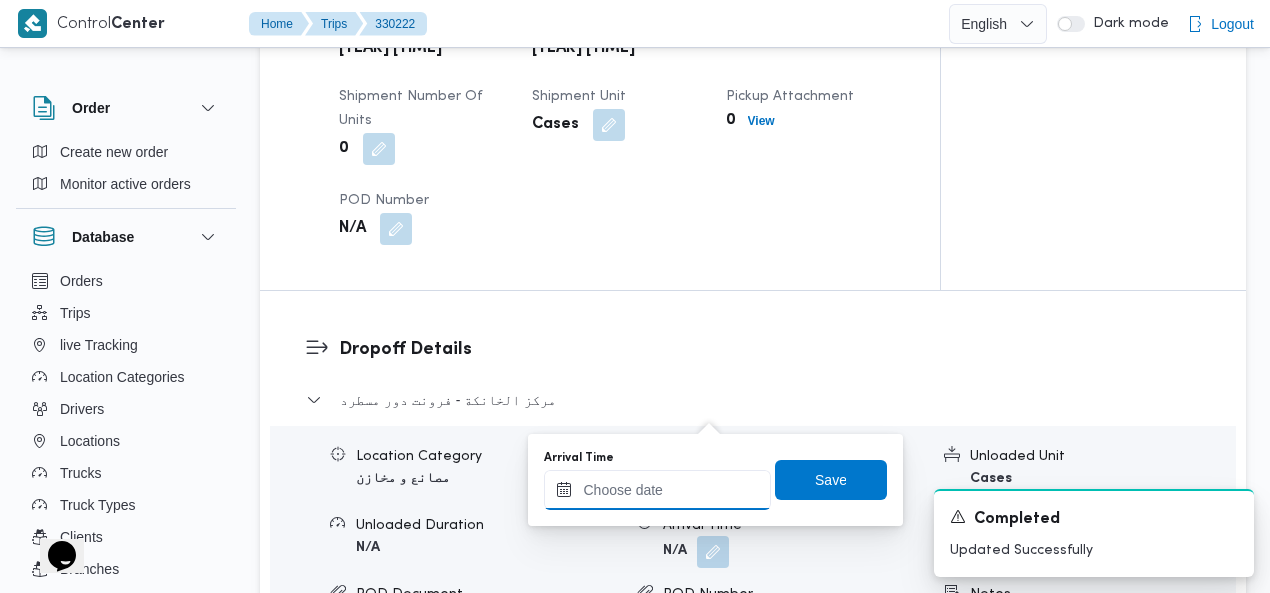 click on "Arrival Time" at bounding box center (657, 490) 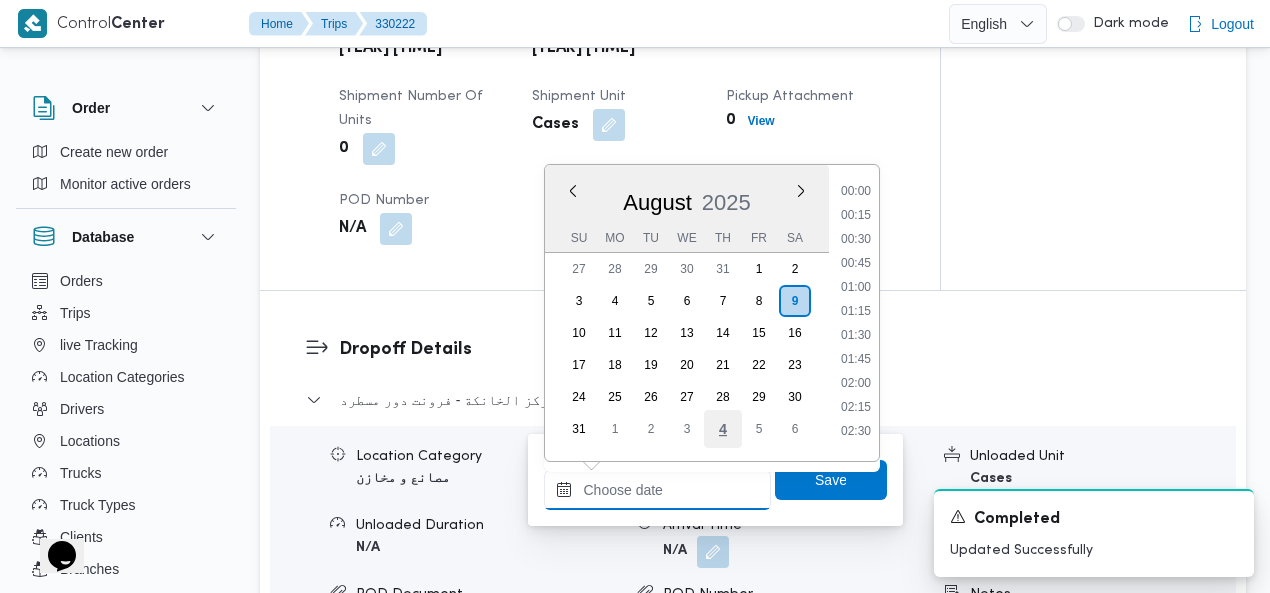 scroll, scrollTop: 918, scrollLeft: 0, axis: vertical 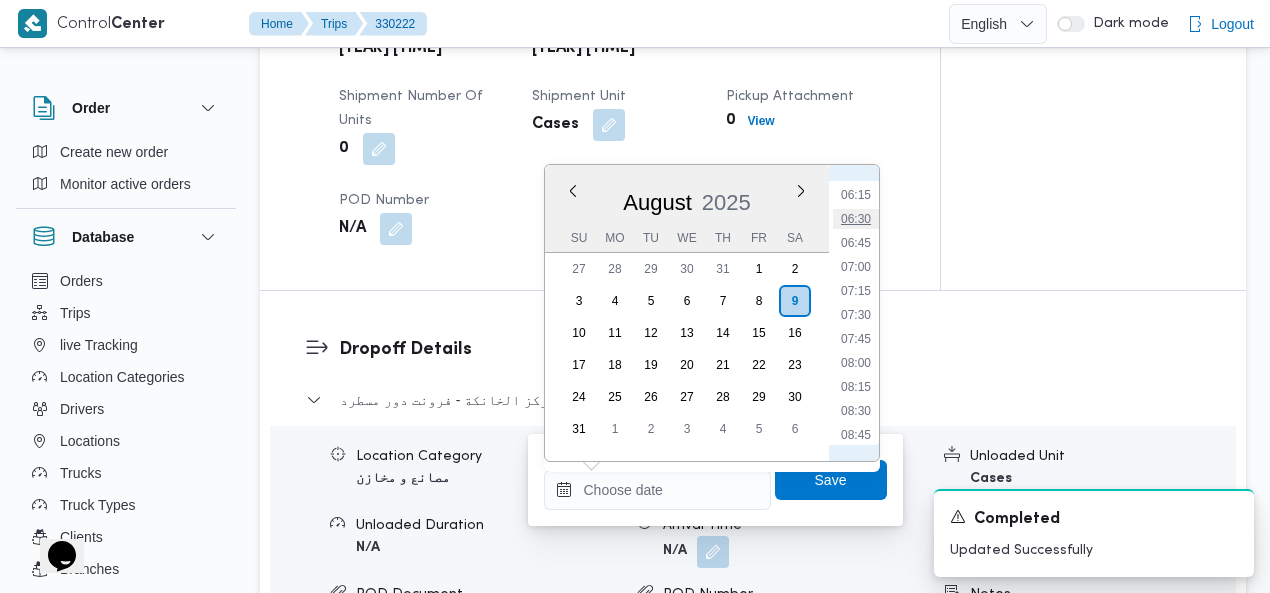 click on "06:30" at bounding box center [856, 219] 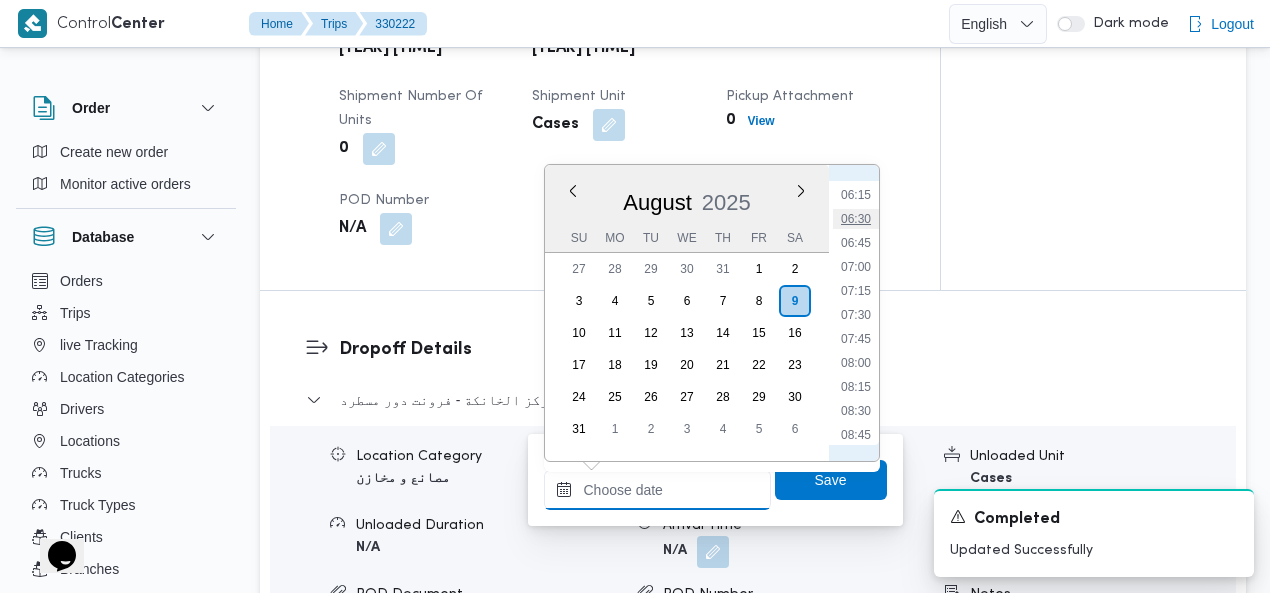 type on "09/08/2025 06:30" 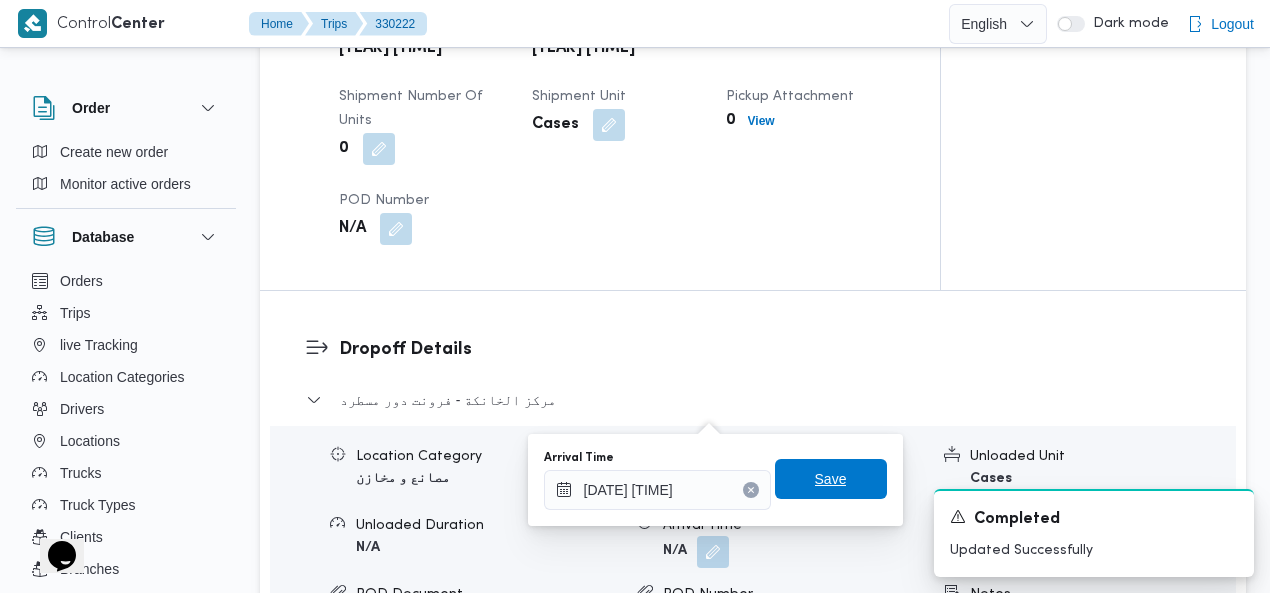 click on "Save" at bounding box center [831, 479] 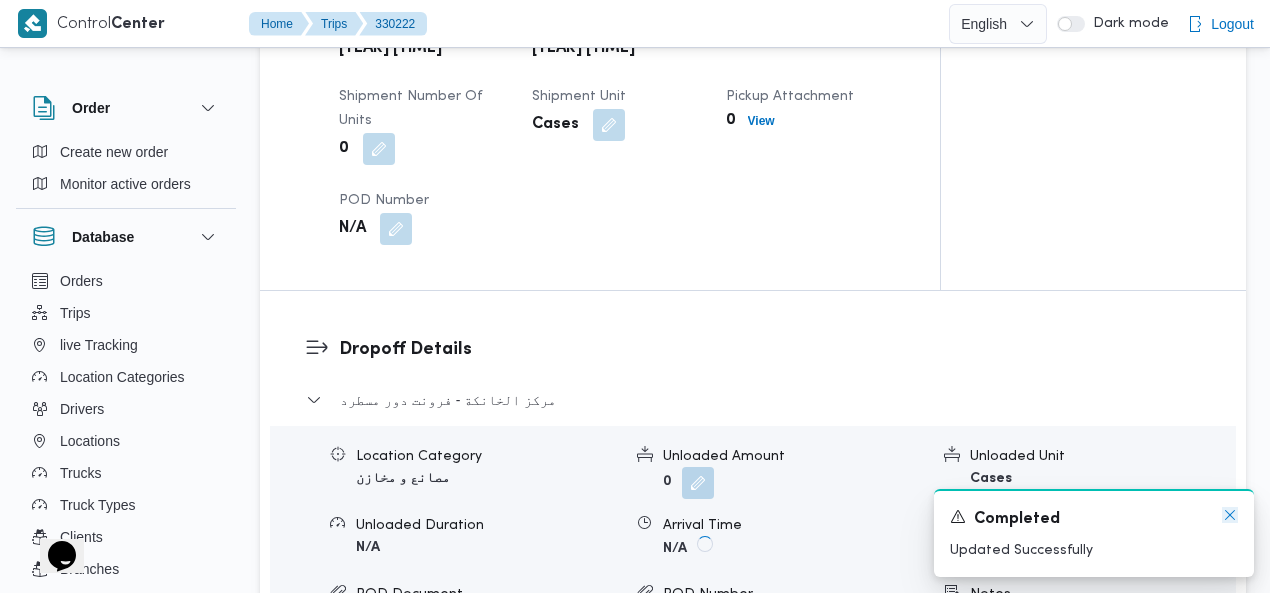 click 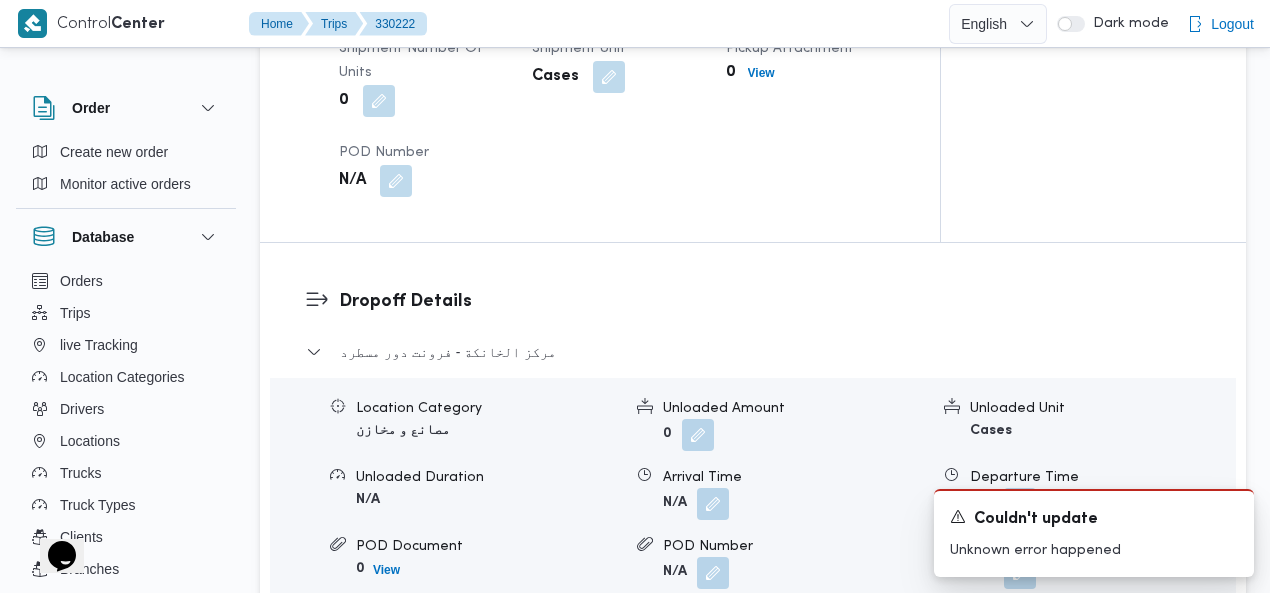 scroll, scrollTop: 1736, scrollLeft: 0, axis: vertical 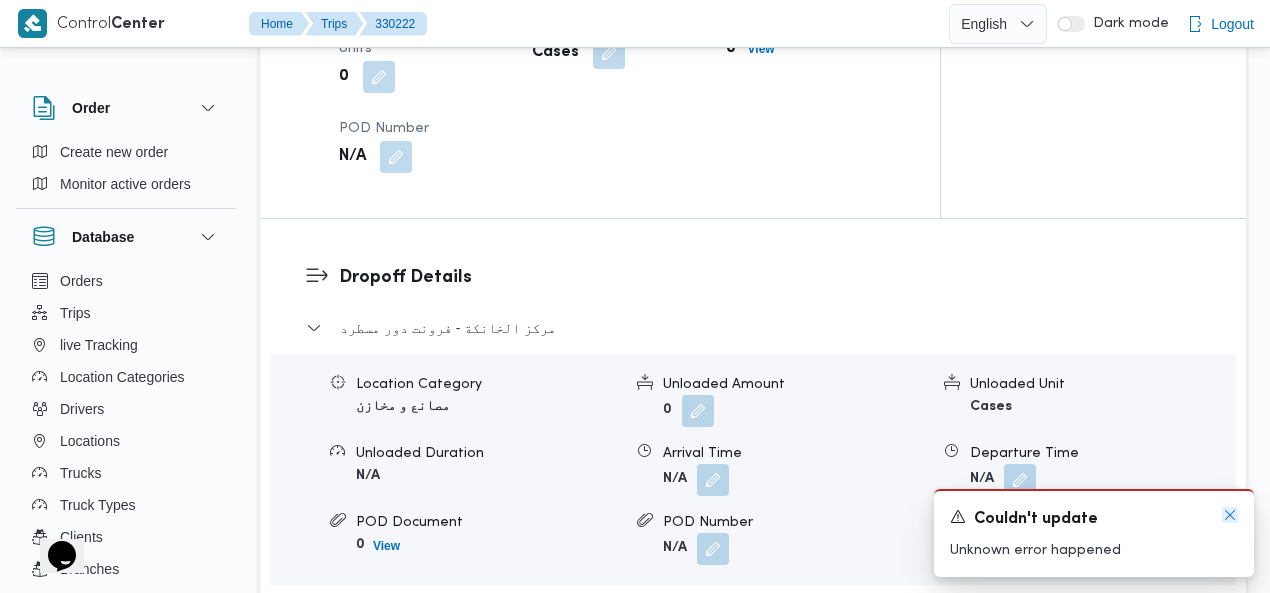 click 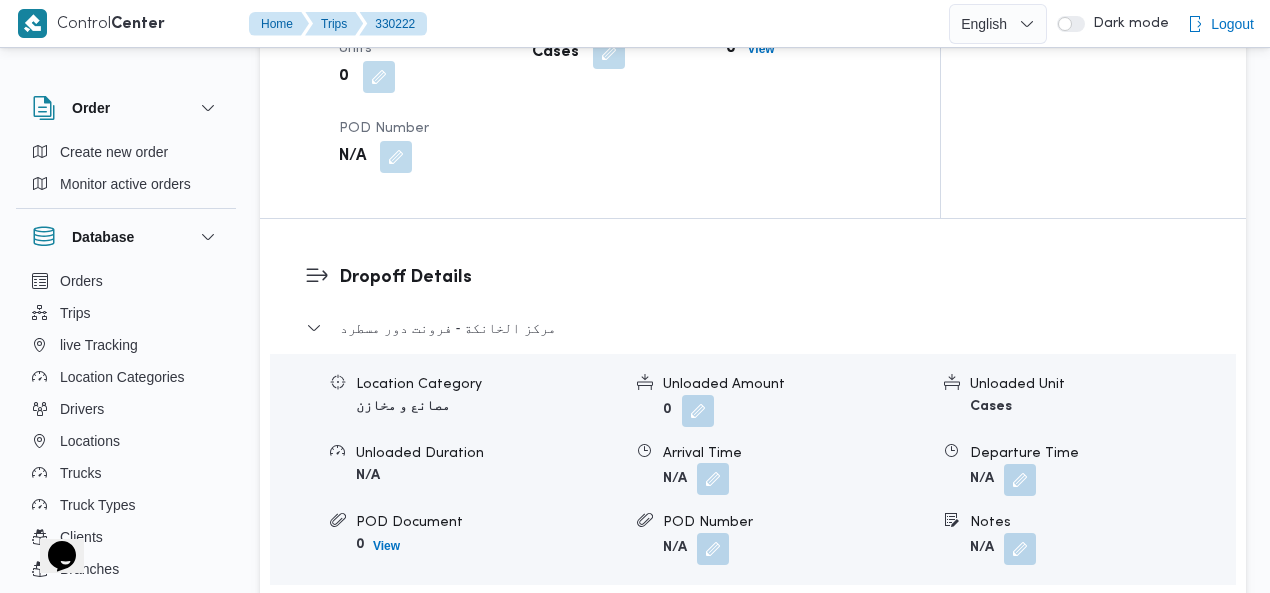 click at bounding box center [713, 479] 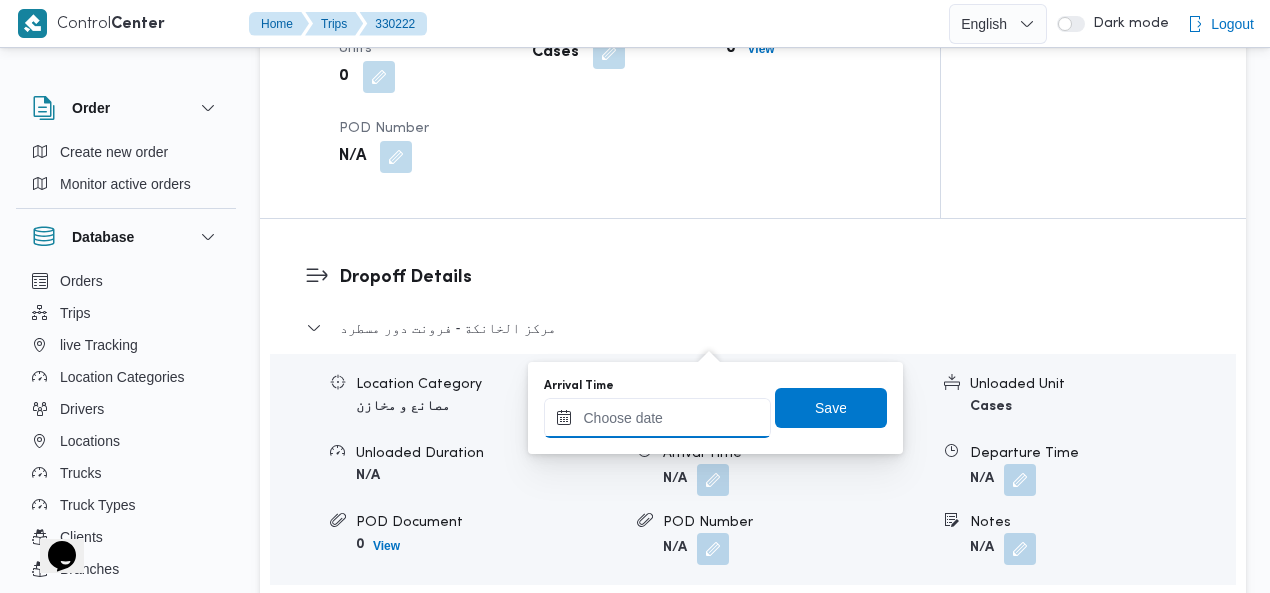 click on "Arrival Time" at bounding box center (657, 418) 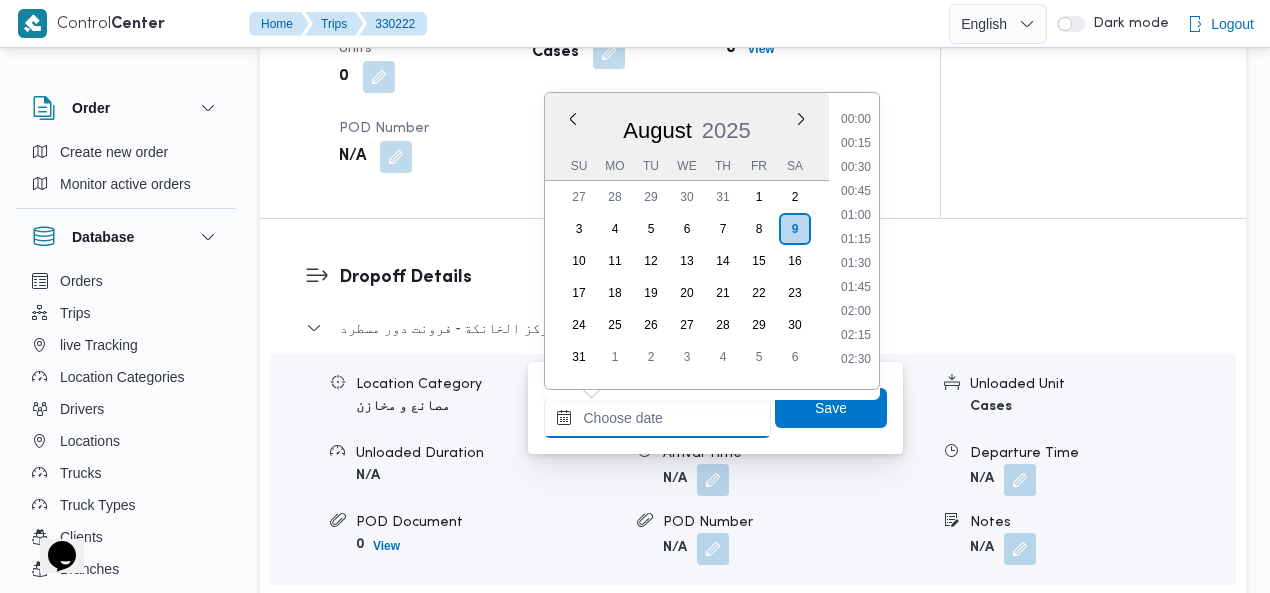 scroll, scrollTop: 918, scrollLeft: 0, axis: vertical 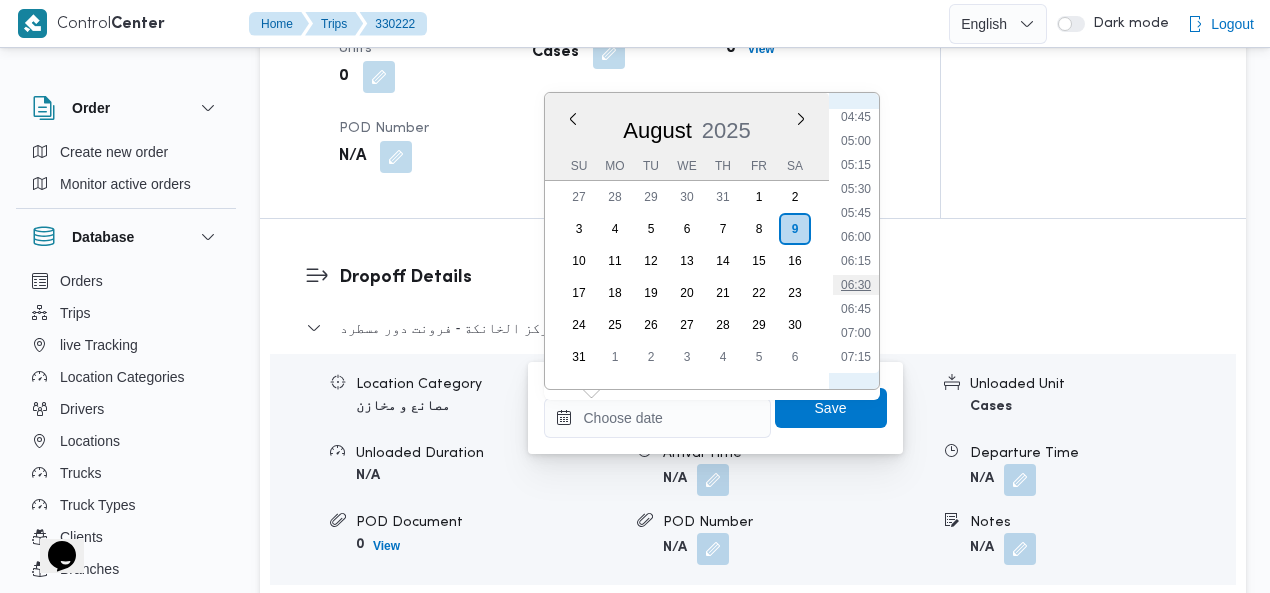 click on "06:30" at bounding box center (856, 285) 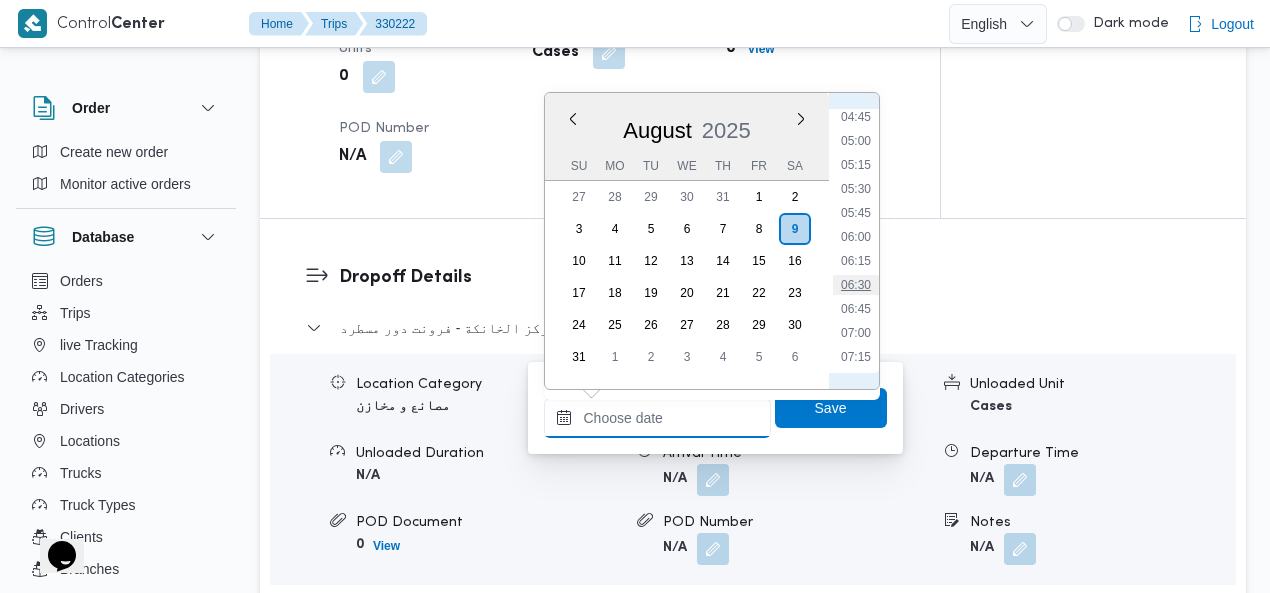 type on "09/08/2025 06:30" 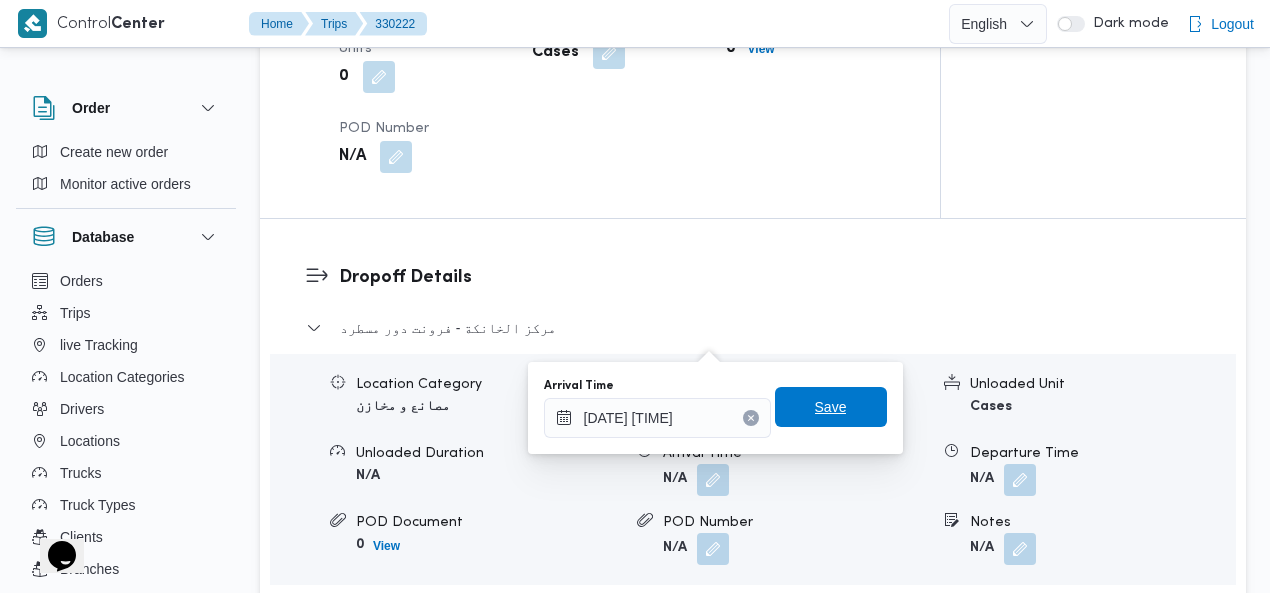 click on "Save" at bounding box center [831, 407] 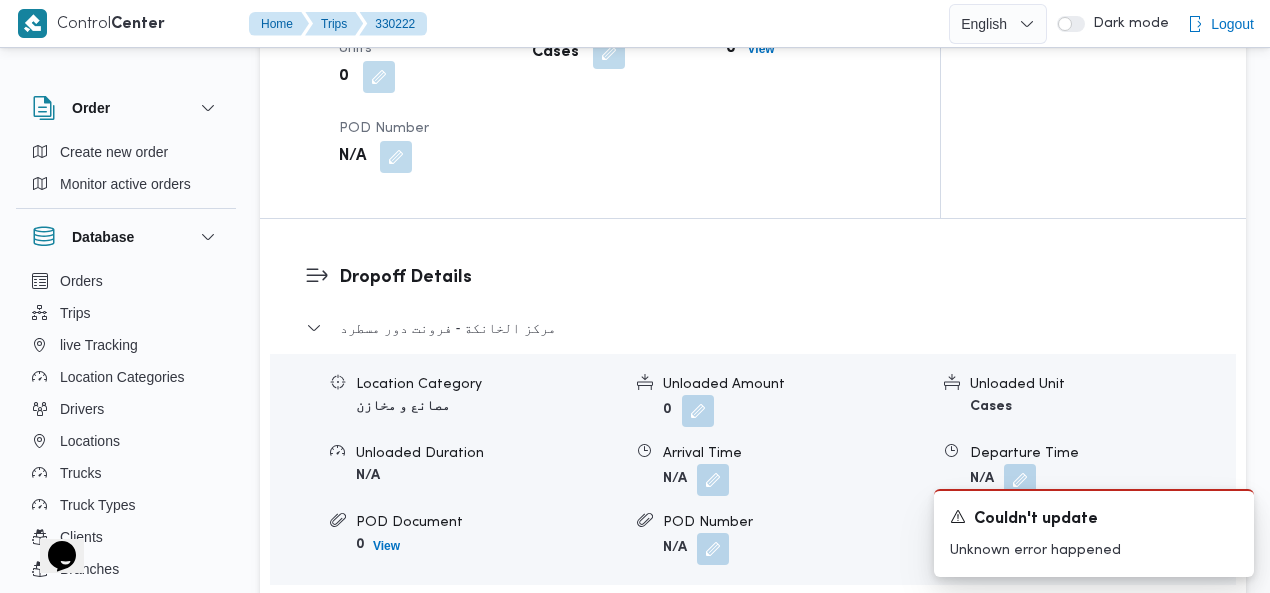 click on "Dropoff Details مركز الخانكة -
فرونت دور مسطرد Location Category مصانع و مخازن Unloaded Amount 0 Unloaded Unit Cases Unloaded Duration N/A Arrival Time N/A Departure Time N/A POD Document 0 View POD Number N/A Notes N/A Edit dropoffs" at bounding box center (770, 452) 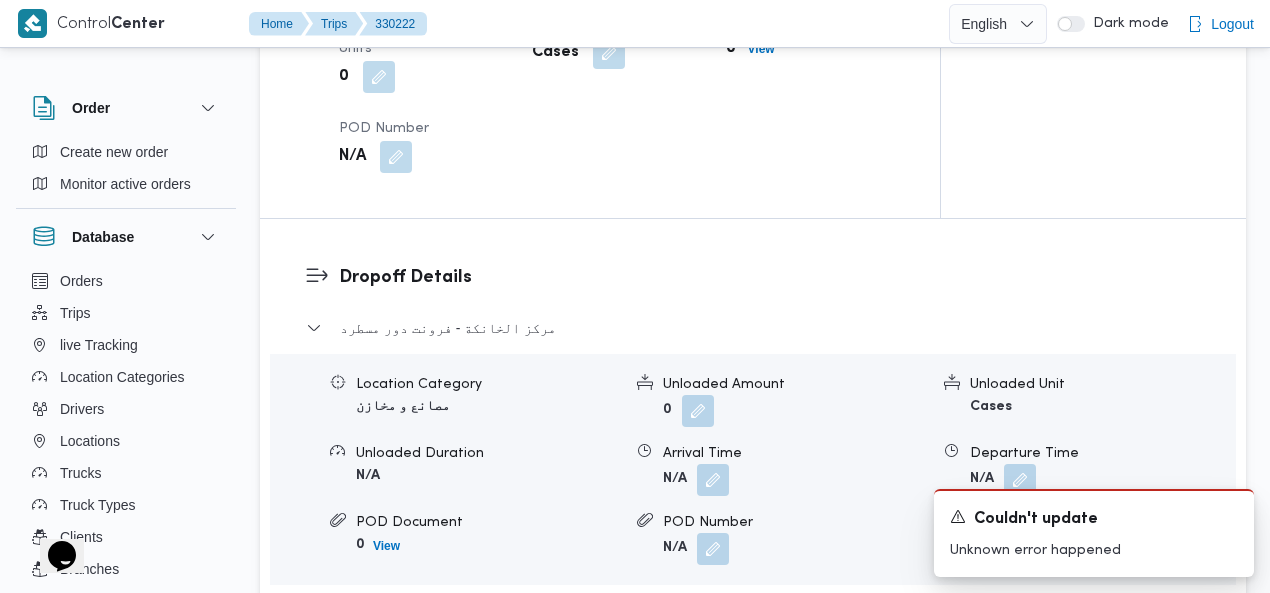 click on "Dropoff Details مركز الخانكة -
فرونت دور مسطرد Location Category مصانع و مخازن Unloaded Amount 0 Unloaded Unit Cases Unloaded Duration N/A Arrival Time N/A Departure Time N/A POD Document 0 View POD Number N/A Notes N/A Edit dropoffs" at bounding box center [753, 452] 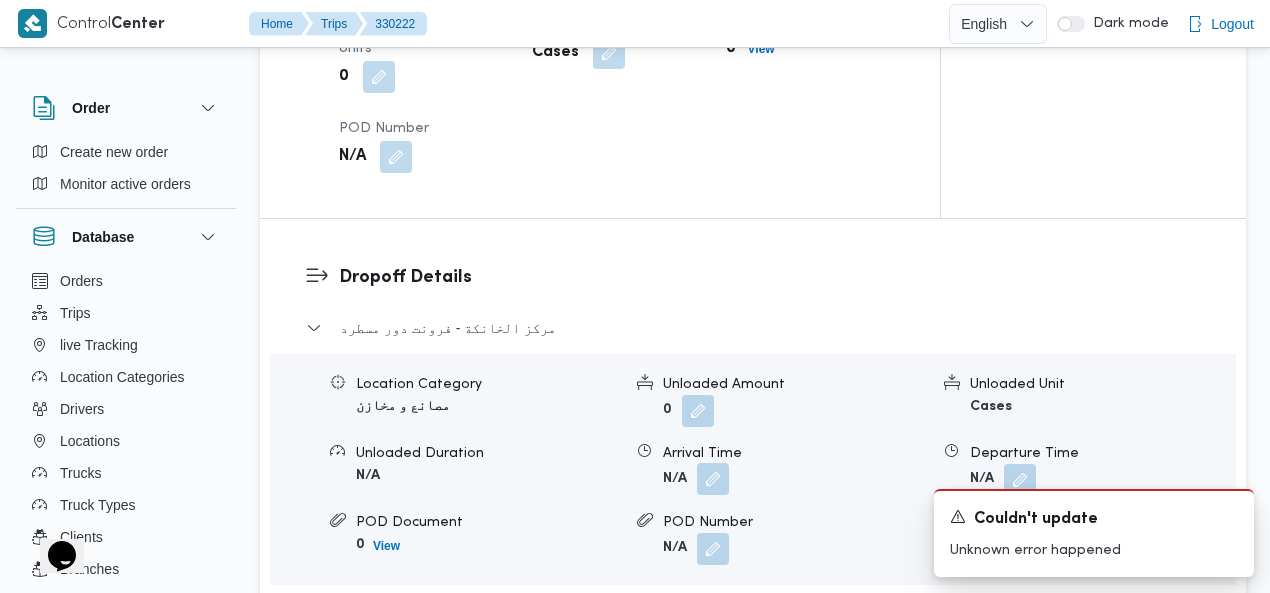 click at bounding box center (713, 479) 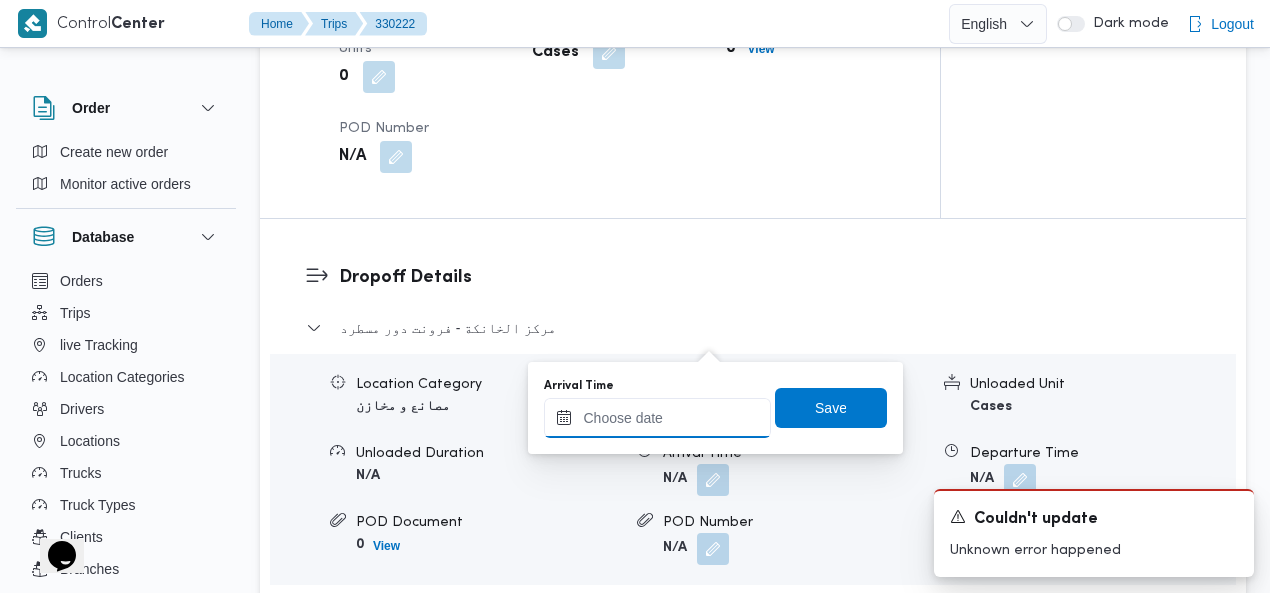 click on "Arrival Time" at bounding box center (657, 418) 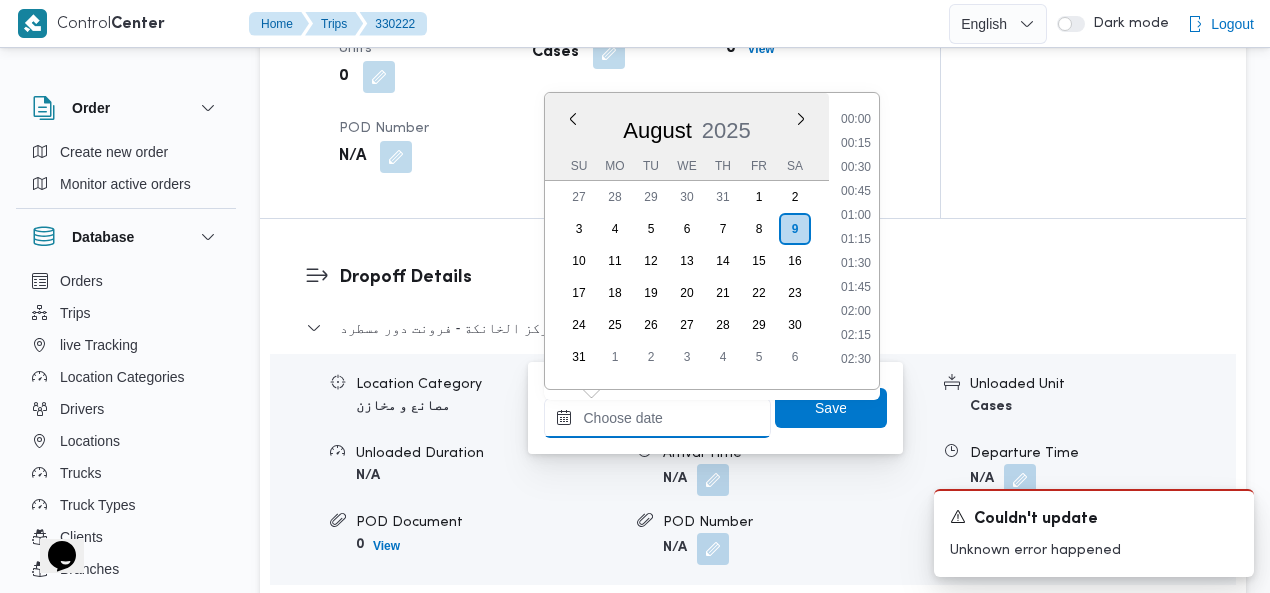 scroll, scrollTop: 918, scrollLeft: 0, axis: vertical 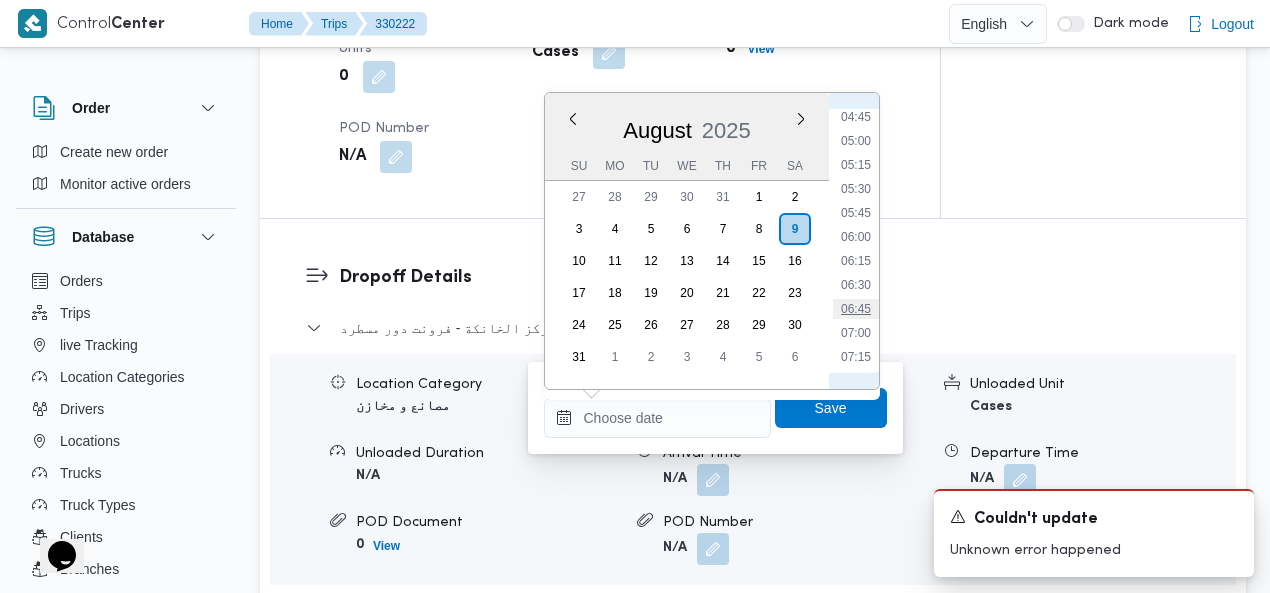 click on "06:45" at bounding box center [856, 309] 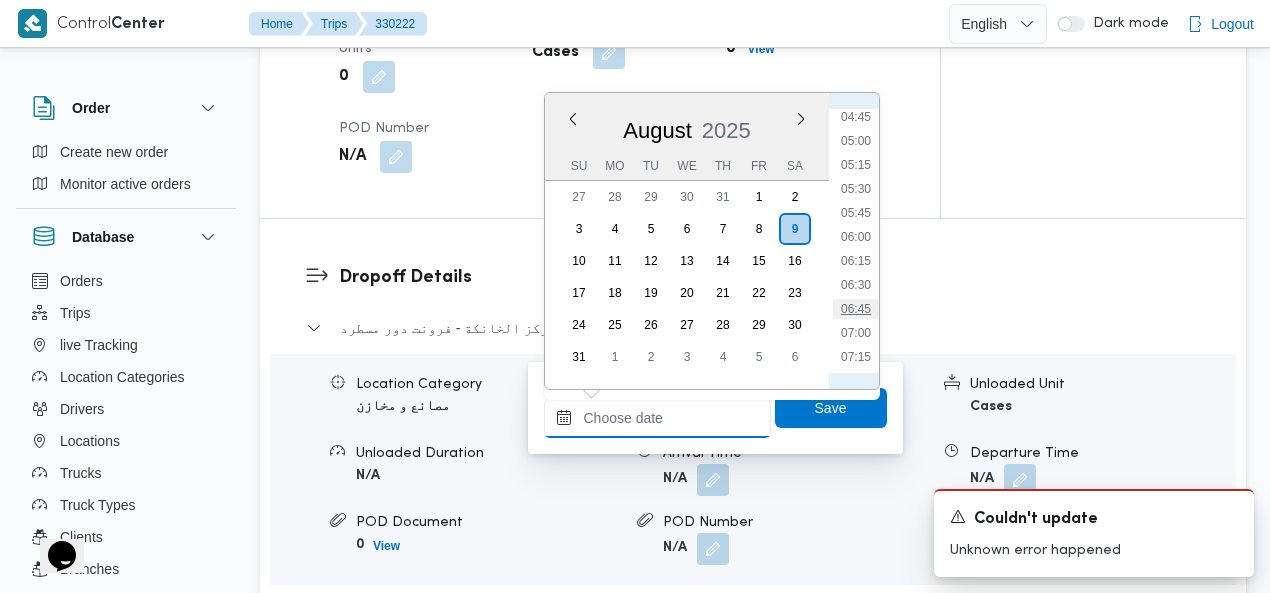 type on "09/08/2025 06:45" 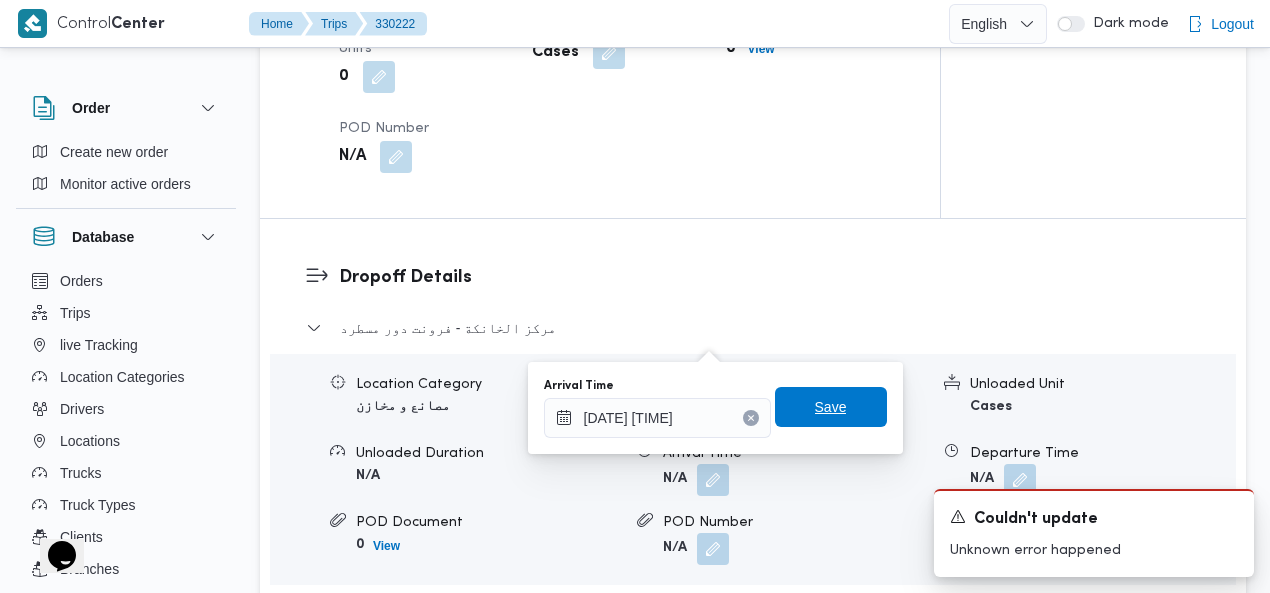 click on "Save" at bounding box center [831, 407] 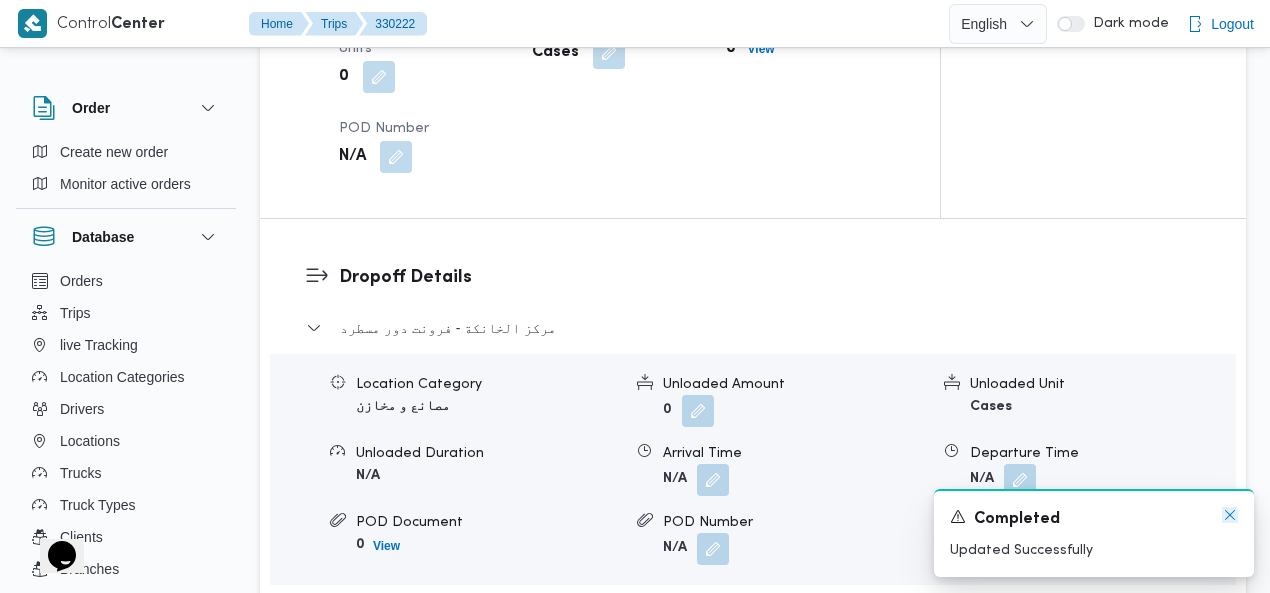 click 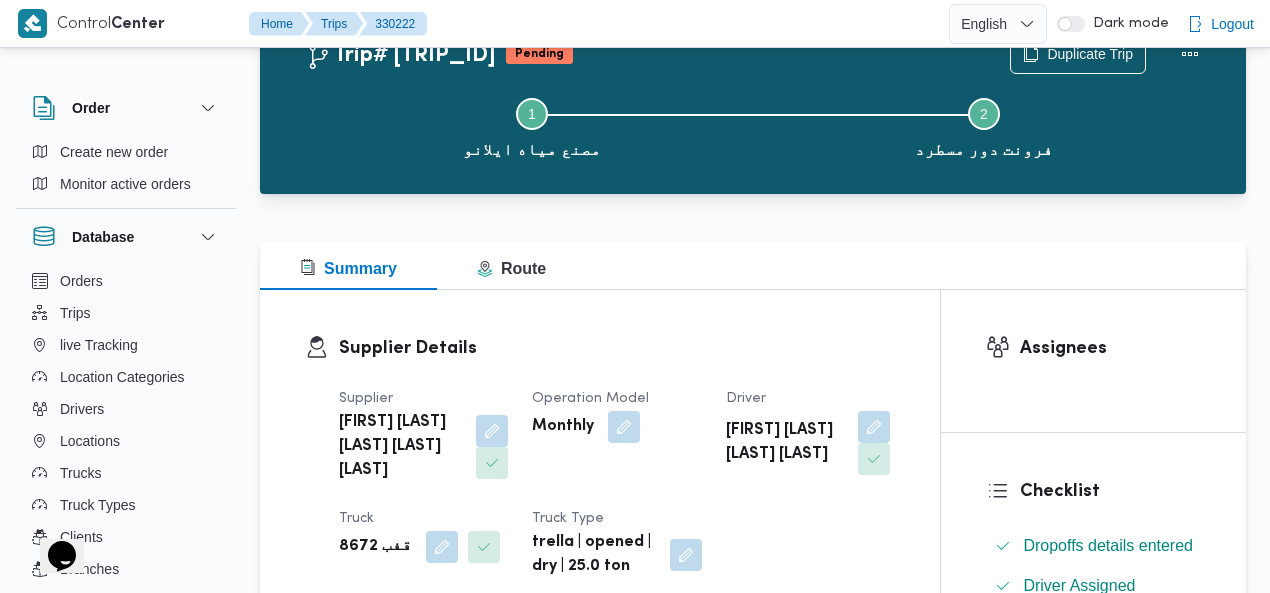 scroll, scrollTop: 92, scrollLeft: 0, axis: vertical 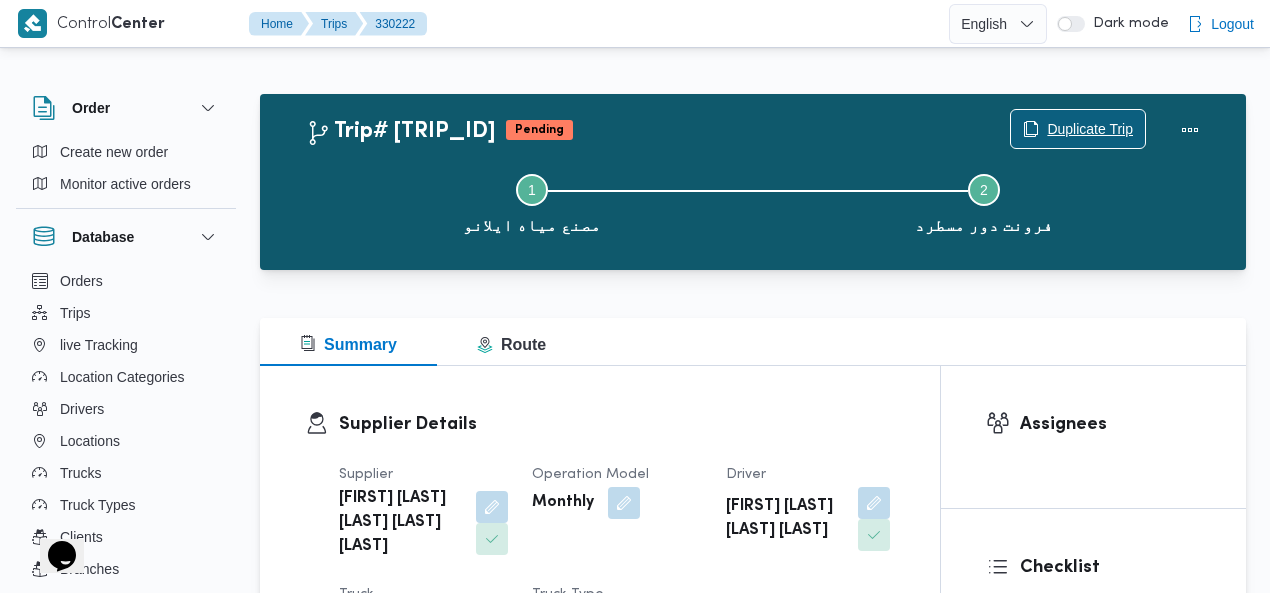 click on "Duplicate Trip" at bounding box center (1090, 129) 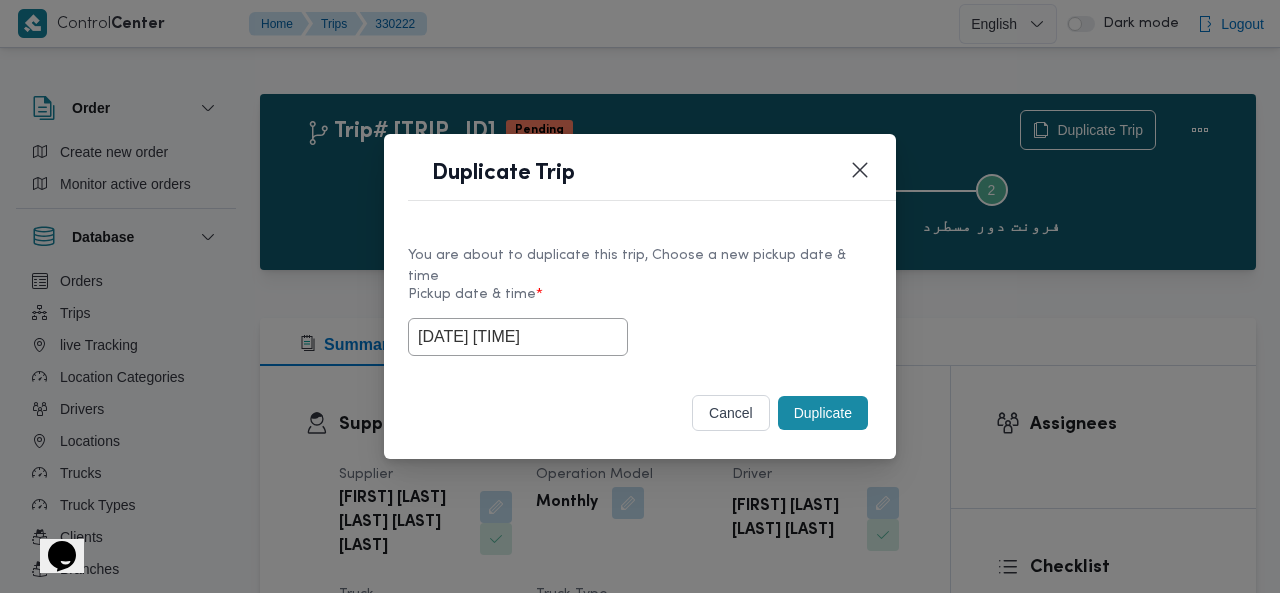 click on "Duplicate" at bounding box center (823, 413) 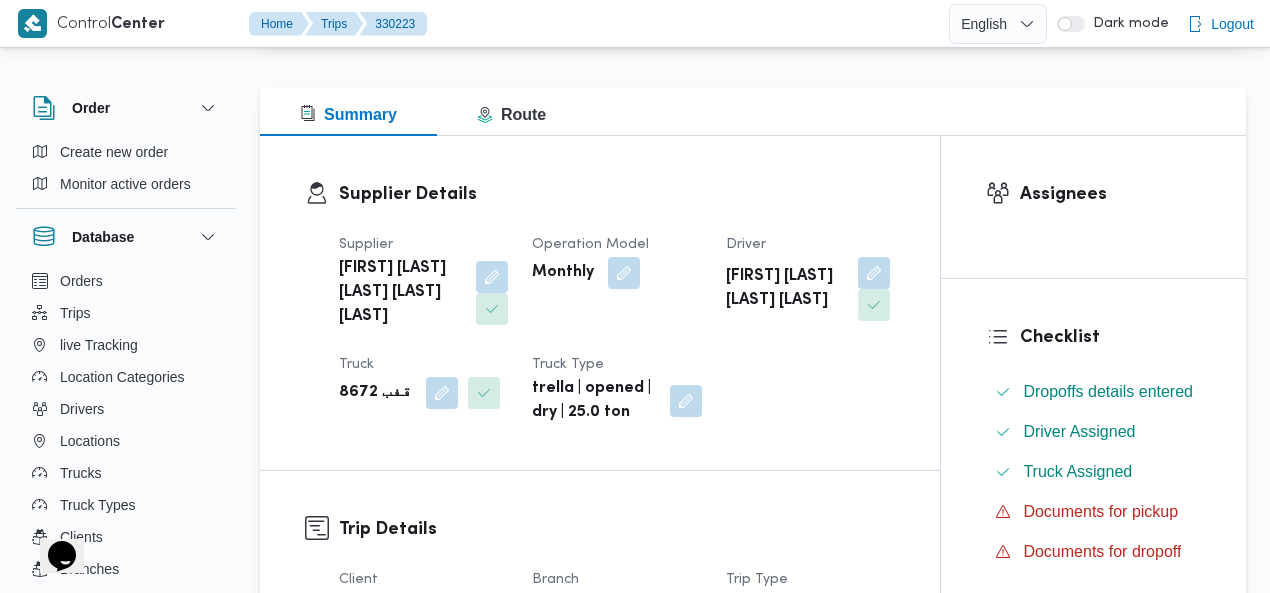 scroll, scrollTop: 280, scrollLeft: 0, axis: vertical 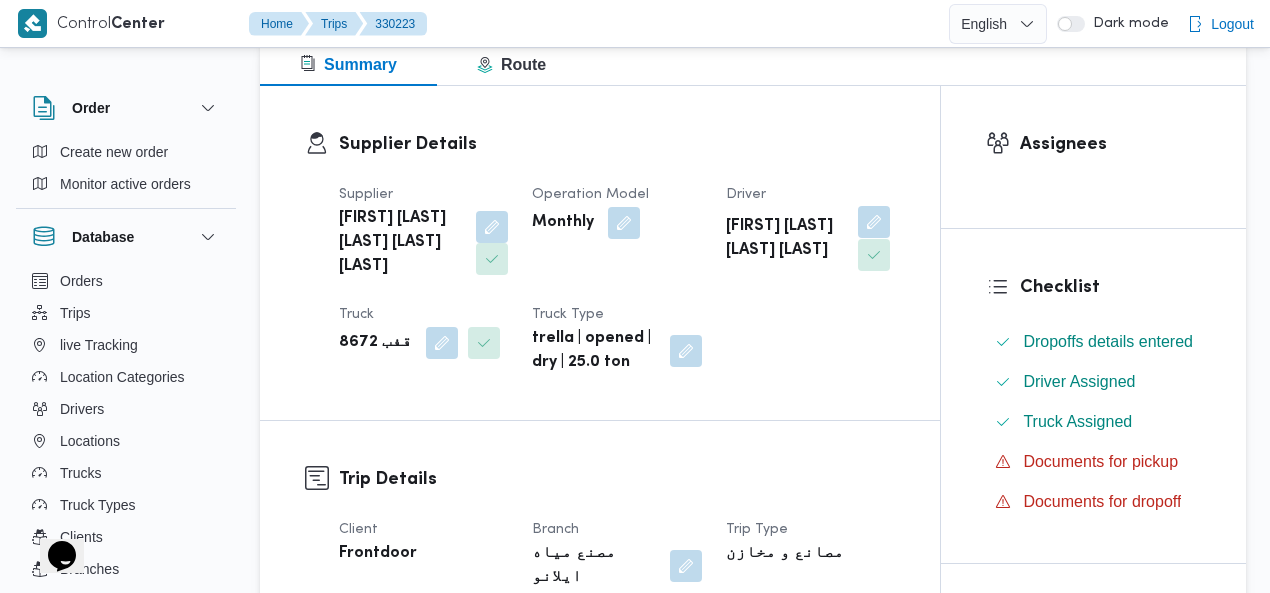 click at bounding box center [874, 222] 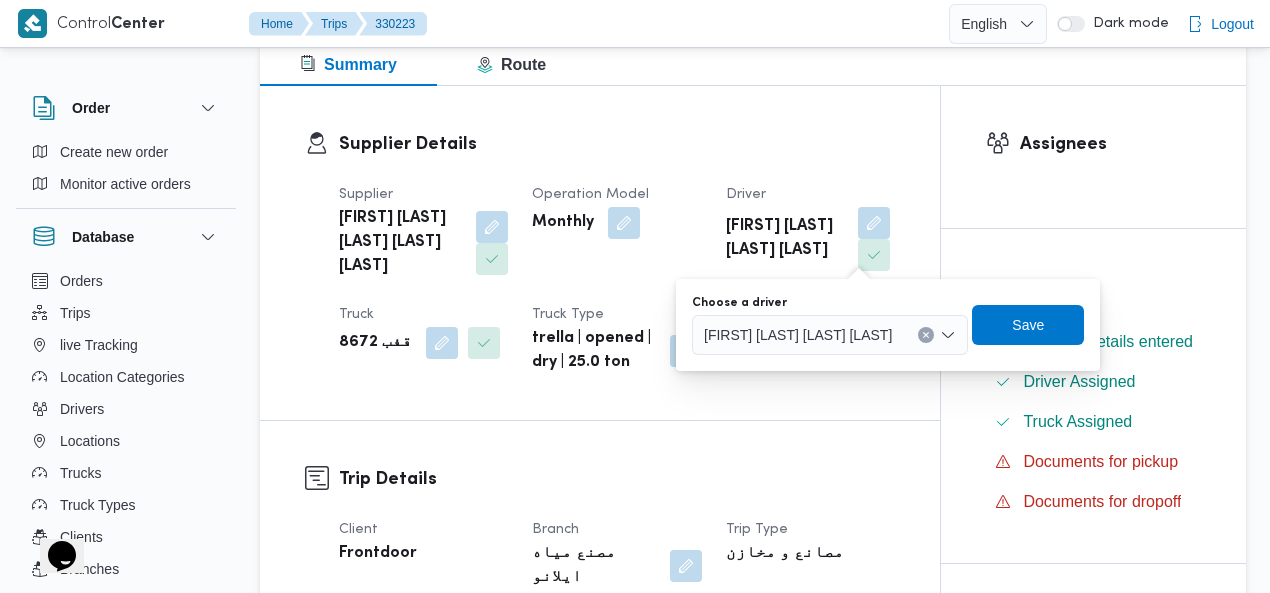 click 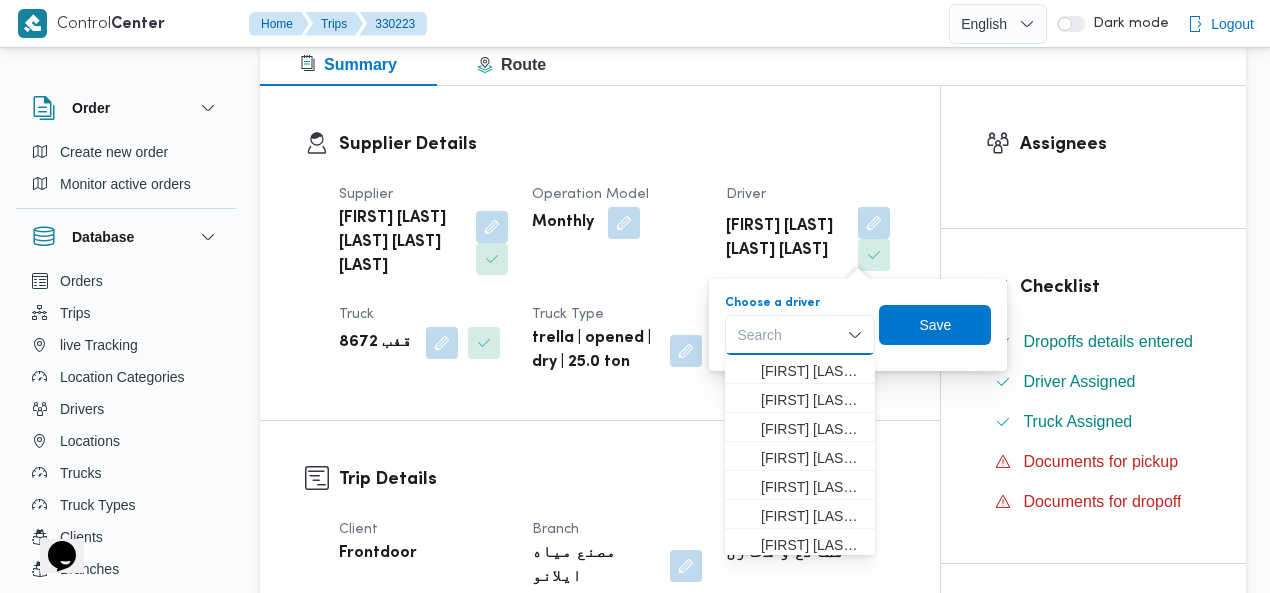 click on "Supplier Details Supplier خالد ممدوح حسن محمد العبس Operation Model Monthly Driver احمد ادهم محمد محمد  Truck قفب 8672 Truck Type trella | opened | dry | 25.0 ton" at bounding box center (600, 253) 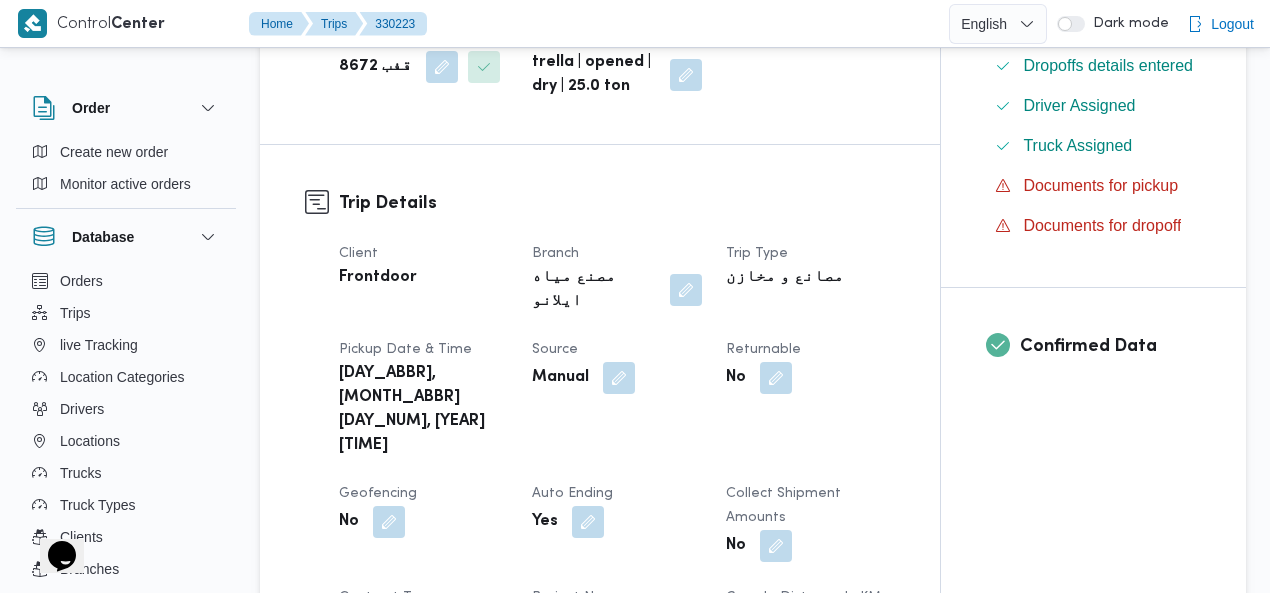 scroll, scrollTop: 648, scrollLeft: 0, axis: vertical 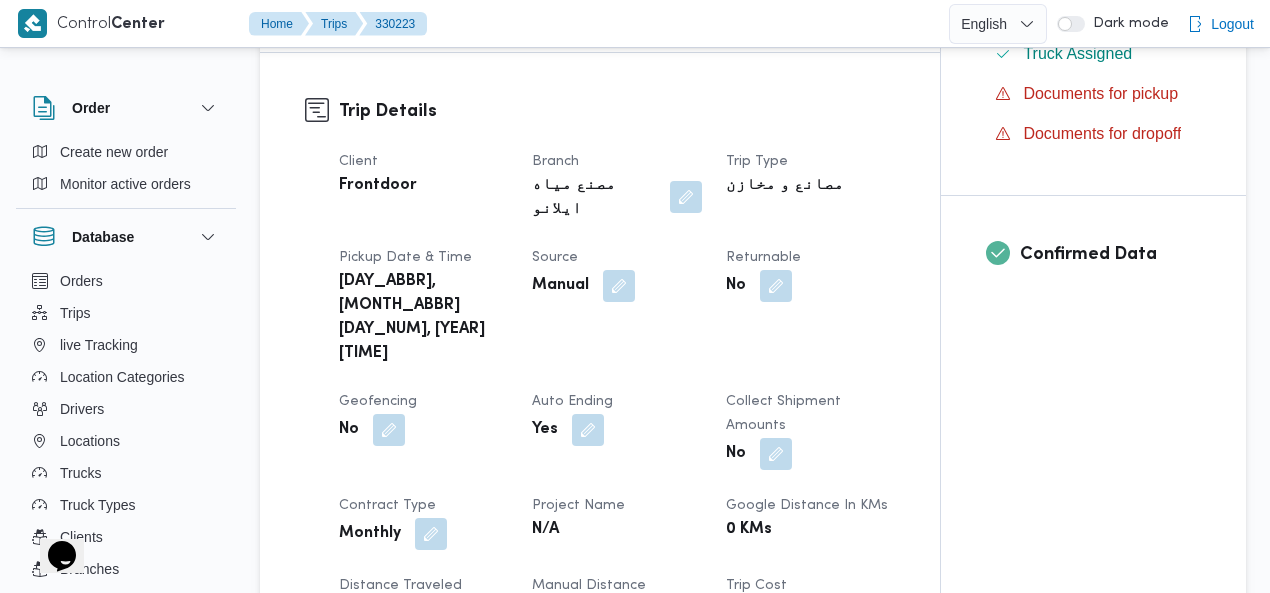 click at bounding box center [686, 197] 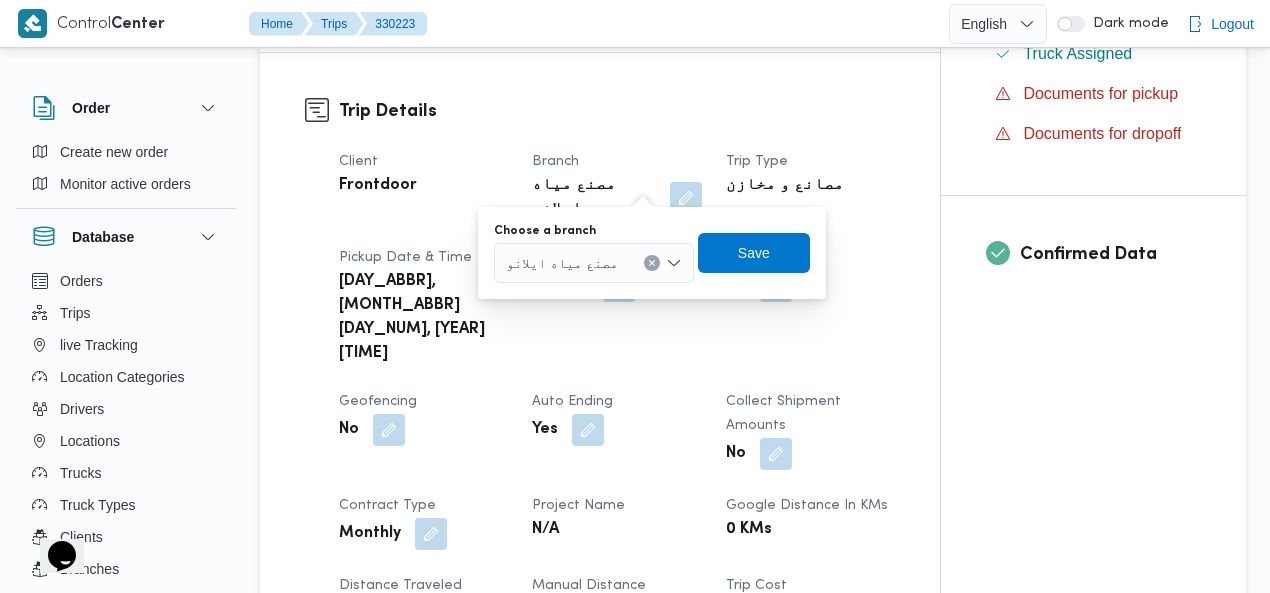 click 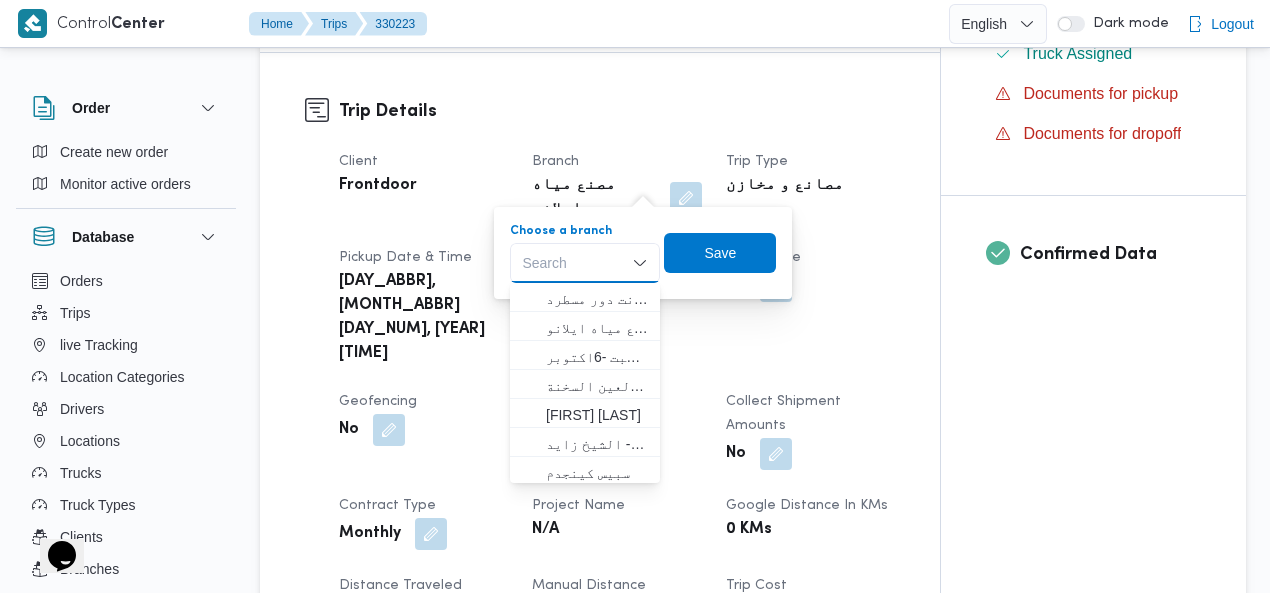 click on "Search Combo box. Selected. Combo box input. Search. Type some text or, to display a list of choices, press Down Arrow. To exit the list of choices, press Escape." at bounding box center [585, 263] 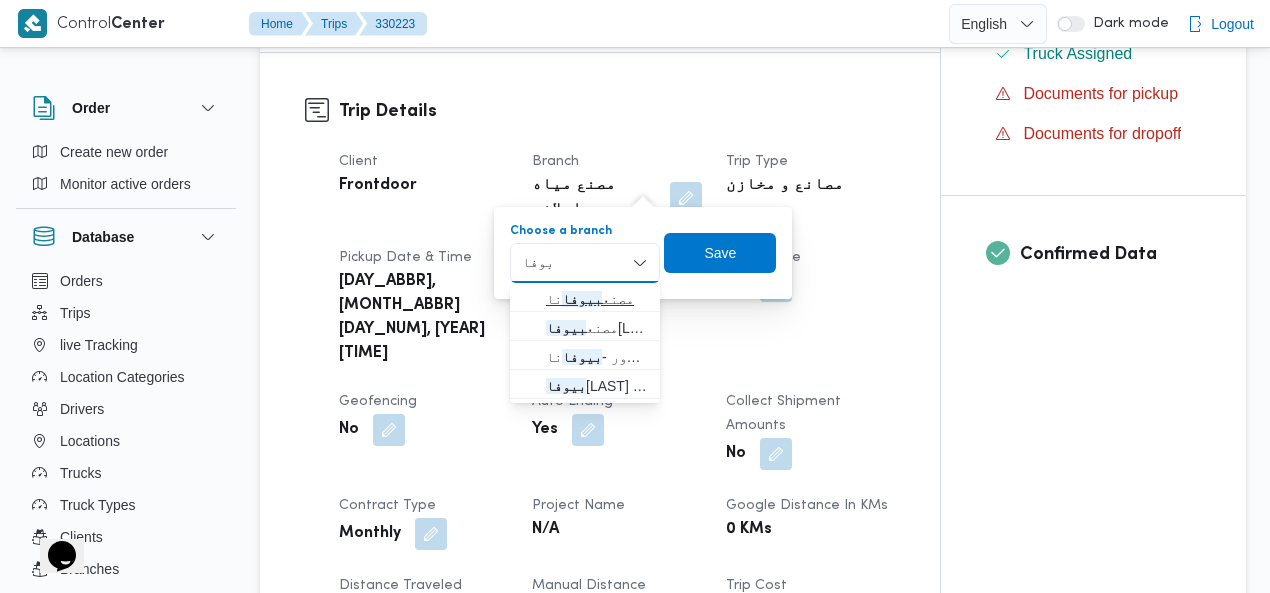 type on "بيوفا" 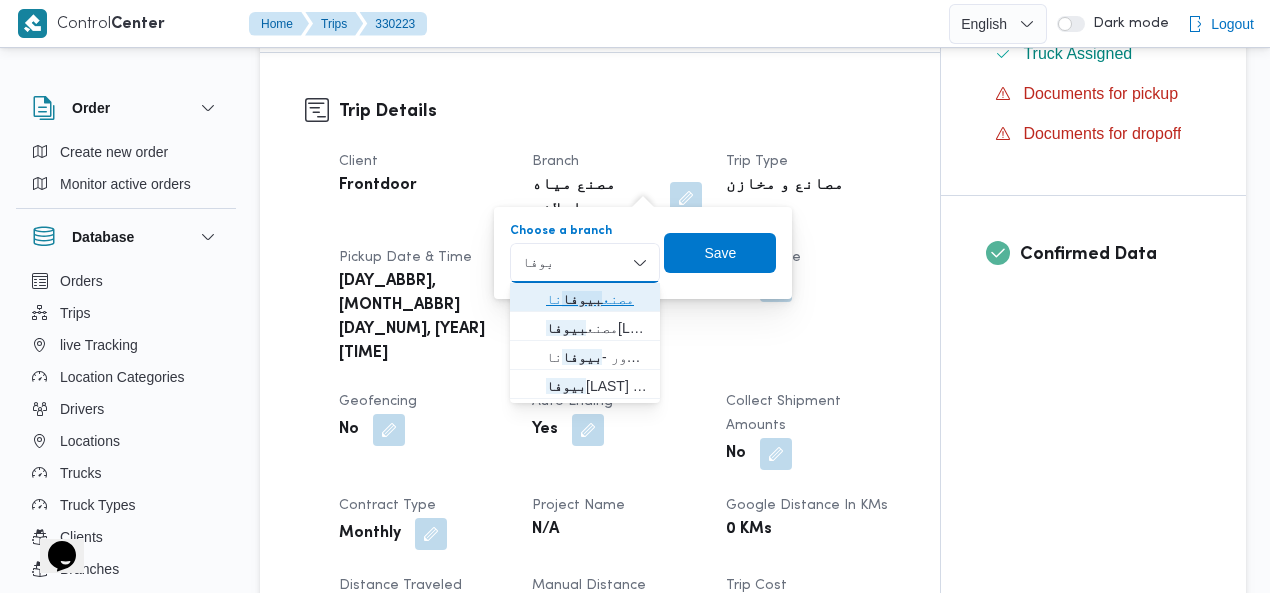 click on "مصنع  بيوفا نا" at bounding box center [597, 299] 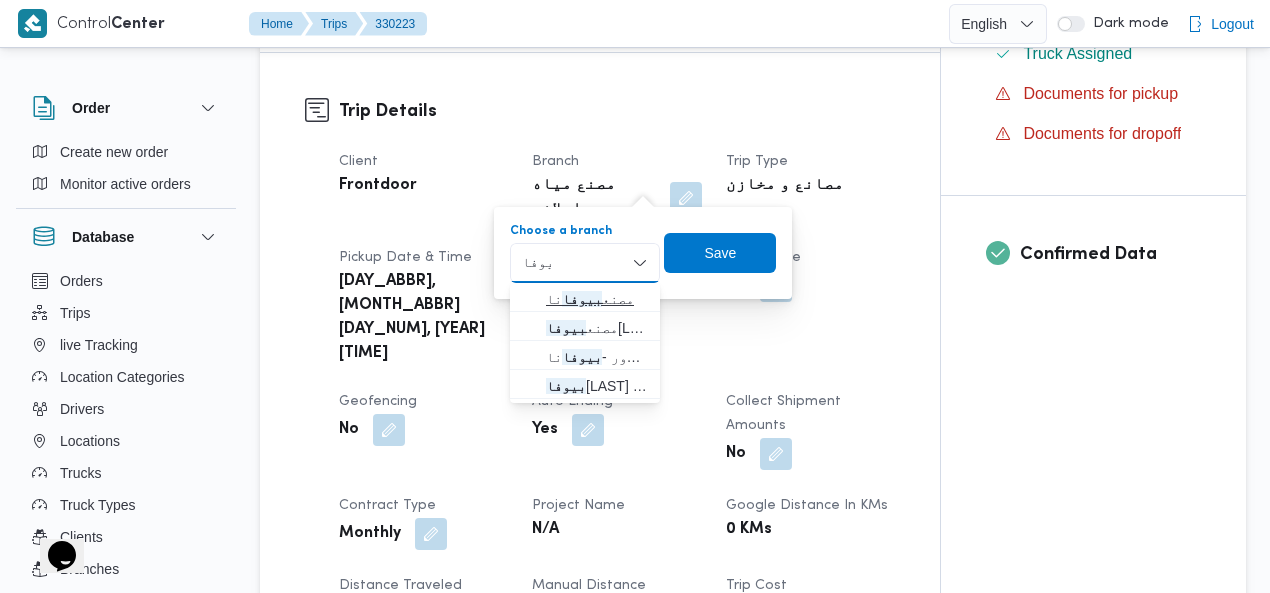 type 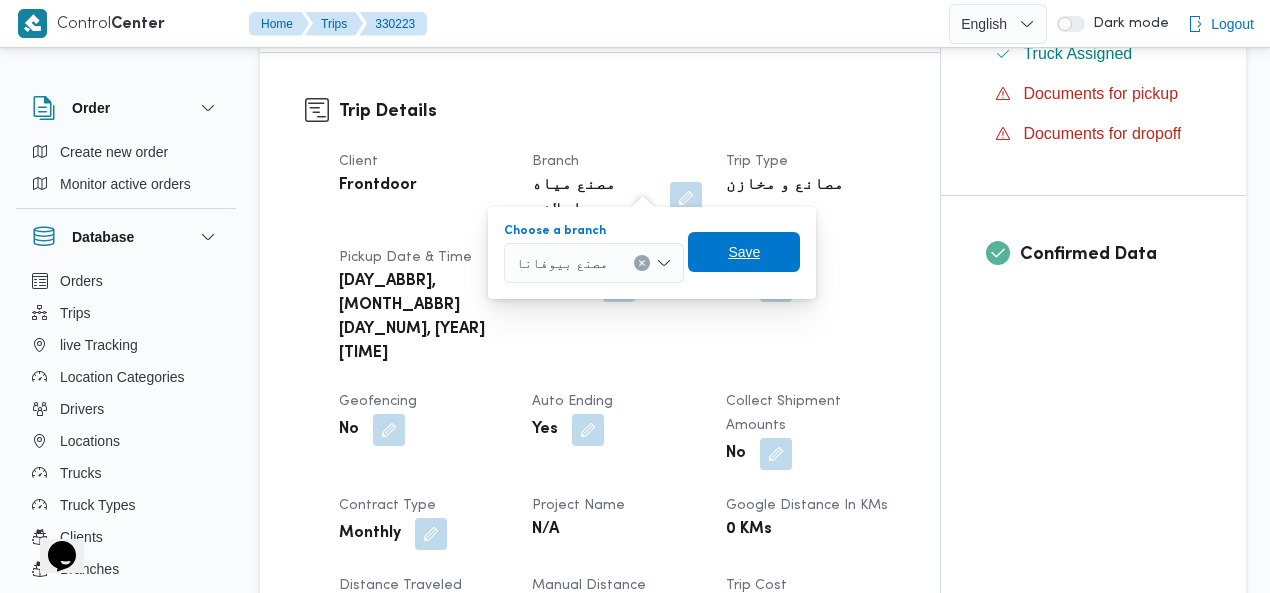 click on "Save" at bounding box center (744, 252) 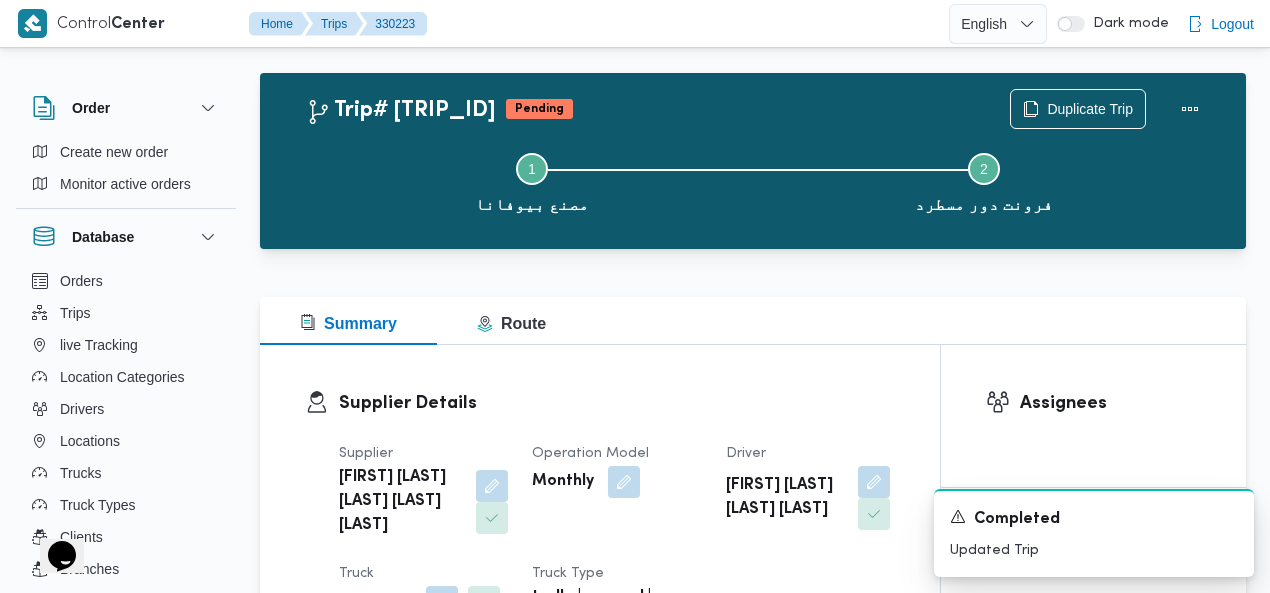 scroll, scrollTop: 0, scrollLeft: 0, axis: both 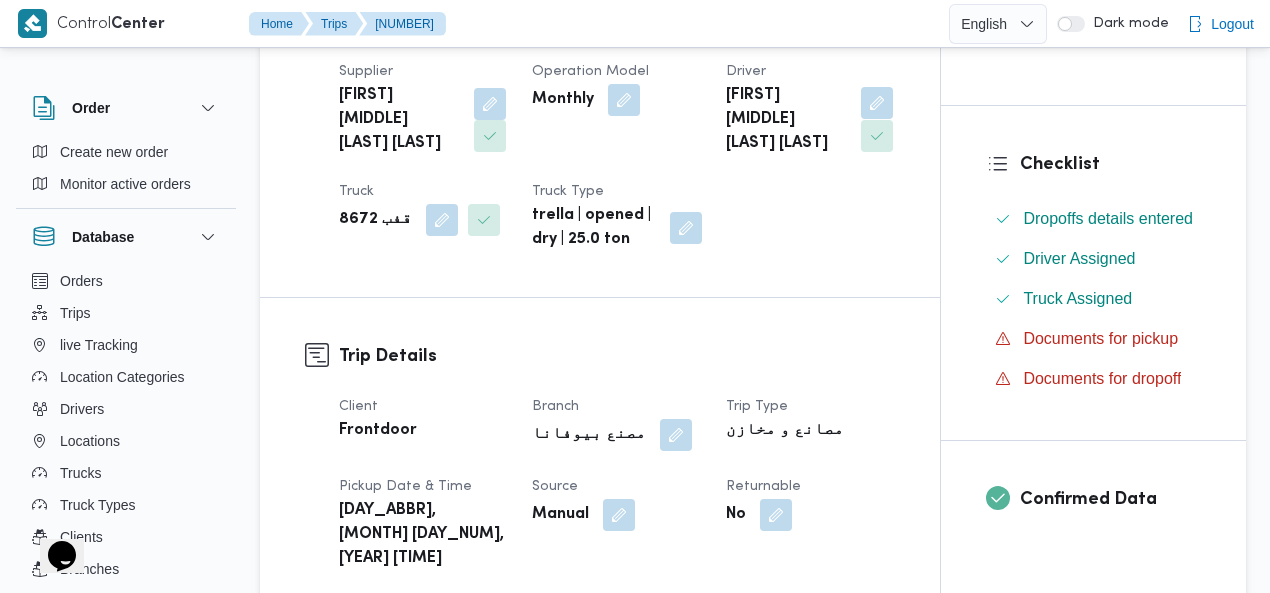 click at bounding box center [877, 103] 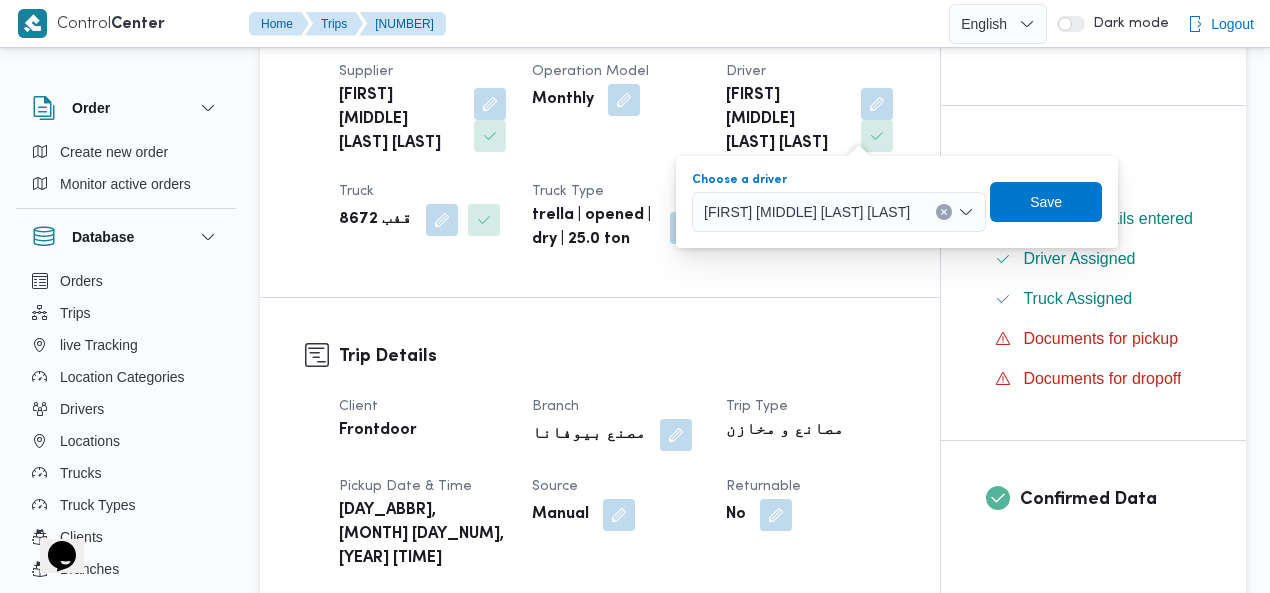 click 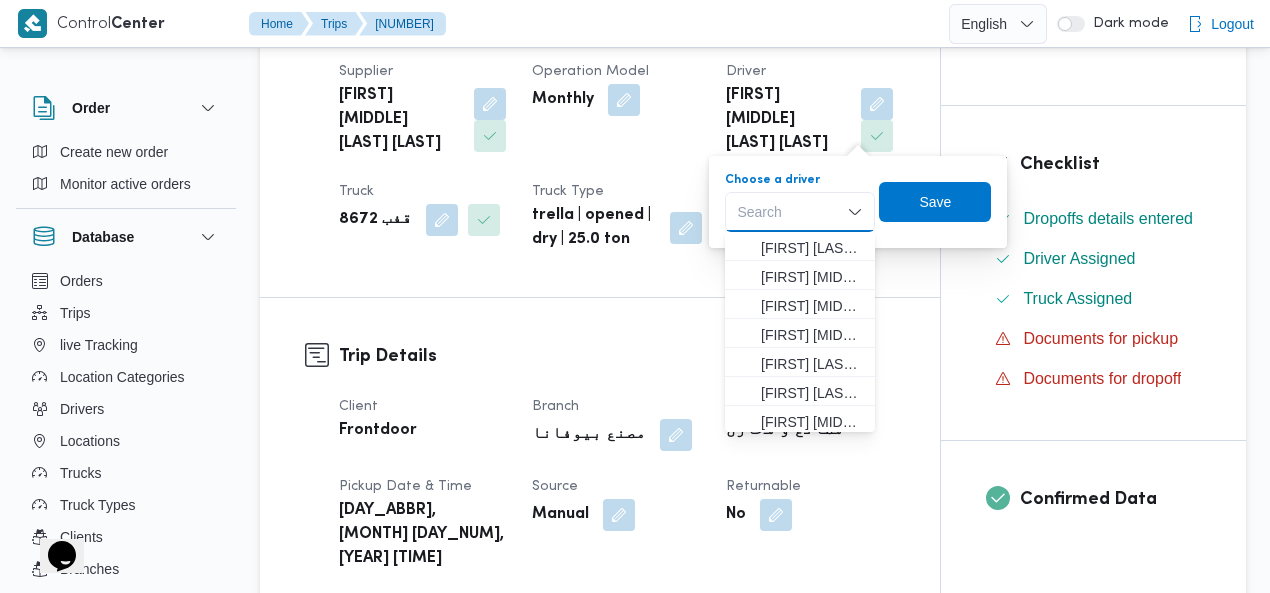 click on "Search" at bounding box center [800, 212] 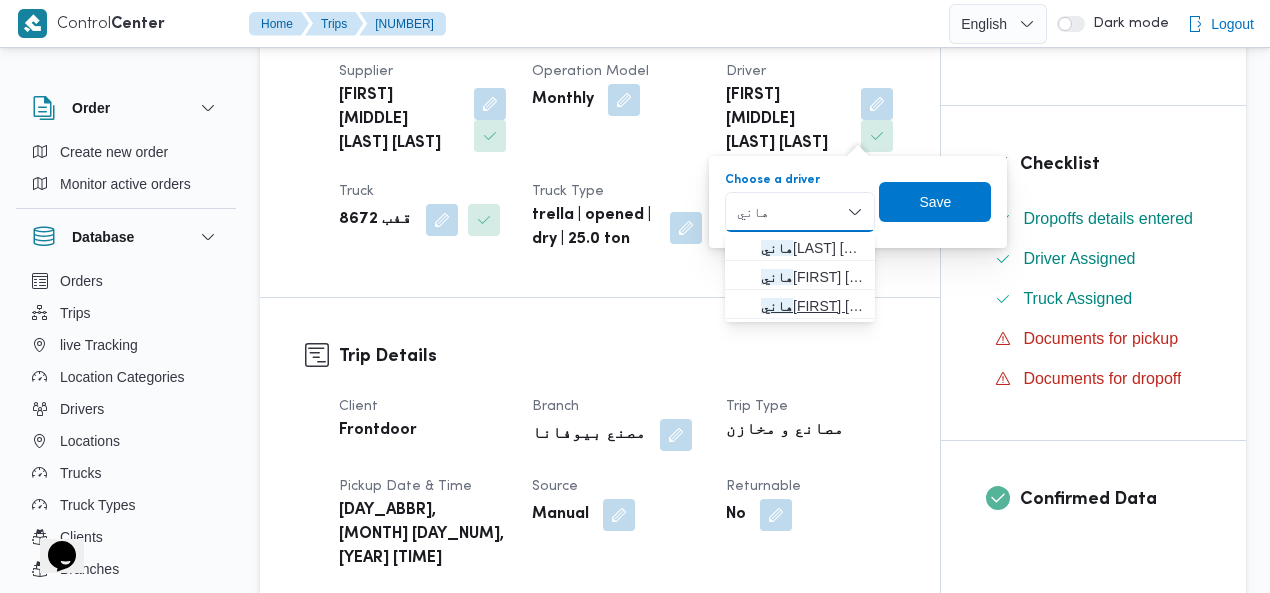 type on "هاني" 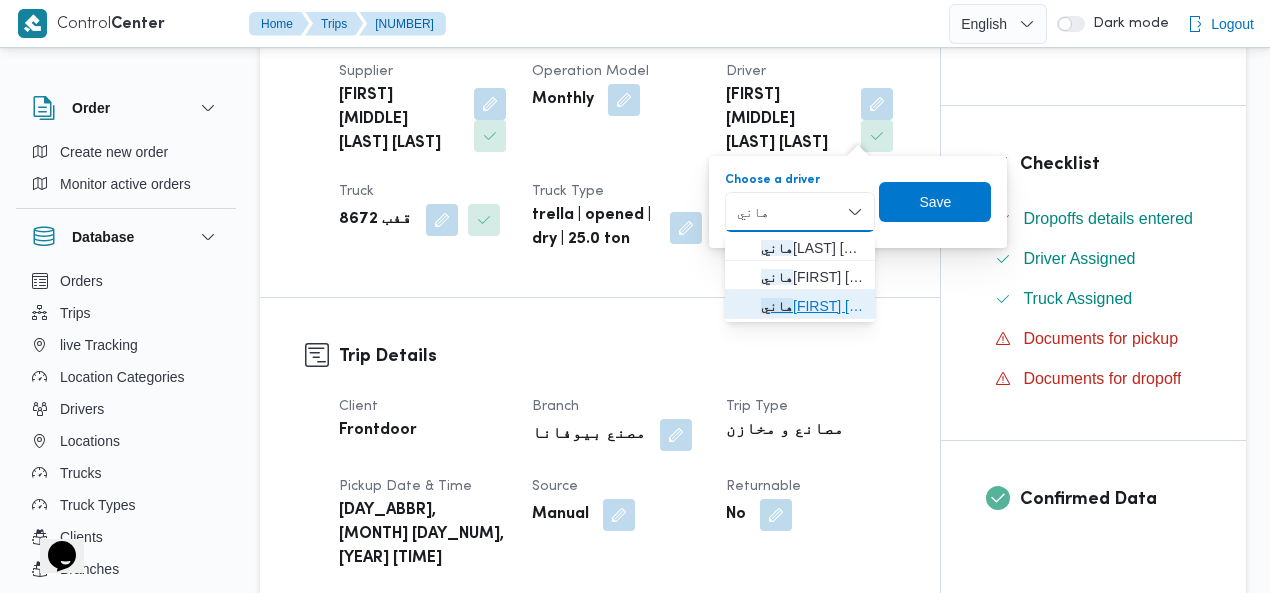 click on "هاني  ادور اديب بشاي" at bounding box center (812, 306) 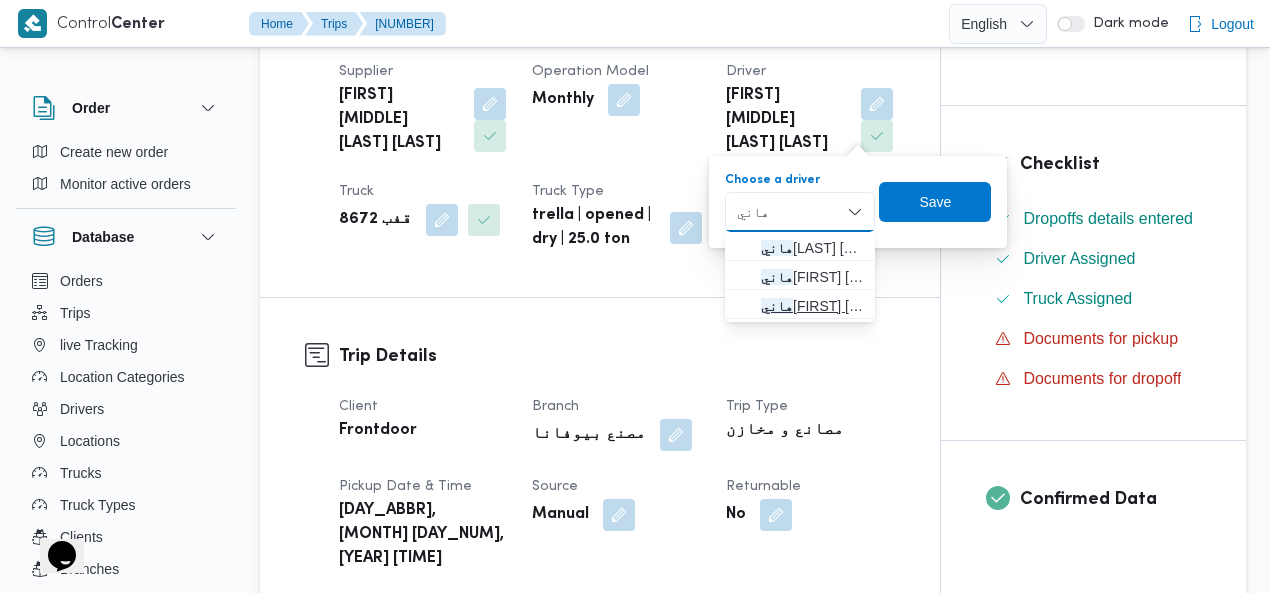 type 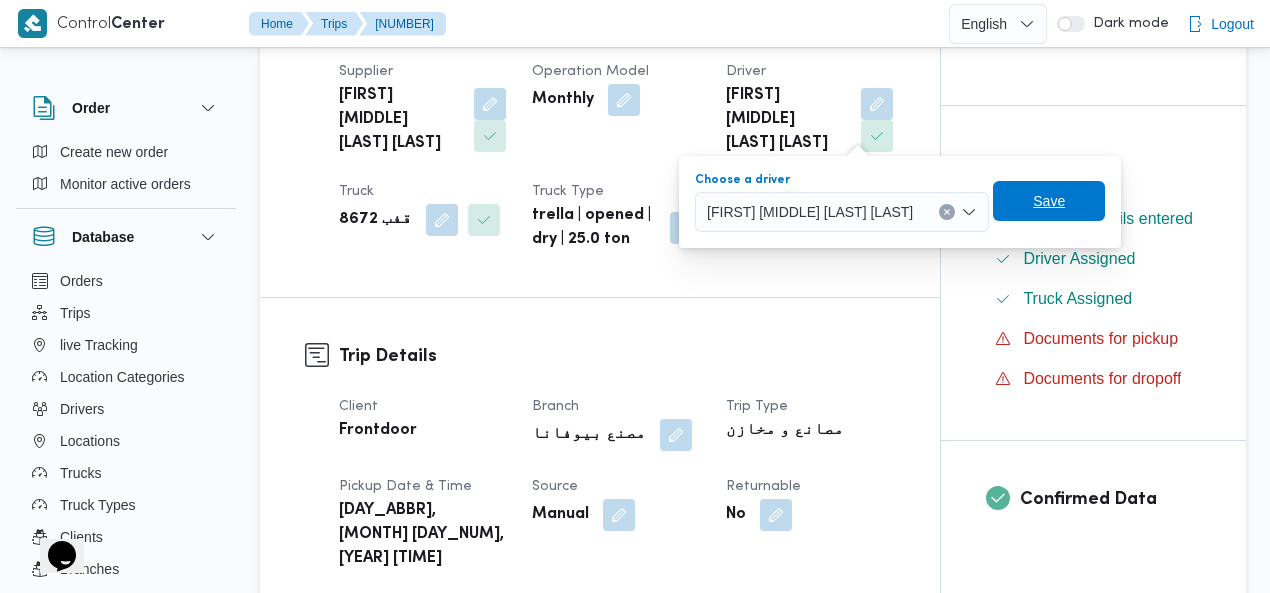 click on "Save" at bounding box center (1049, 201) 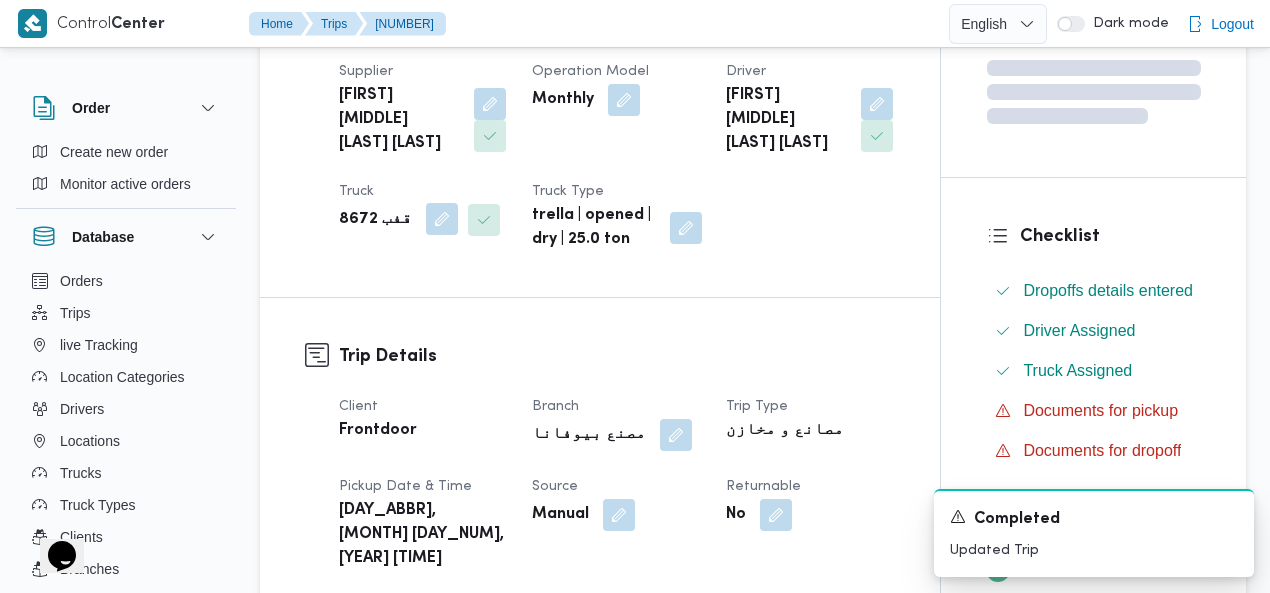 click at bounding box center [442, 219] 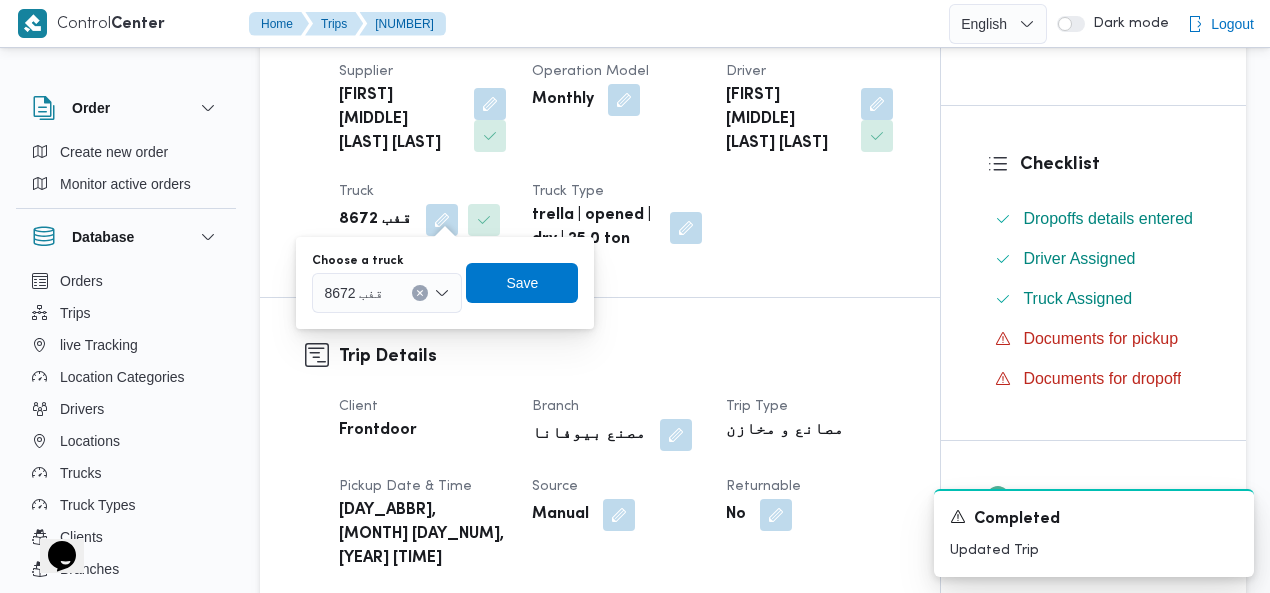 click 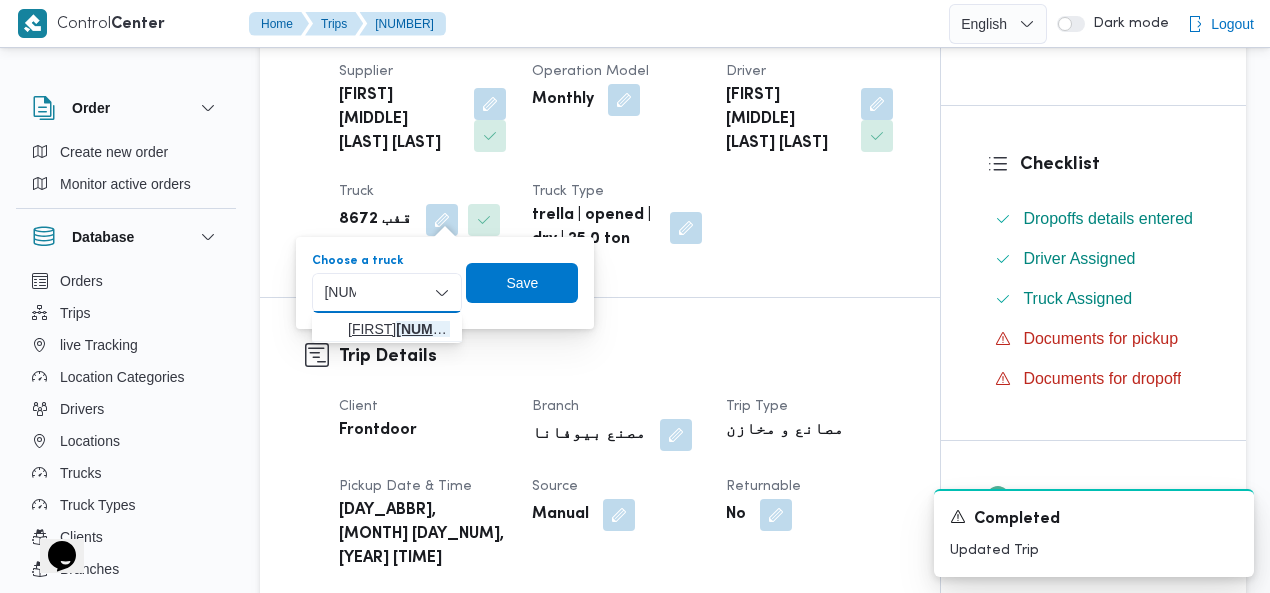 type on "5187" 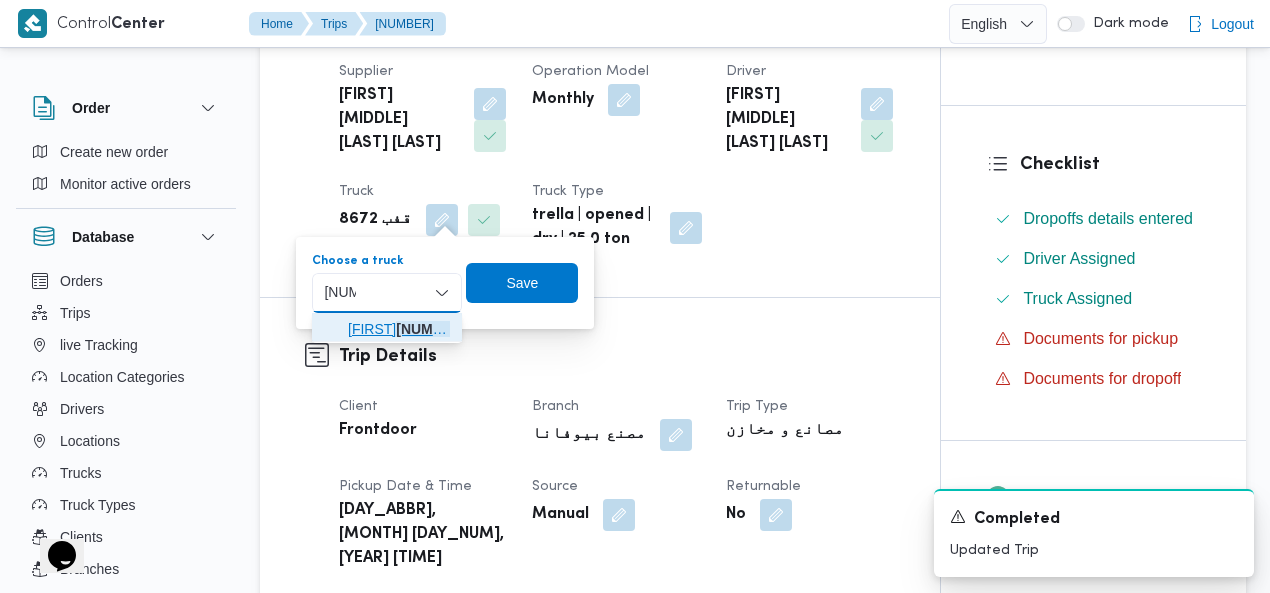 click on "أهب 5187  | null" at bounding box center (399, 329) 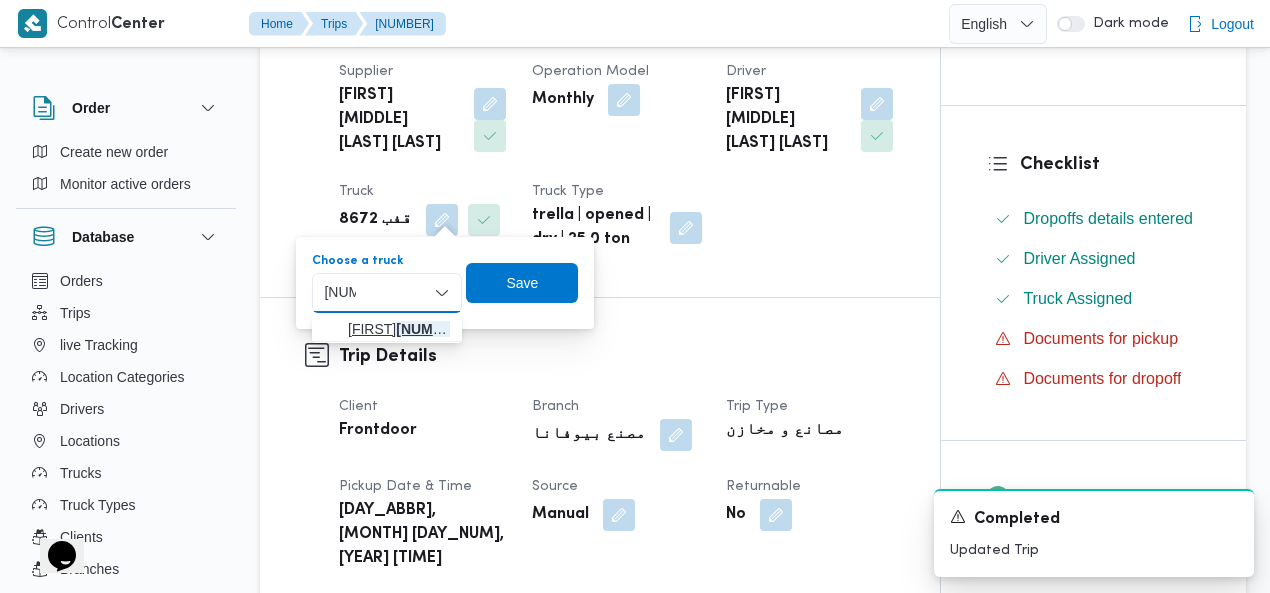 type 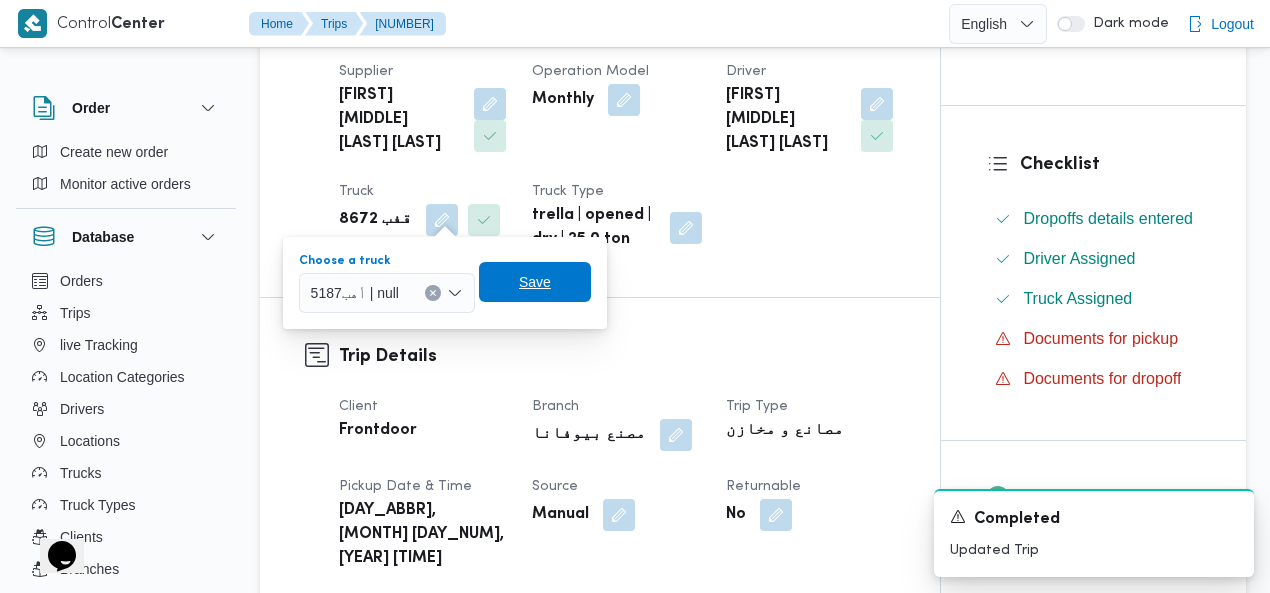 click on "Save" at bounding box center [535, 282] 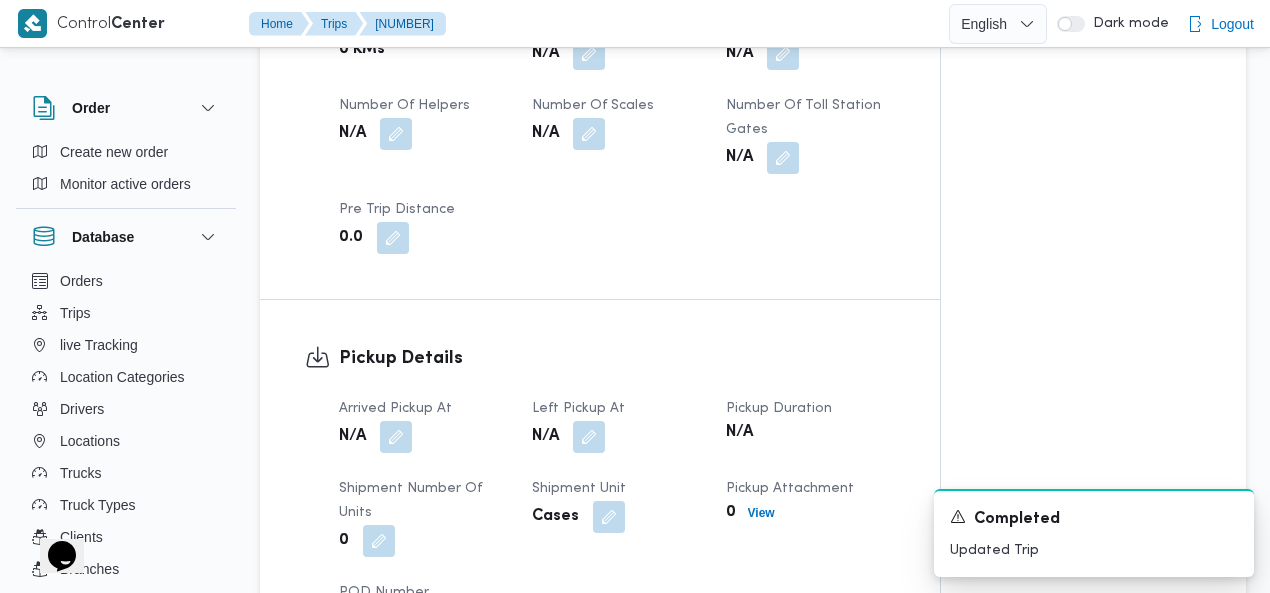 scroll, scrollTop: 1188, scrollLeft: 0, axis: vertical 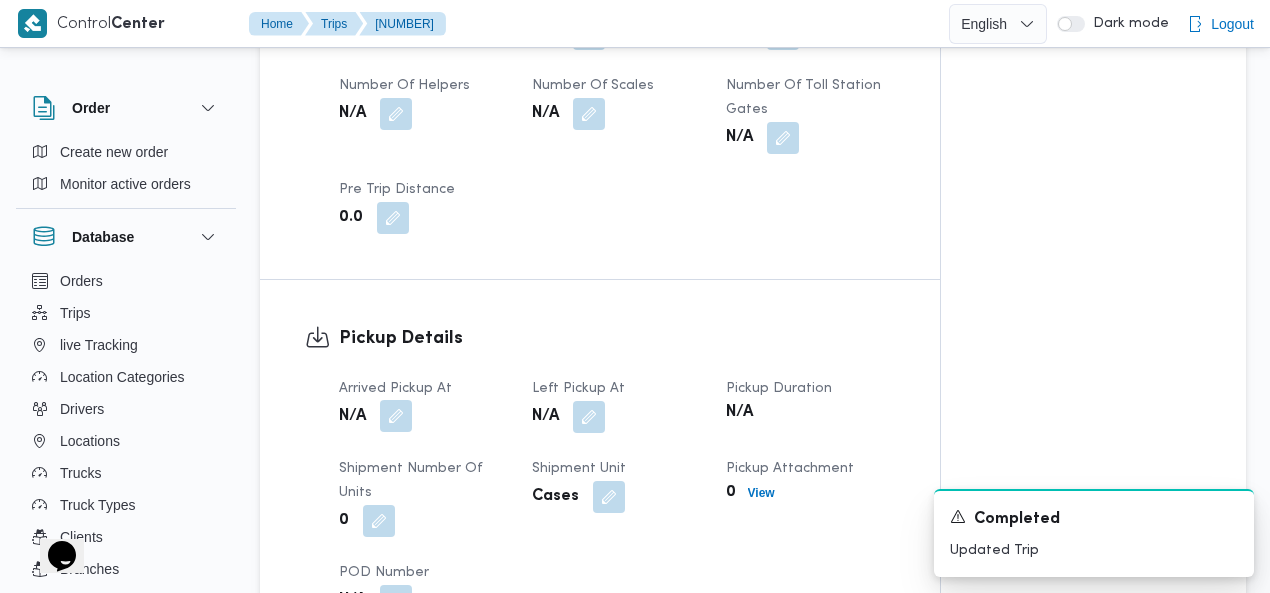 click at bounding box center [396, 416] 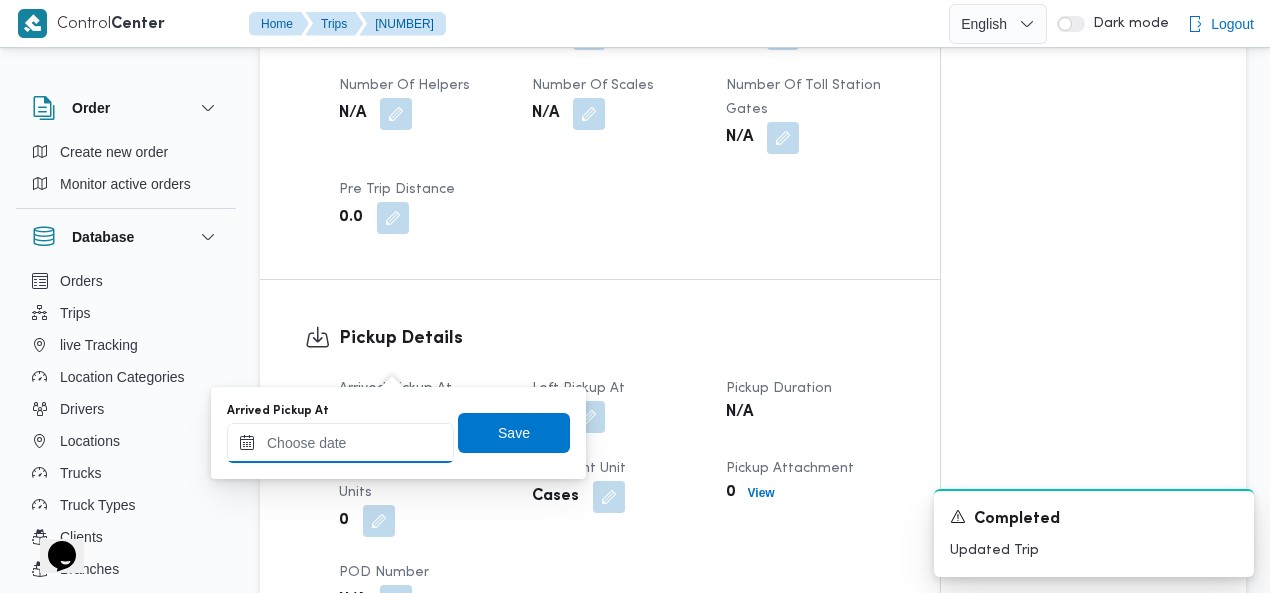click at bounding box center [340, 443] 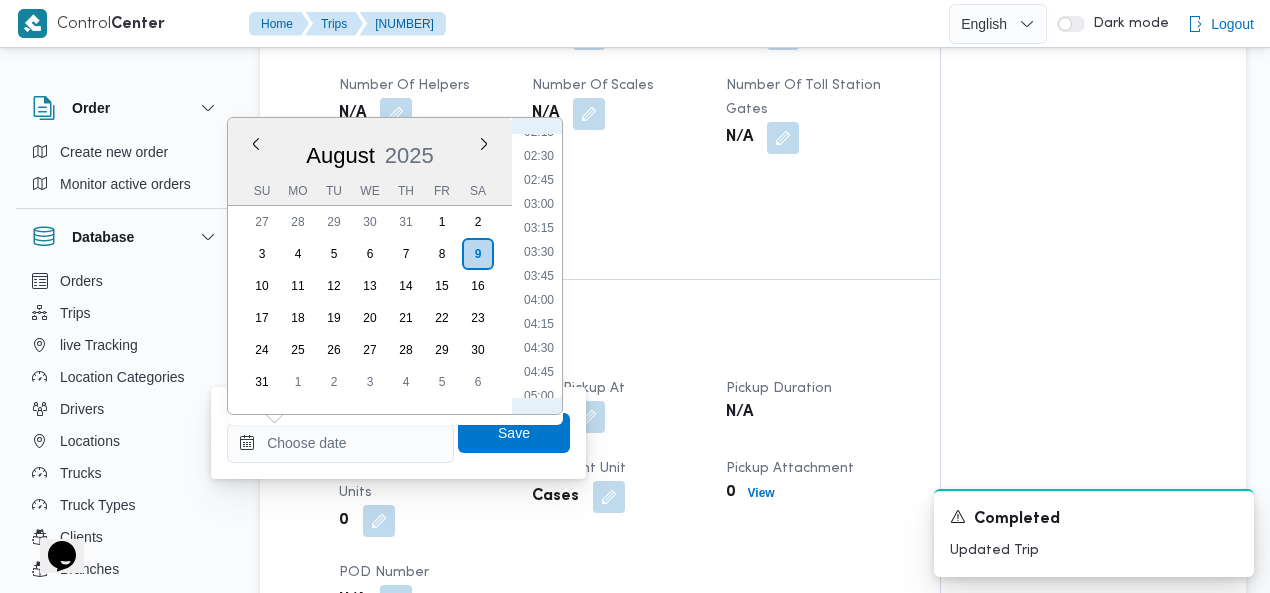 scroll, scrollTop: 0, scrollLeft: 0, axis: both 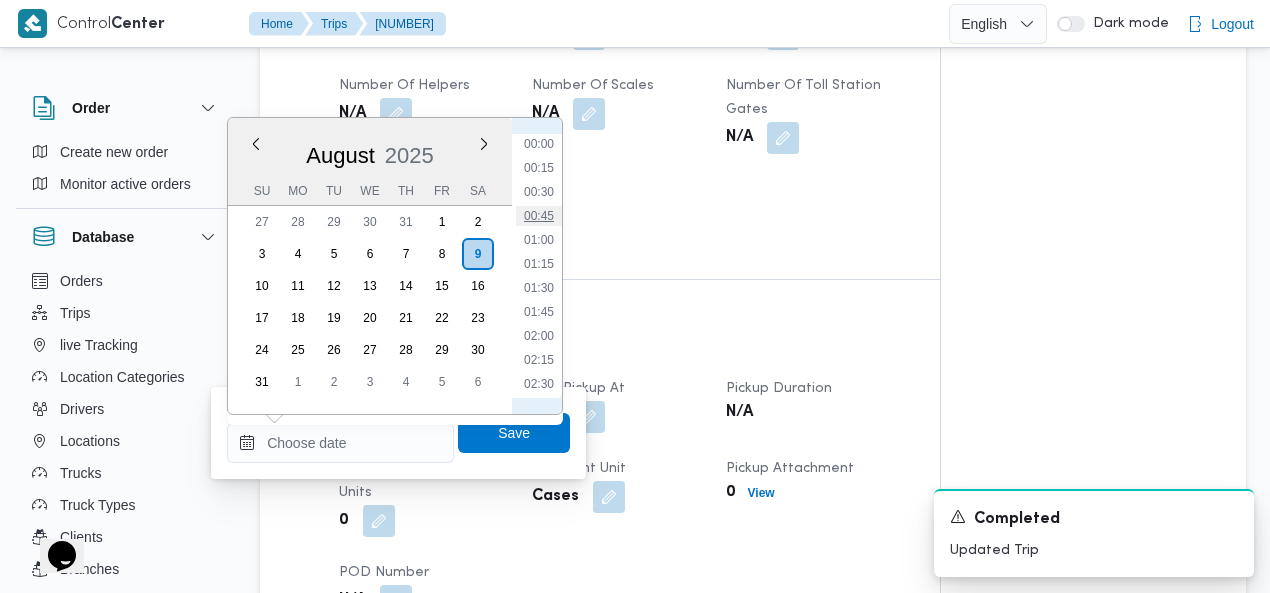 click on "00:45" at bounding box center [539, 216] 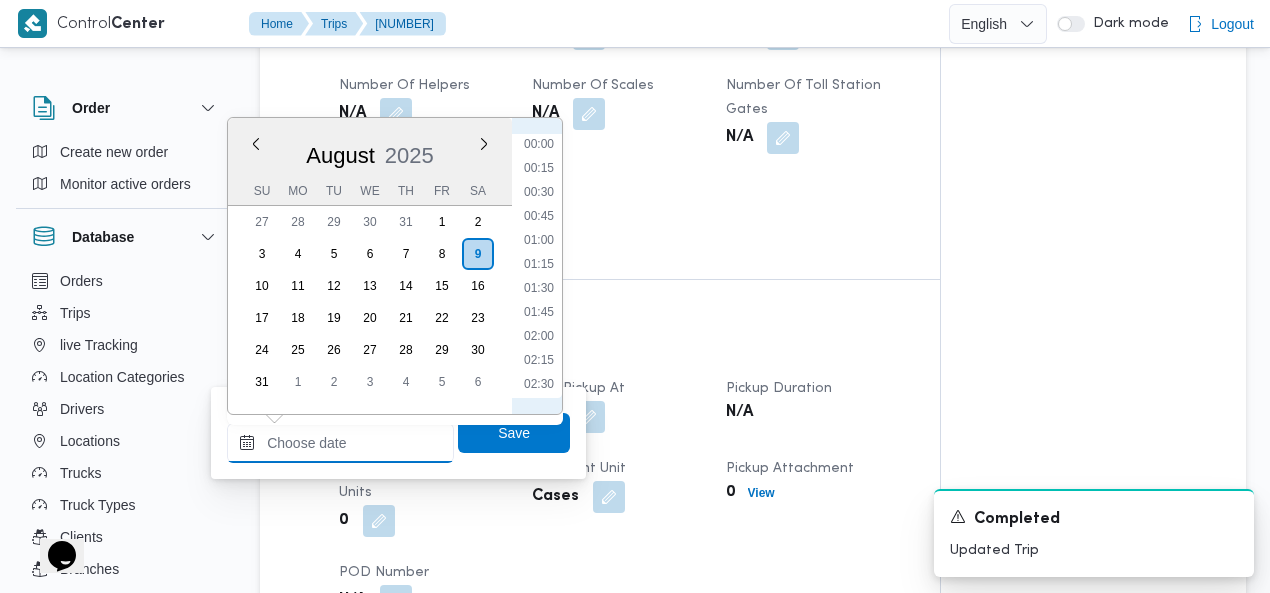 type on "09/08/2025 00:45" 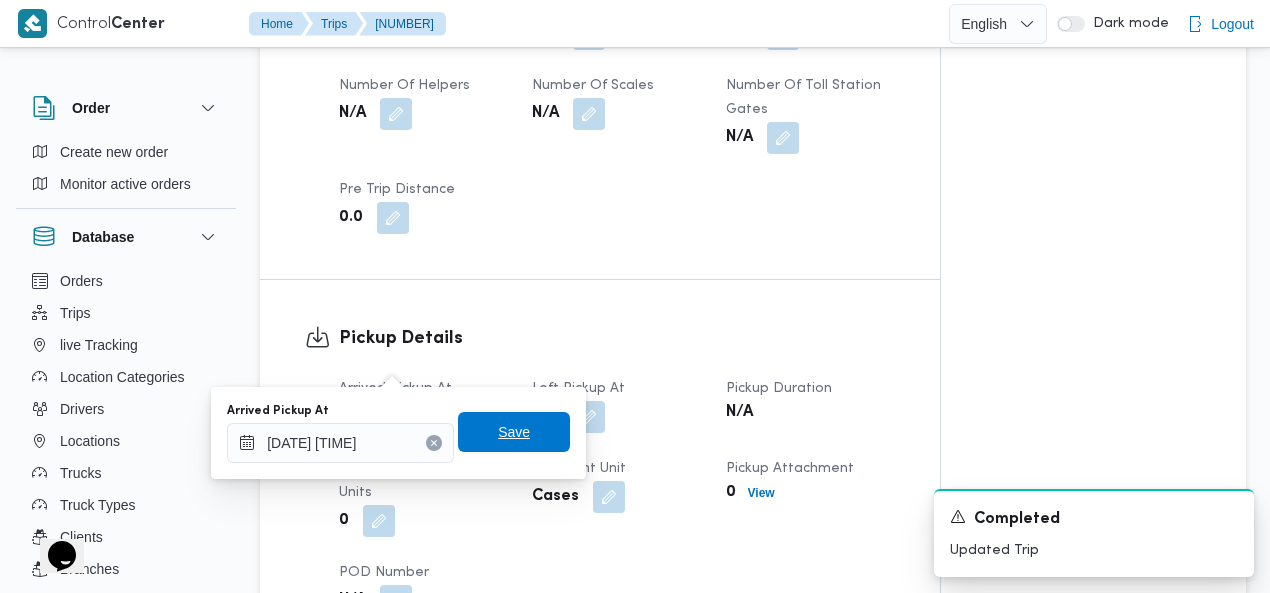 click on "Save" at bounding box center [514, 432] 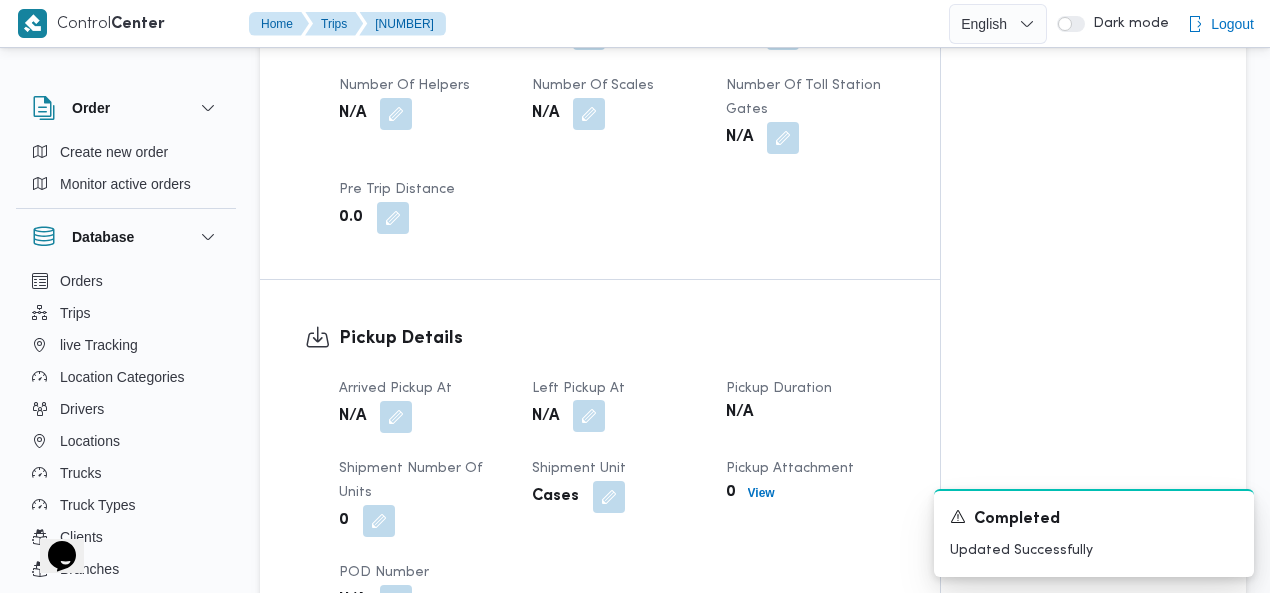 click at bounding box center [589, 416] 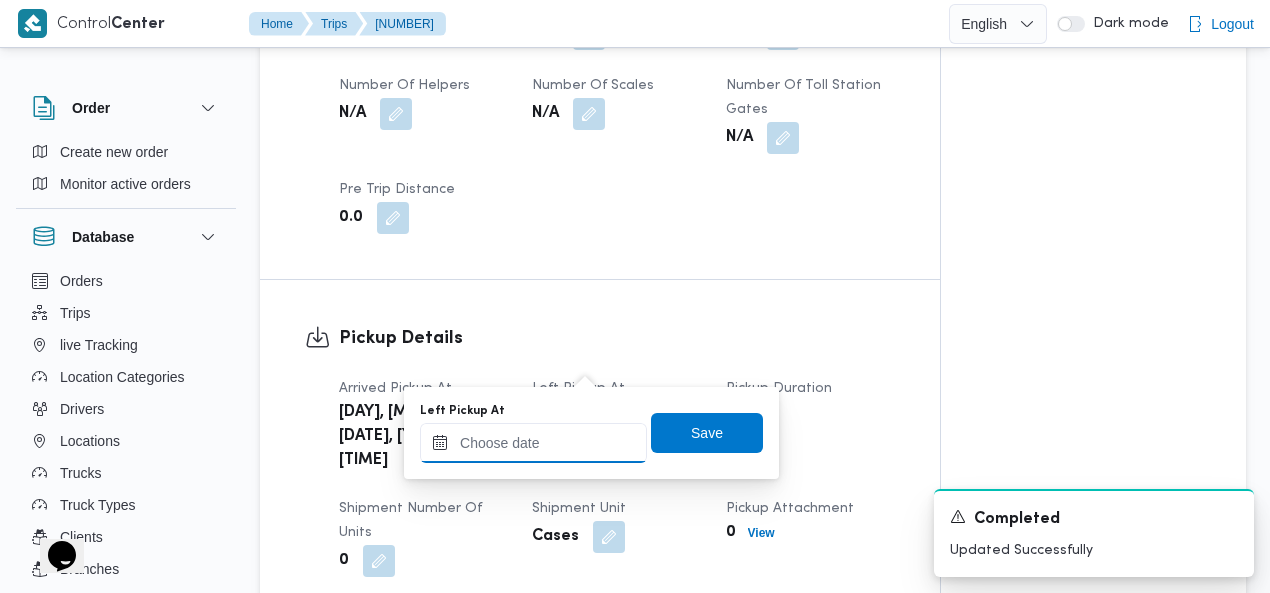 click on "Left Pickup At" at bounding box center [533, 443] 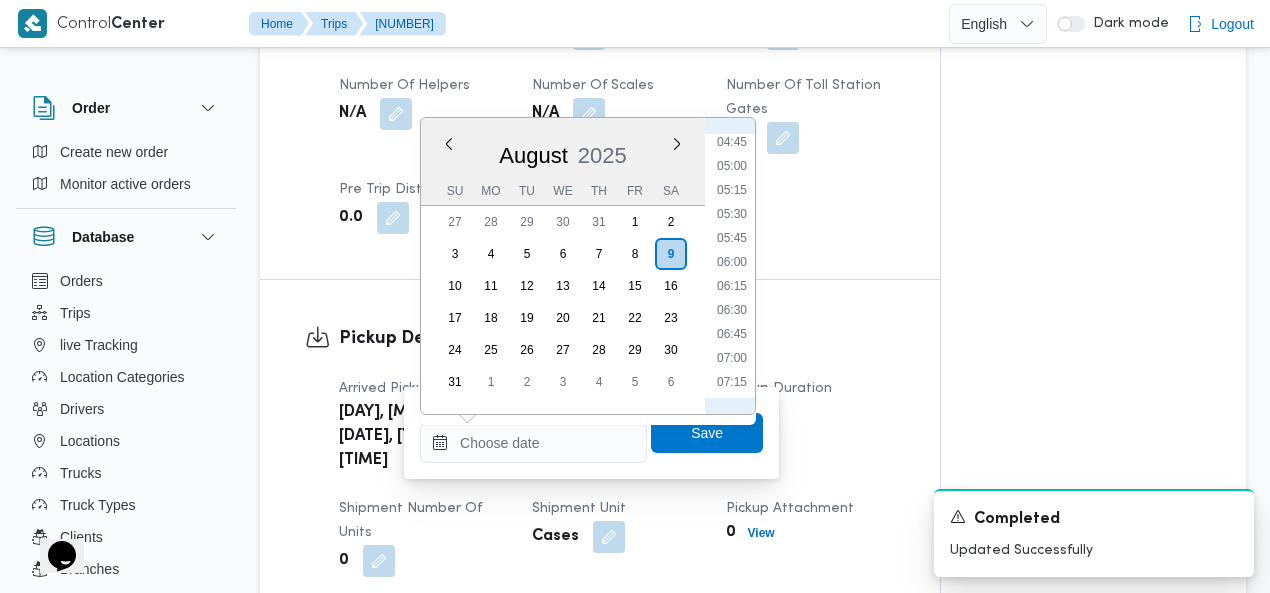 scroll, scrollTop: 228, scrollLeft: 0, axis: vertical 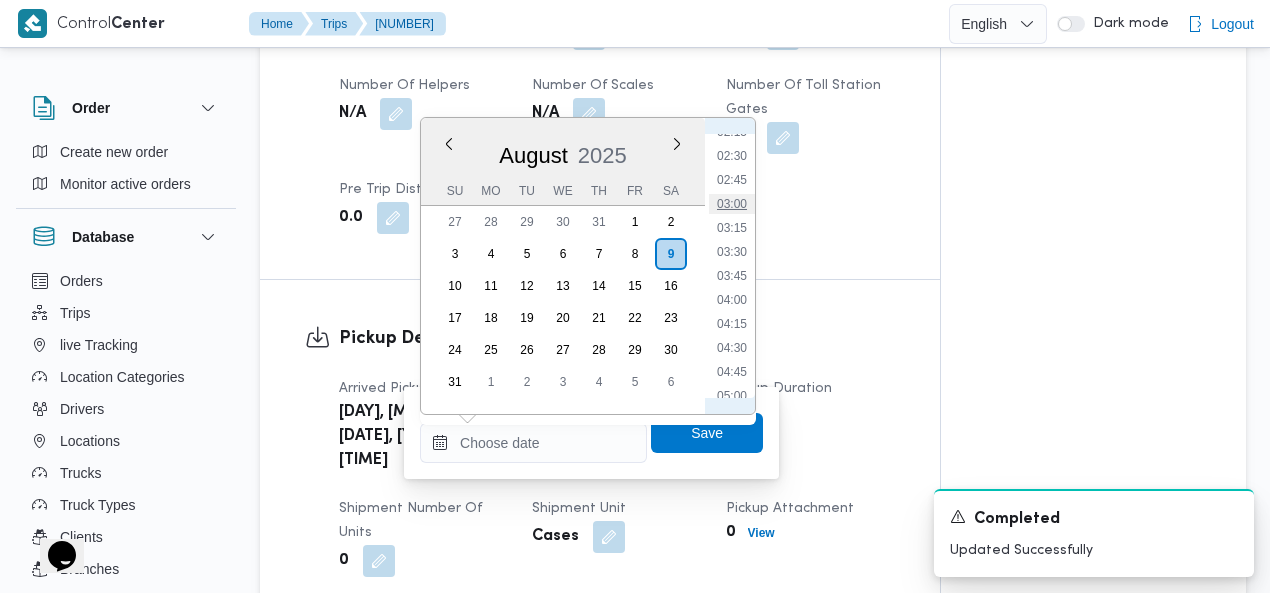 click on "03:00" at bounding box center (732, 204) 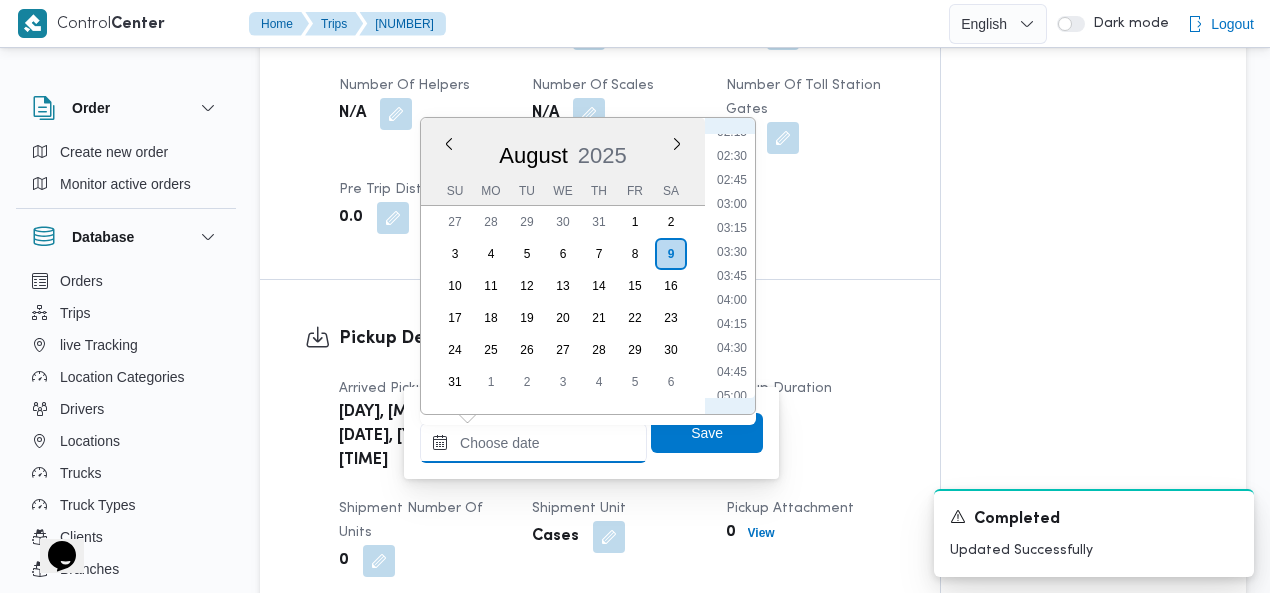 type on "09/08/2025 03:00" 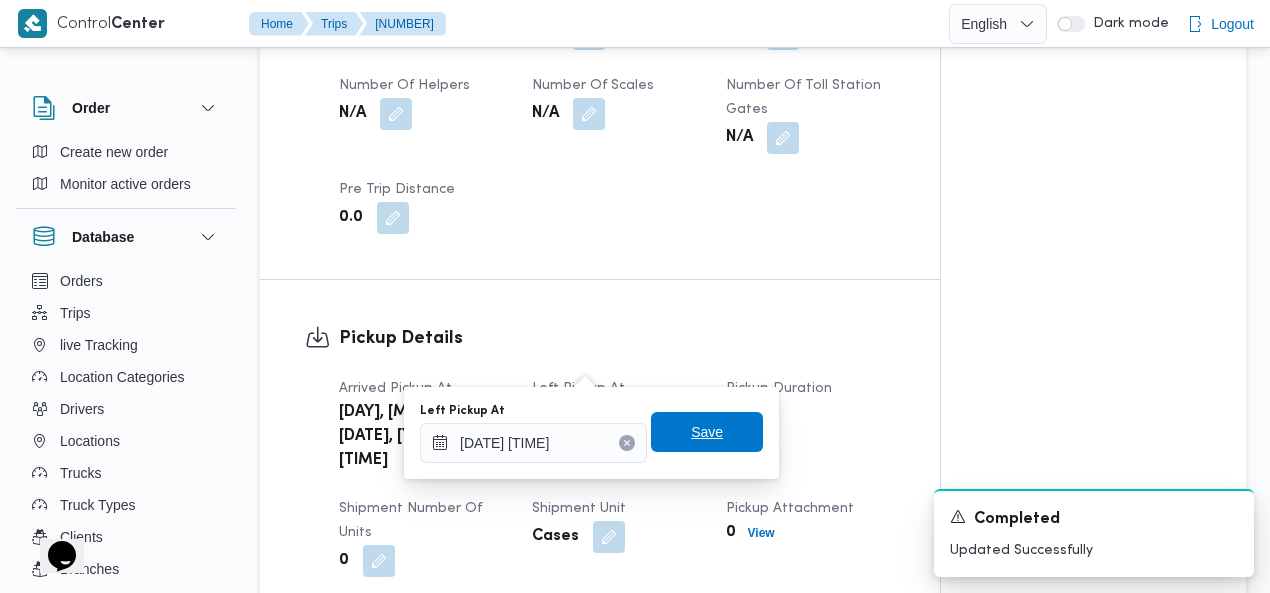 click on "Save" at bounding box center (707, 432) 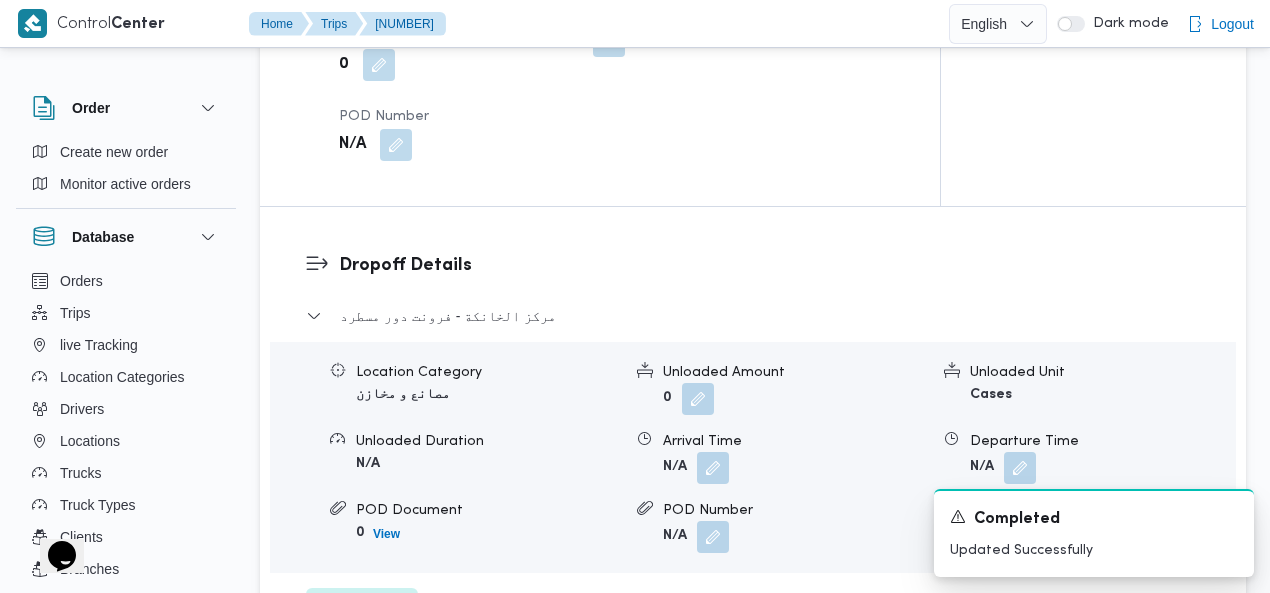 scroll, scrollTop: 1816, scrollLeft: 0, axis: vertical 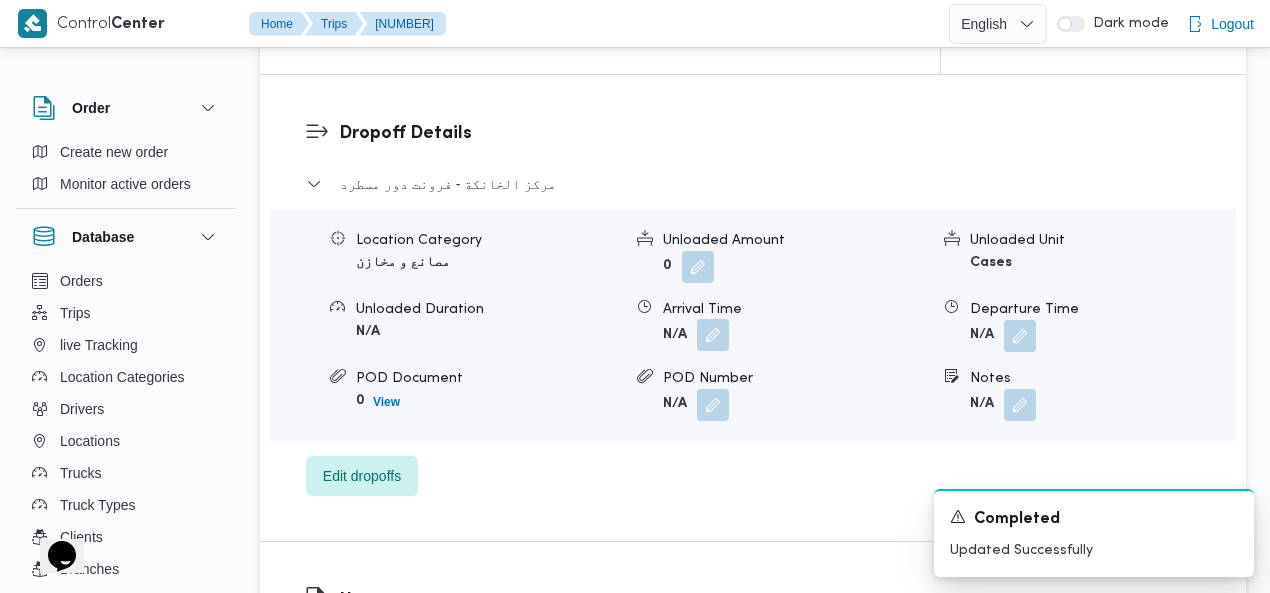 click at bounding box center (713, 335) 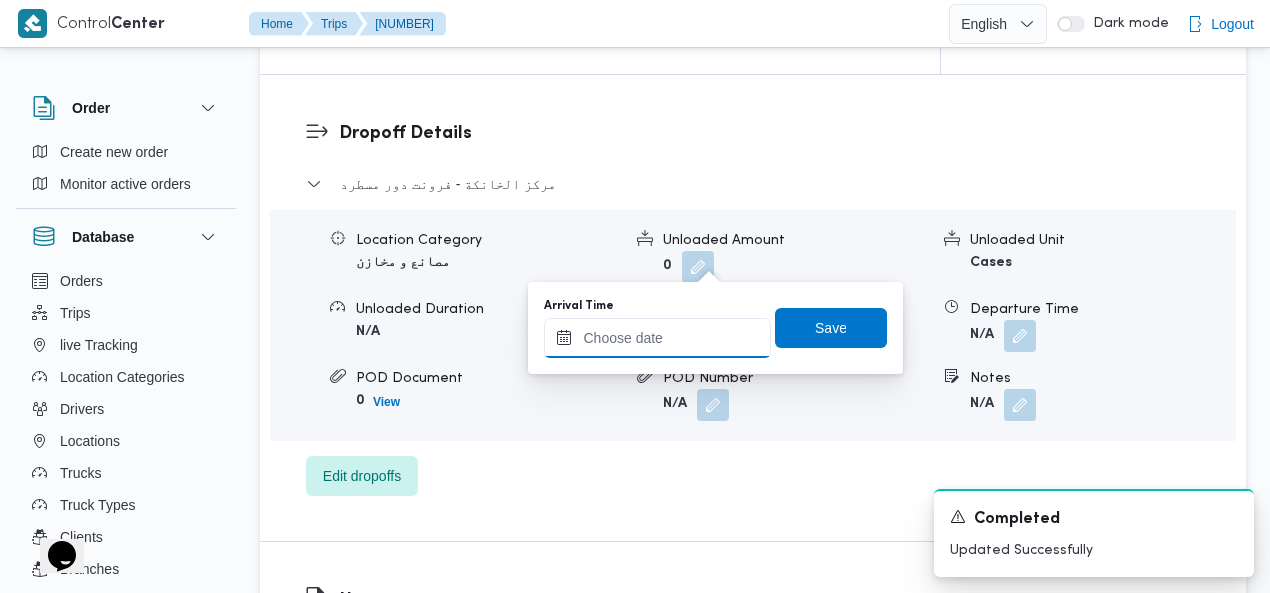click on "Arrival Time" at bounding box center (657, 338) 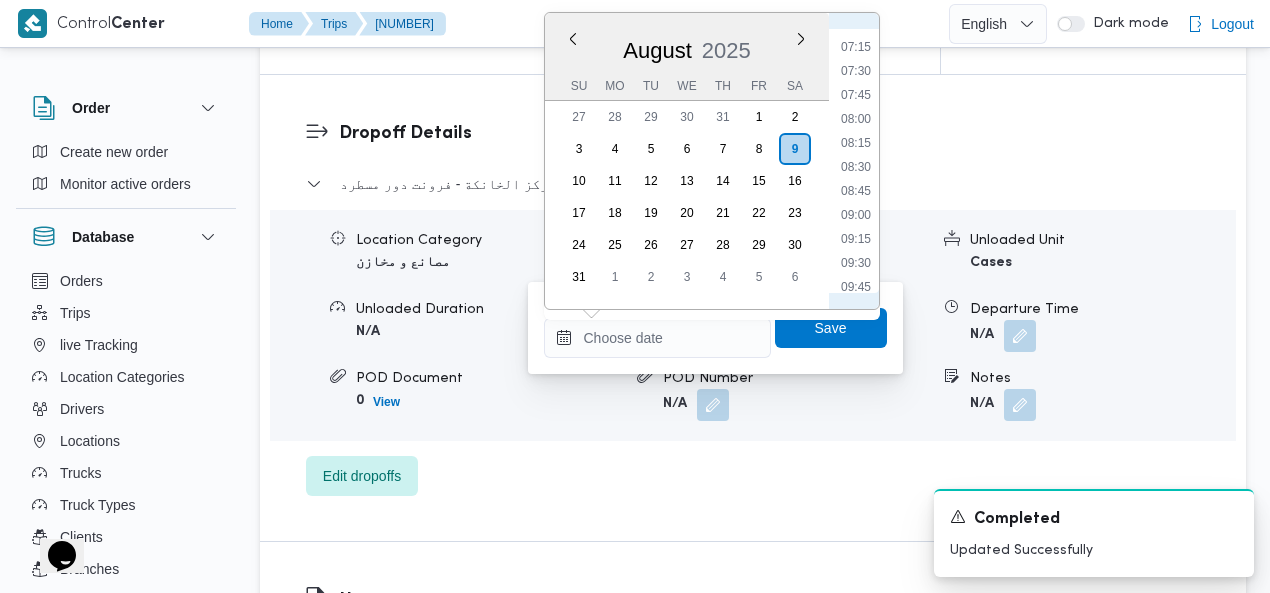 scroll, scrollTop: 458, scrollLeft: 0, axis: vertical 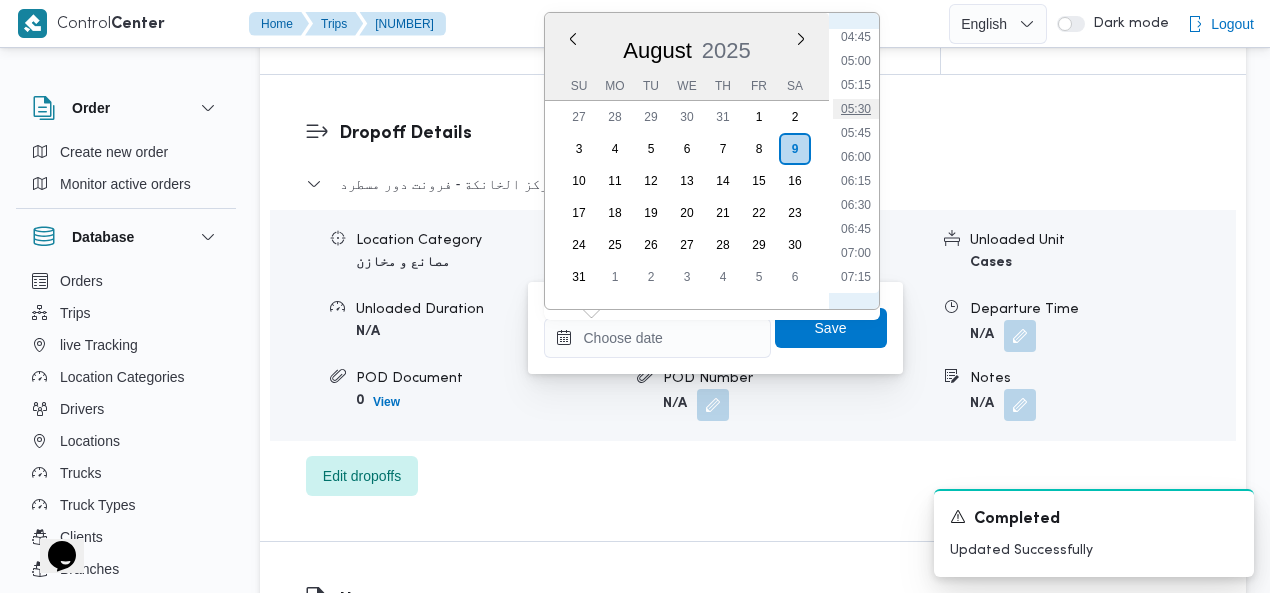 click on "05:30" at bounding box center [856, 109] 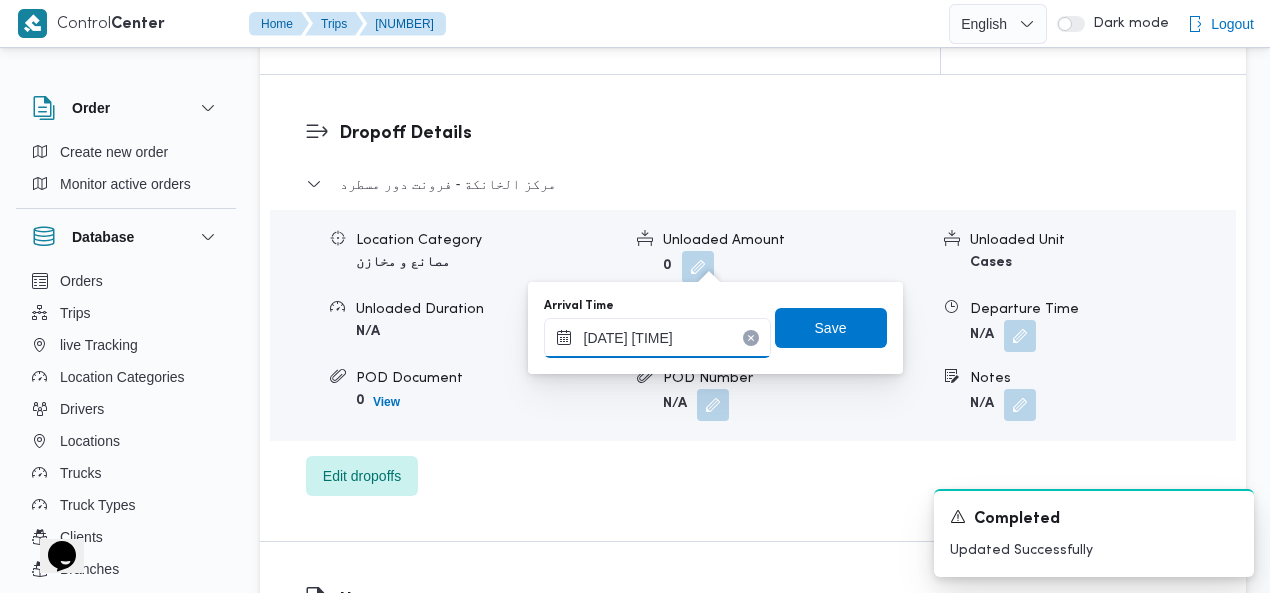 click on "09/08/2025 05:30" at bounding box center (657, 338) 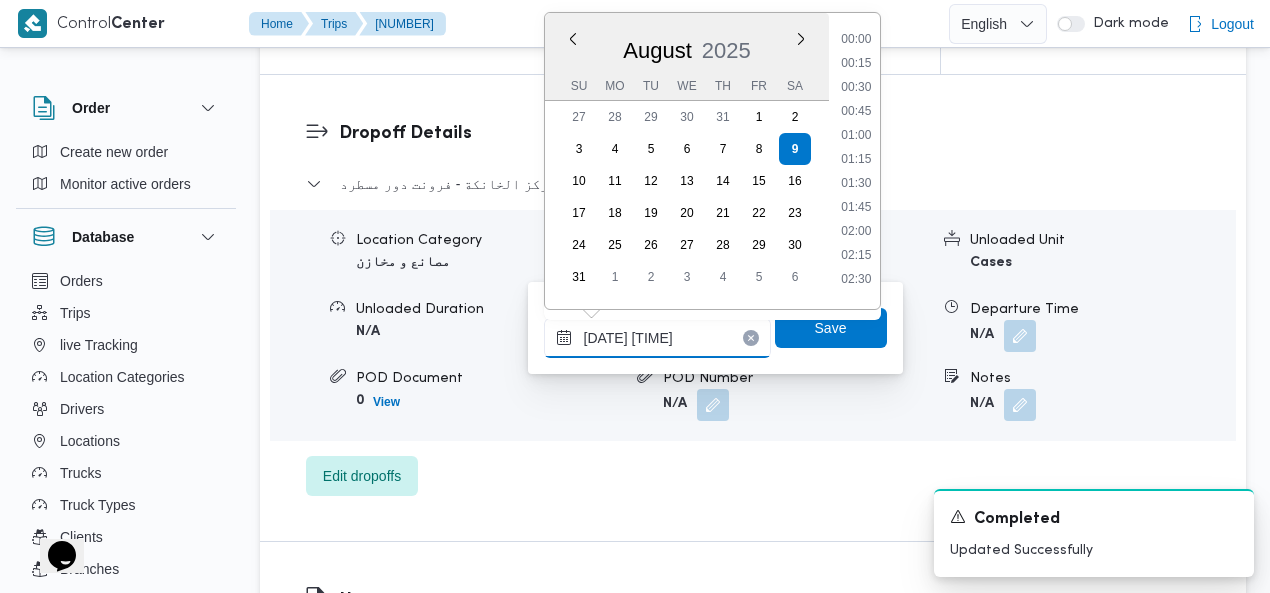 scroll, scrollTop: 390, scrollLeft: 0, axis: vertical 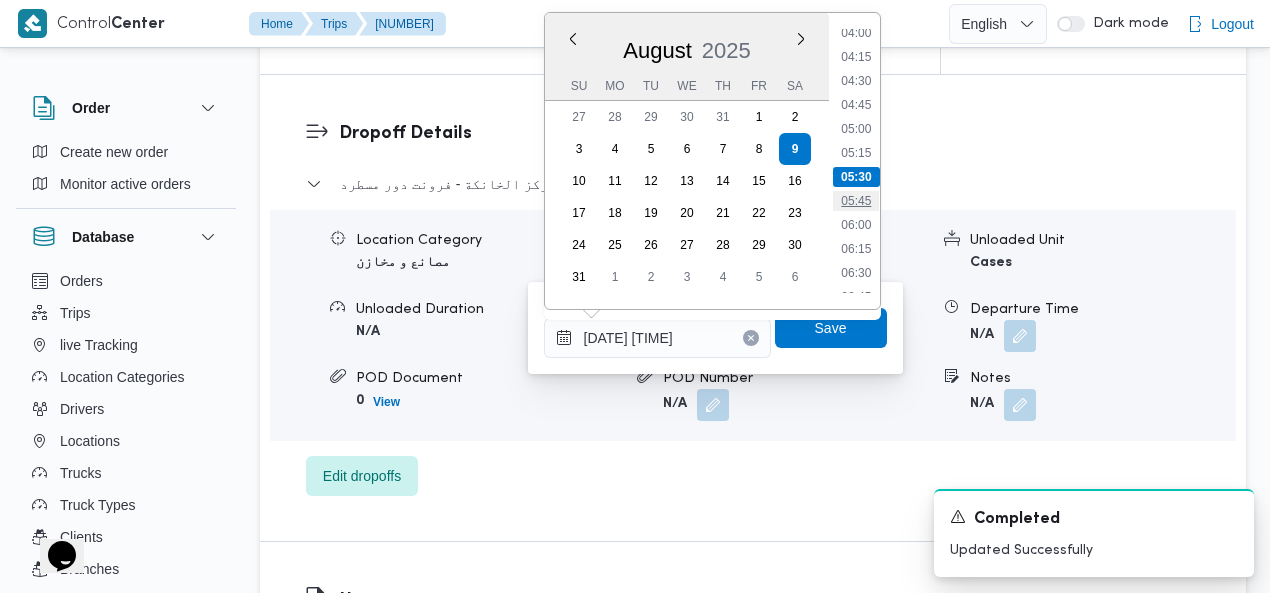 click on "05:45" at bounding box center (856, 201) 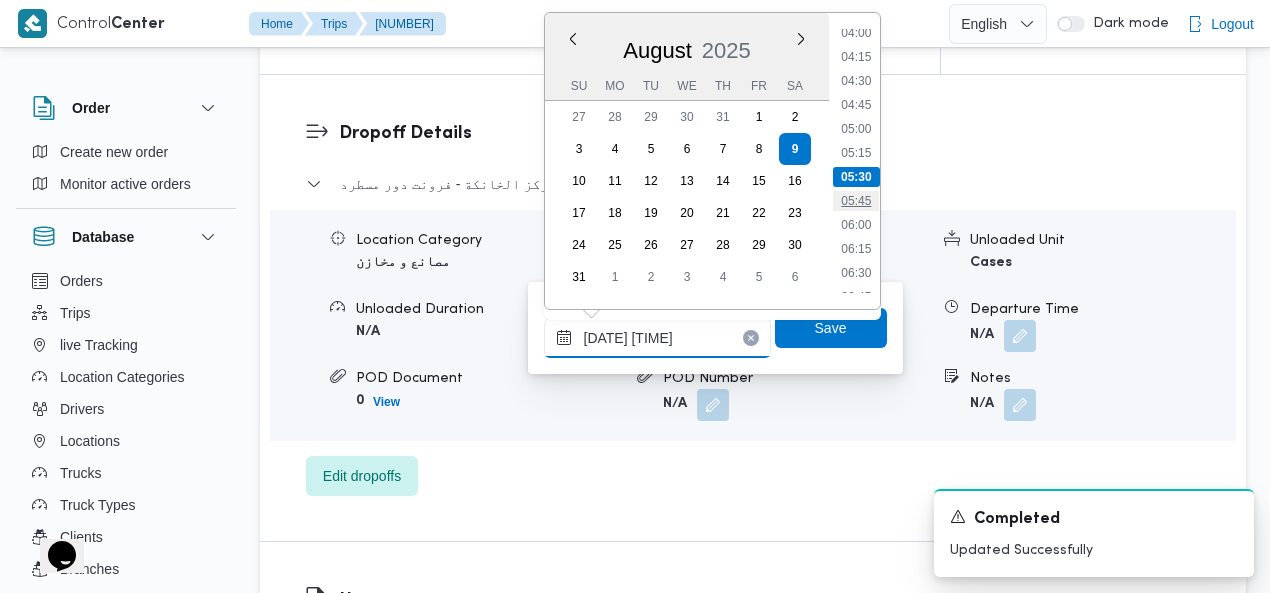 type on "09/08/2025 05:45" 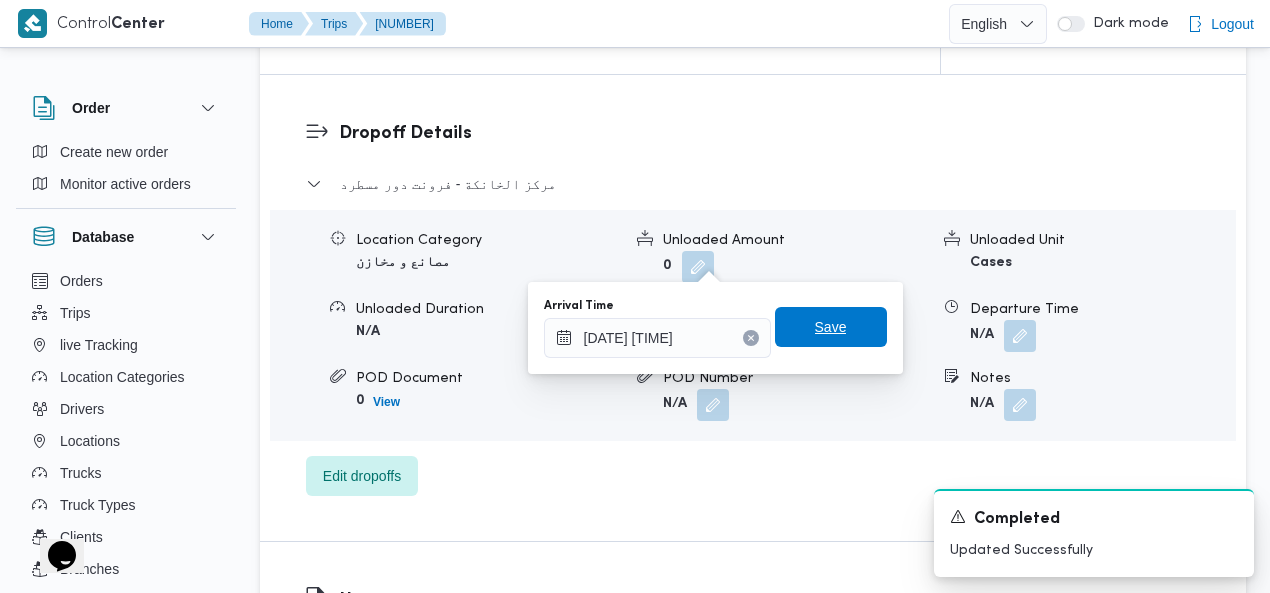 click on "Save" at bounding box center [831, 327] 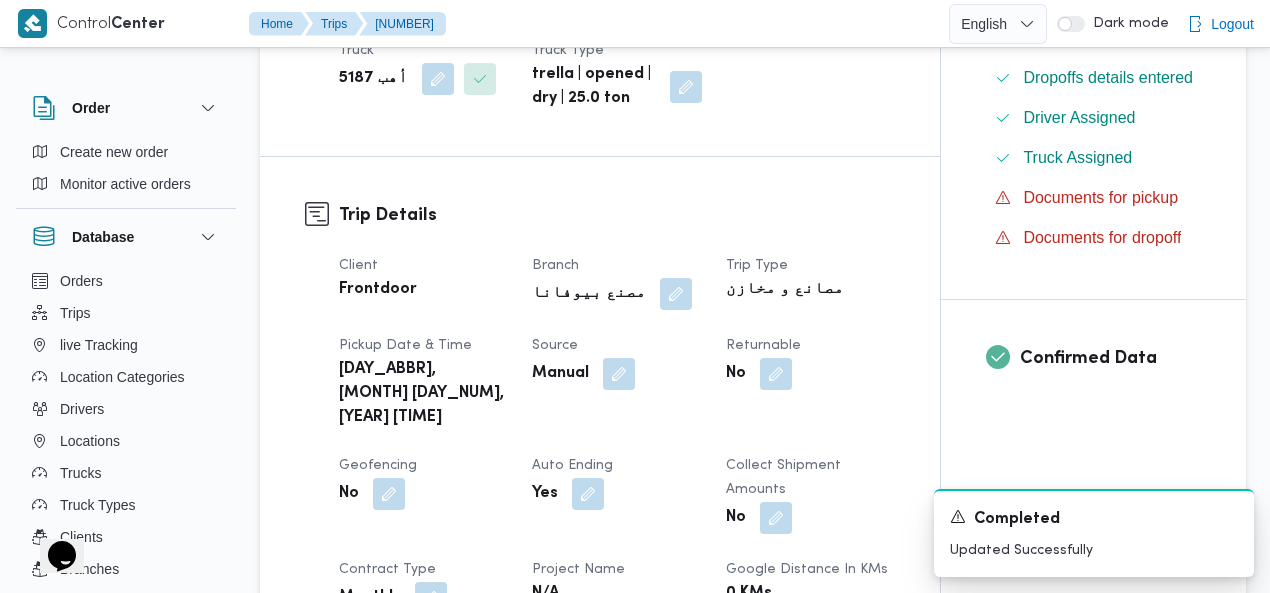 scroll, scrollTop: 0, scrollLeft: 0, axis: both 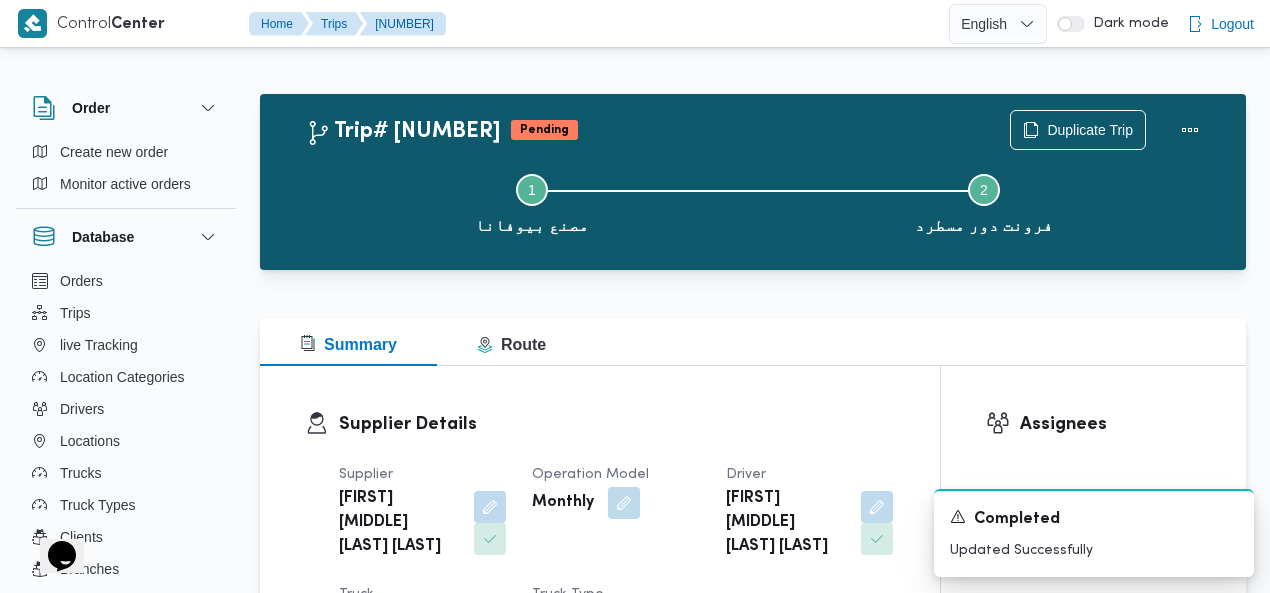 click on "Trip# 330223 Pending Duplicate Trip   Step 1 is incomplete 1 مصنع بيوفانا  Step 2 is incomplete 2 فرونت دور مسطرد Summary Route Supplier Details Supplier خالد ممدوح حسن محمد العبس Operation Model Monthly Driver هاني ادور اديب بشاي Truck أهب 5187 Truck Type trella | opened | dry | 25.0 ton Trip Details Client Frontdoor Branch مصنع بيوفانا  Trip Type مصانع و مخازن Pickup date & time Sat, Aug 9, 2025 12:00 AM Source Manual Returnable No Geofencing No Auto Ending Yes Collect Shipment Amounts No Contract Type Monthly Project Name N/A Google distance in KMs 0 KMs Distance Traveled 0 KMs Manual Distance N/A Trip Cost N/A Number of Helpers N/A Number of Scales N/A Number of Toll Station Gates N/A Pre Trip Distance 0.0 Pickup Details Arrived Pickup At Sat, Aug 9, 2025 12:45 AM Left Pickup At Sat, Aug 9, 2025 3:00 AM Pickup Duration 2 hours, 15 minutes Shipment Number of Units 0 Shipment Unit Cases Pickup Attachment 0 View POD Number" at bounding box center [753, 1867] 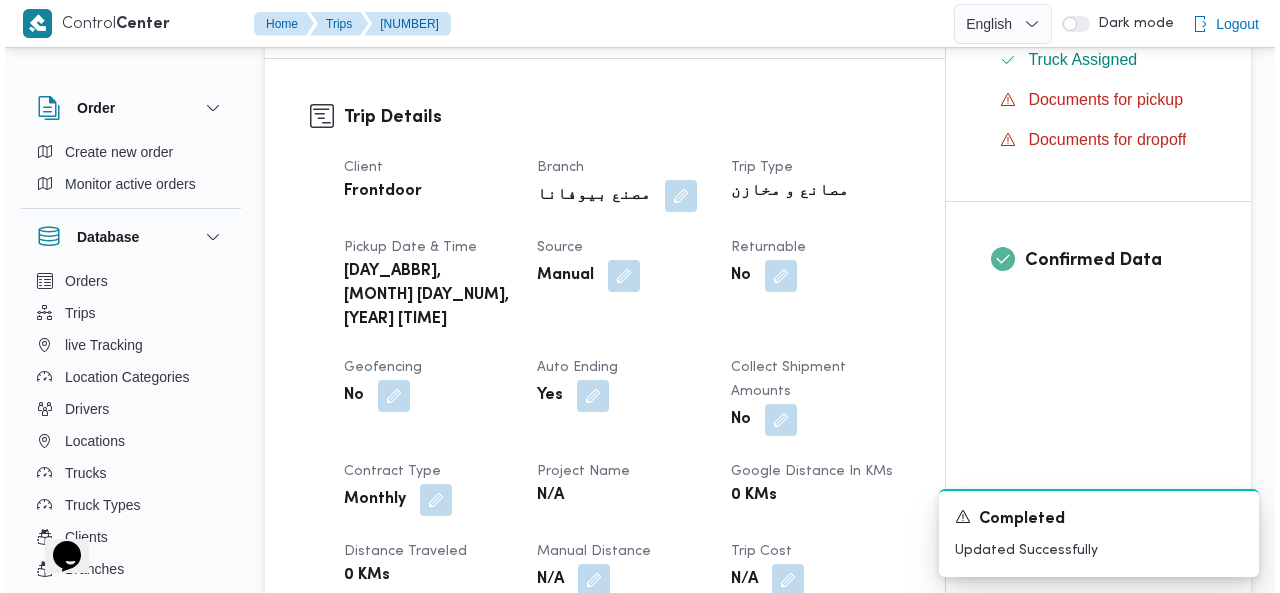 scroll, scrollTop: 0, scrollLeft: 0, axis: both 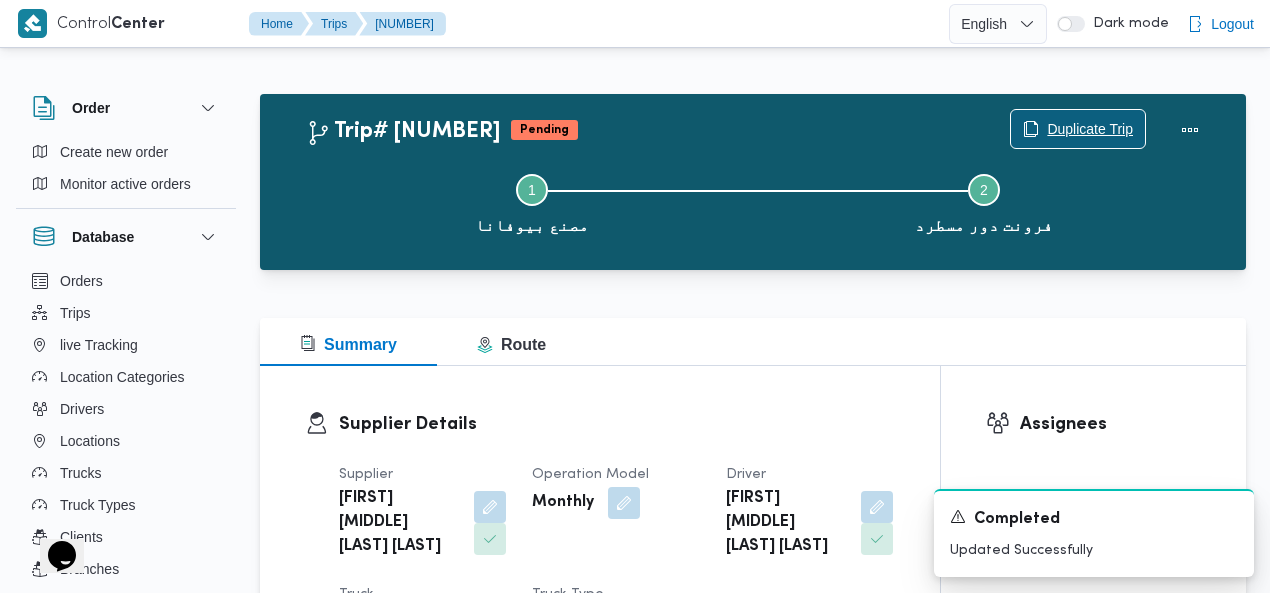 click on "Duplicate Trip" at bounding box center [1090, 129] 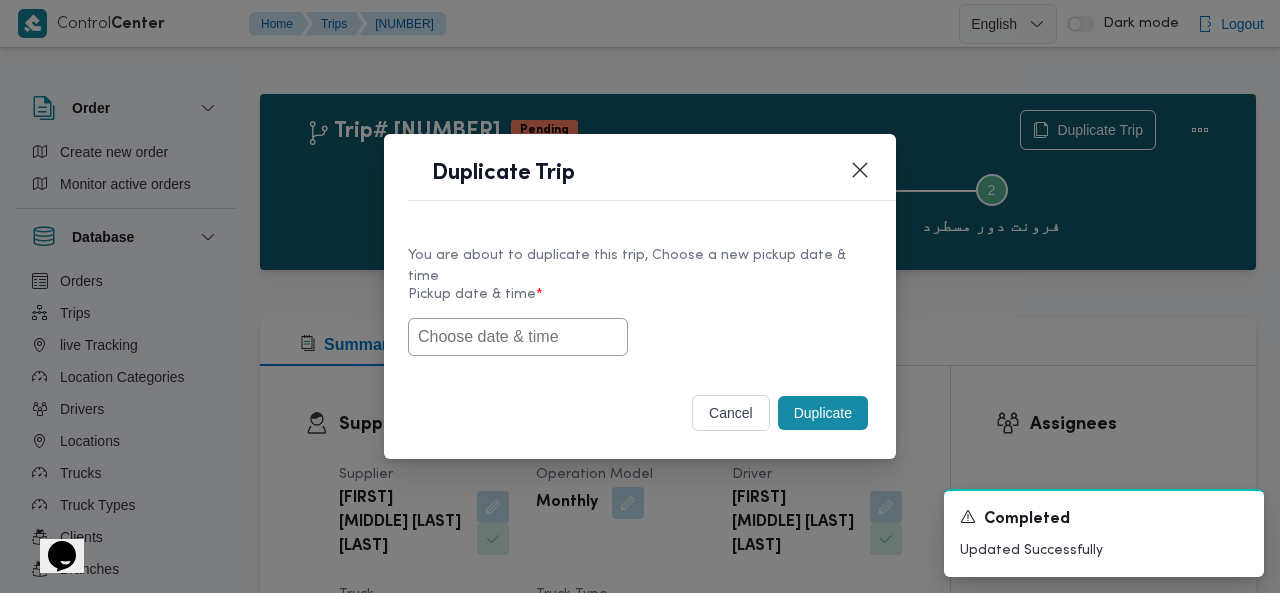 click at bounding box center [518, 337] 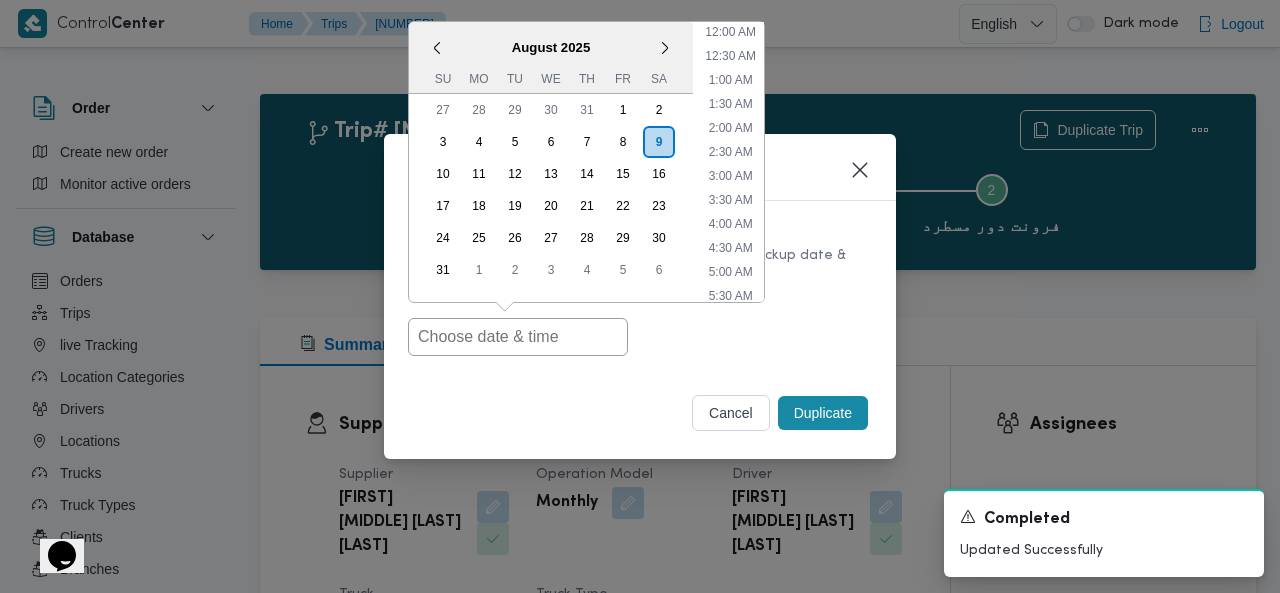 scroll, scrollTop: 398, scrollLeft: 0, axis: vertical 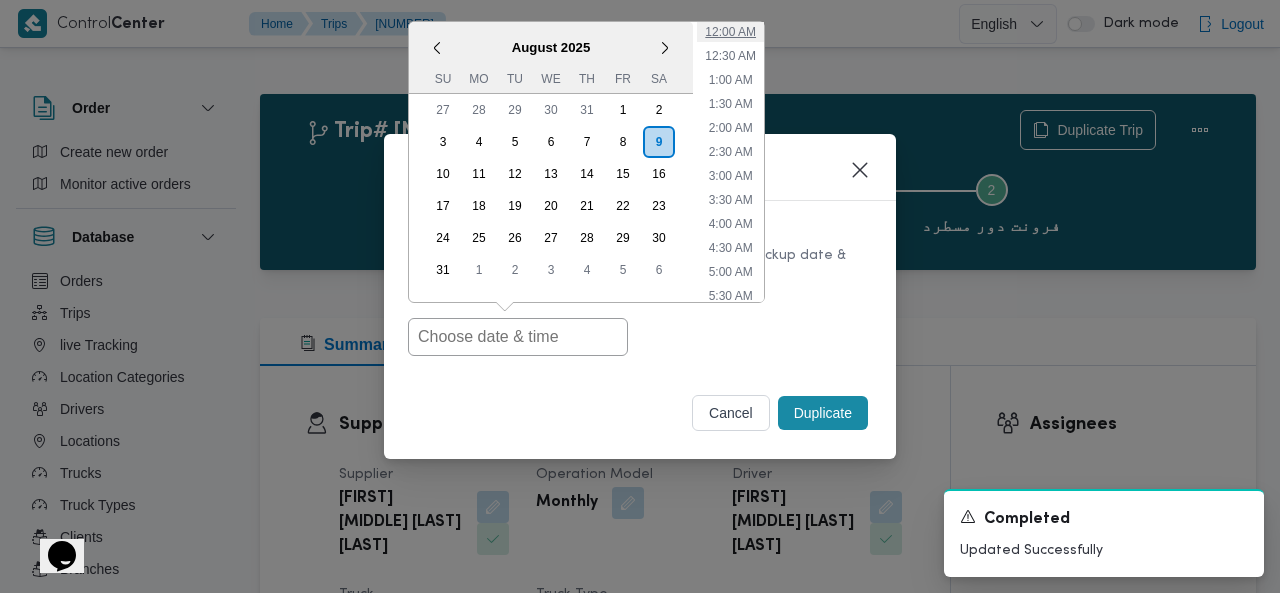 click on "12:00 AM" at bounding box center [730, 32] 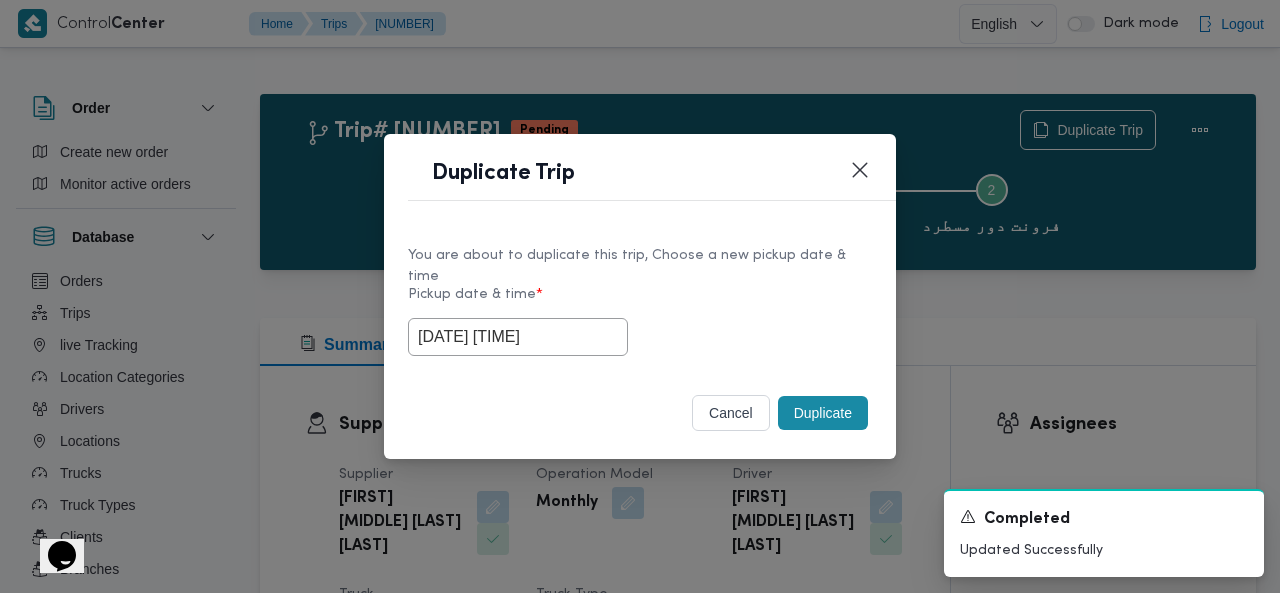 click on "Duplicate" at bounding box center (823, 413) 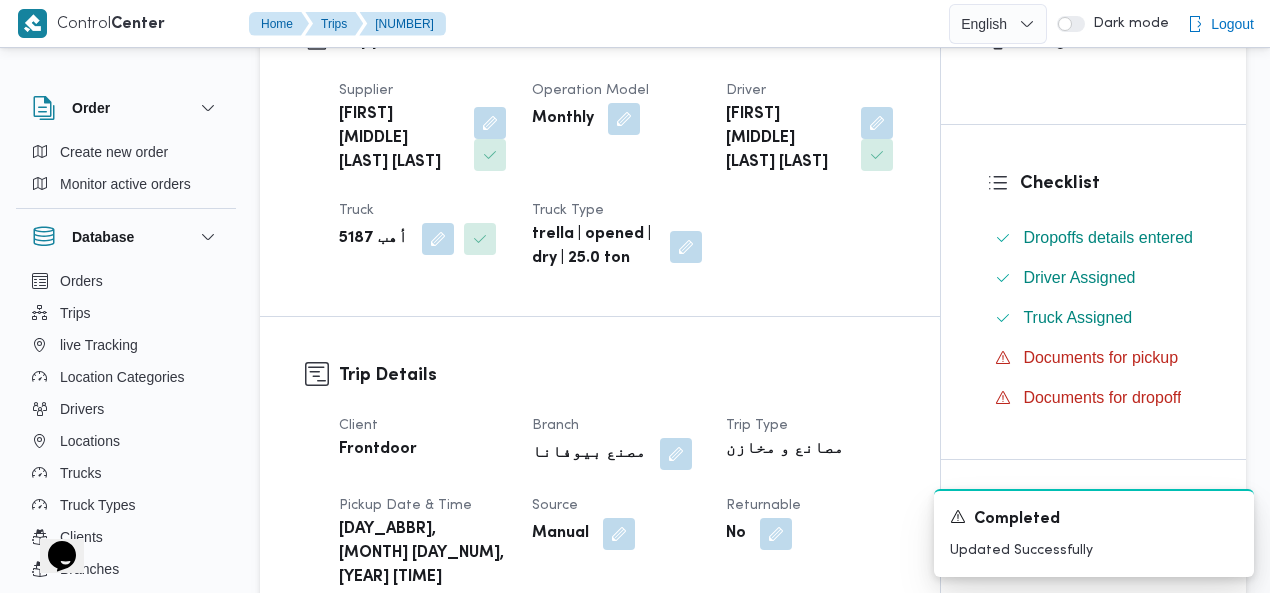 scroll, scrollTop: 403, scrollLeft: 0, axis: vertical 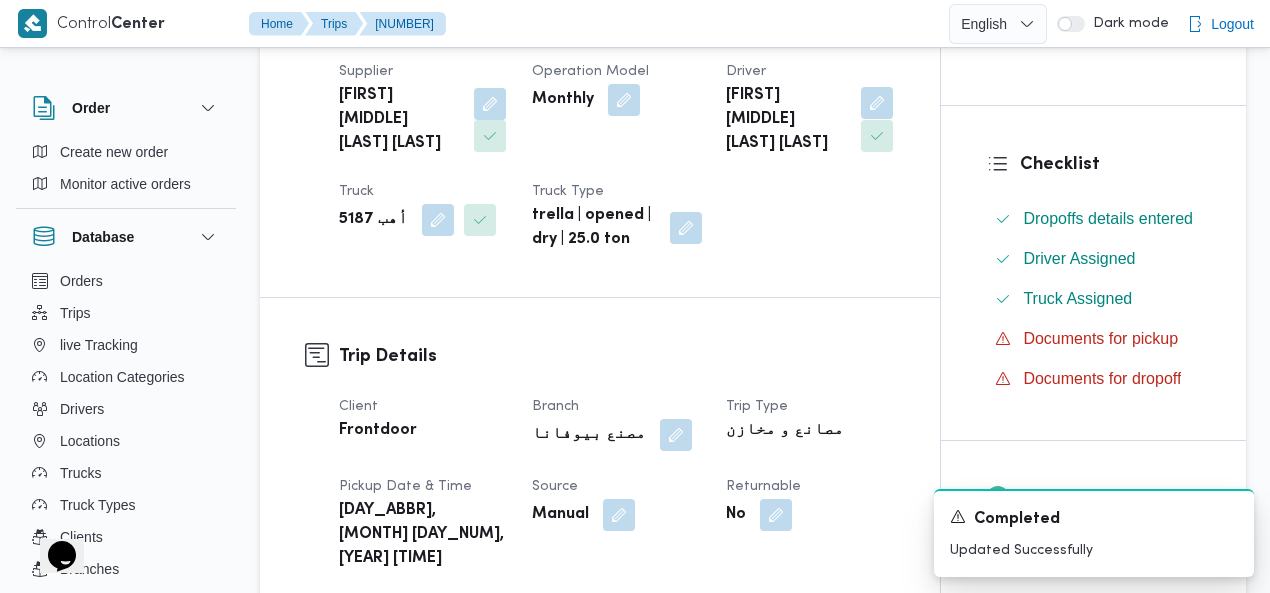 click at bounding box center [877, 103] 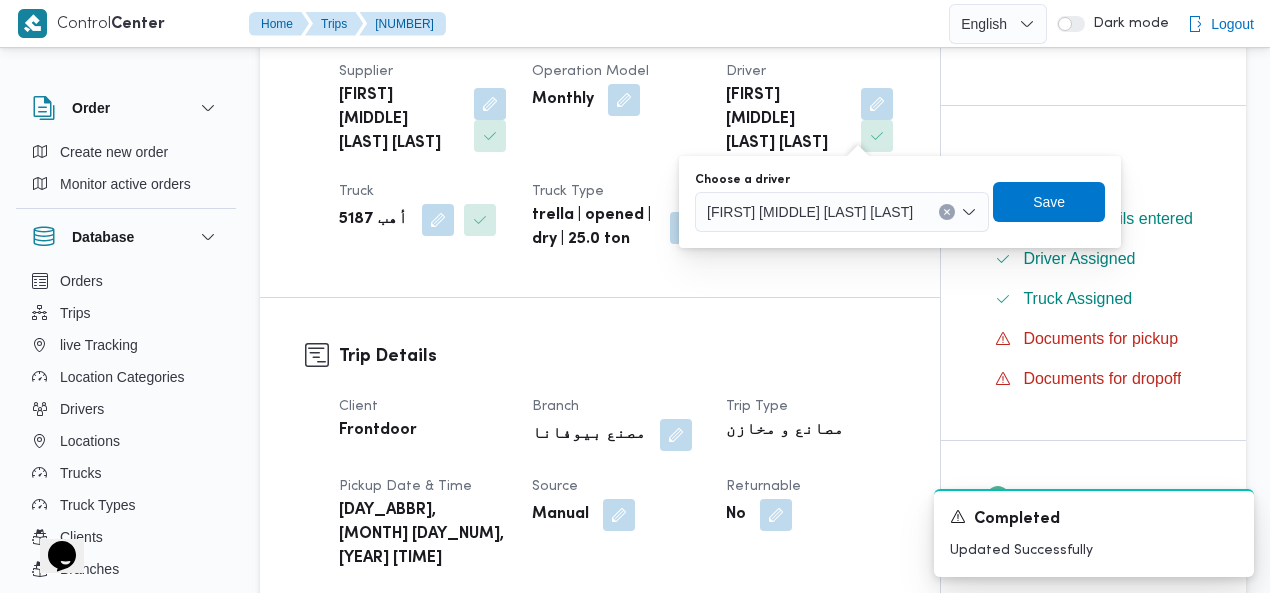 click 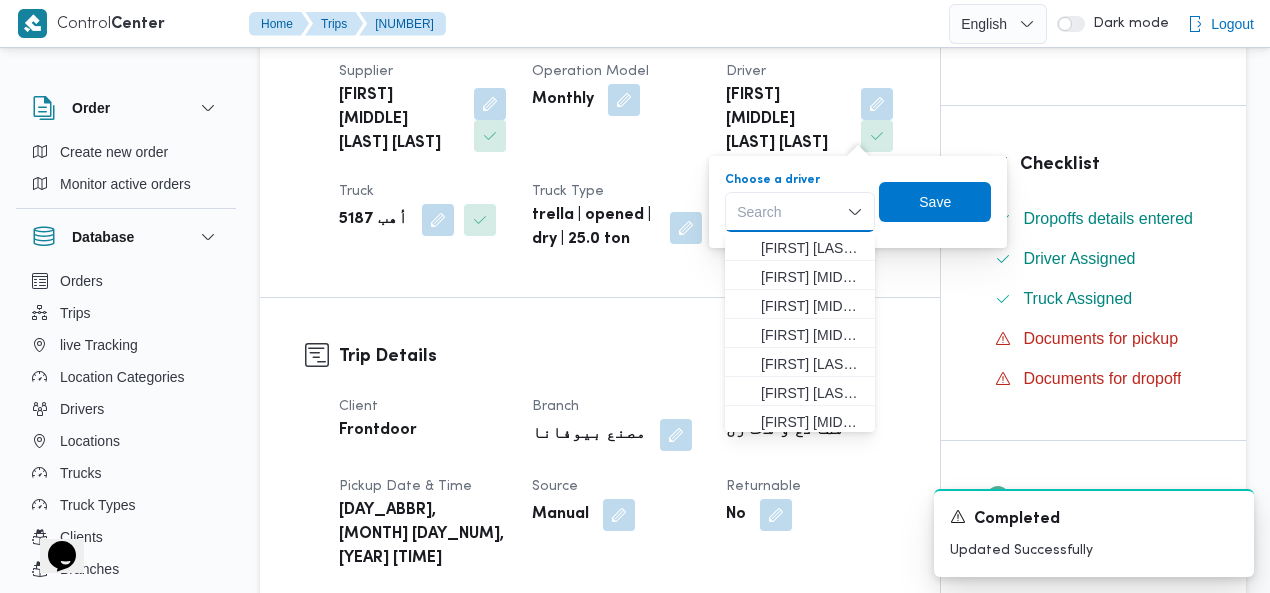 click on "Search Combo box. Selected. Combo box input. Search. Type some text or, to display a list of choices, press Down Arrow. To exit the list of choices, press Escape." at bounding box center (800, 212) 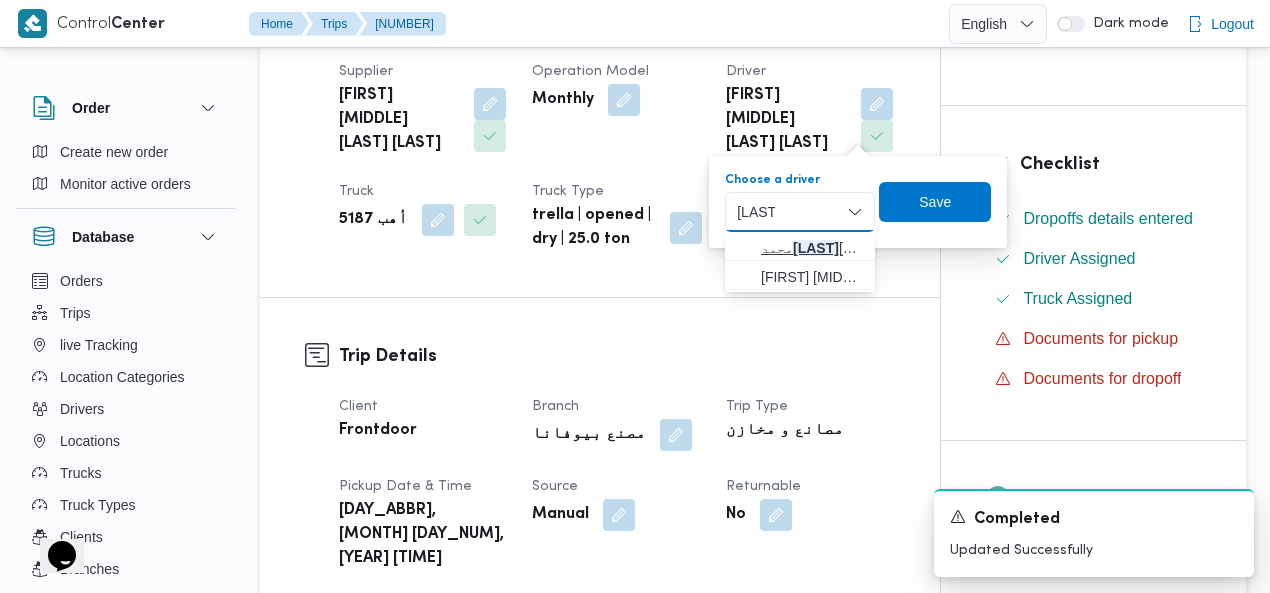 type on "متولي" 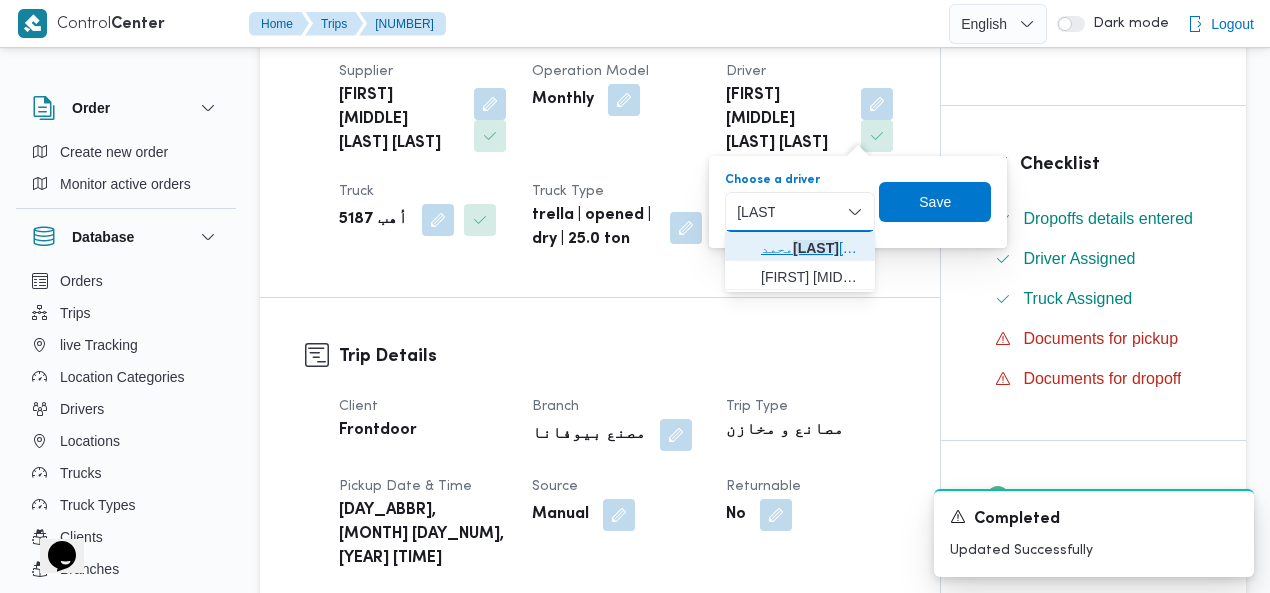 click on "محمد  متولي  حلمي محمد" at bounding box center [812, 248] 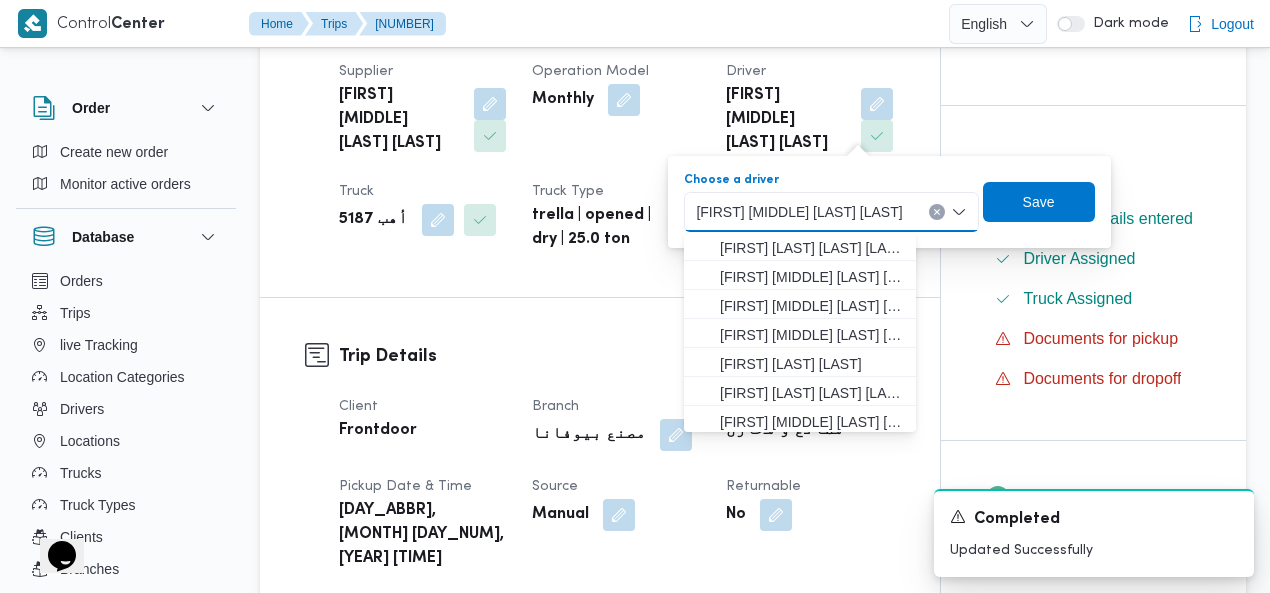 click on "محمد متولي حلمي محمد" at bounding box center (799, 211) 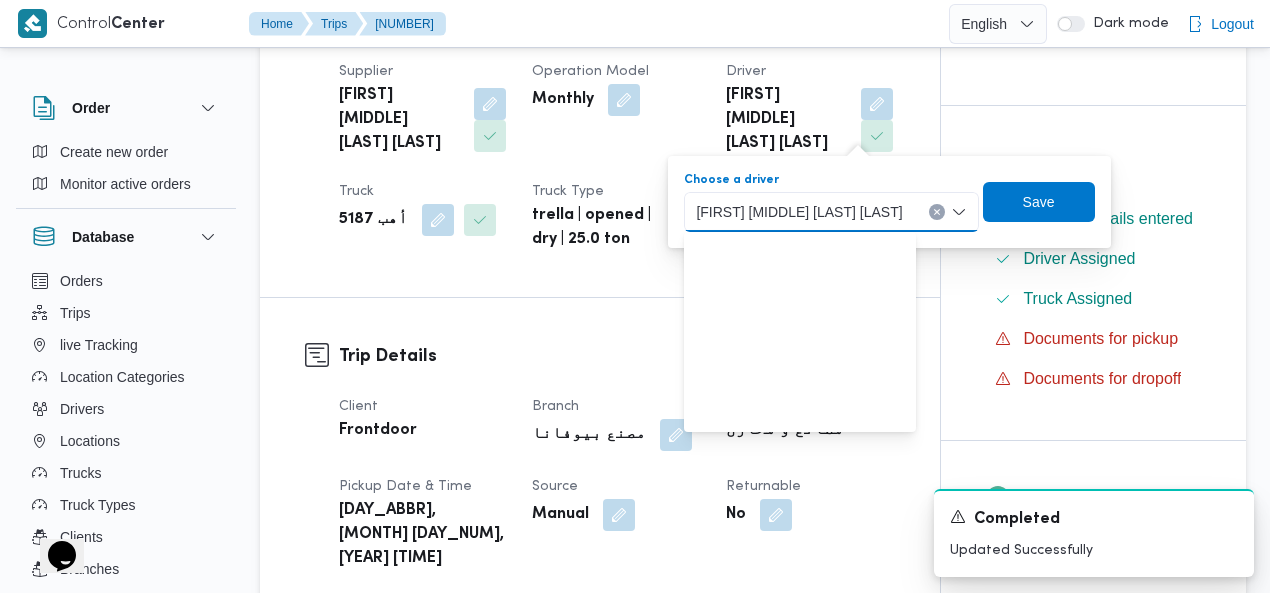 scroll, scrollTop: 496, scrollLeft: 0, axis: vertical 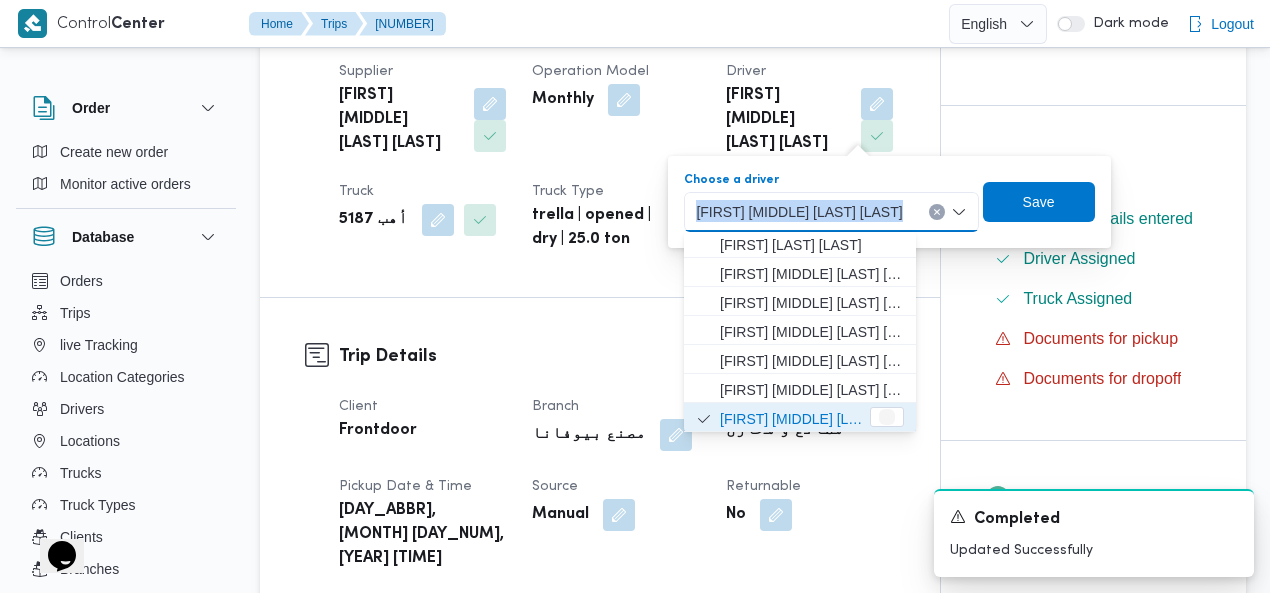click on "محمد متولي حلمي محمد" at bounding box center (799, 211) 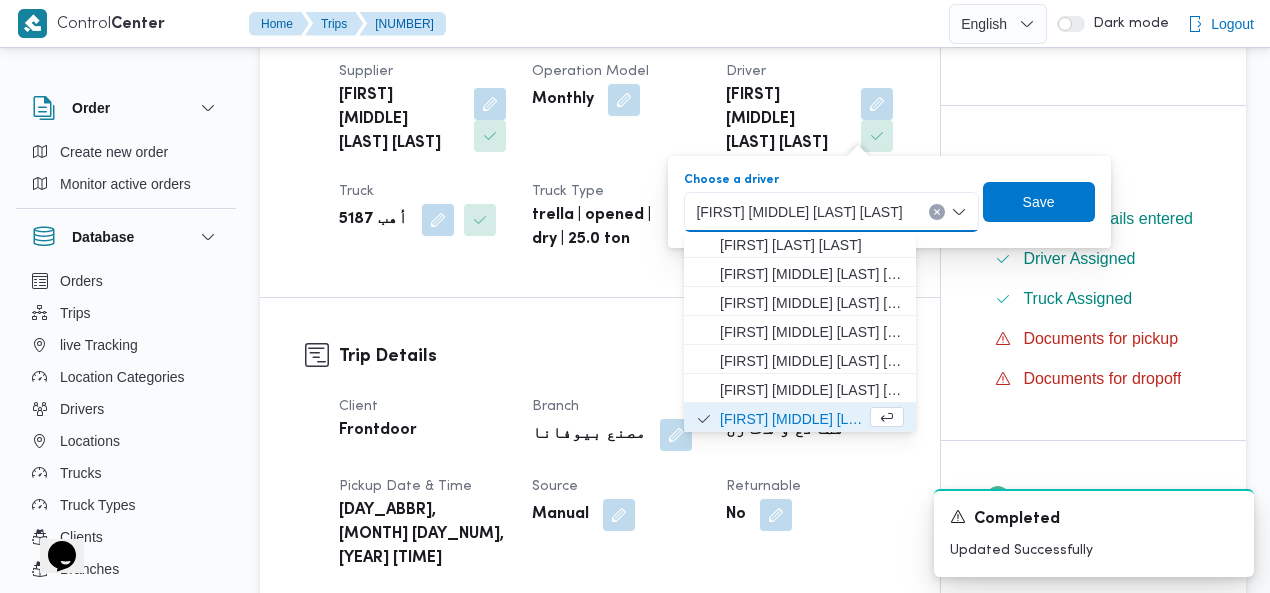 click 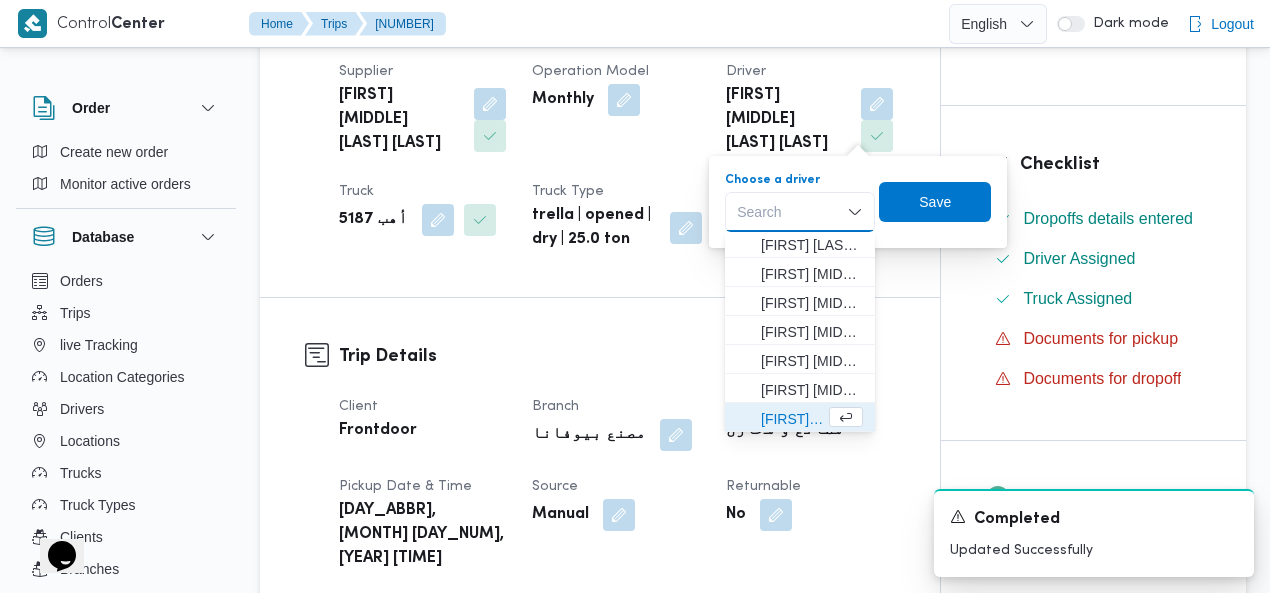click on "Search Combo box. Selected. Combo box input. Search. Type some text or, to display a list of choices, press Down Arrow. To exit the list of choices, press Escape." at bounding box center (800, 212) 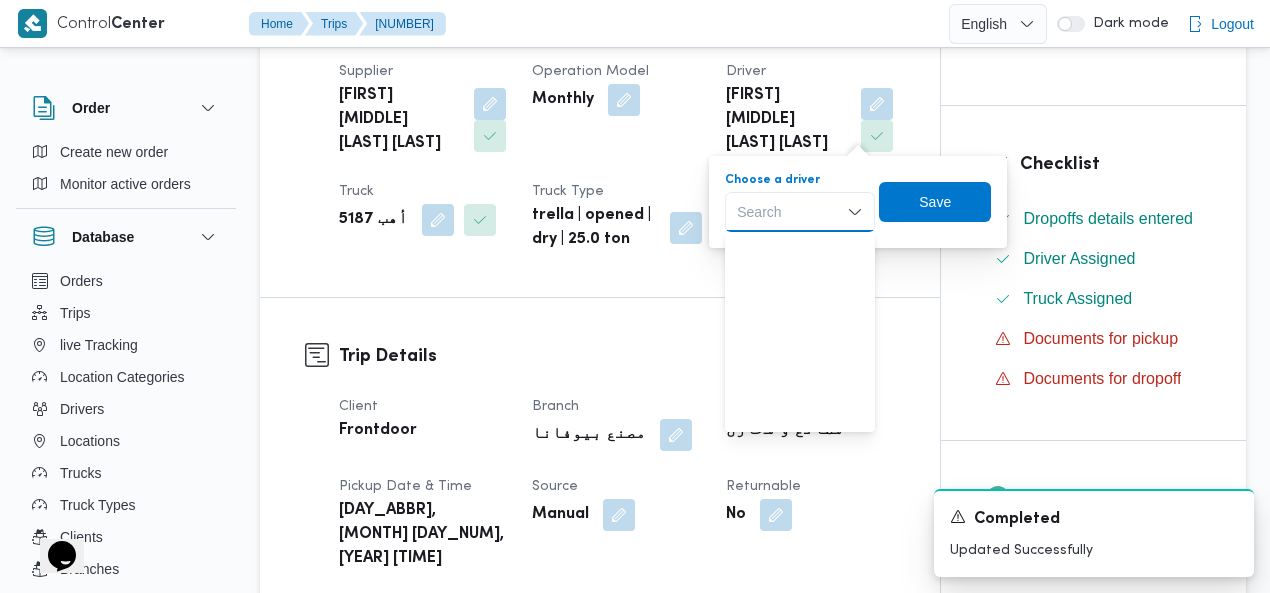 scroll, scrollTop: 0, scrollLeft: 0, axis: both 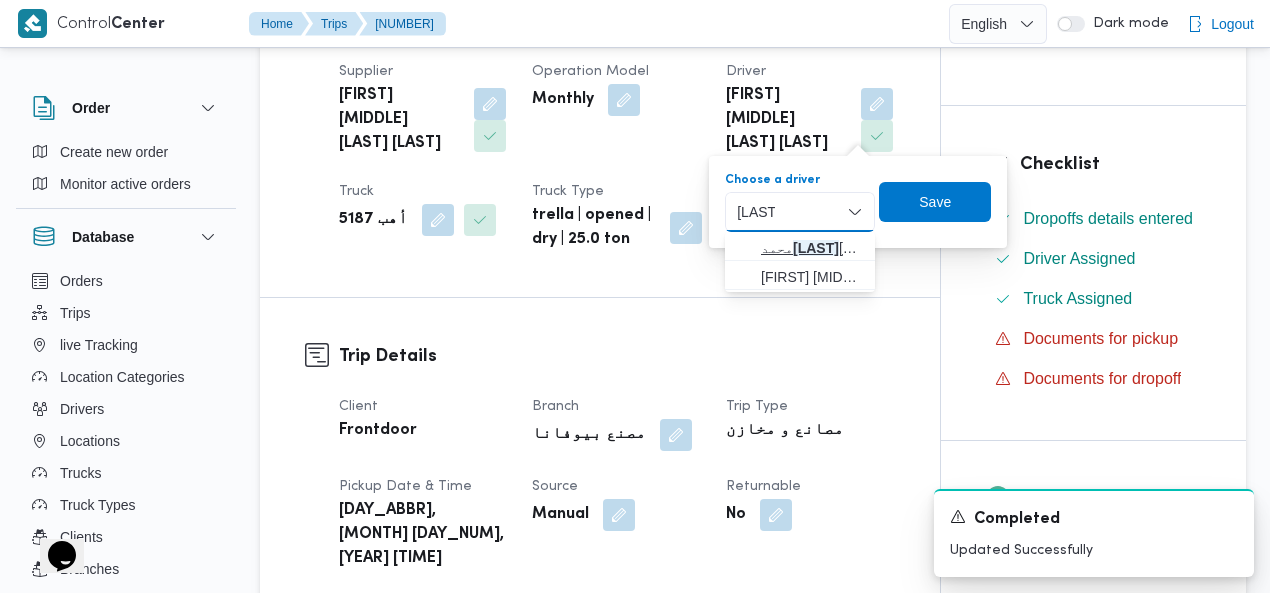 type on "متولي" 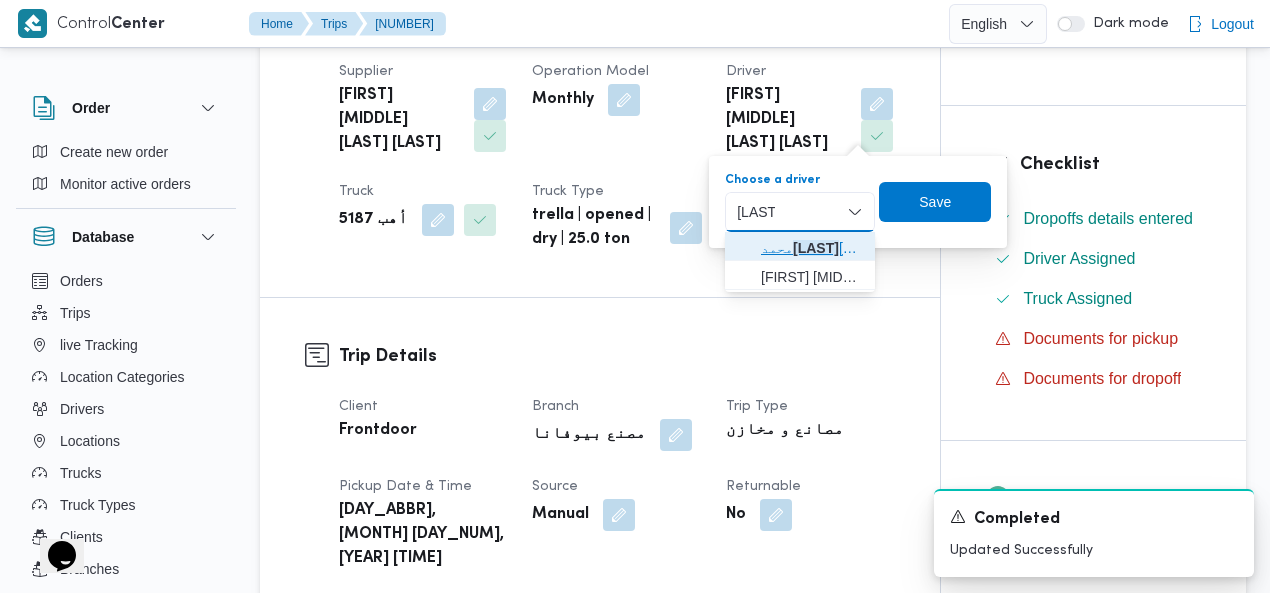 click on "محمد  متولي  حلمي محمد" at bounding box center [812, 248] 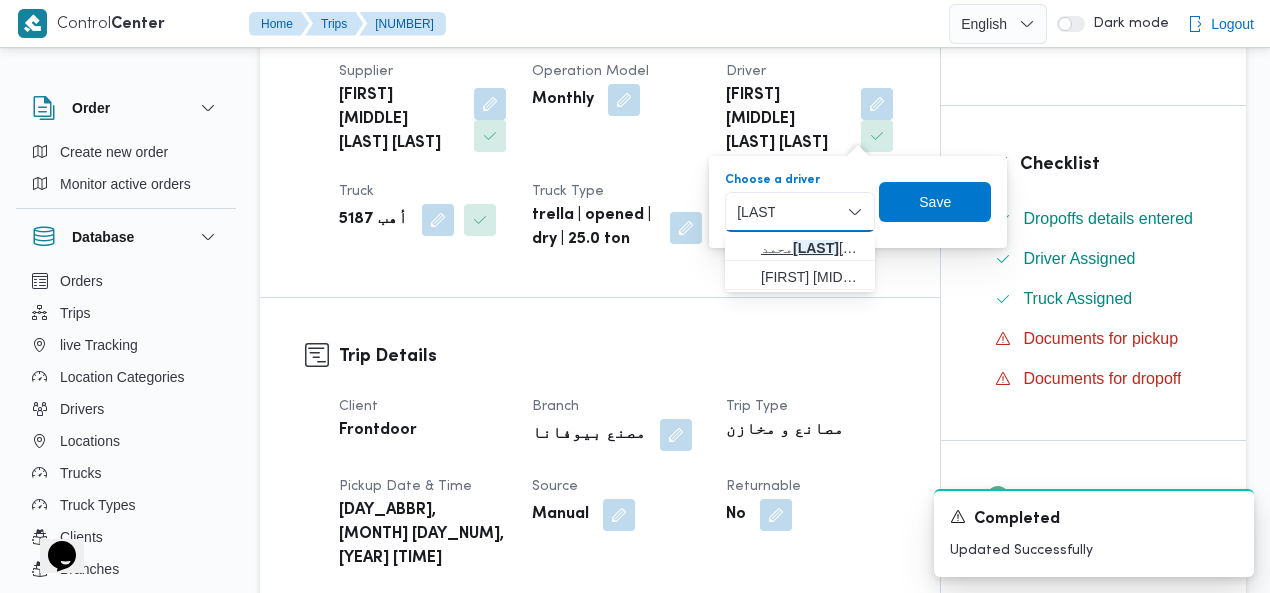 type 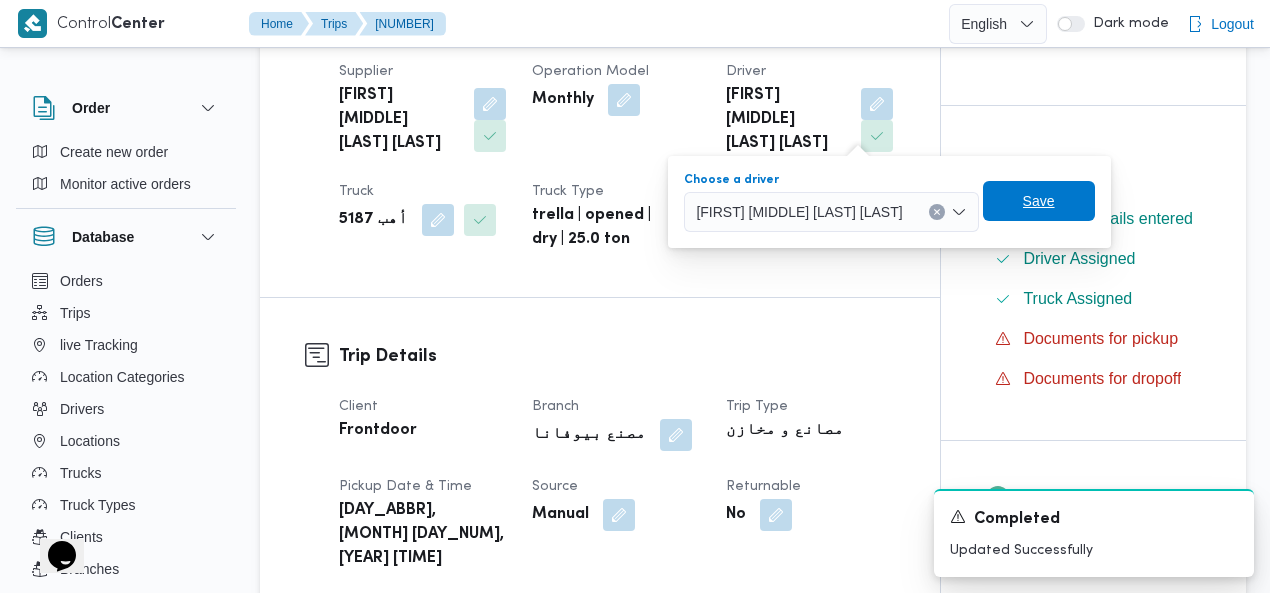 click on "Save" at bounding box center [1039, 201] 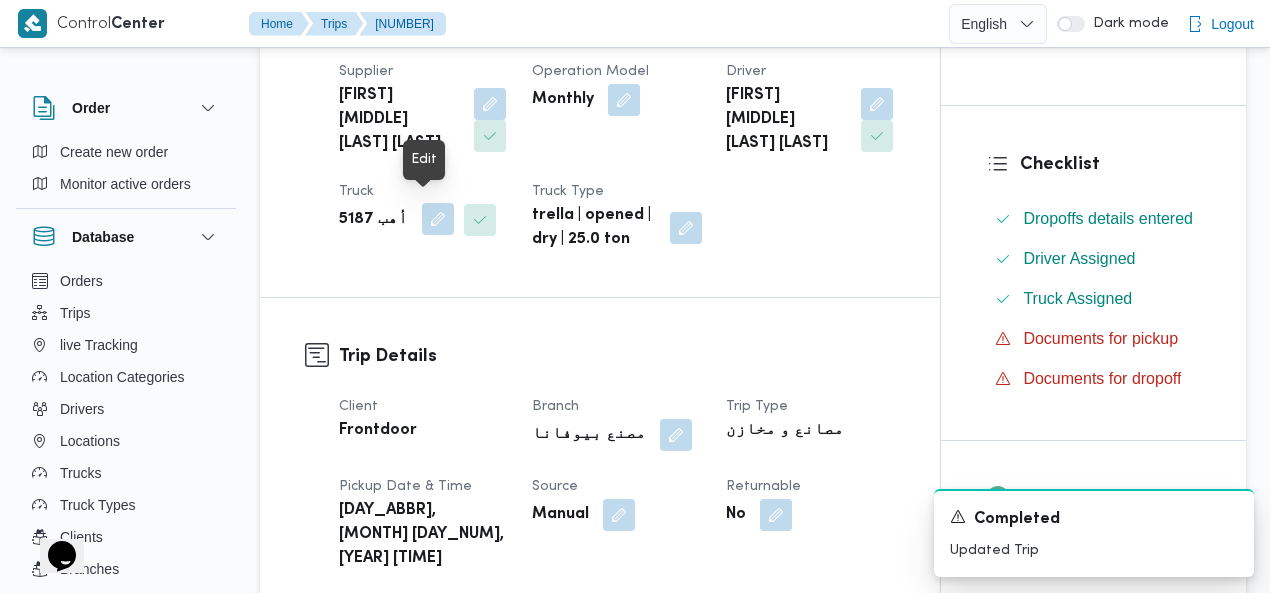 click at bounding box center (438, 219) 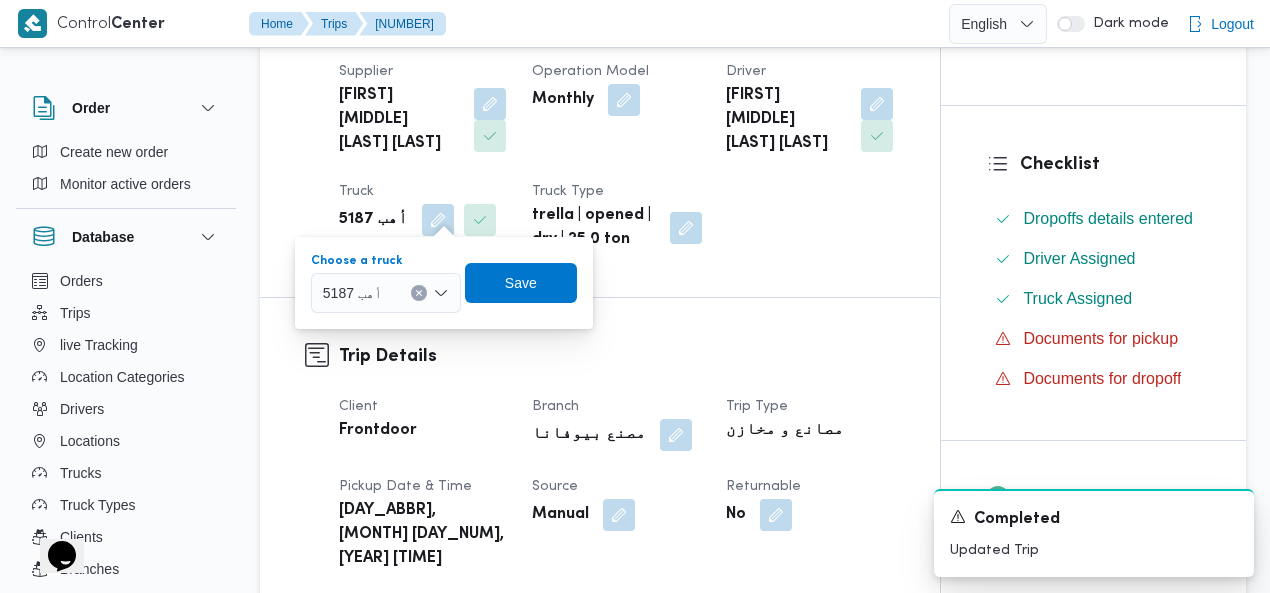 click 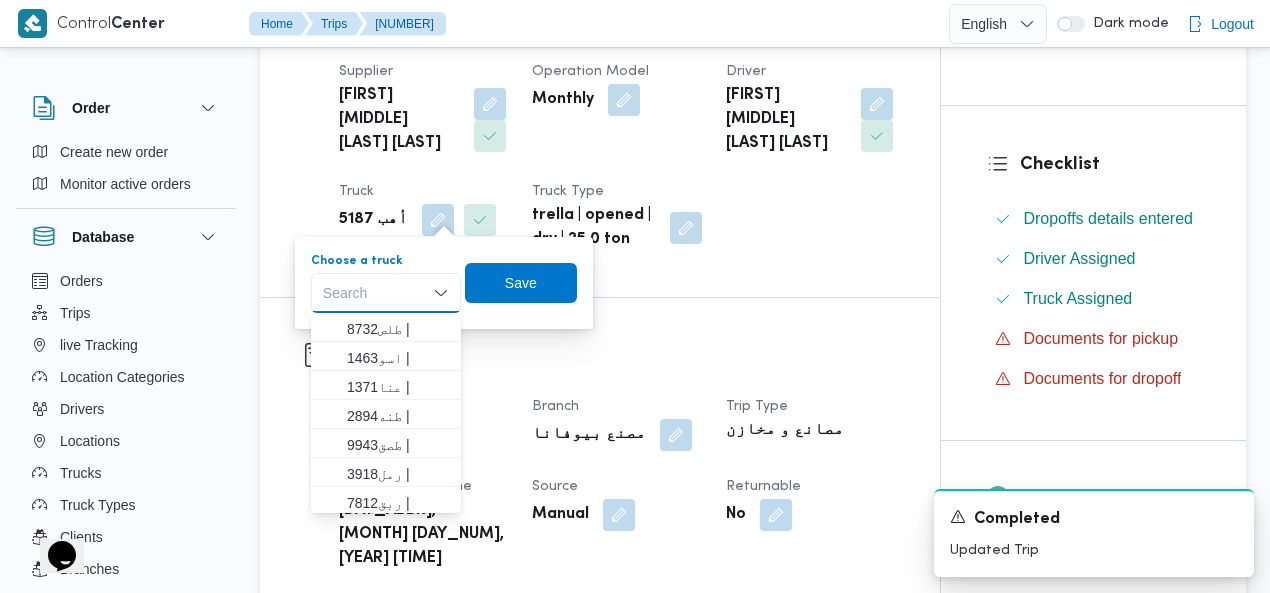click on "Search" at bounding box center [386, 293] 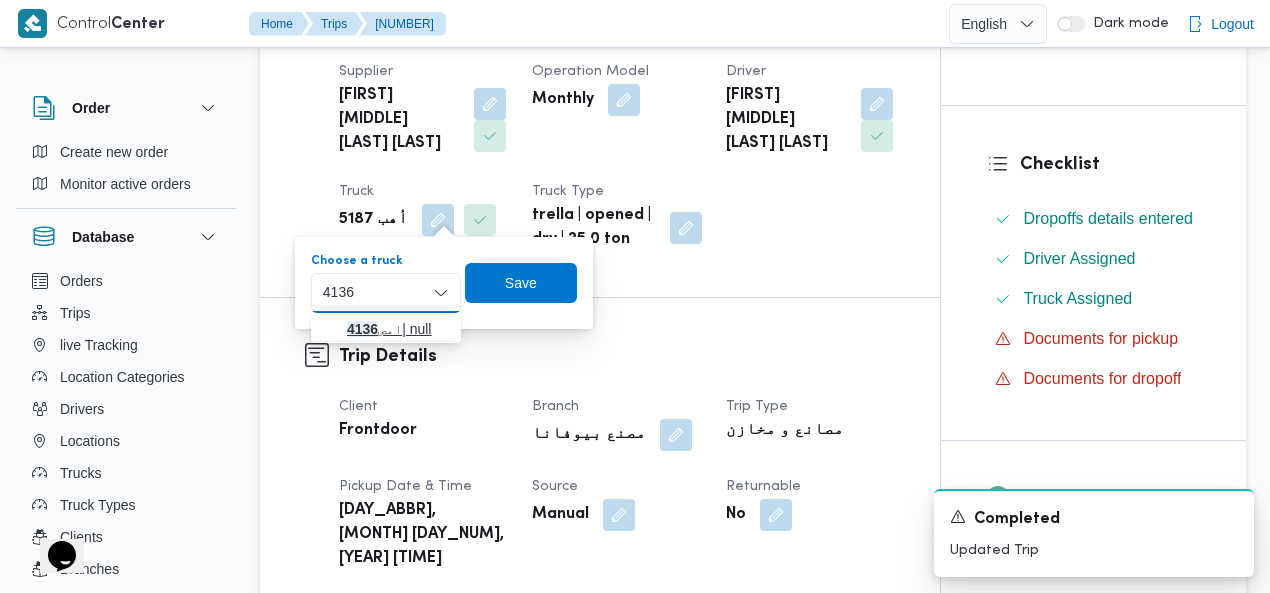type on "4136" 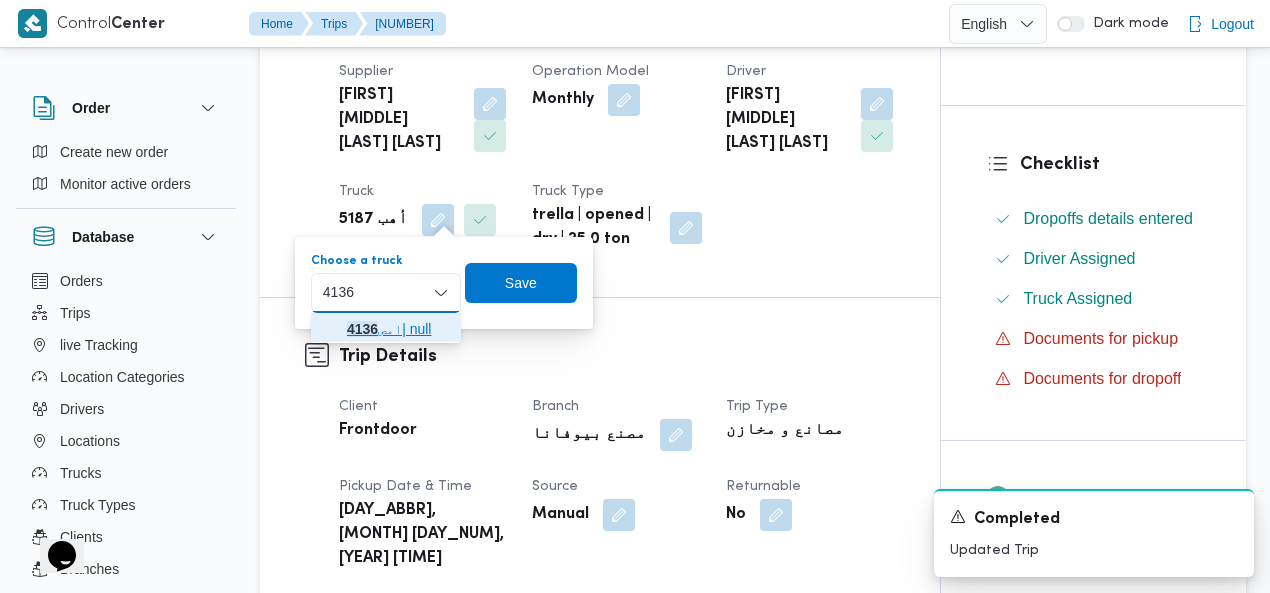 click on "4136" at bounding box center (362, 329) 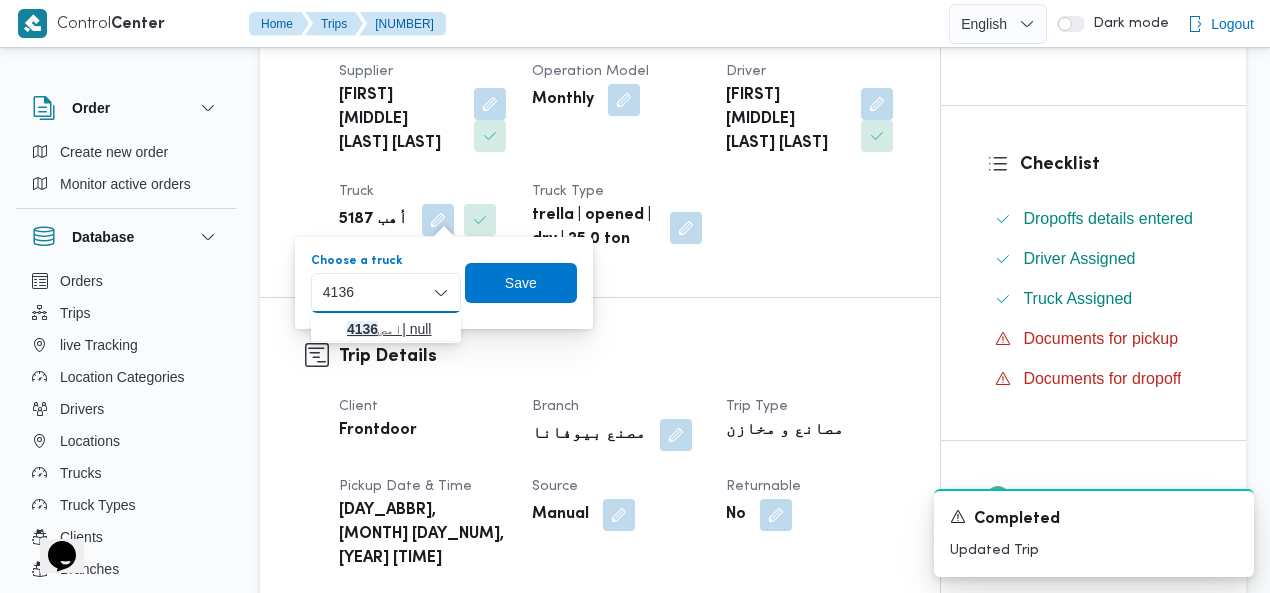 type 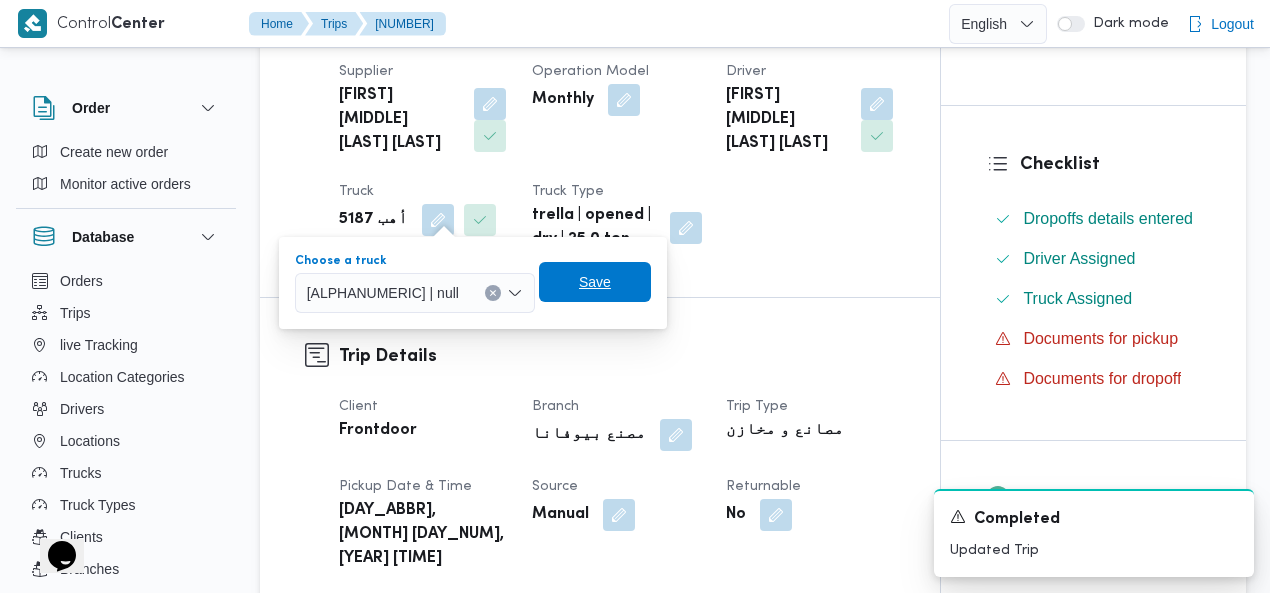 click on "Save" at bounding box center (595, 282) 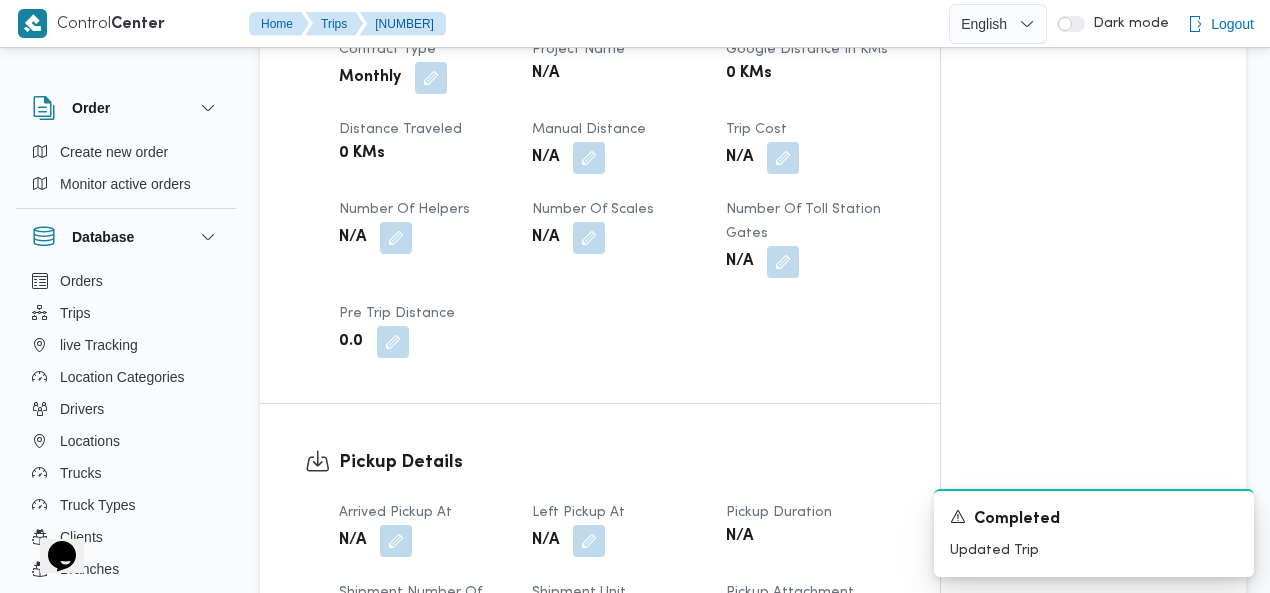 scroll, scrollTop: 1148, scrollLeft: 0, axis: vertical 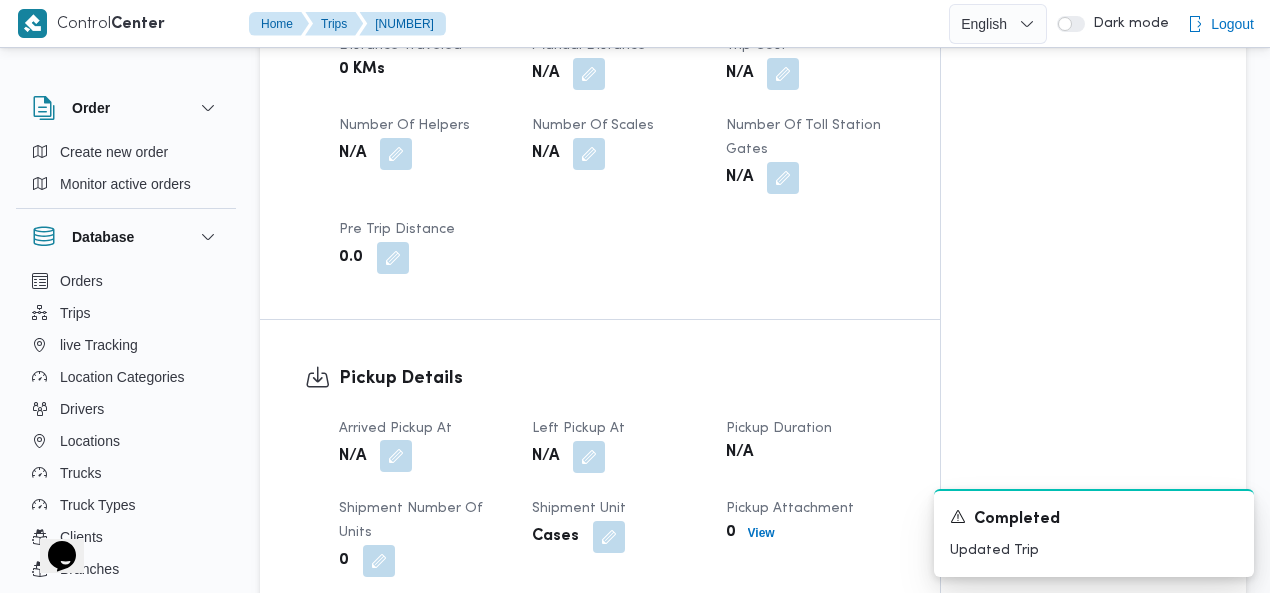 click at bounding box center [396, 456] 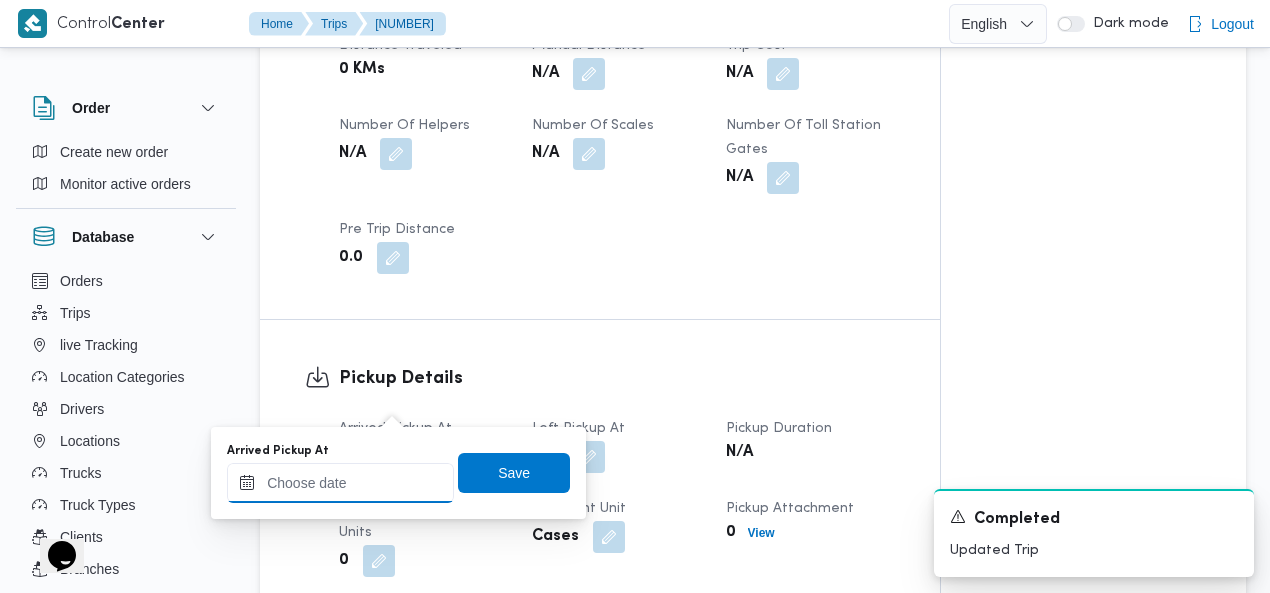 click on "Arrived Pickup At" at bounding box center [340, 483] 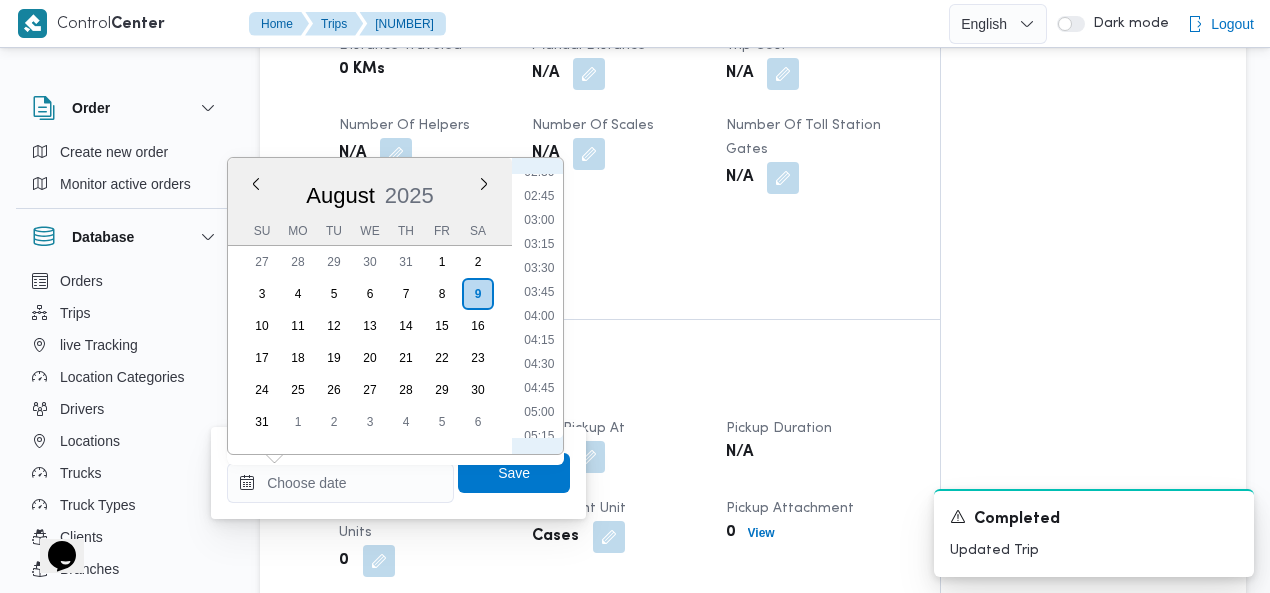 scroll, scrollTop: 0, scrollLeft: 0, axis: both 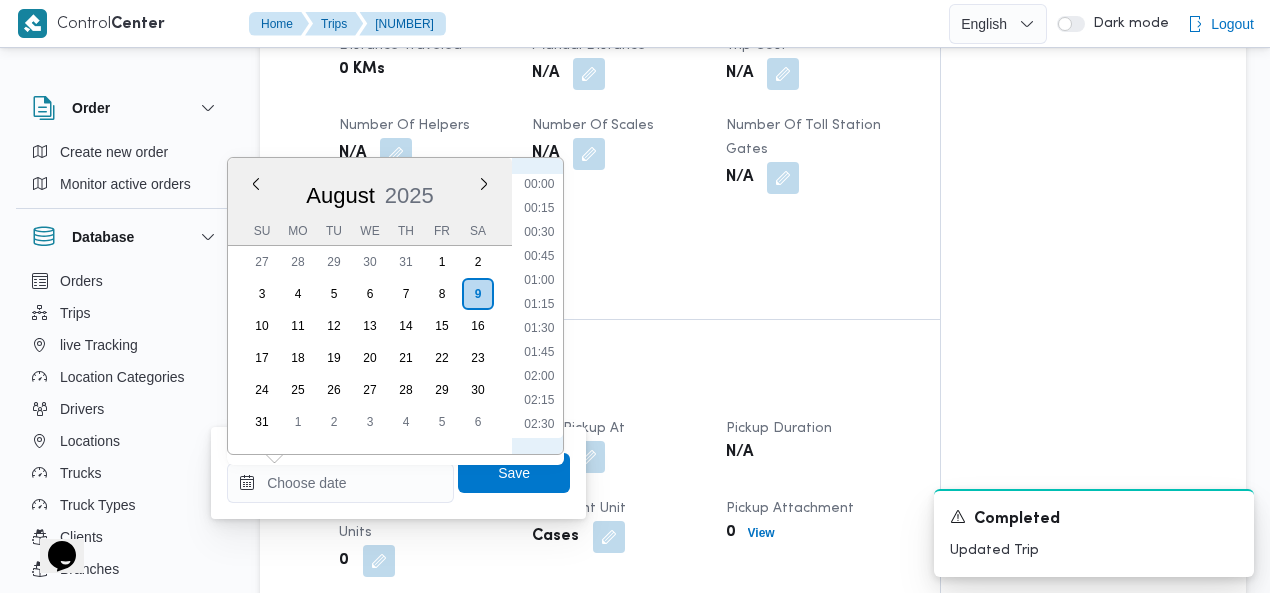 click on "00:15" at bounding box center (539, 208) 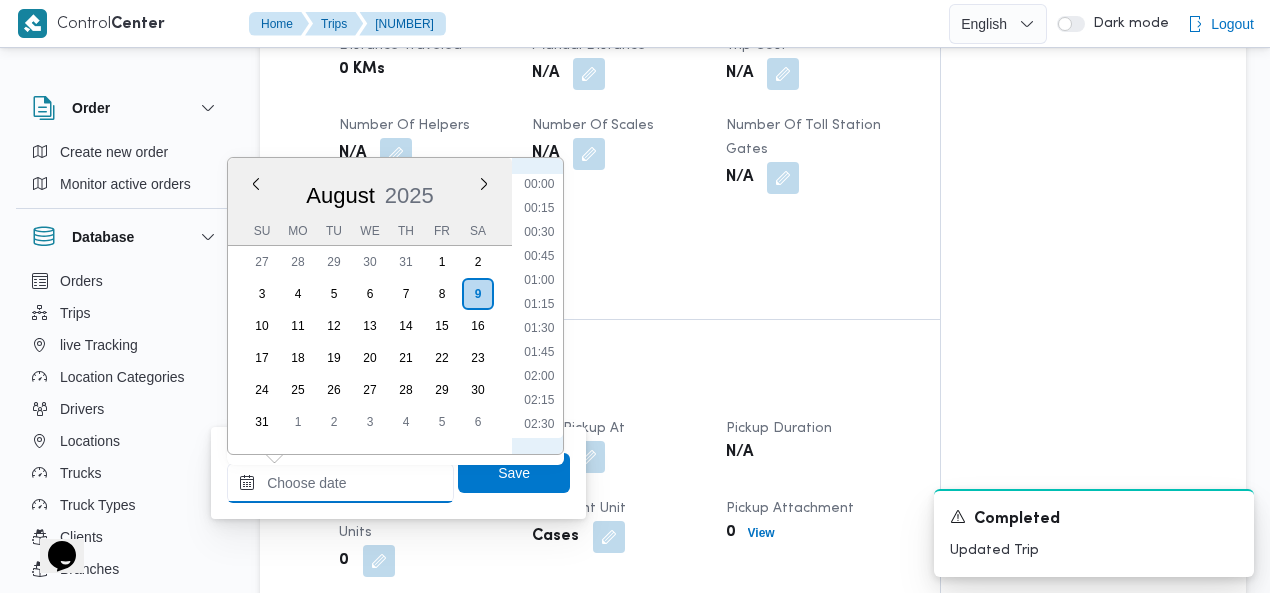 type on "09/08/2025 00:15" 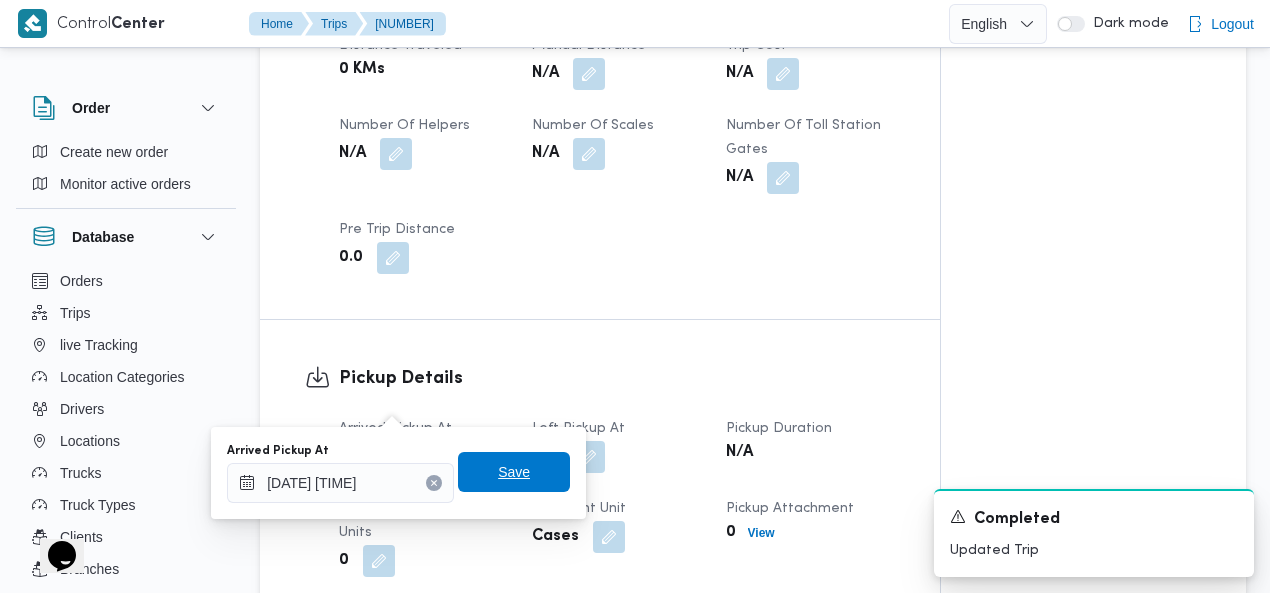 click on "Save" at bounding box center [514, 472] 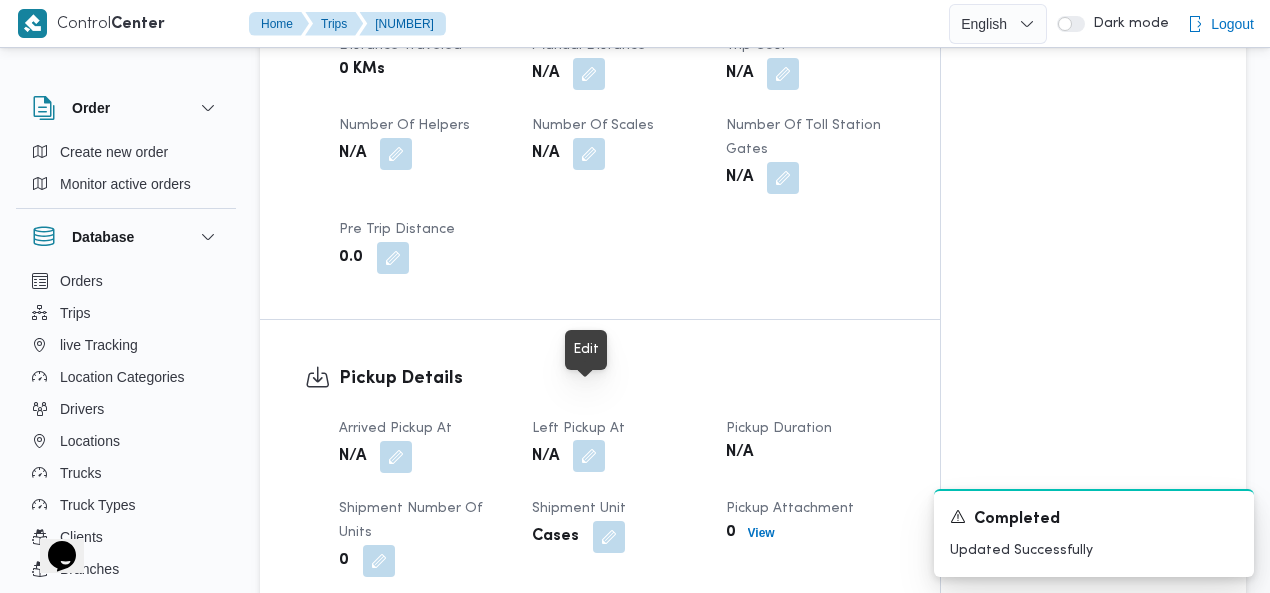 click at bounding box center [589, 456] 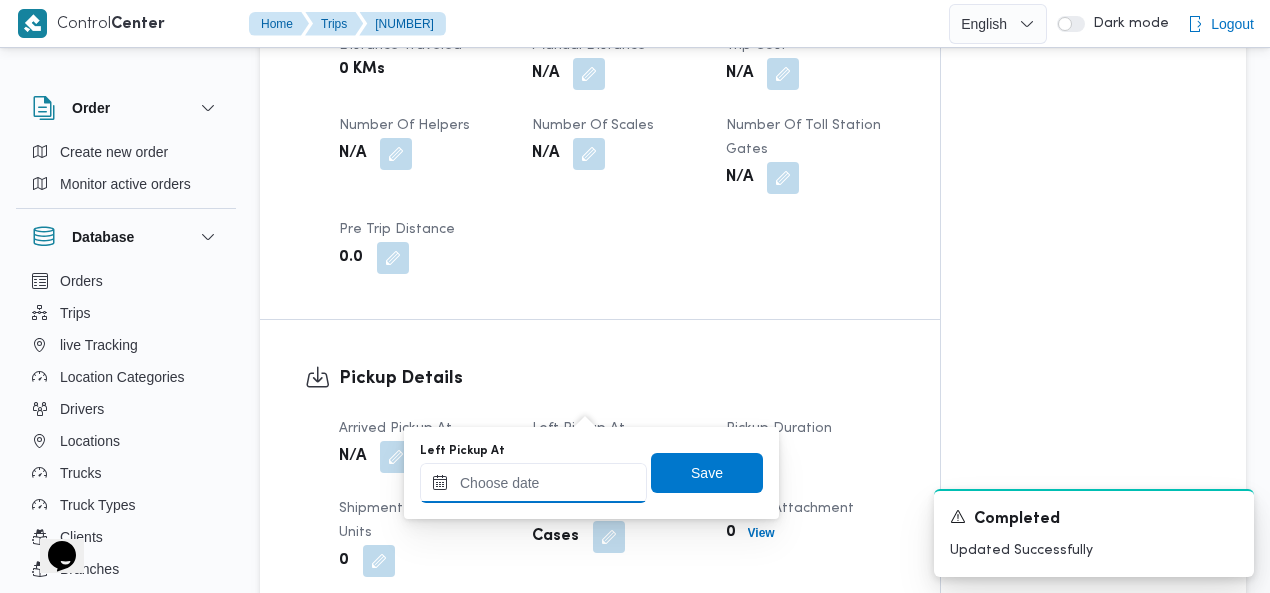 click on "Left Pickup At" at bounding box center [533, 483] 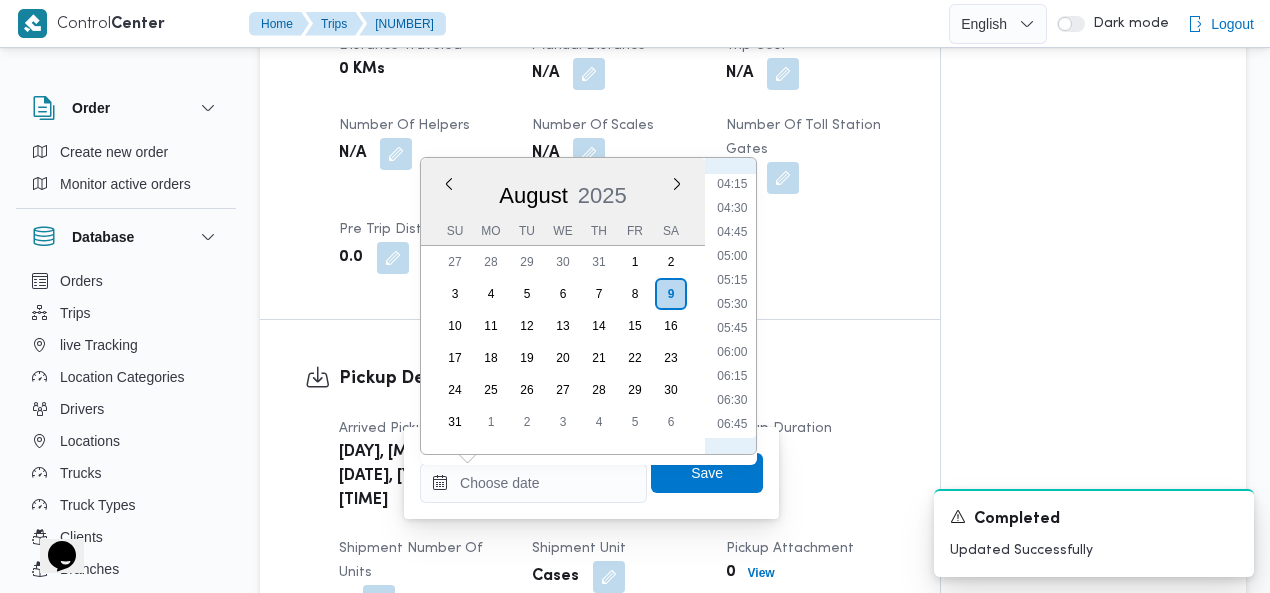 scroll, scrollTop: 178, scrollLeft: 0, axis: vertical 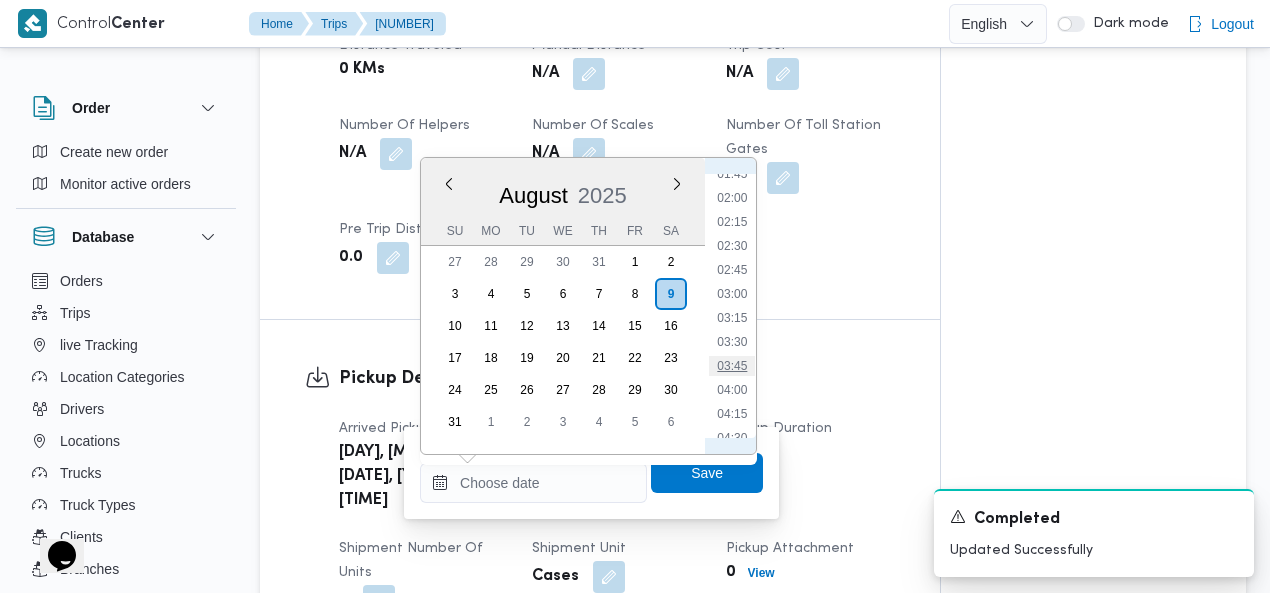click on "03:45" at bounding box center (732, 366) 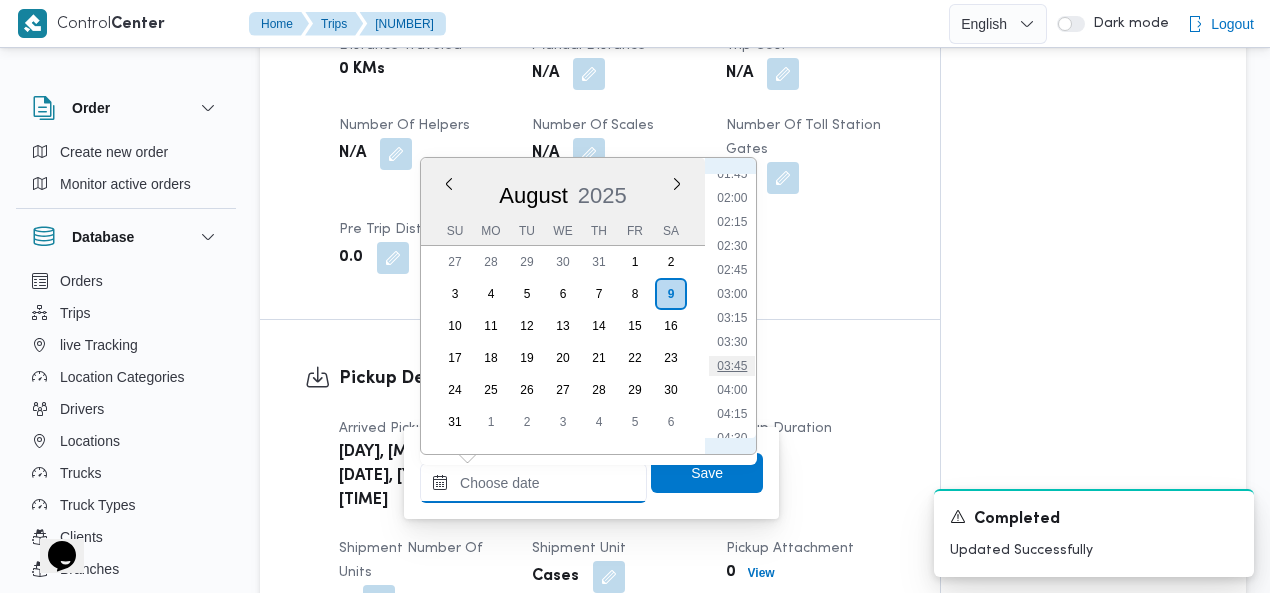 type on "09/08/2025 03:45" 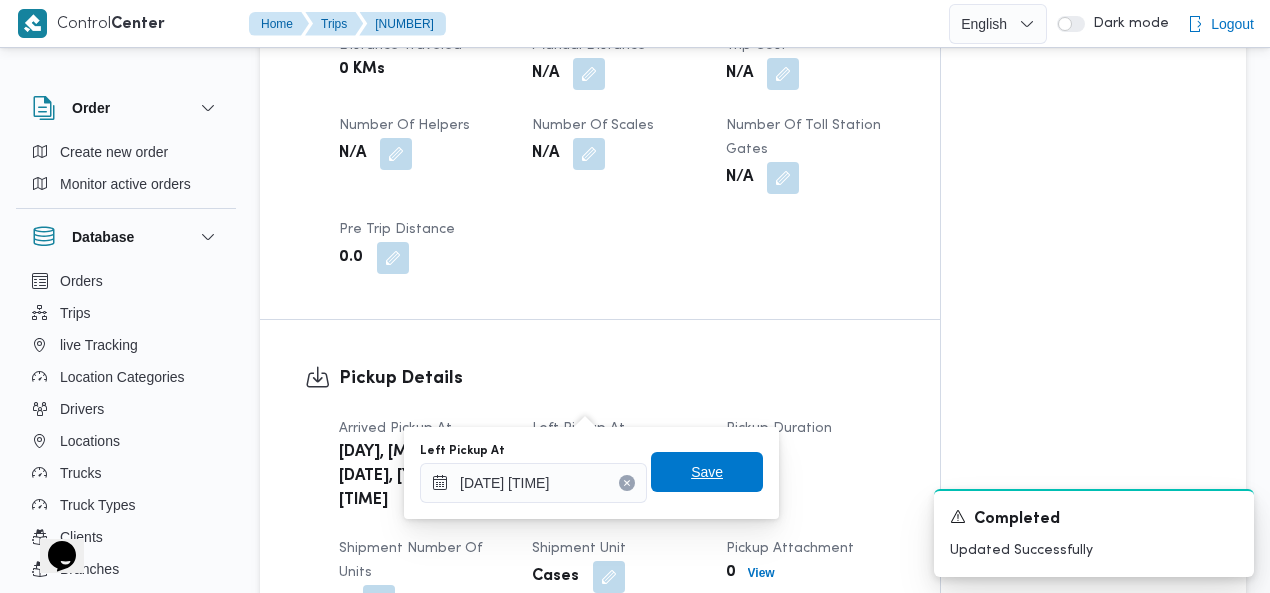 click on "Save" at bounding box center [707, 472] 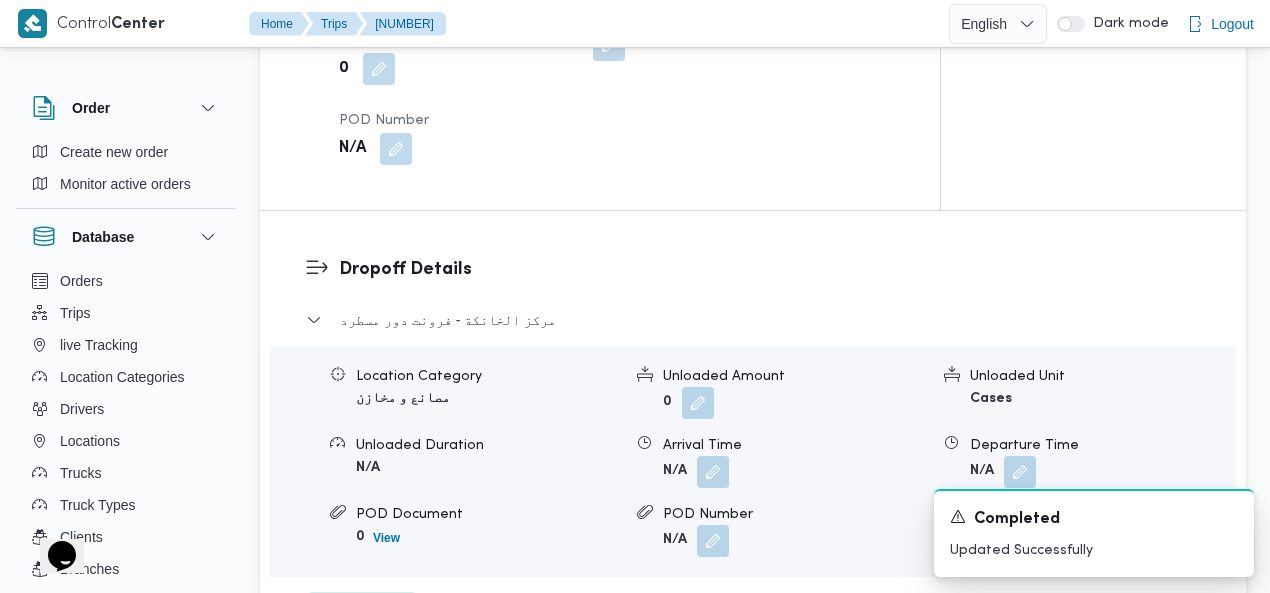 scroll, scrollTop: 1729, scrollLeft: 0, axis: vertical 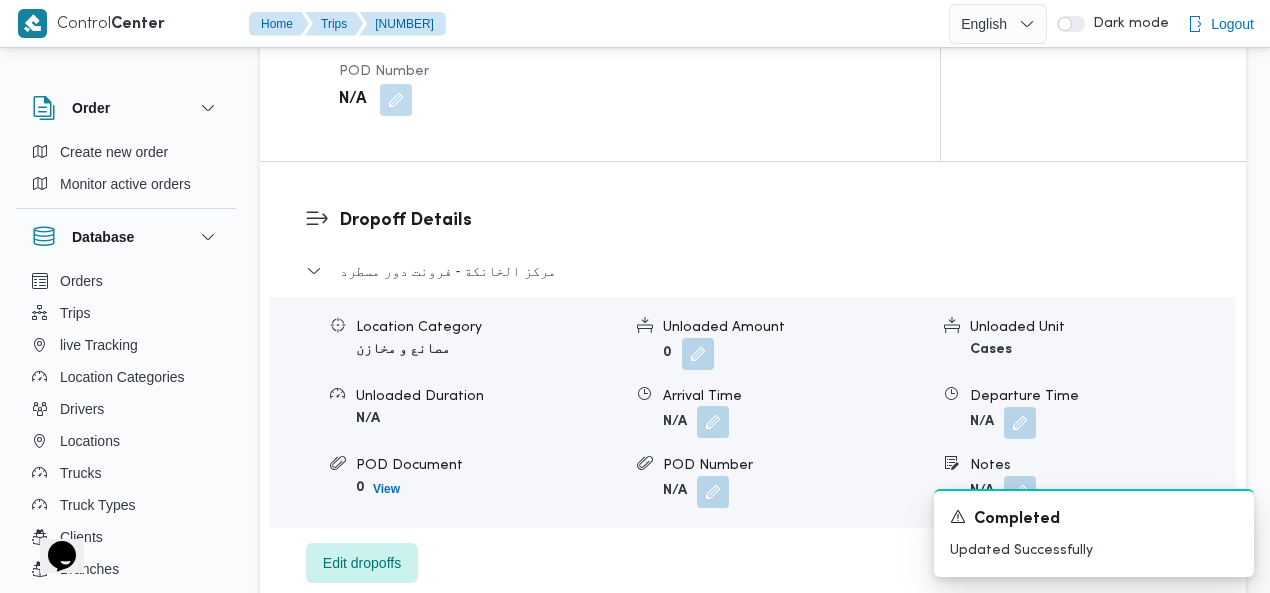 drag, startPoint x: 718, startPoint y: 339, endPoint x: 711, endPoint y: 353, distance: 15.652476 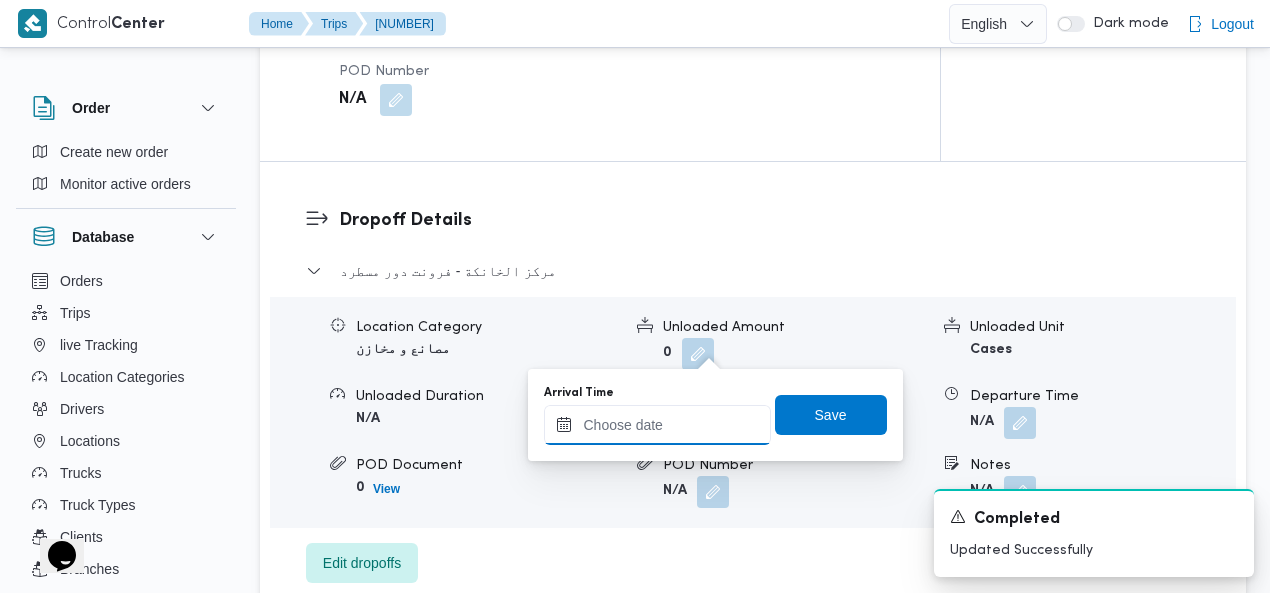 click on "Arrival Time" at bounding box center [657, 425] 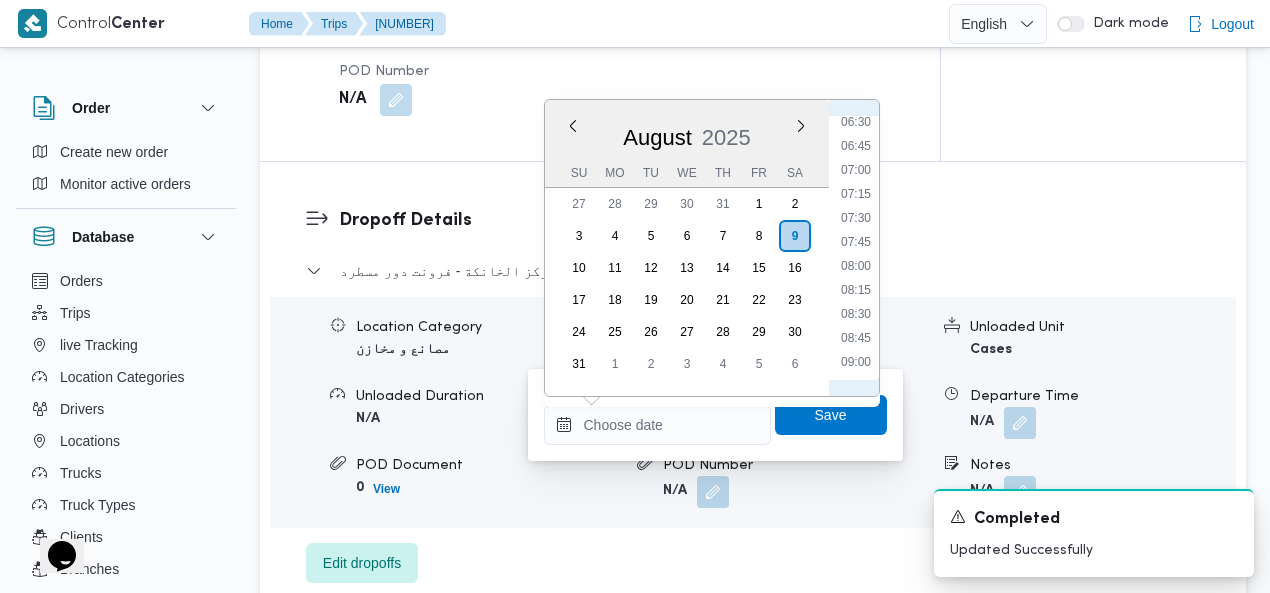 scroll, scrollTop: 482, scrollLeft: 0, axis: vertical 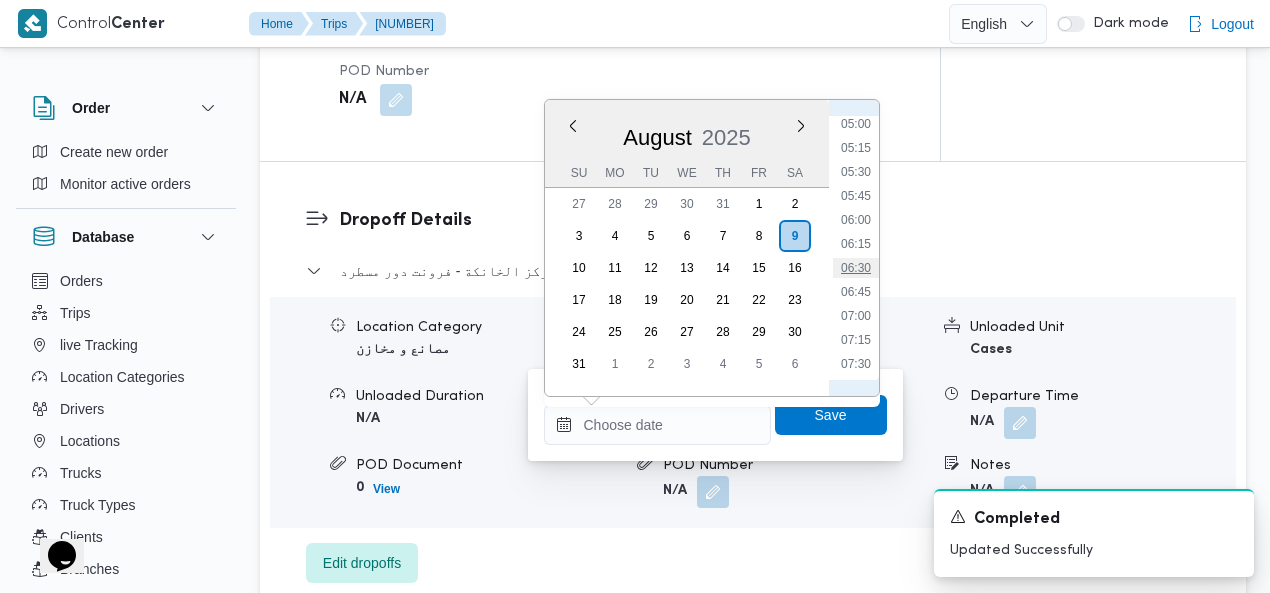click on "06:30" at bounding box center (856, 268) 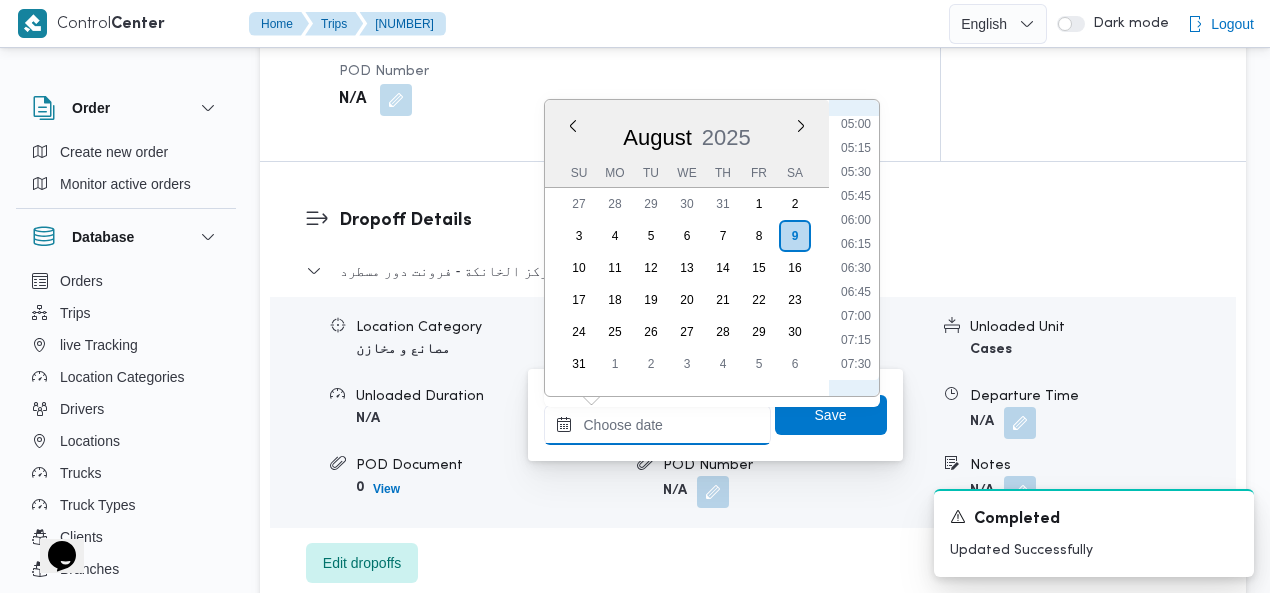 type on "09/08/2025 06:30" 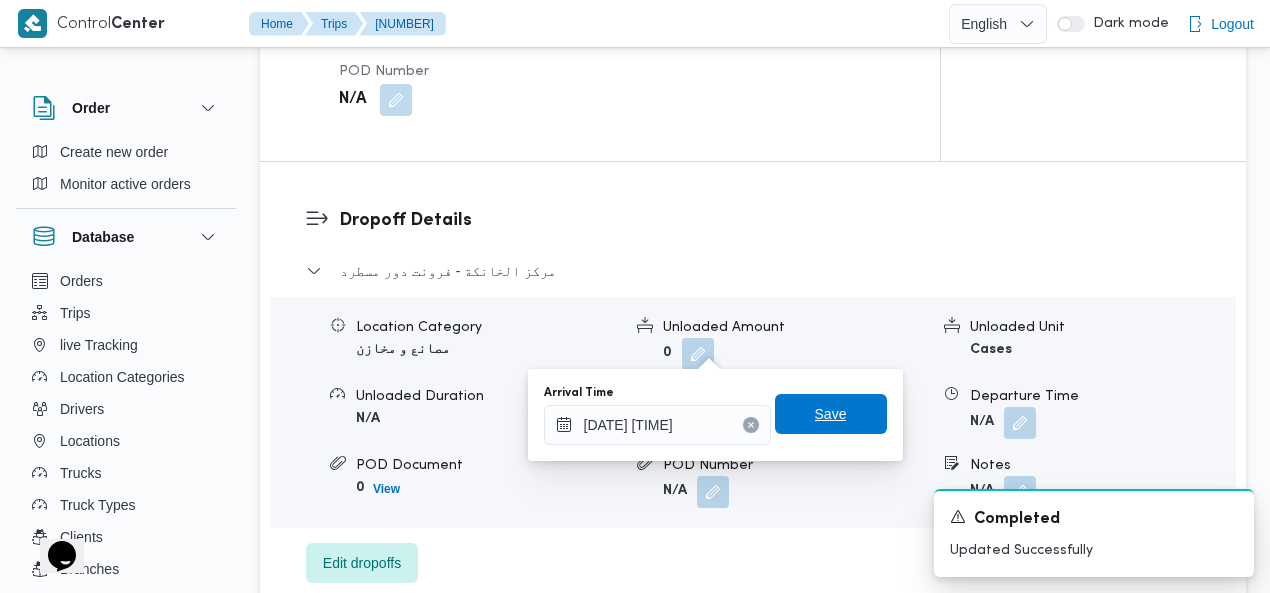 click on "Save" at bounding box center [831, 414] 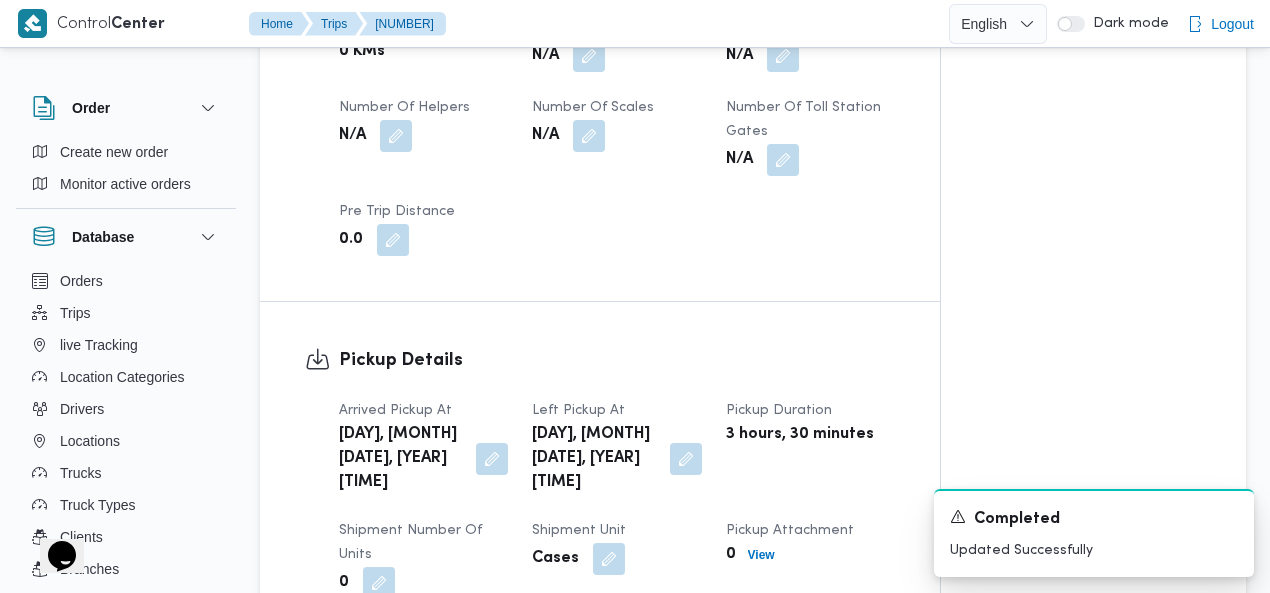 scroll, scrollTop: 0, scrollLeft: 0, axis: both 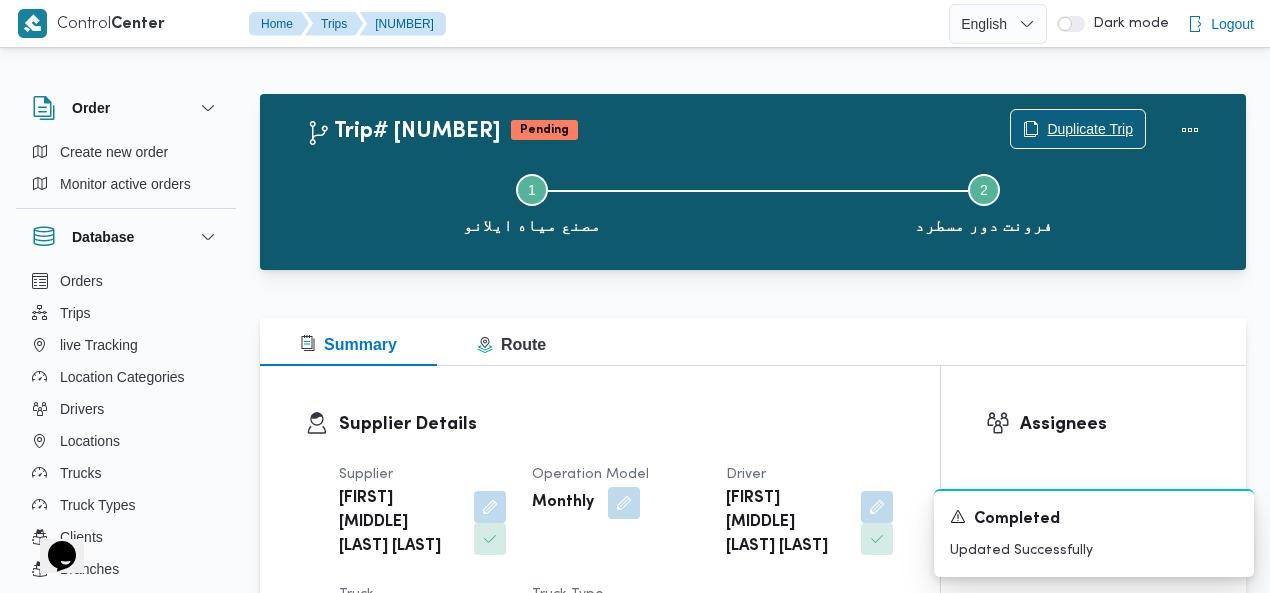 click on "Duplicate Trip" at bounding box center [1090, 129] 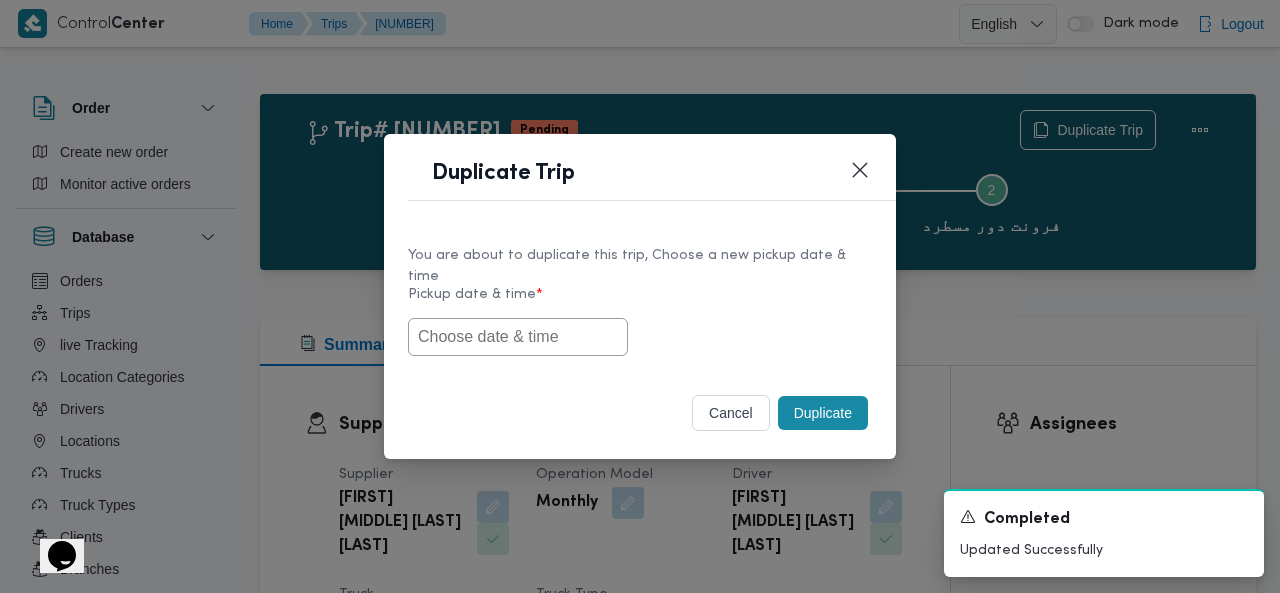 click at bounding box center [518, 337] 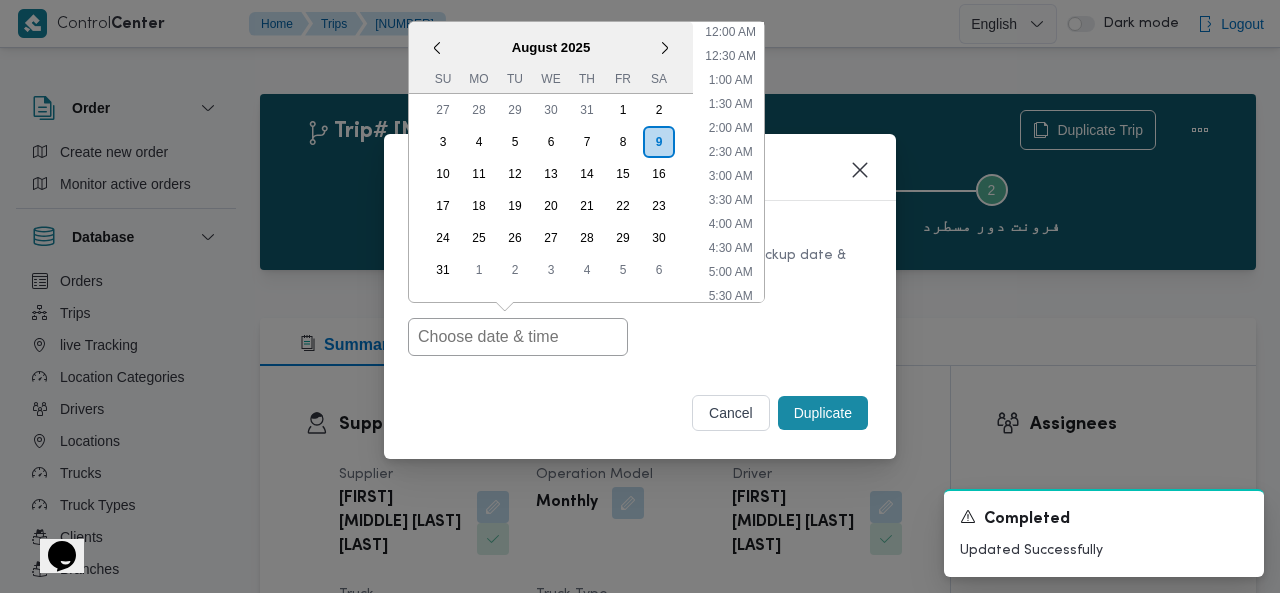 scroll, scrollTop: 398, scrollLeft: 0, axis: vertical 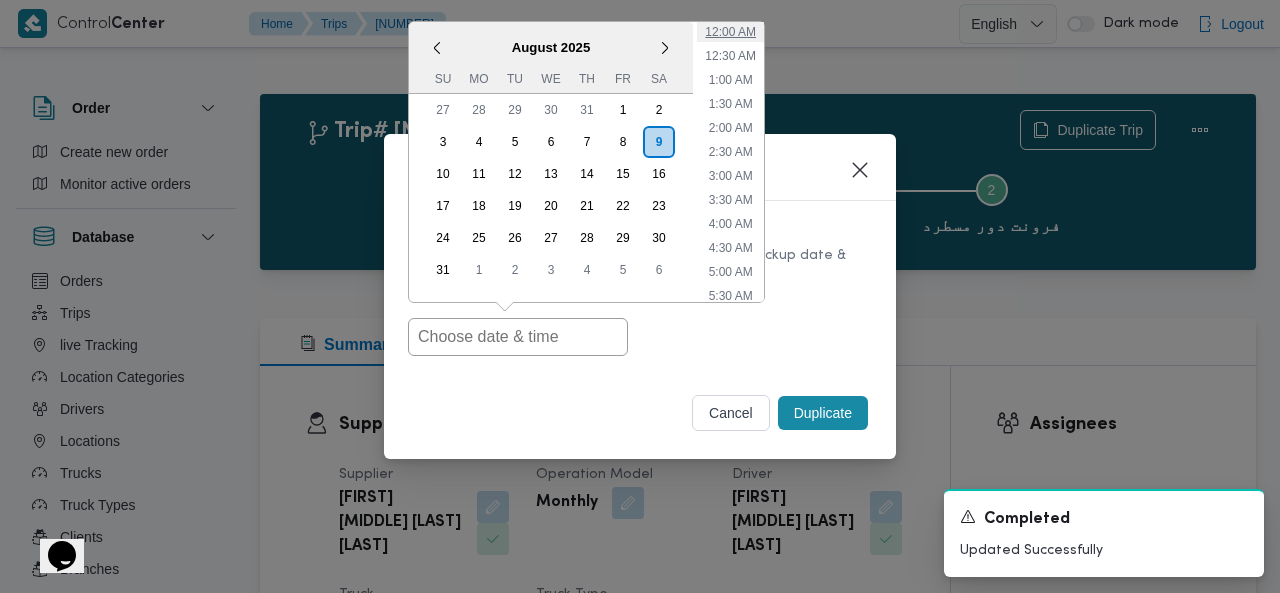 click on "12:00 AM" at bounding box center (730, 32) 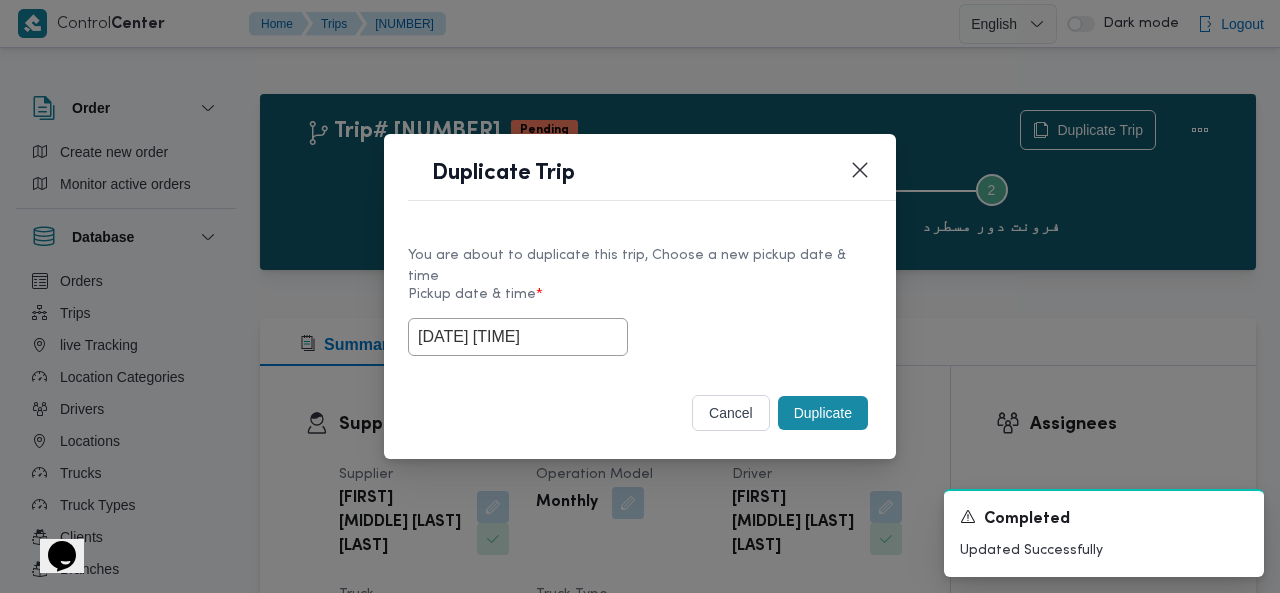 click on "Duplicate" at bounding box center [823, 413] 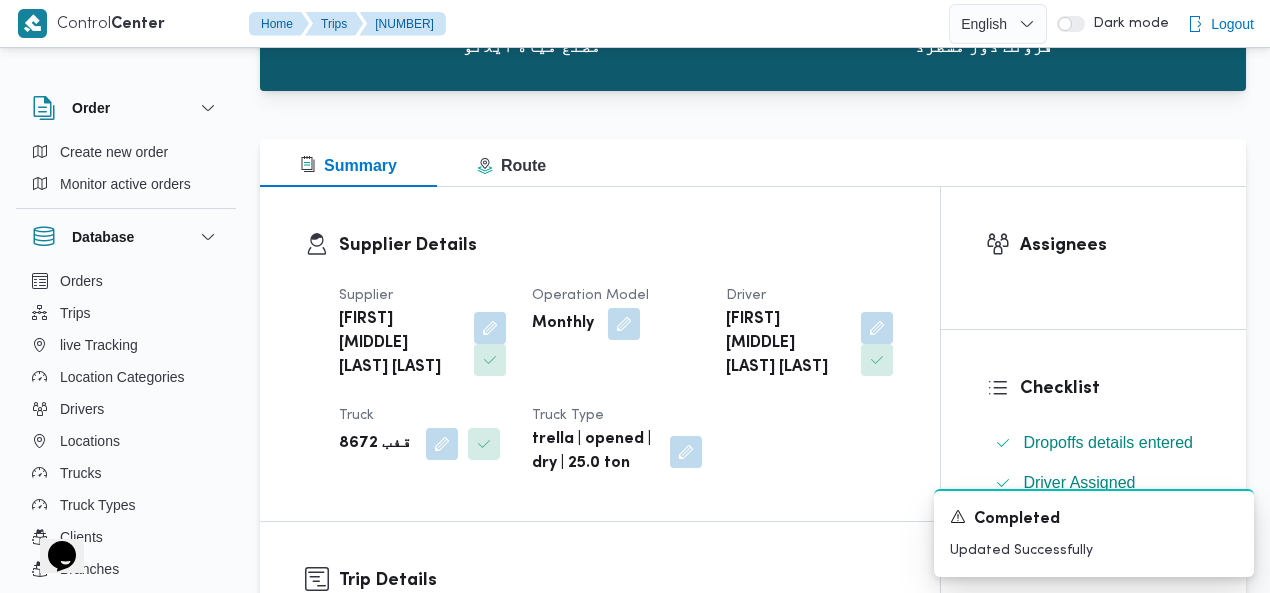 scroll, scrollTop: 237, scrollLeft: 0, axis: vertical 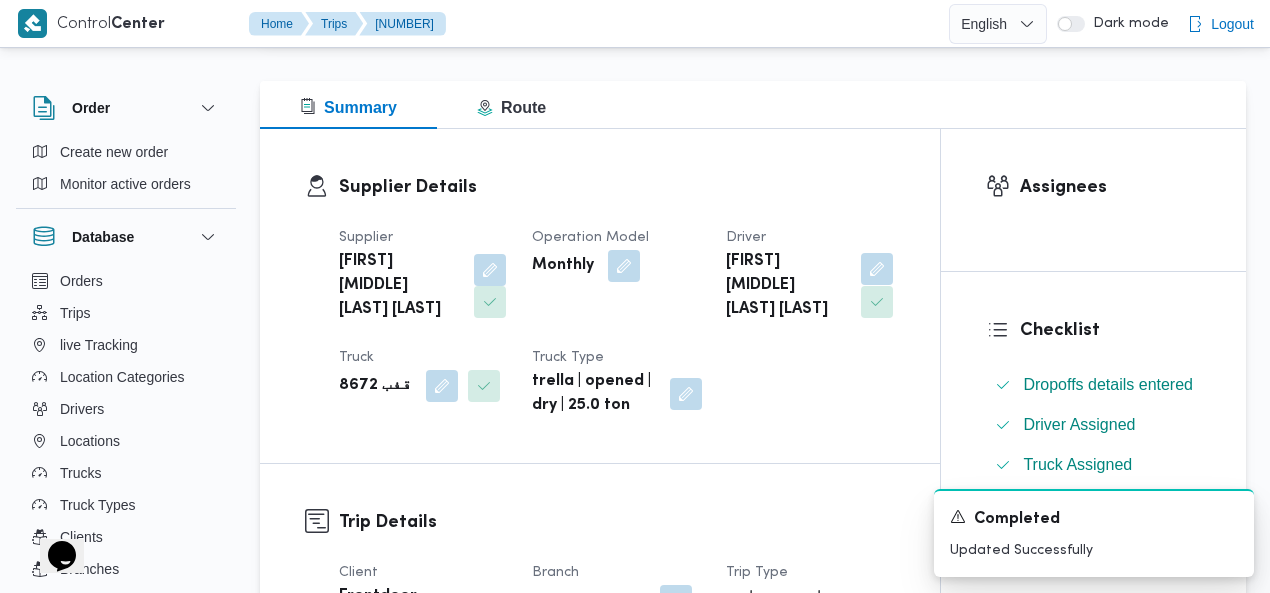 click at bounding box center [877, 269] 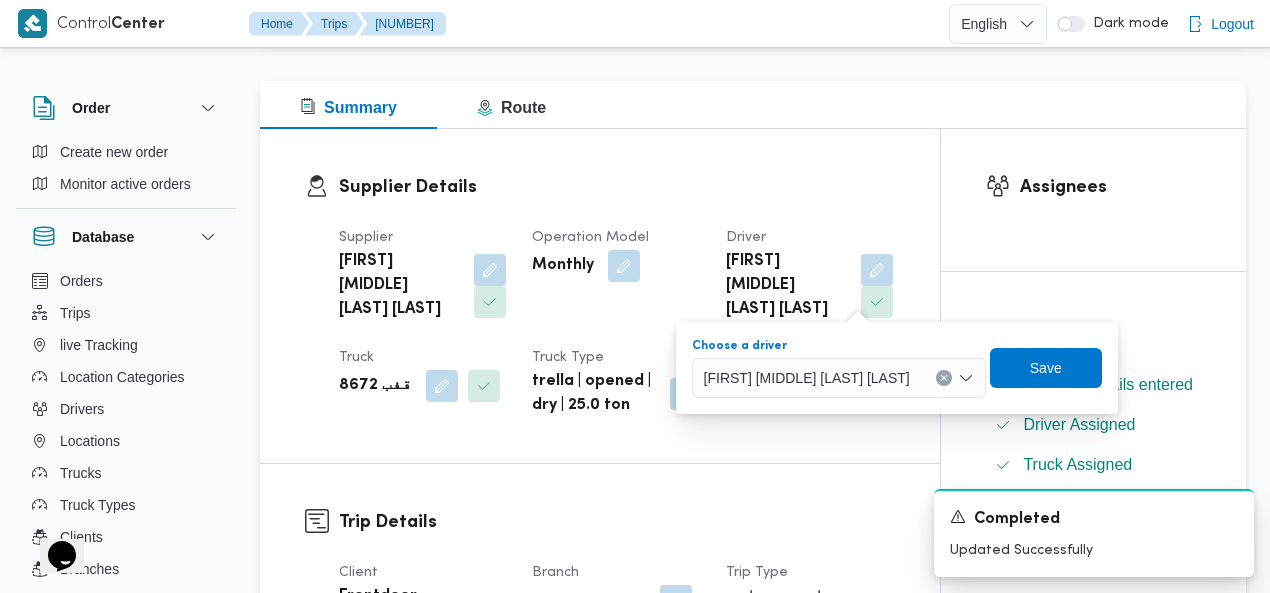 click 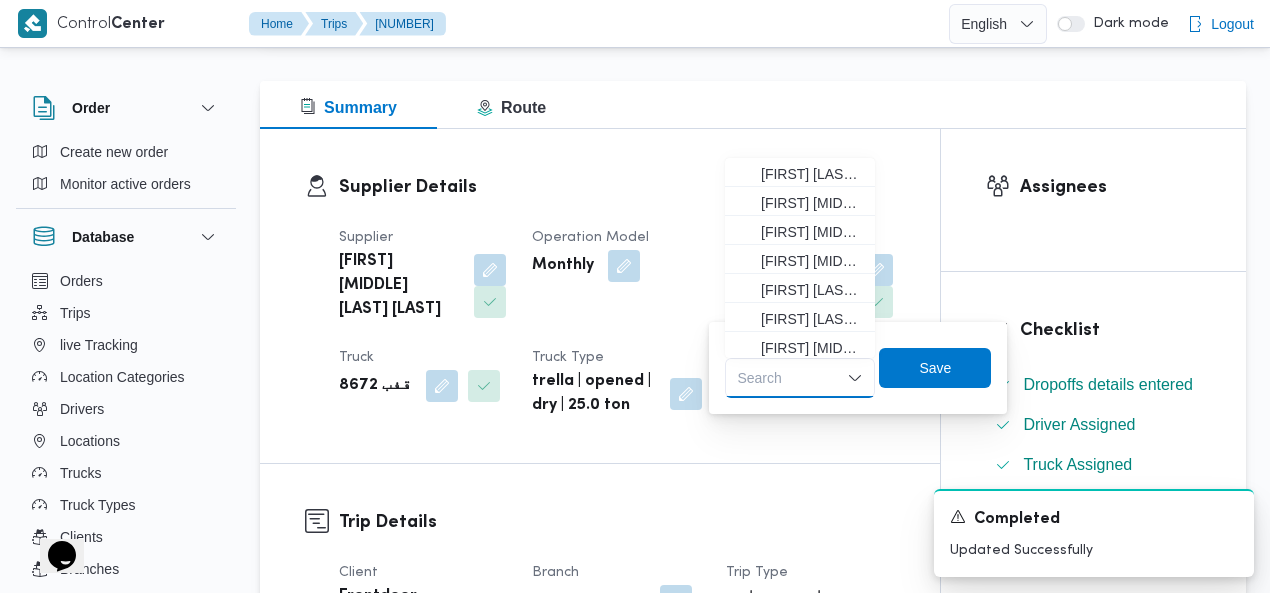click on "Search Combo box. Selected. Combo box input. Search. Type some text or, to display a list of choices, press Down Arrow. To exit the list of choices, press Escape." at bounding box center [800, 378] 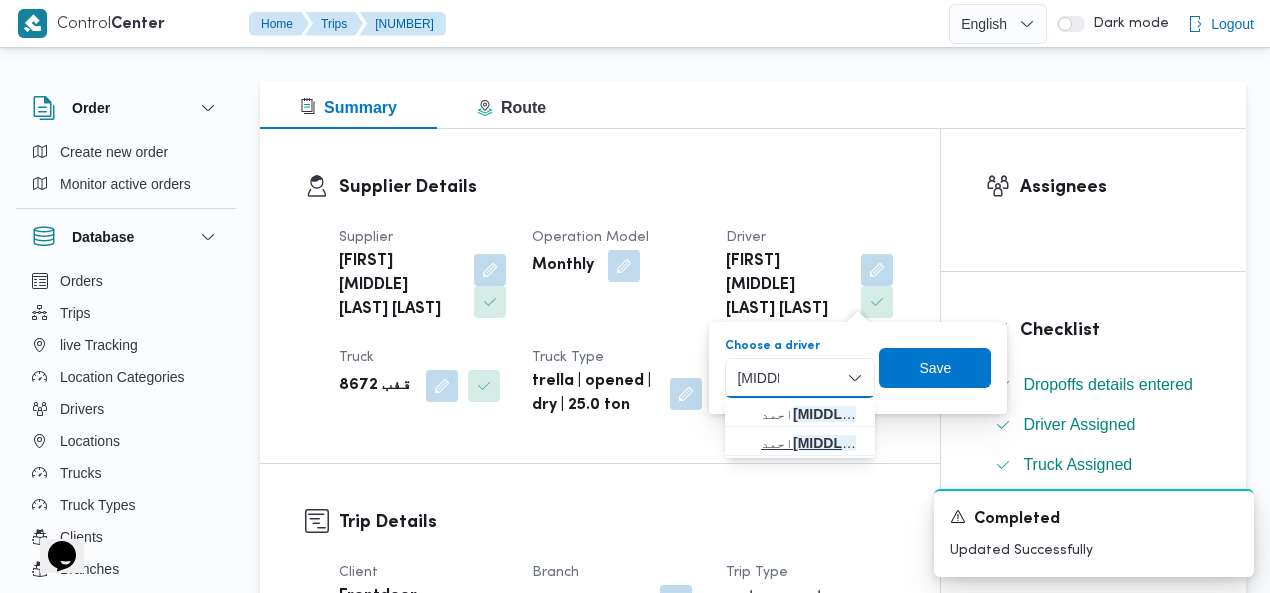 type on "السعيد" 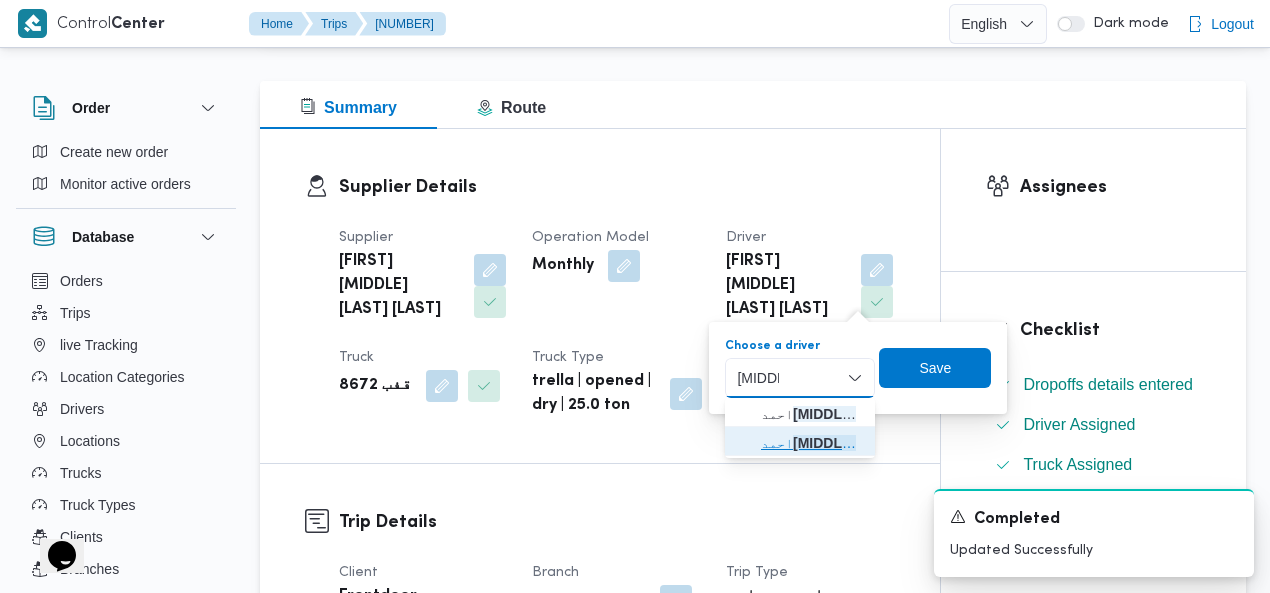 click on "احمد  السعيد  انور ابو عتاب" at bounding box center (812, 443) 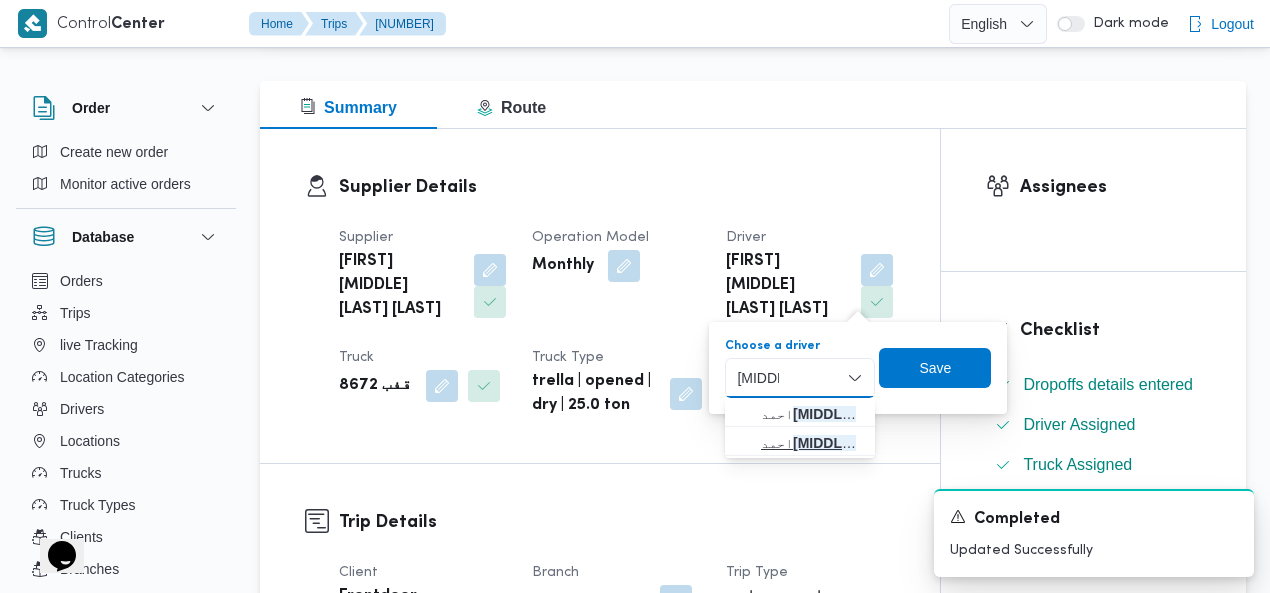 type 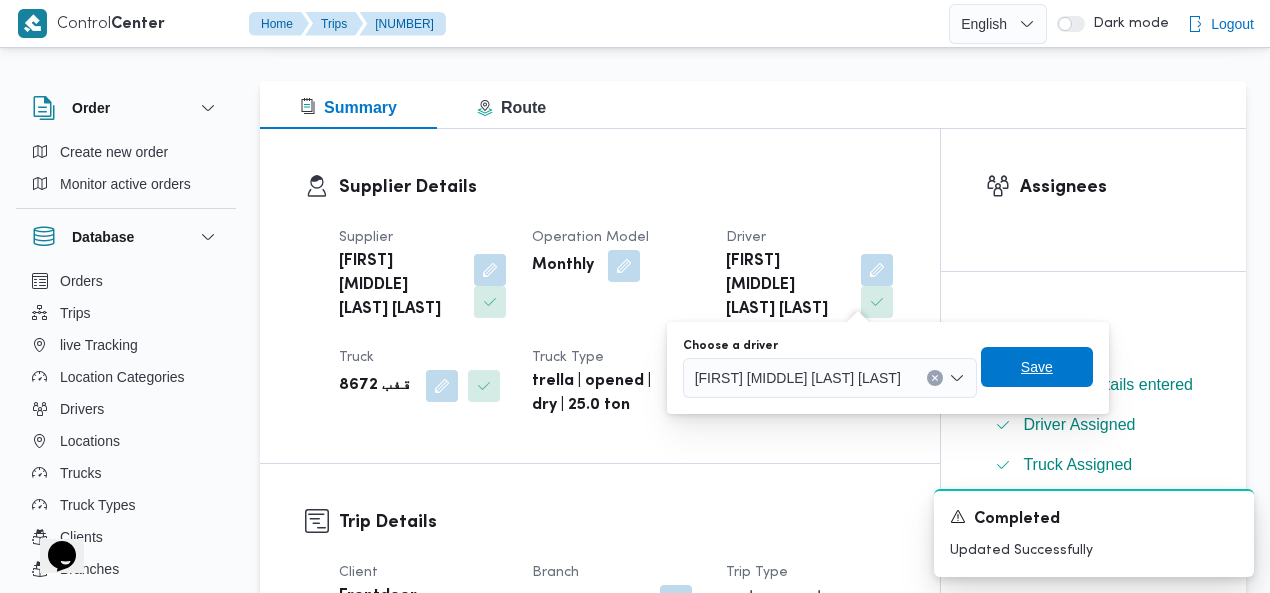 click on "Save" at bounding box center (1037, 367) 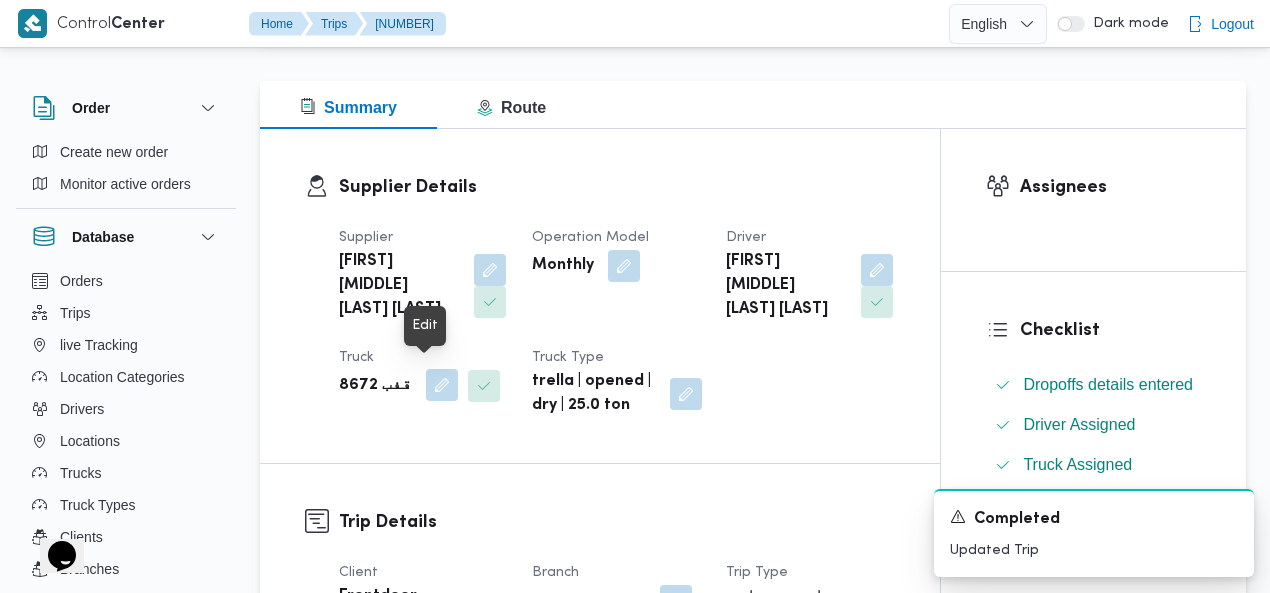 click at bounding box center [442, 385] 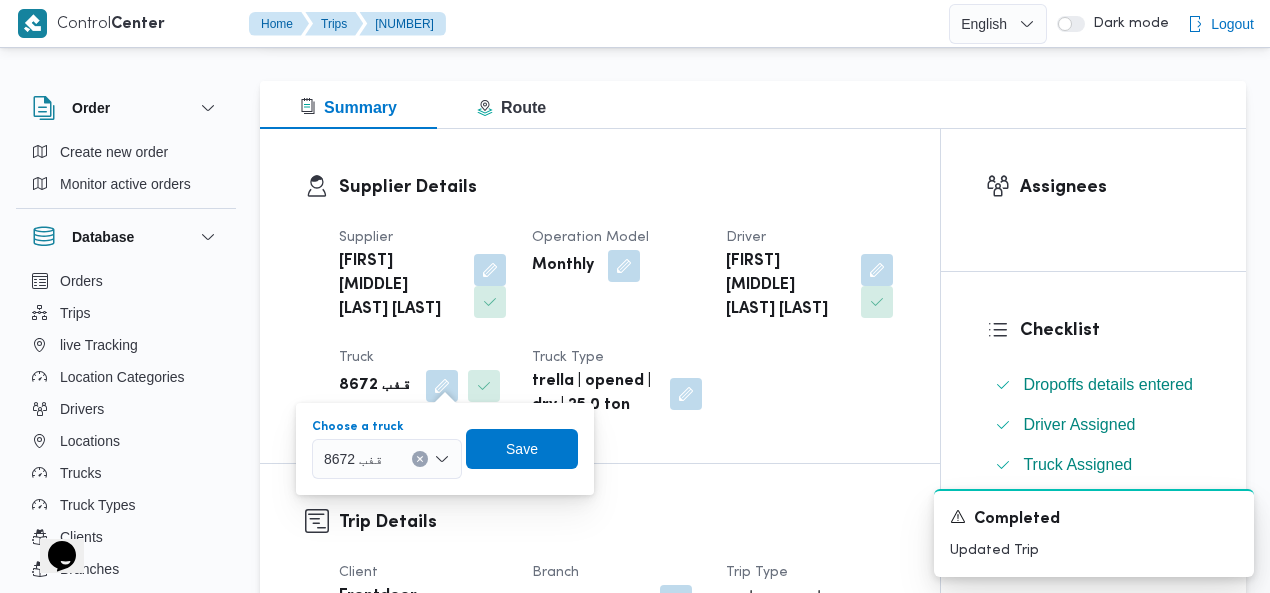 click at bounding box center (420, 459) 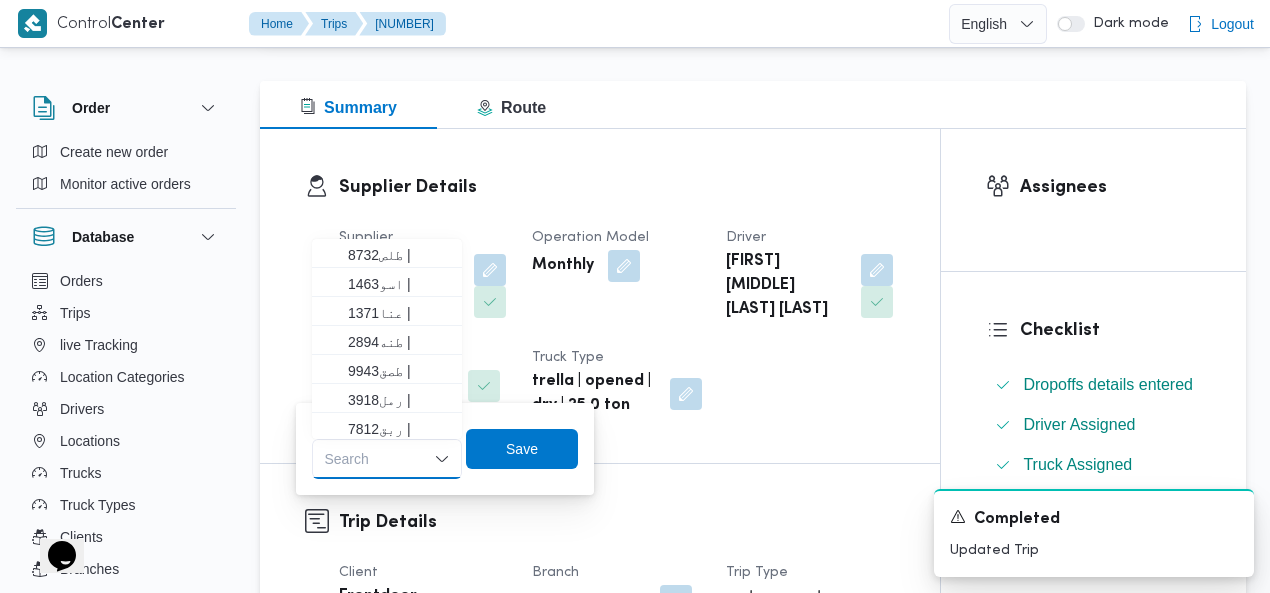 click on "Search Combo box. Selected. Combo box input. Search. Type some text or, to display a list of choices, press Down Arrow. To exit the list of choices, press Escape." at bounding box center [387, 459] 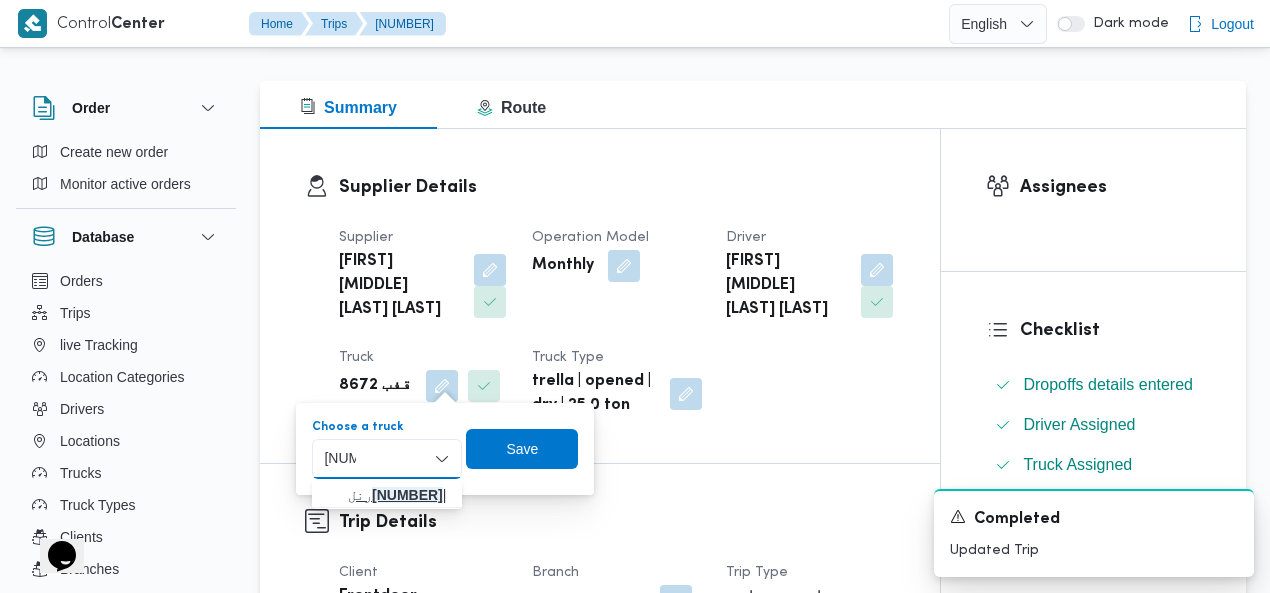 type on "2634" 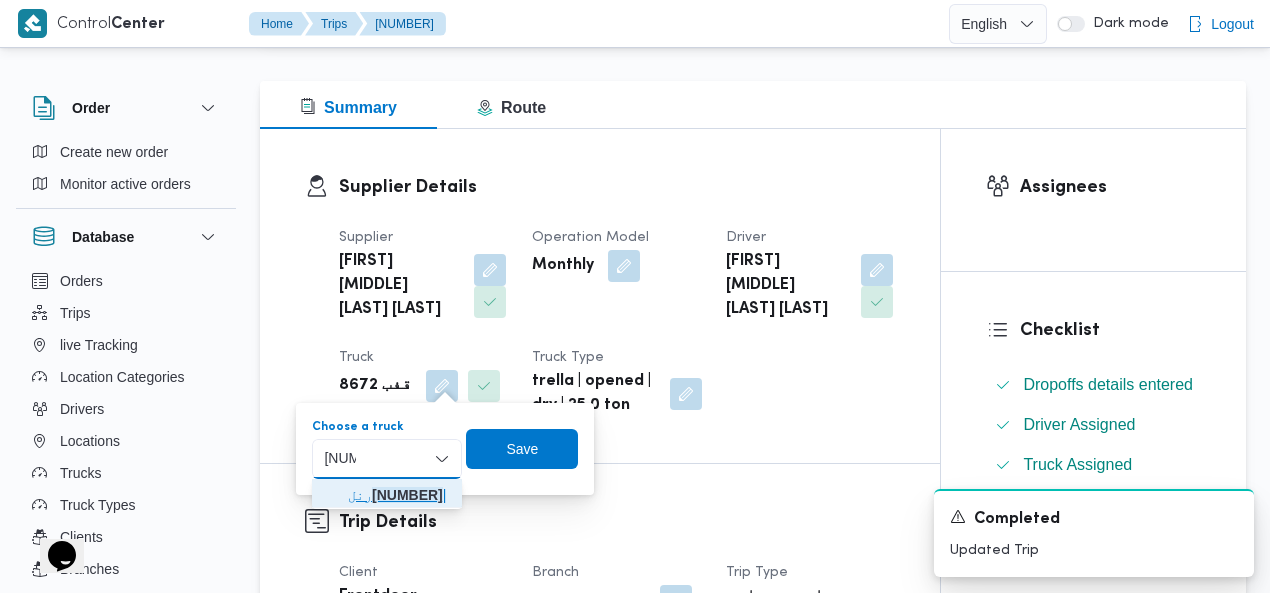 click on "رنل 2634  |" at bounding box center (399, 495) 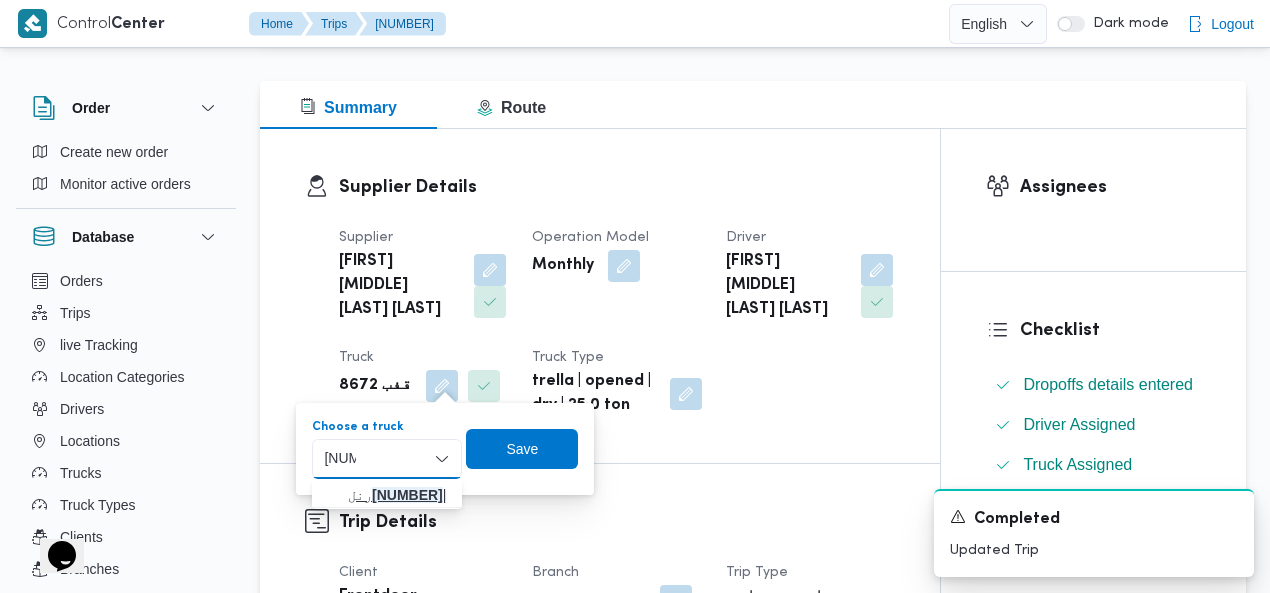 type 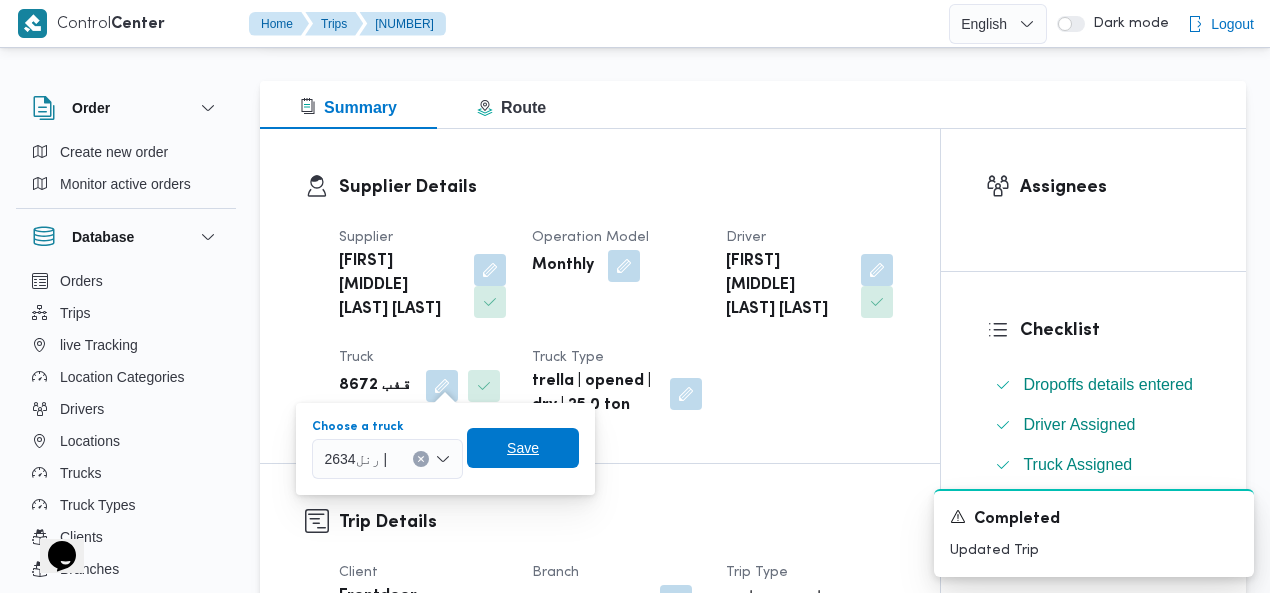 click on "Save" at bounding box center (523, 448) 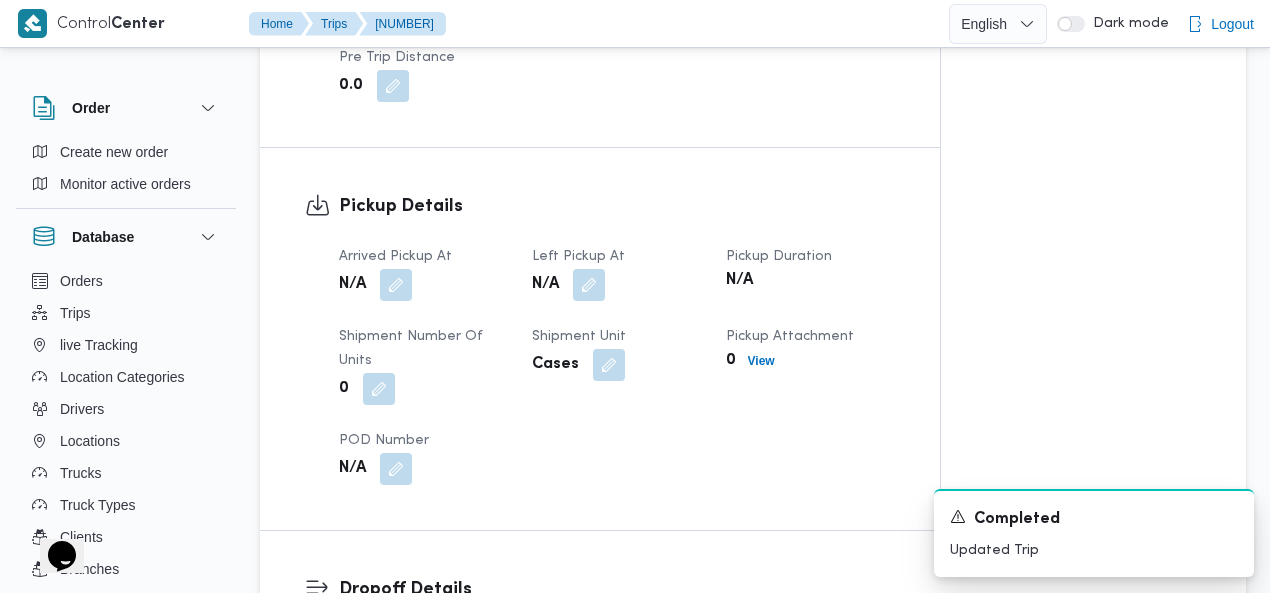 scroll, scrollTop: 1332, scrollLeft: 0, axis: vertical 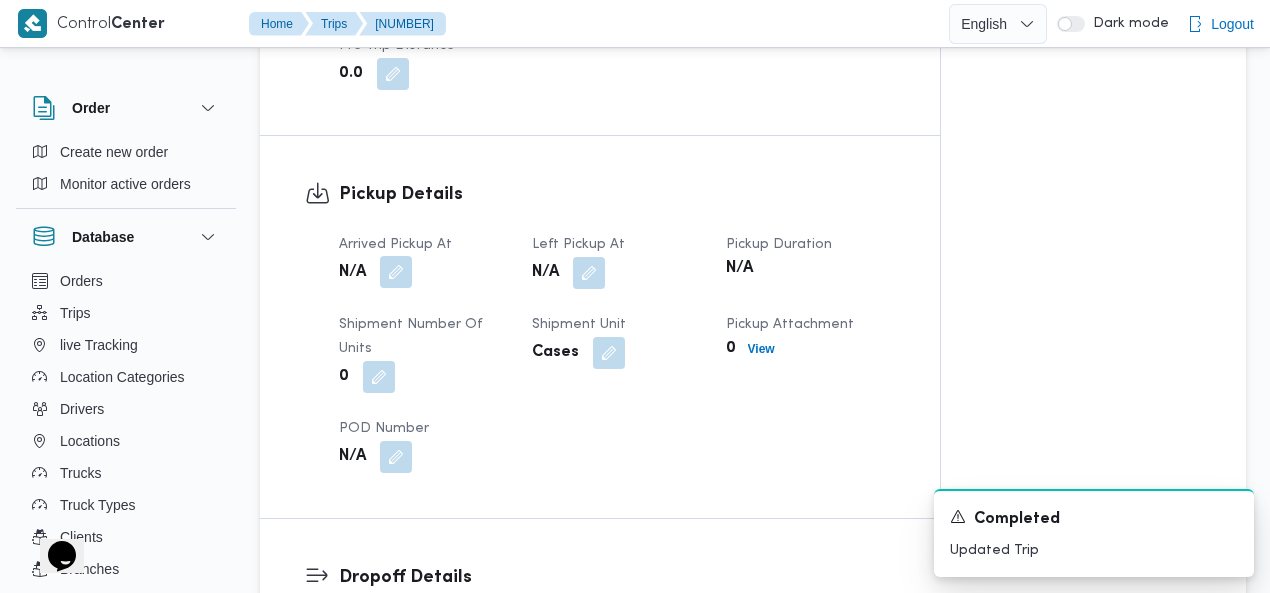 click at bounding box center [396, 272] 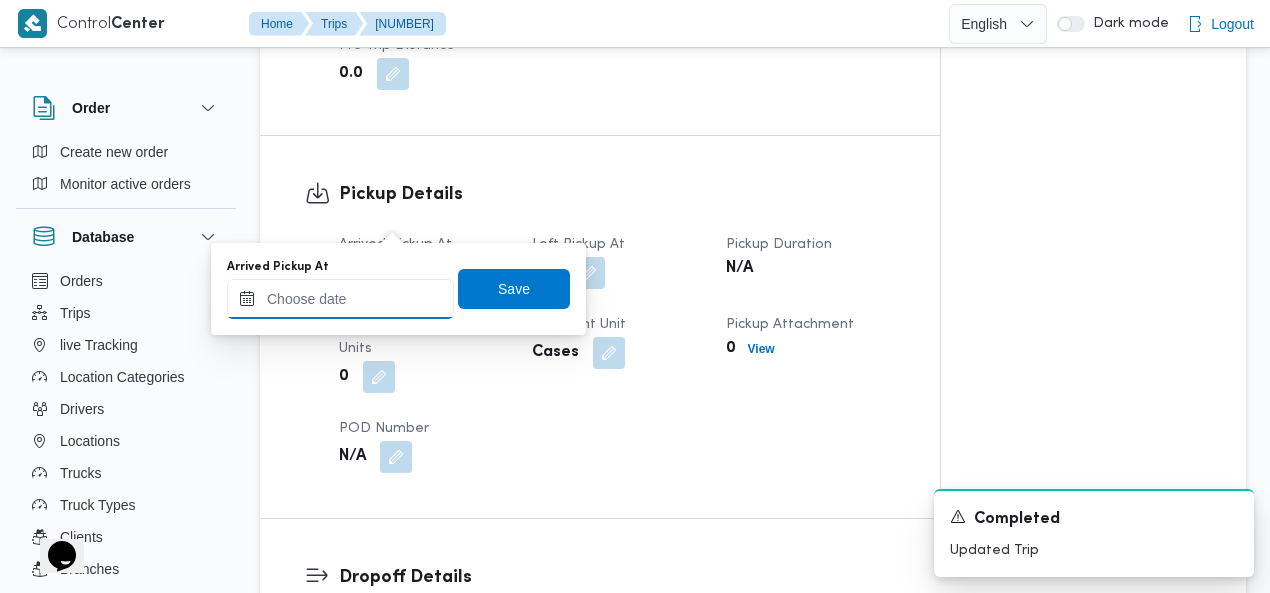 click on "Arrived Pickup At" at bounding box center (340, 299) 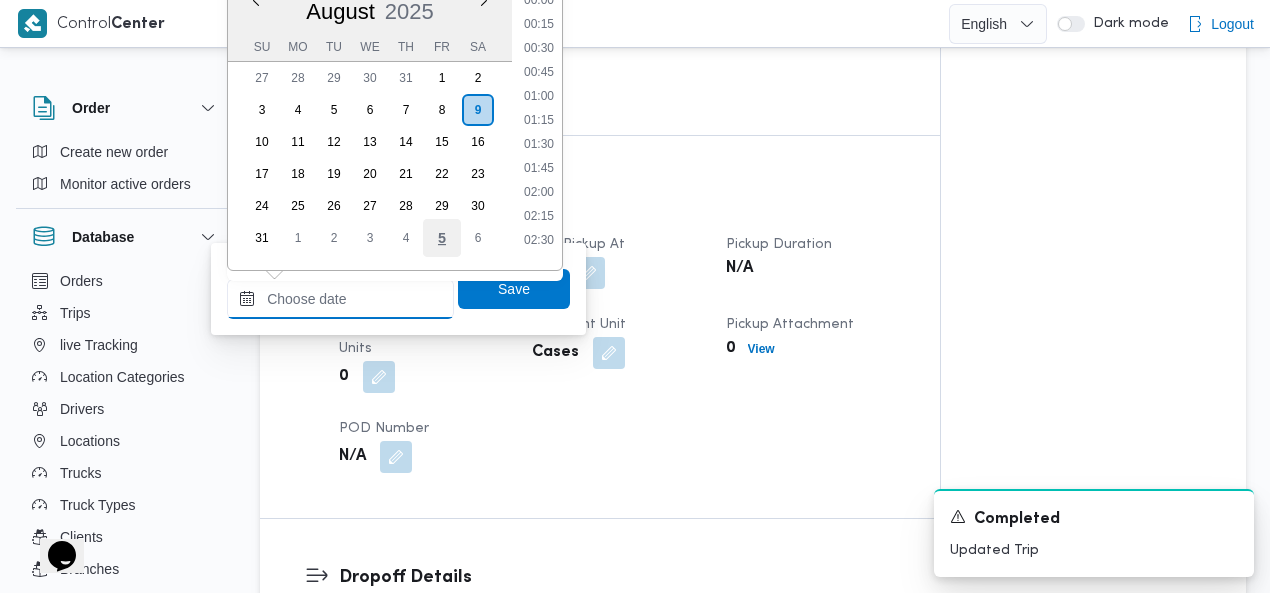 scroll, scrollTop: 942, scrollLeft: 0, axis: vertical 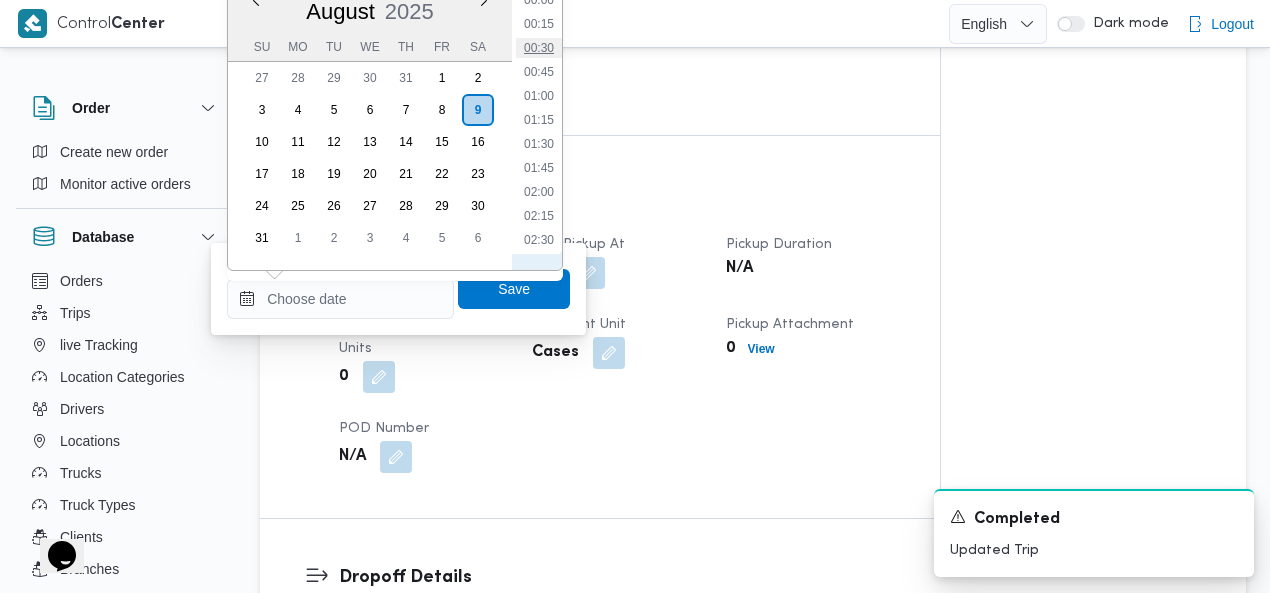 click on "00:30" at bounding box center [539, 48] 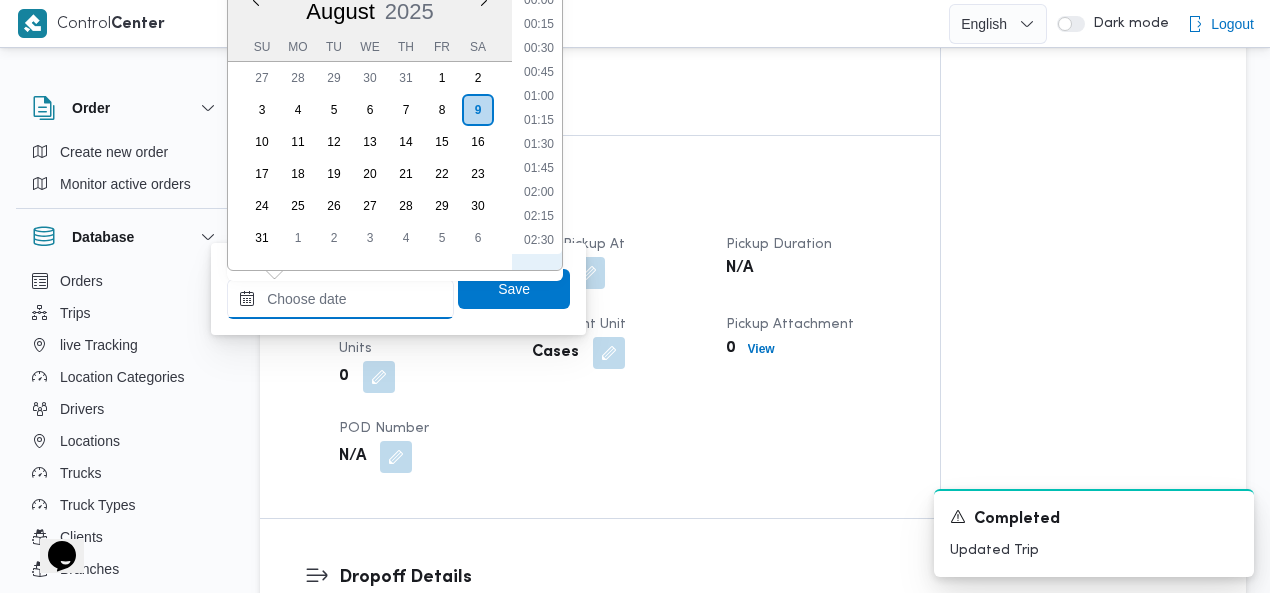 type on "09/08/2025 00:30" 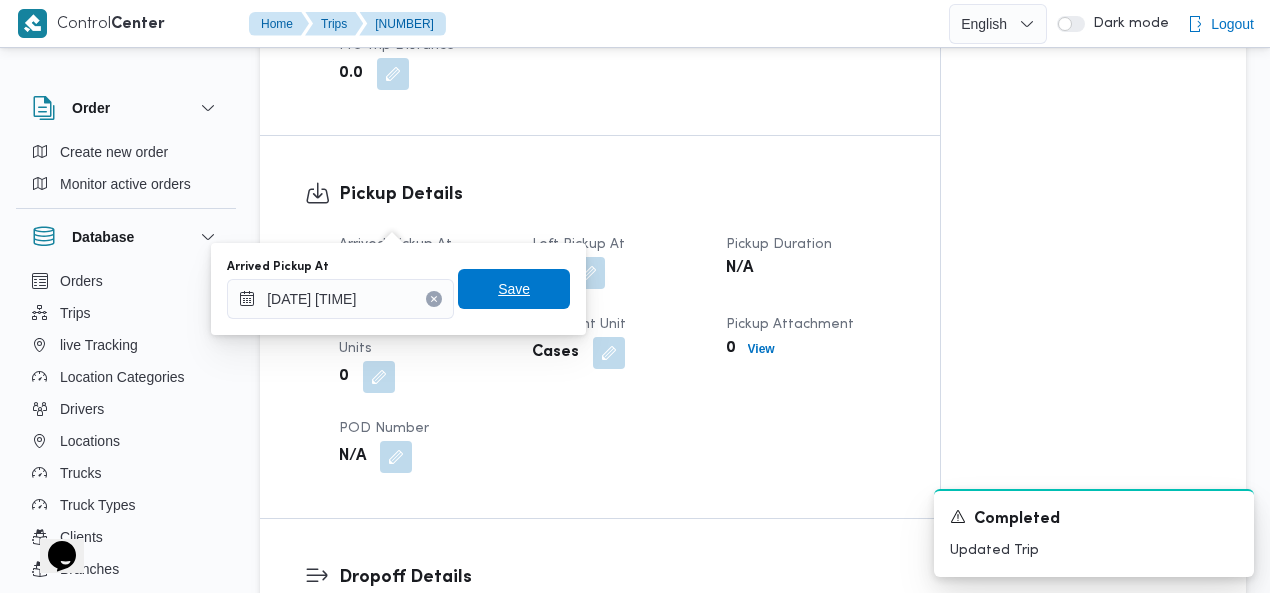 drag, startPoint x: 498, startPoint y: 287, endPoint x: 567, endPoint y: 243, distance: 81.8352 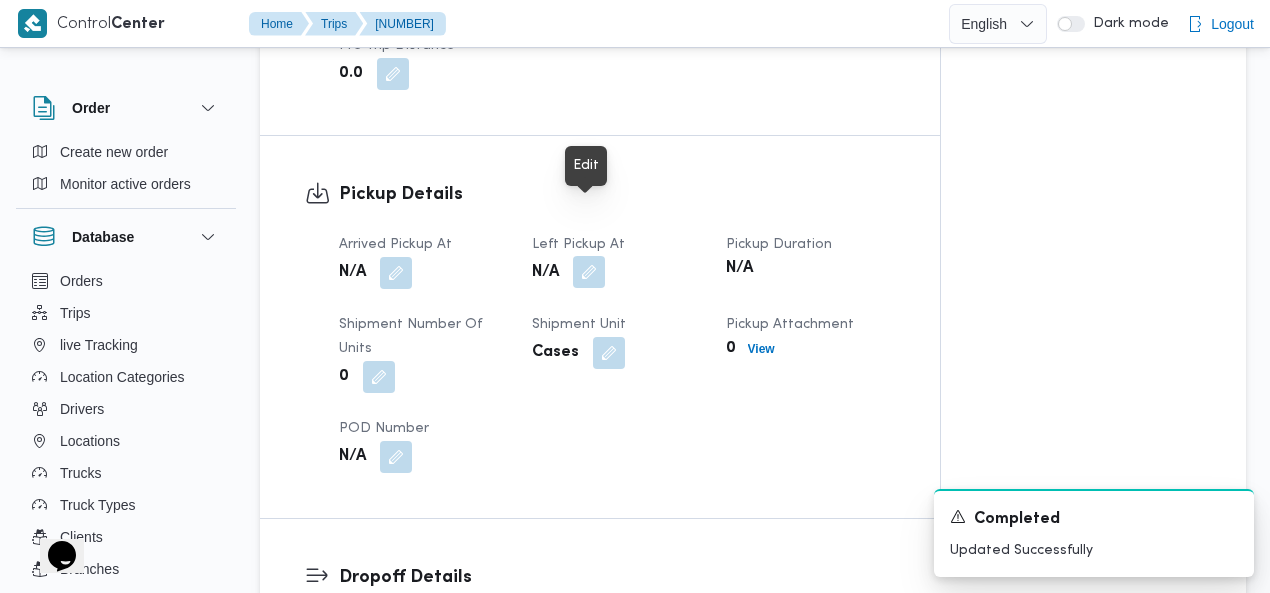 click at bounding box center [589, 272] 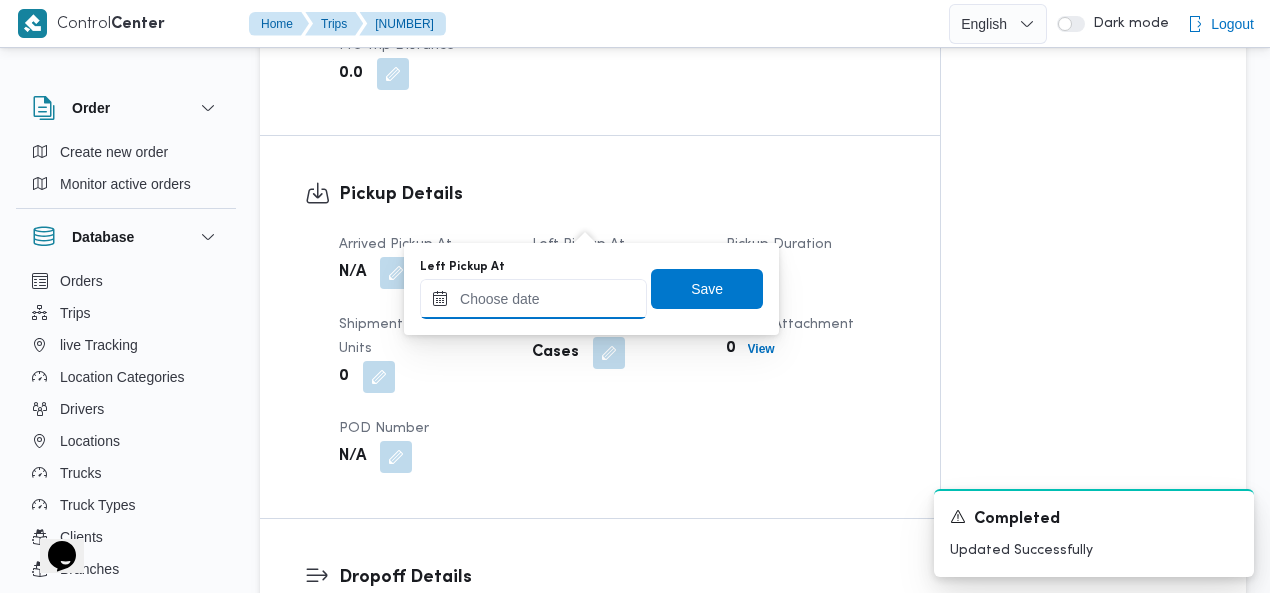 click on "Left Pickup At" at bounding box center (533, 299) 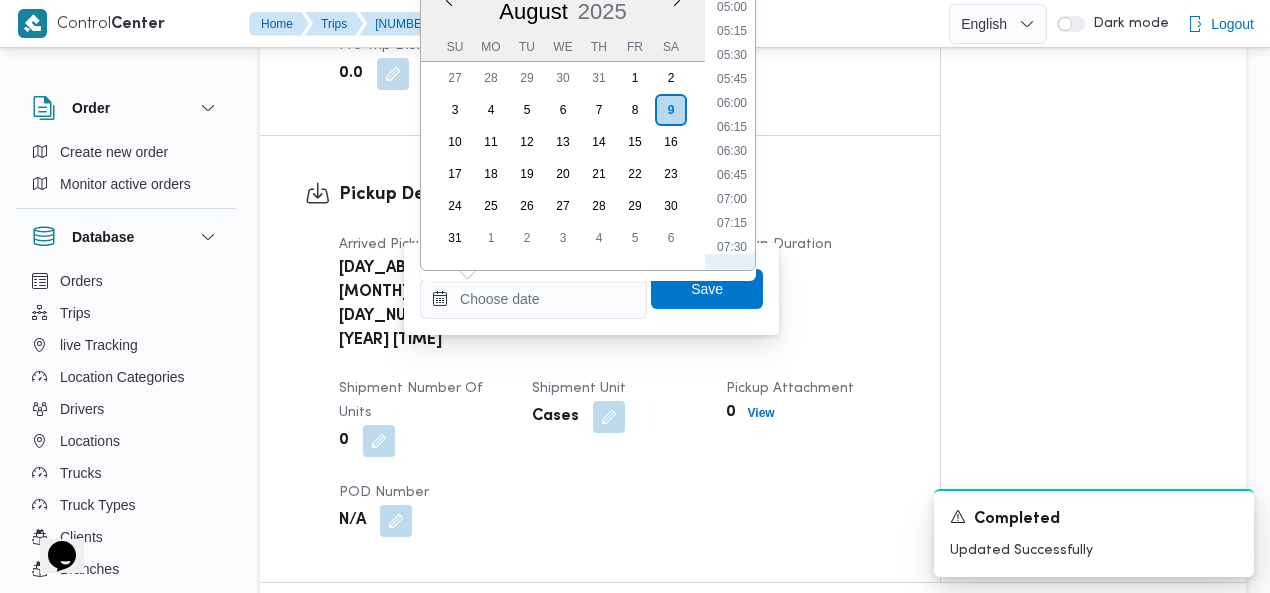 scroll, scrollTop: 460, scrollLeft: 0, axis: vertical 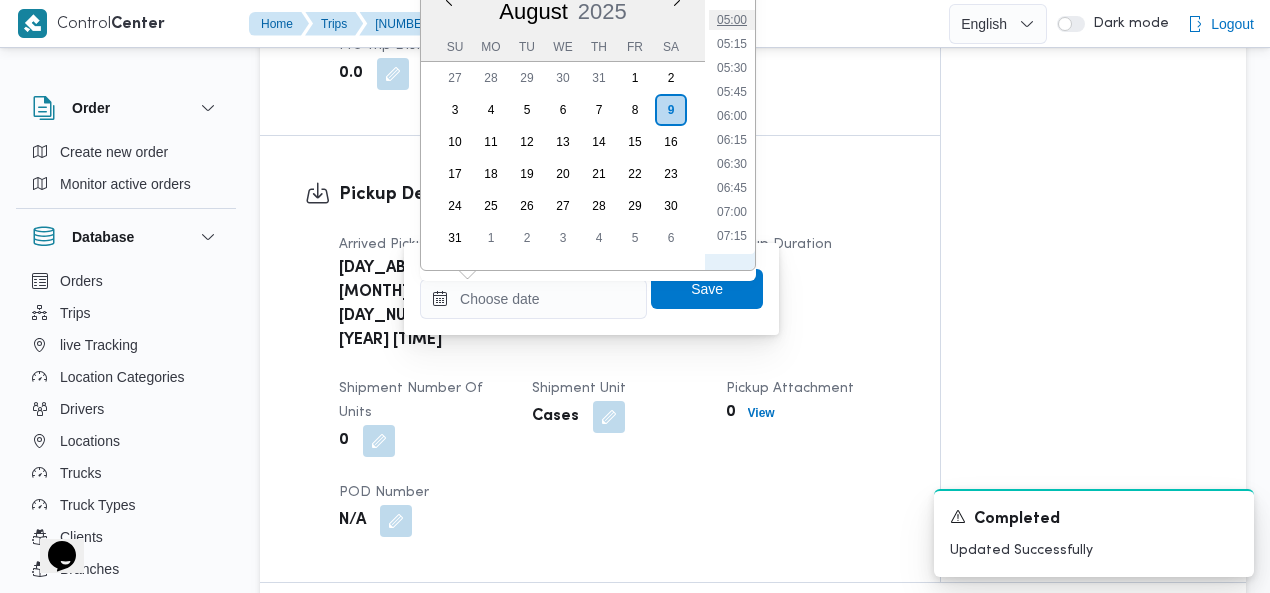 click on "05:00" at bounding box center [732, 20] 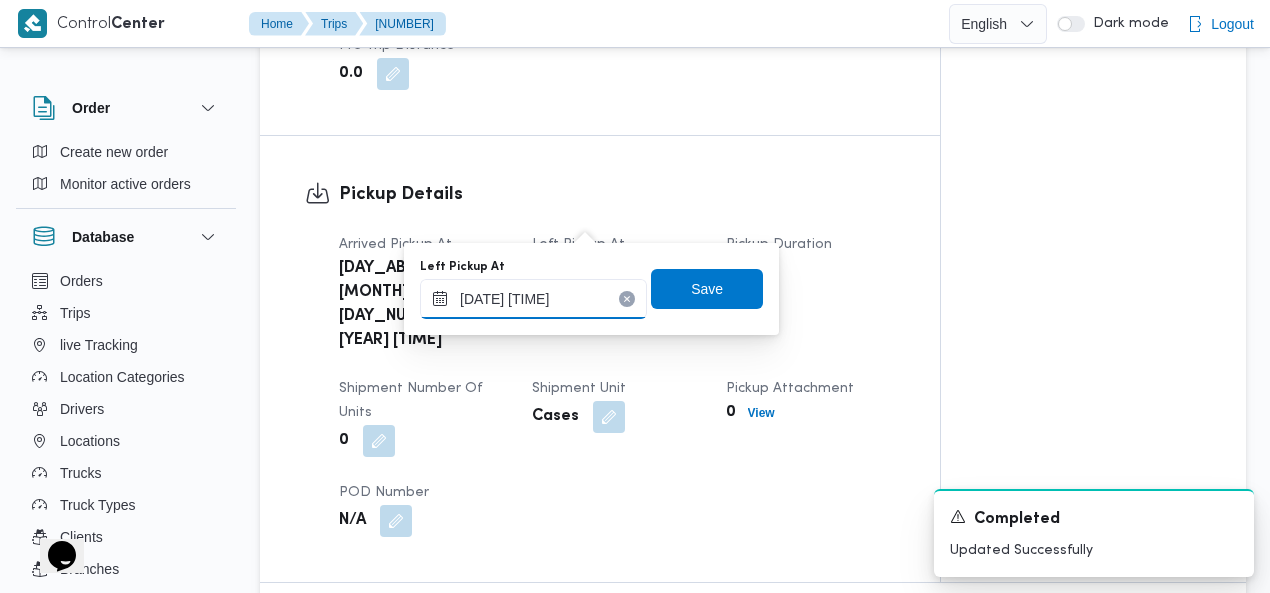 click on "09/08/2025 05:00" at bounding box center [533, 299] 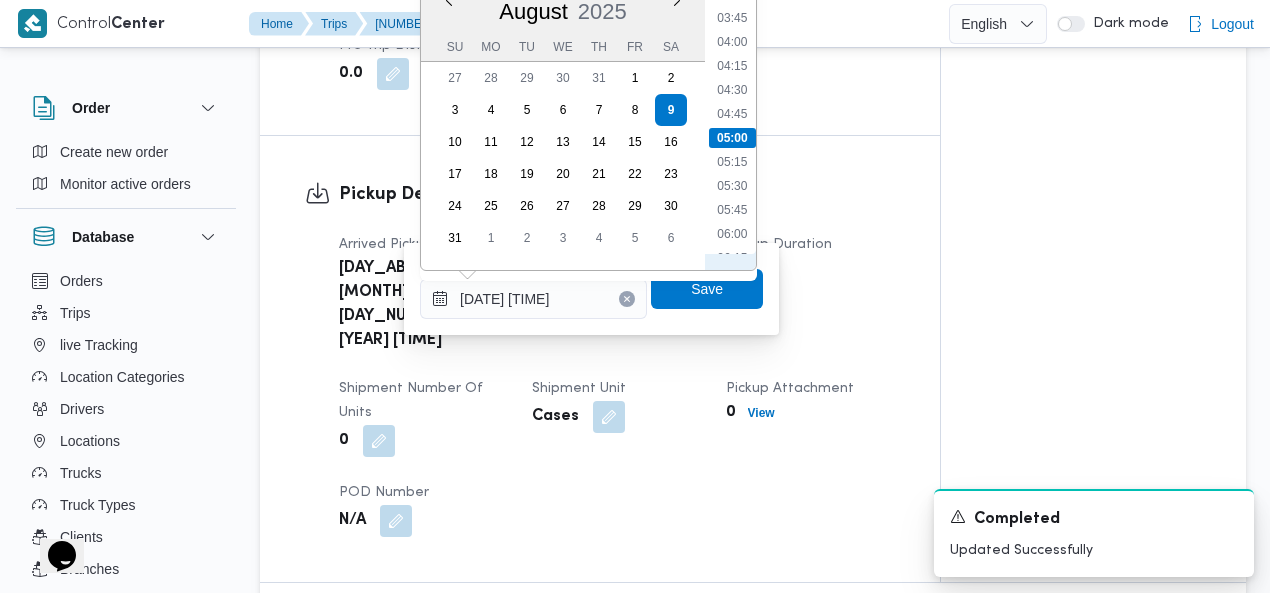 scroll, scrollTop: 112, scrollLeft: 0, axis: vertical 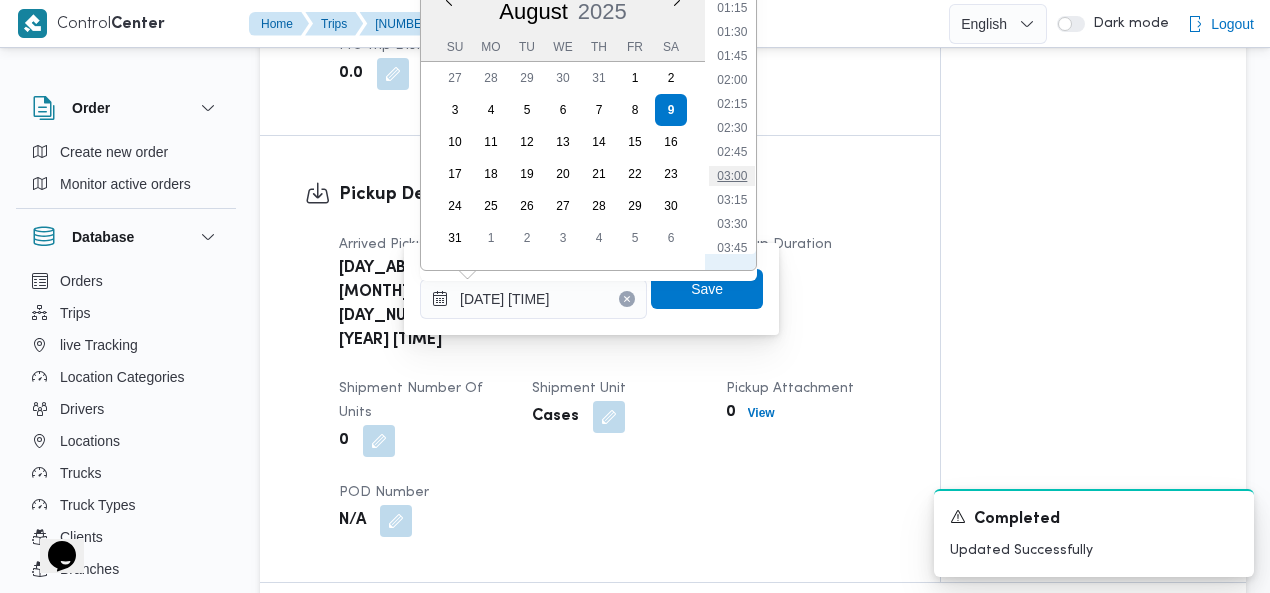 click on "03:00" at bounding box center (732, 176) 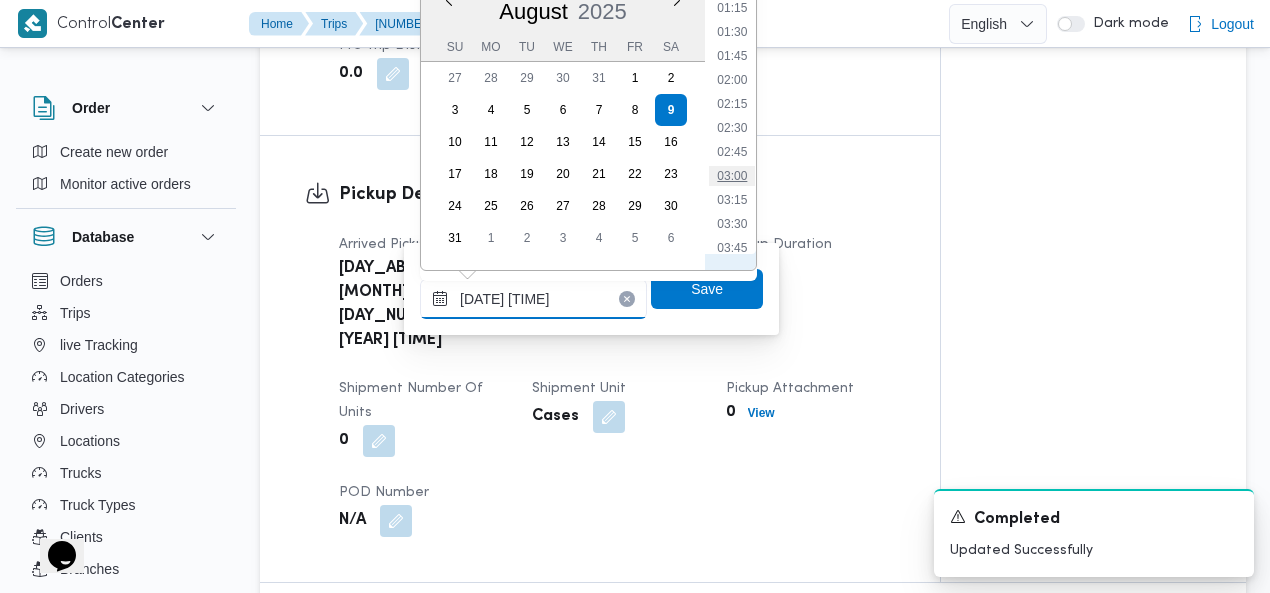 type on "09/08/2025 03:00" 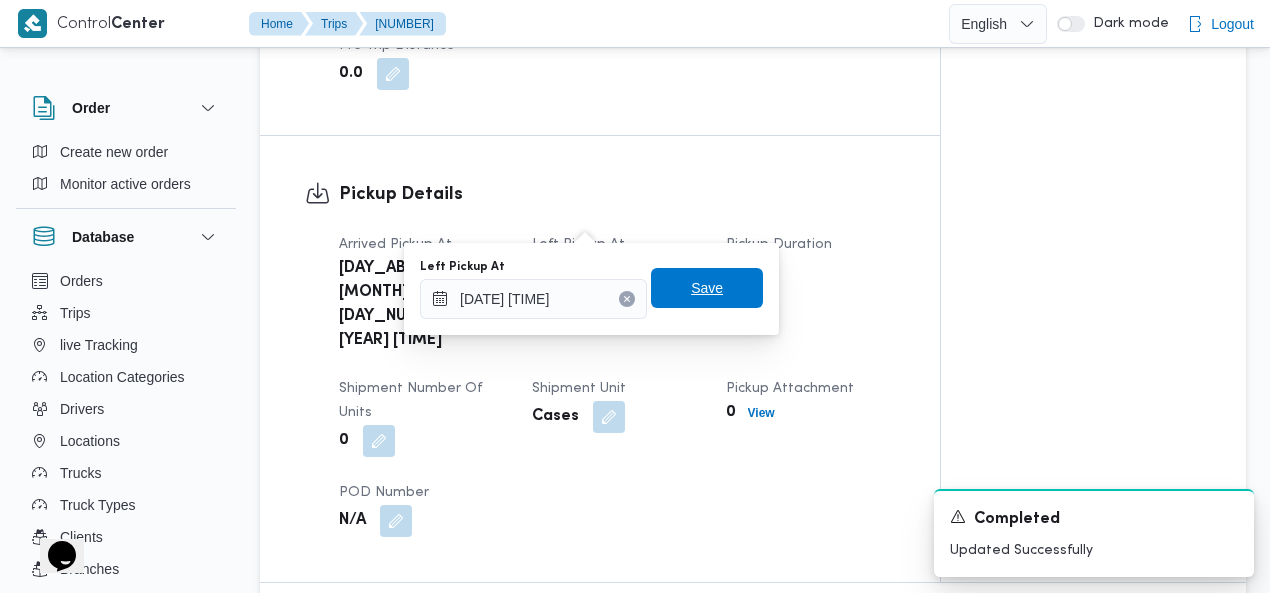 click on "Save" at bounding box center (707, 288) 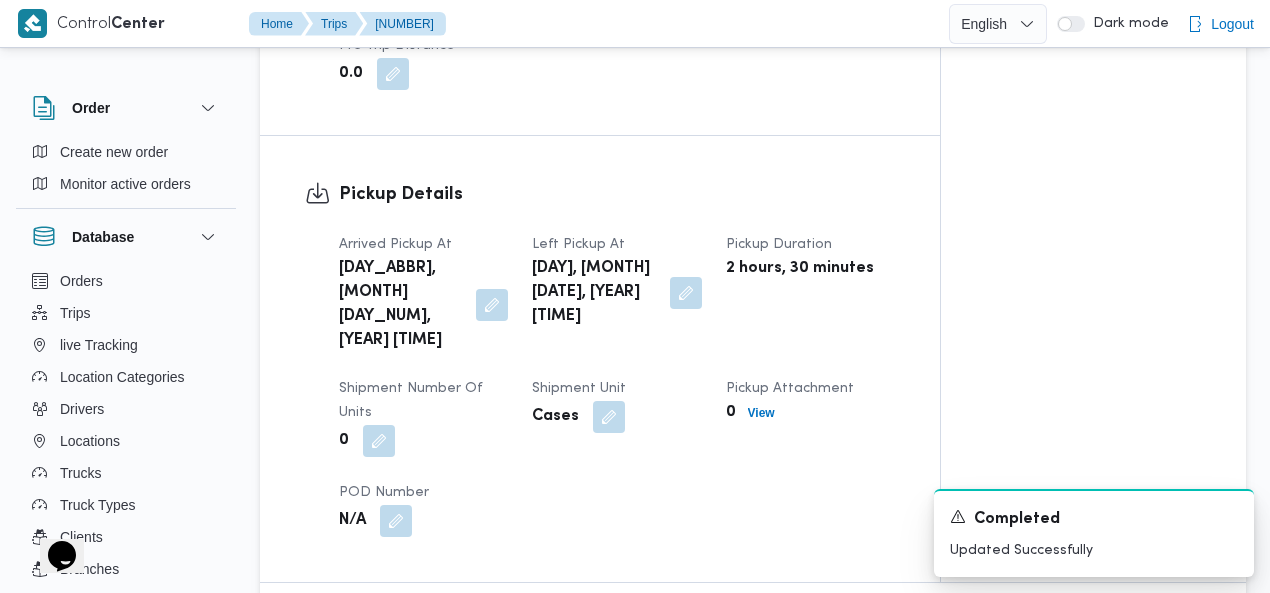 scroll, scrollTop: 1685, scrollLeft: 0, axis: vertical 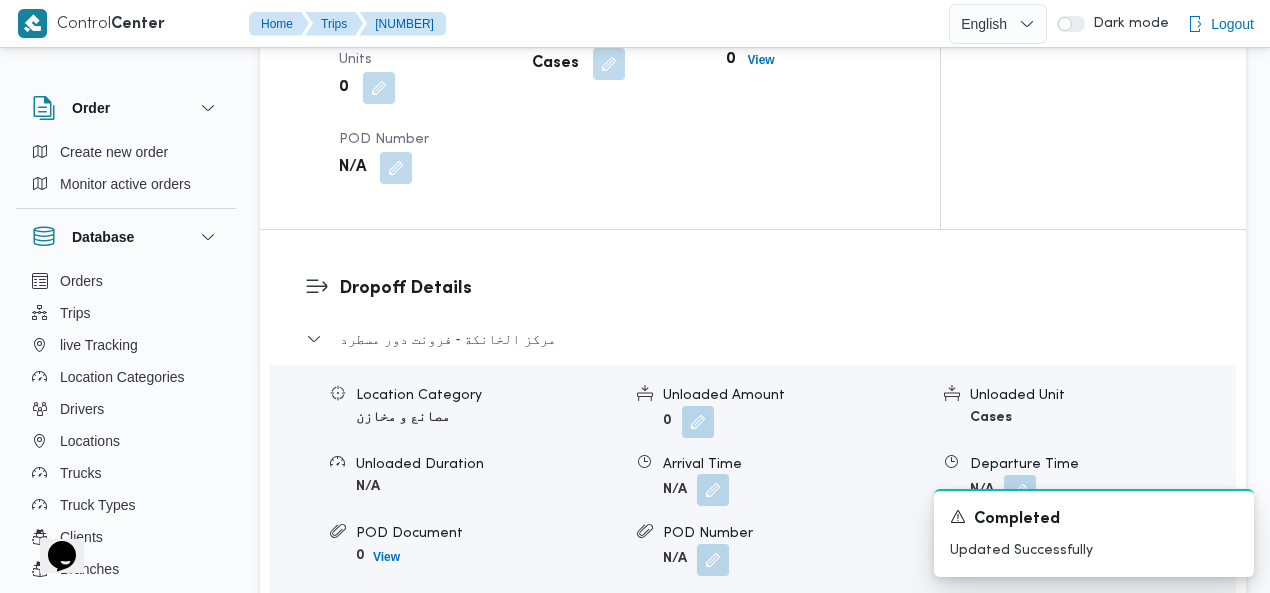 click at bounding box center [713, 490] 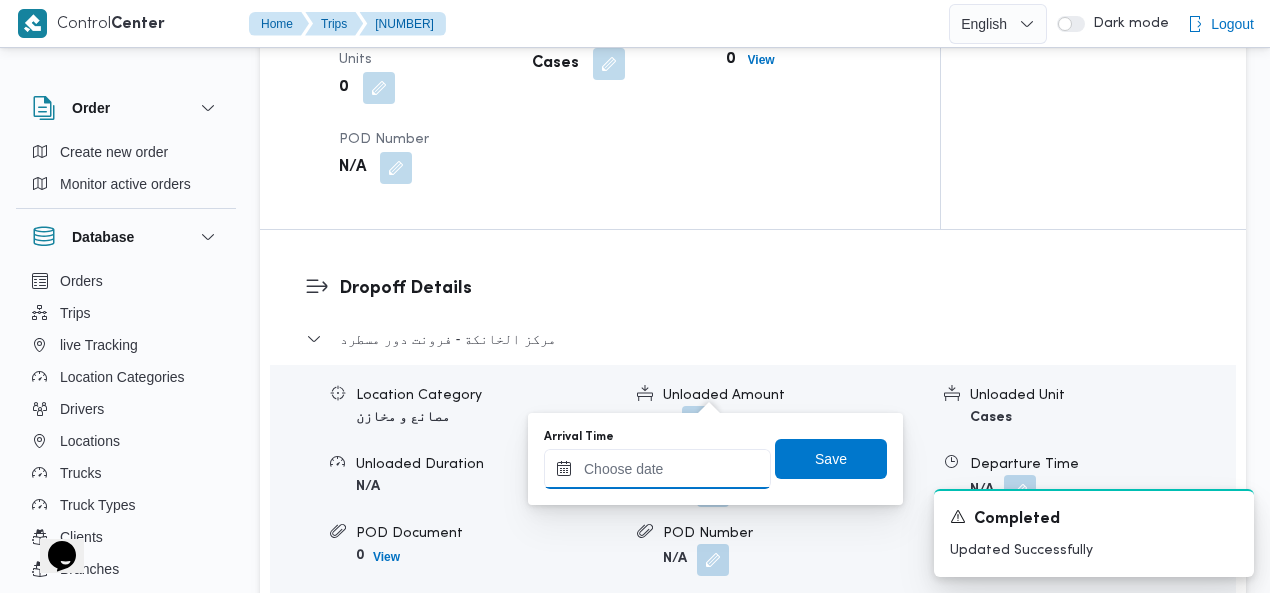 click at bounding box center [657, 469] 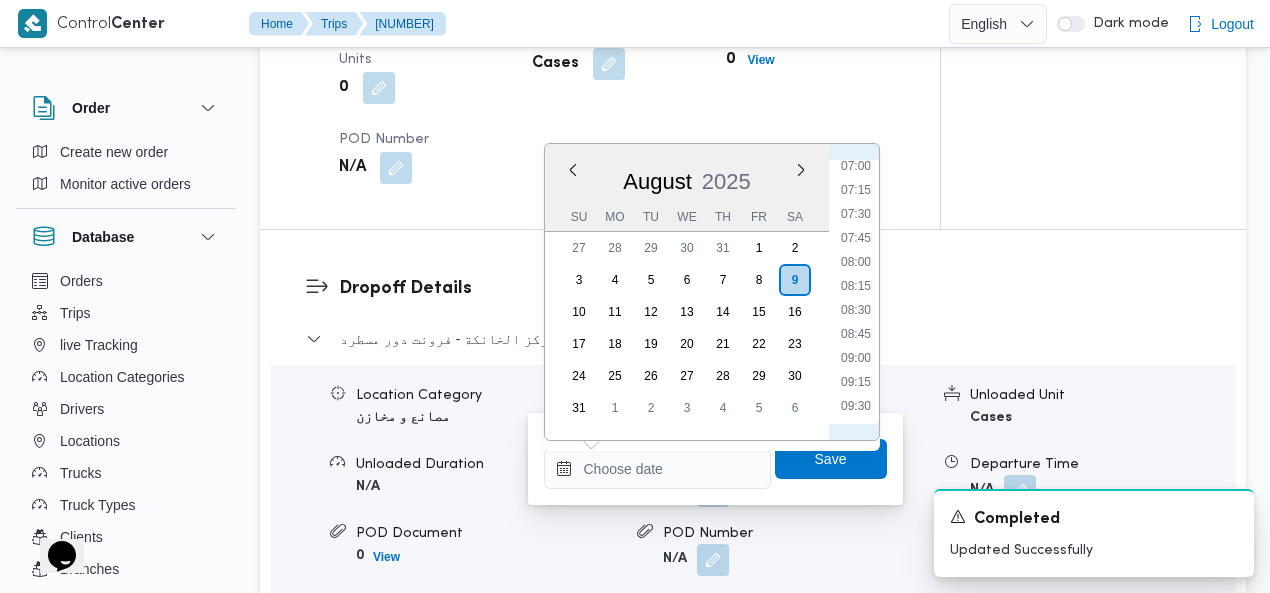 scroll, scrollTop: 482, scrollLeft: 0, axis: vertical 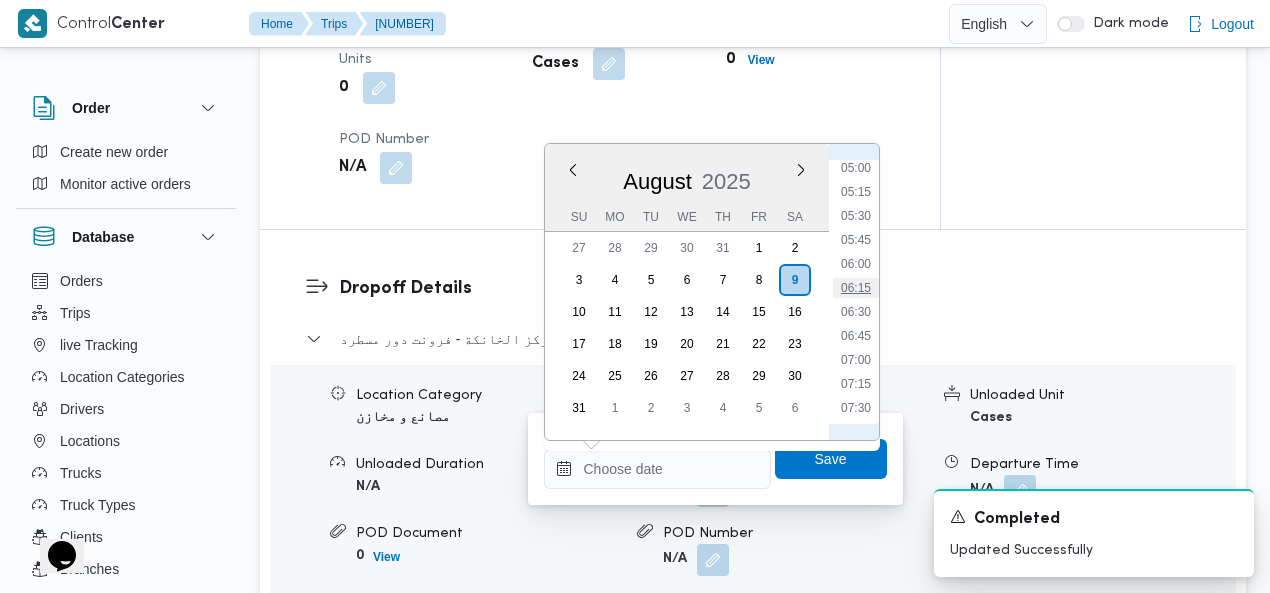 click on "06:15" at bounding box center (856, 288) 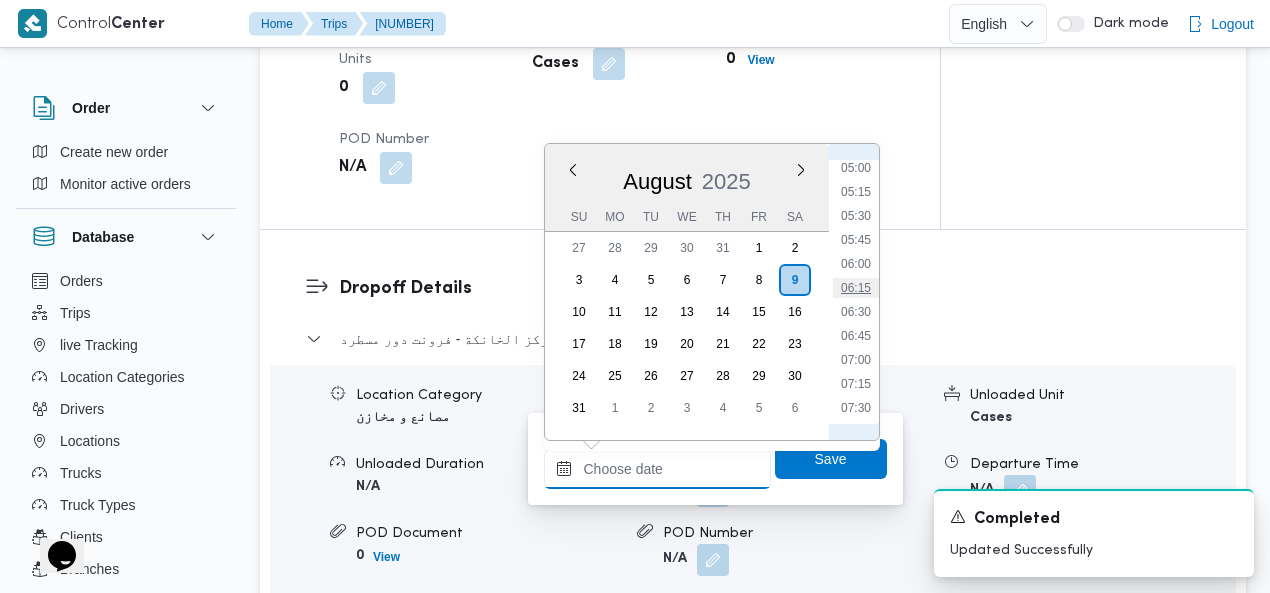 type on "09/08/2025 06:15" 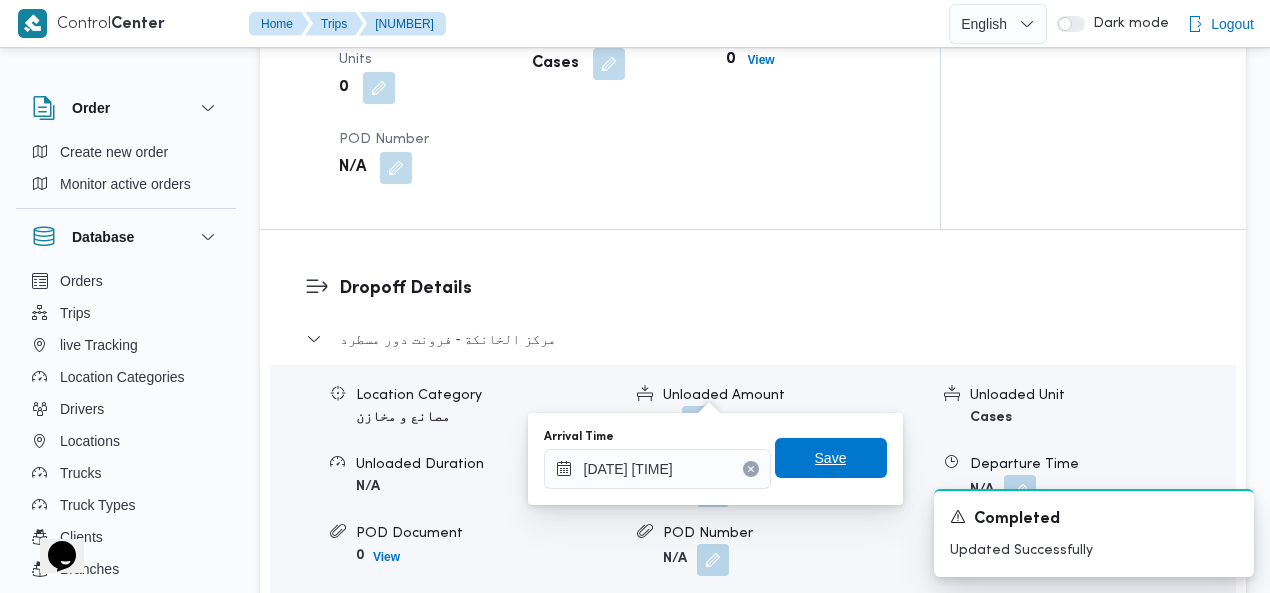 click on "Save" at bounding box center (831, 458) 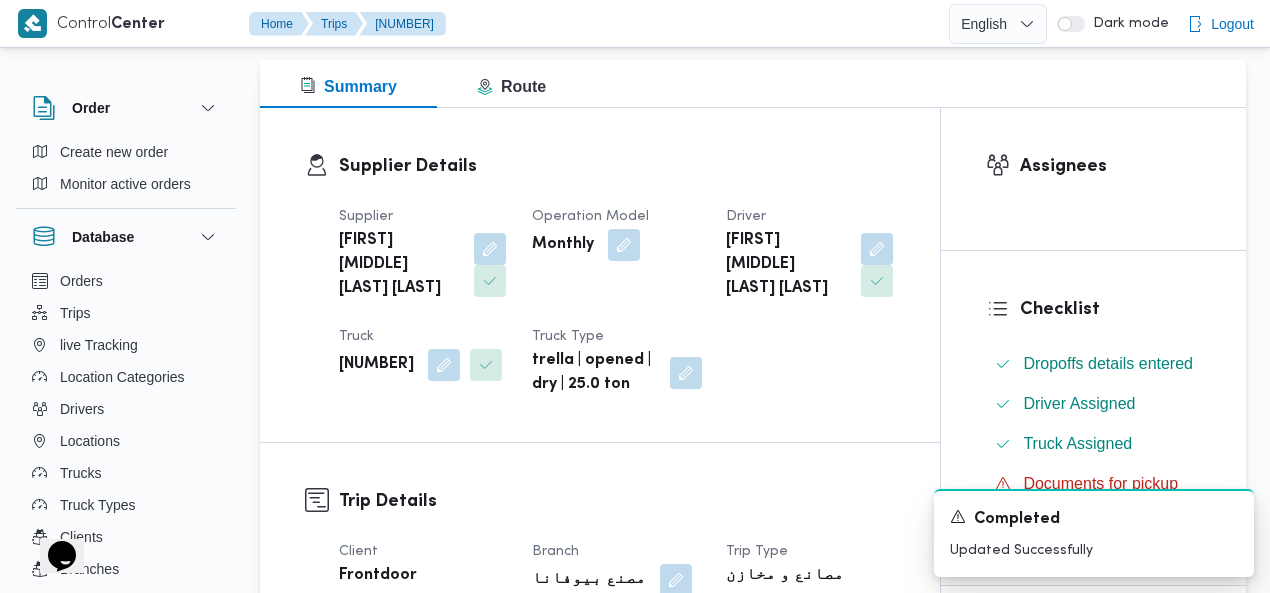 scroll, scrollTop: 0, scrollLeft: 0, axis: both 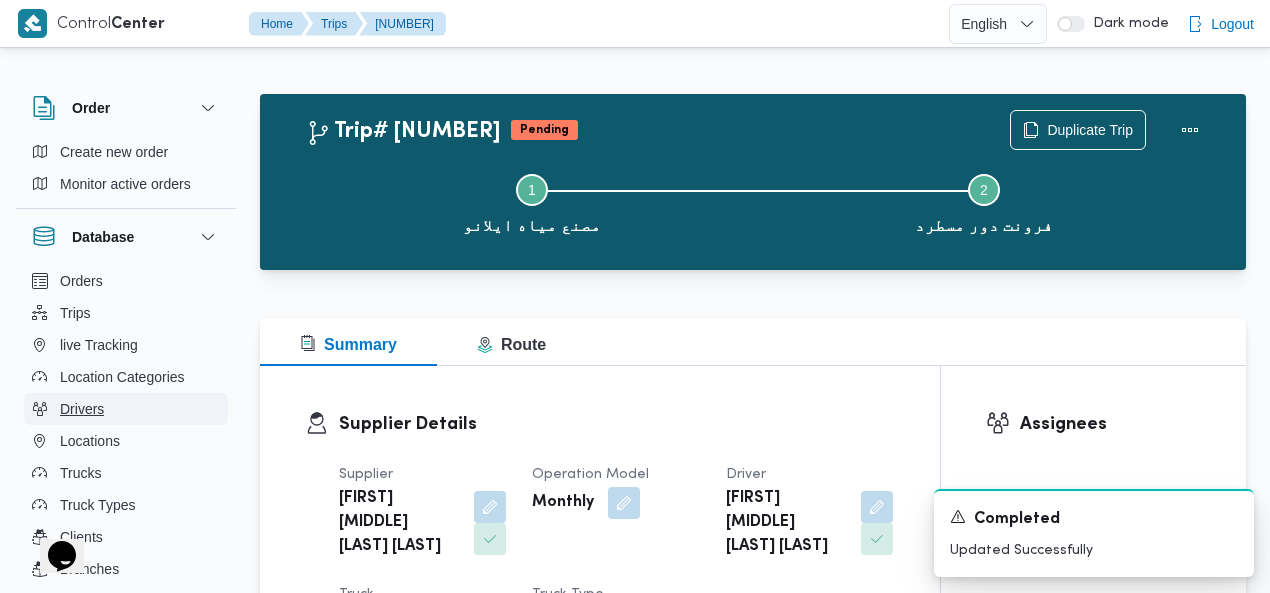 click on "Drivers" at bounding box center [126, 409] 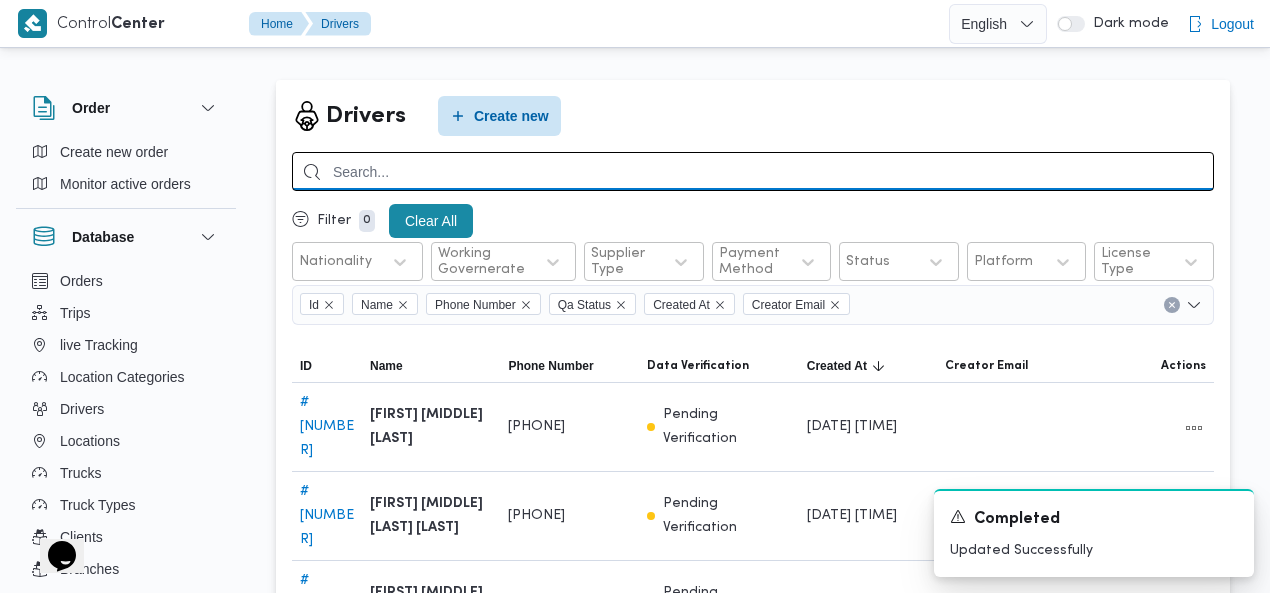 click at bounding box center (753, 171) 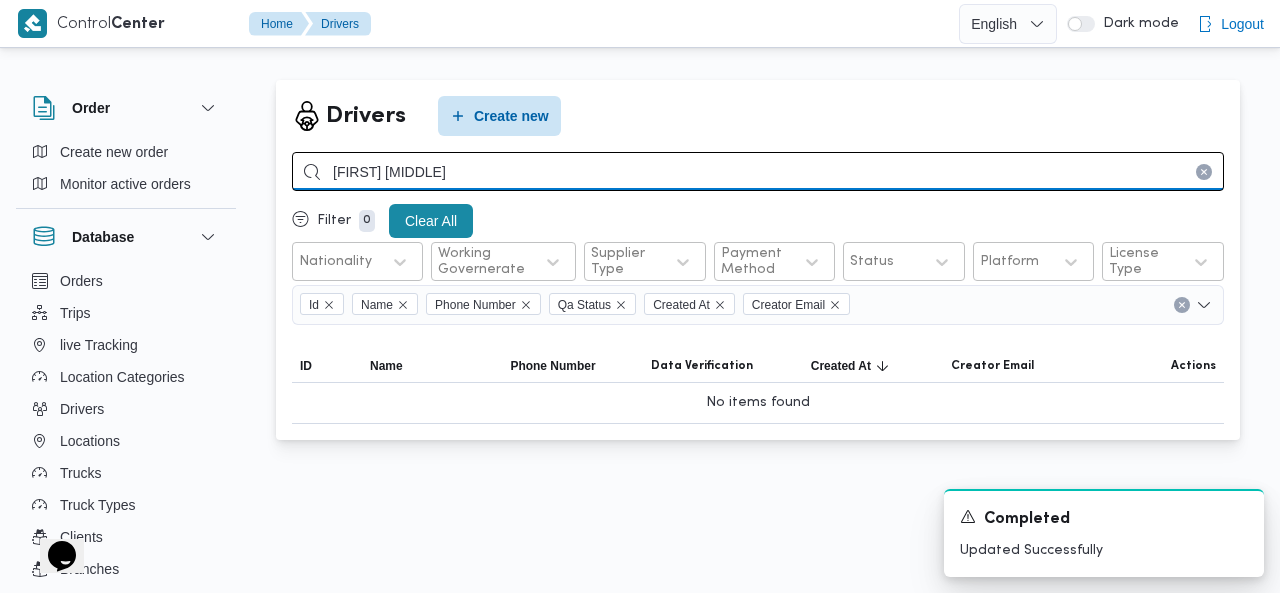 click on "محمود متولي" at bounding box center (758, 171) 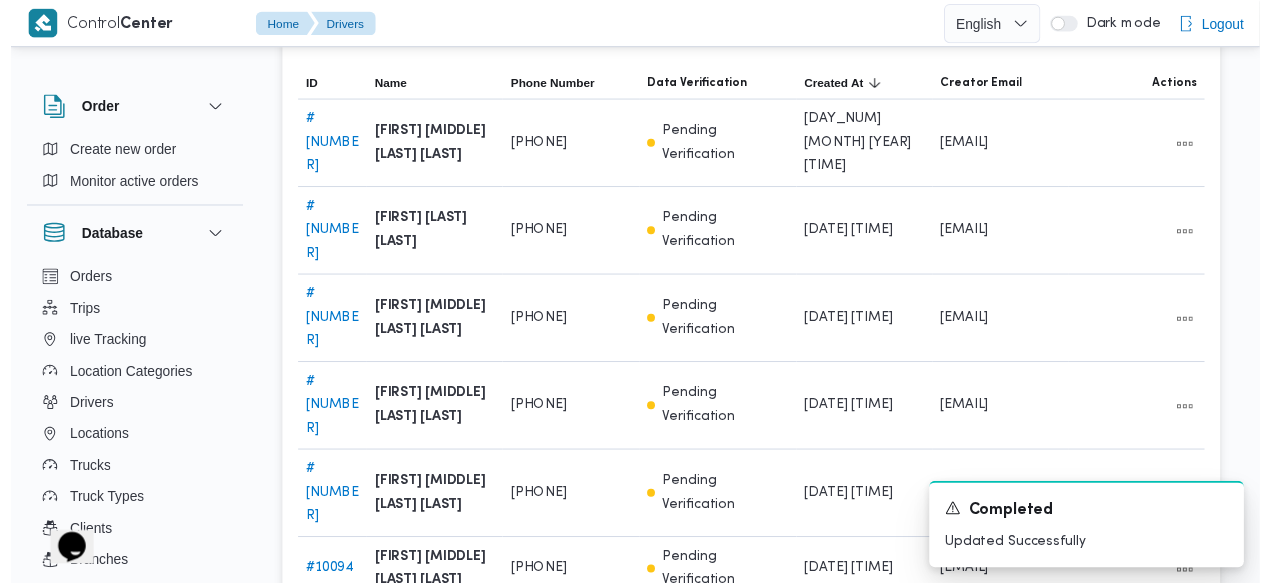 scroll, scrollTop: 308, scrollLeft: 0, axis: vertical 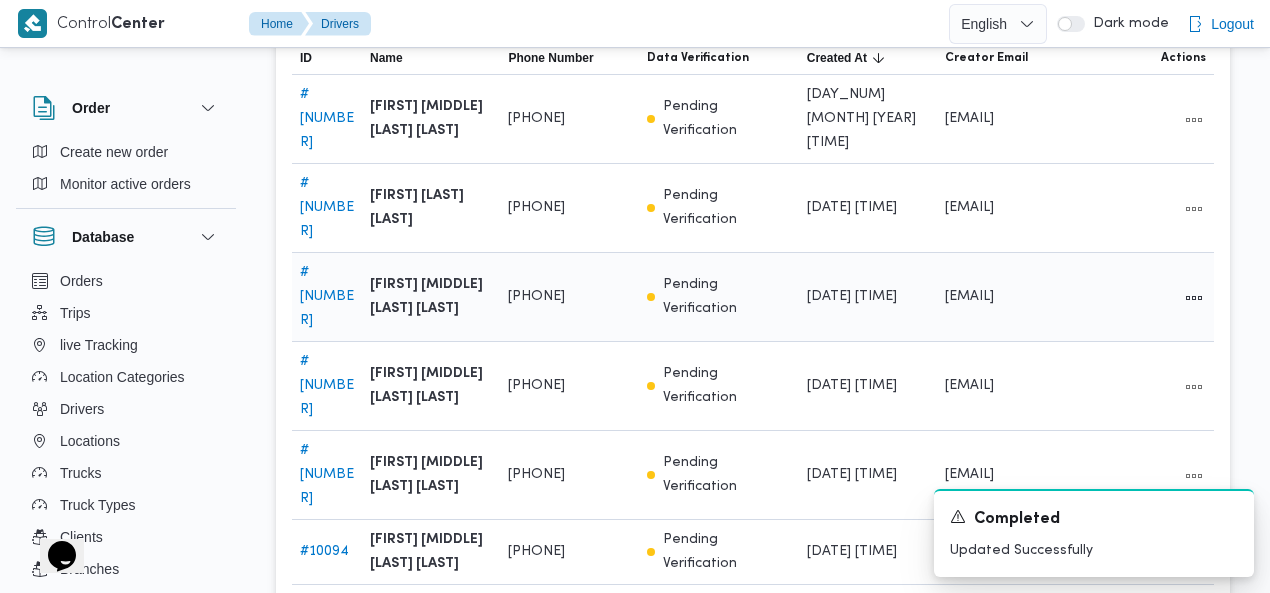 click on "# 13687" at bounding box center [327, 296] 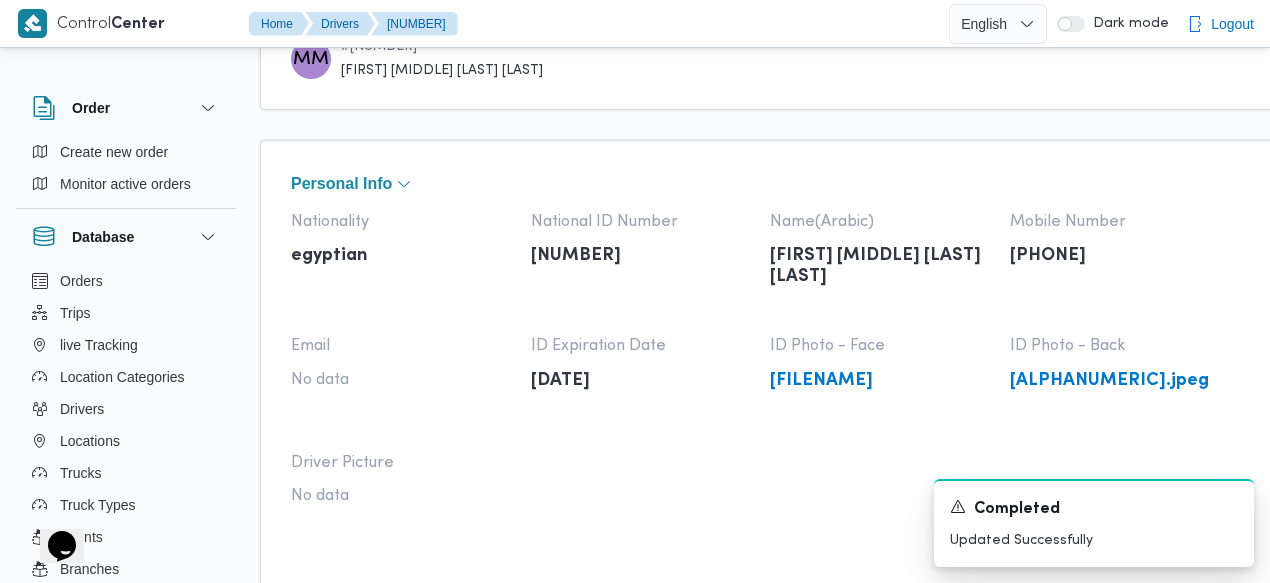 scroll, scrollTop: 0, scrollLeft: 0, axis: both 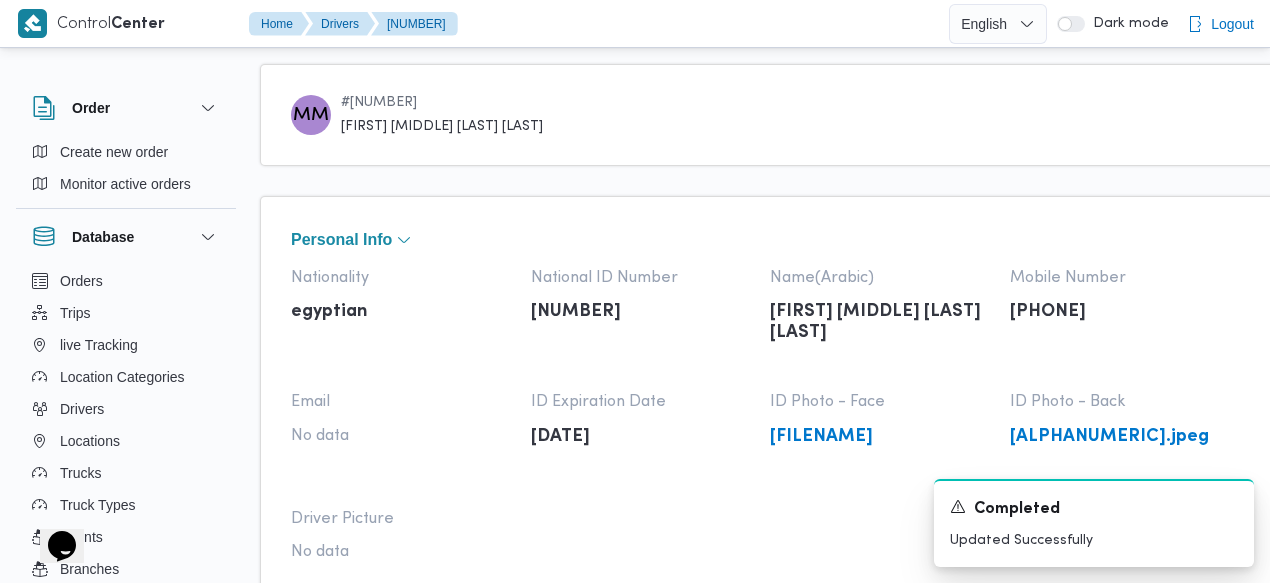 click on "MM # 13687 محمود محمد متولي منسي" at bounding box center (884, 115) 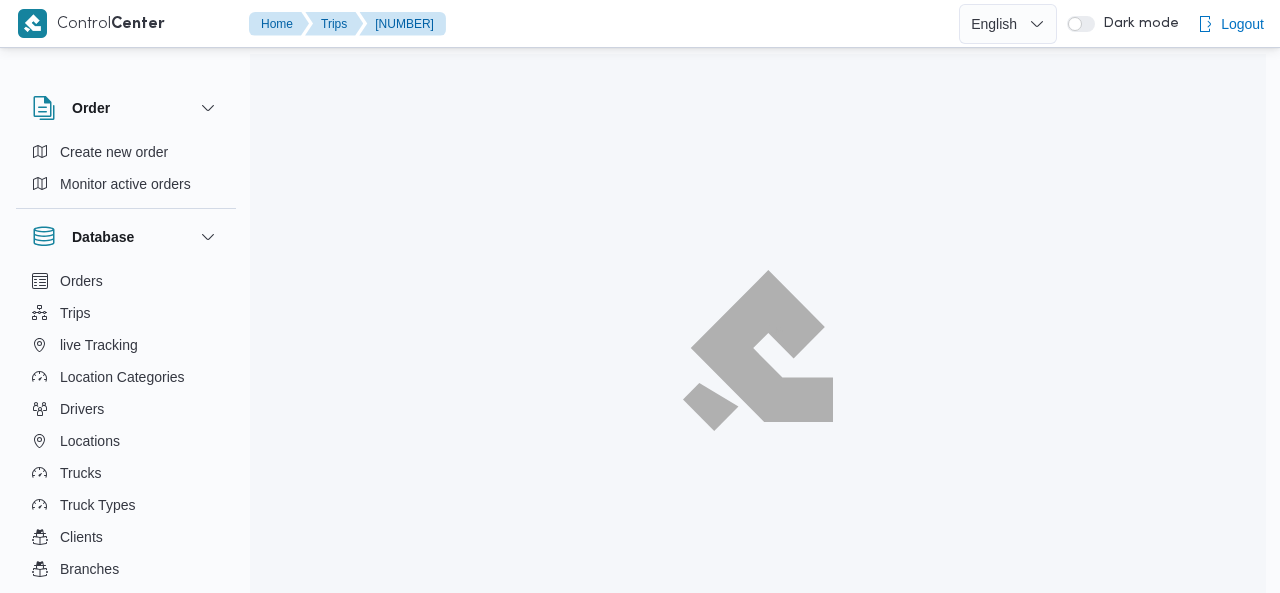 scroll, scrollTop: 0, scrollLeft: 0, axis: both 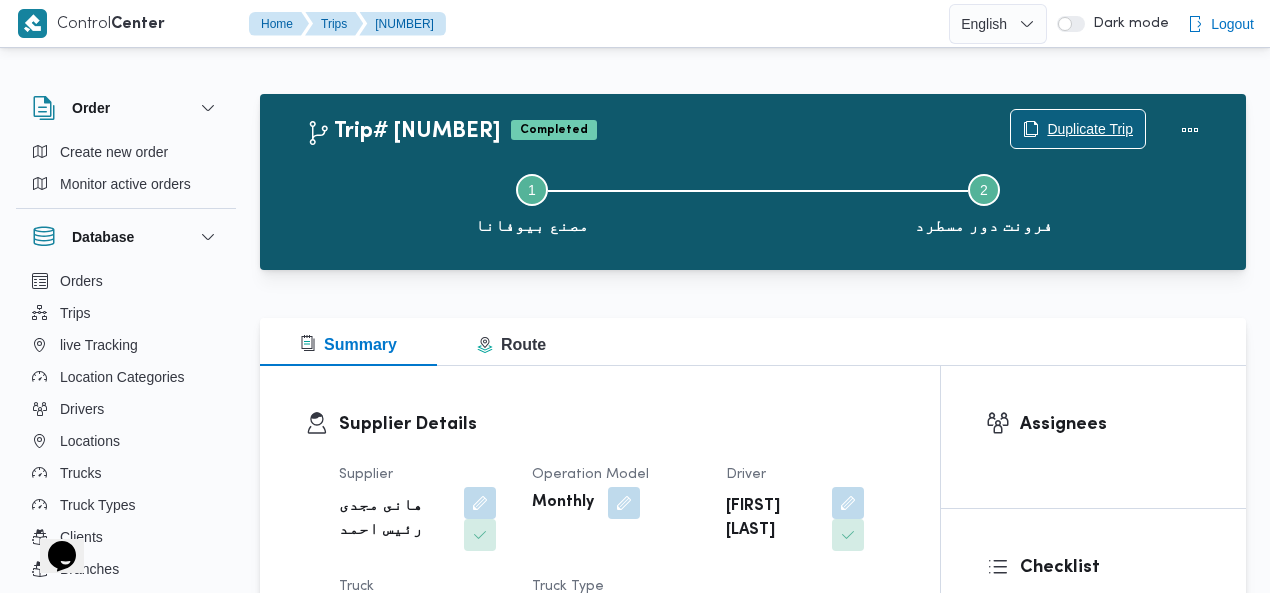 click on "Duplicate Trip" at bounding box center (1090, 129) 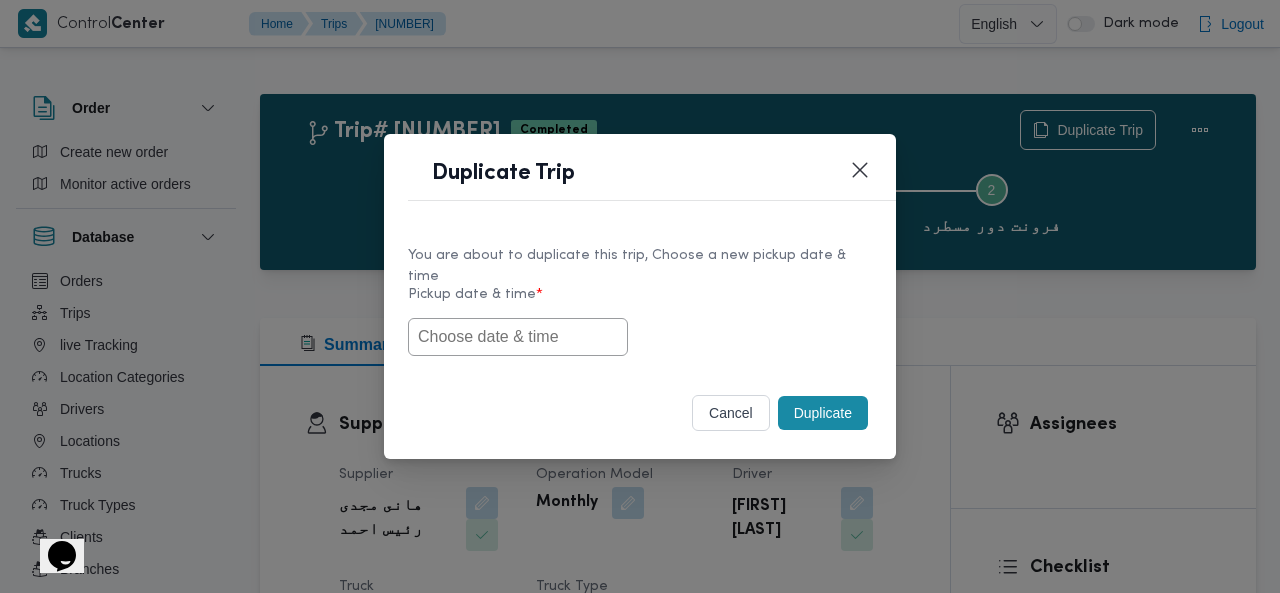 click at bounding box center [518, 337] 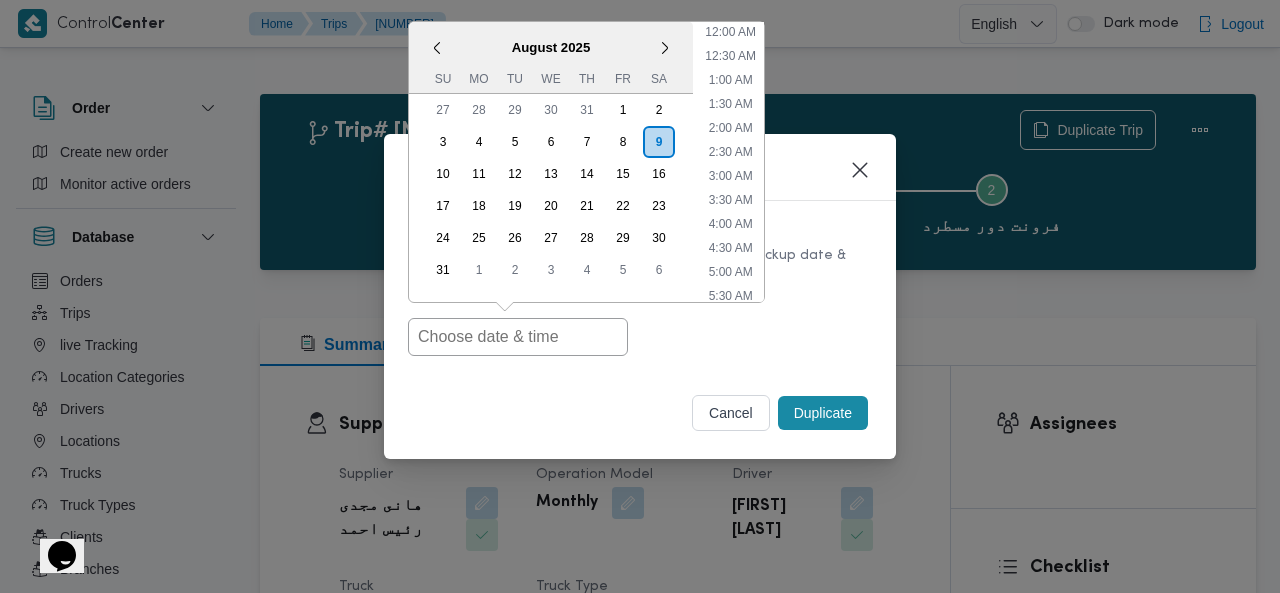 scroll, scrollTop: 398, scrollLeft: 0, axis: vertical 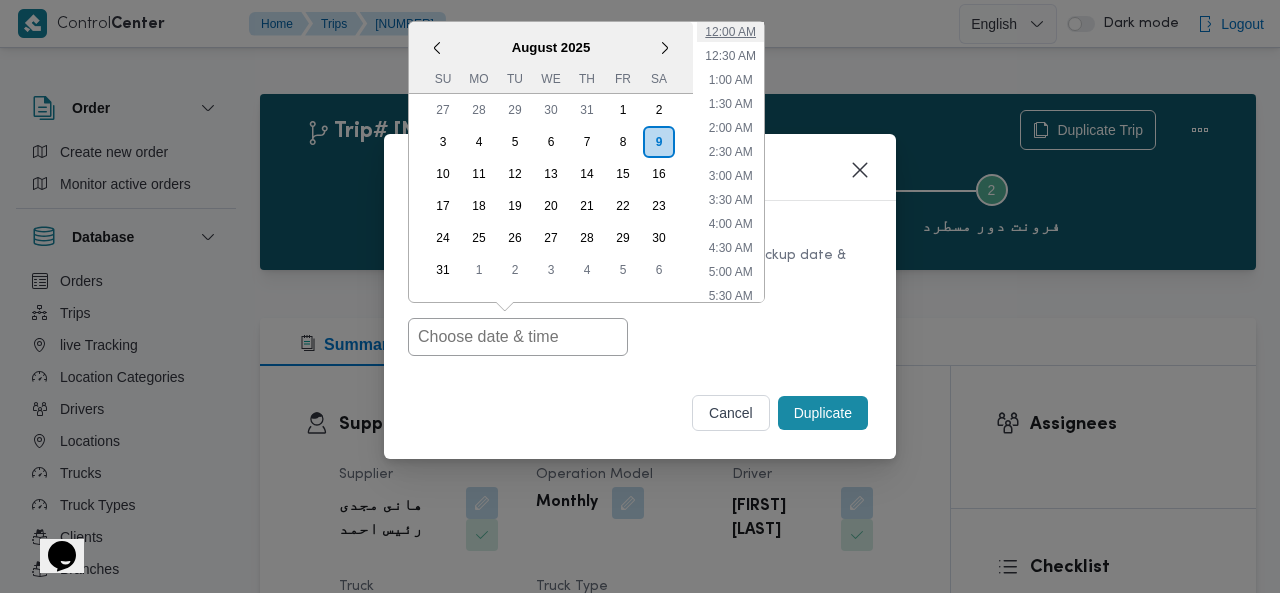 click on "12:00 AM" at bounding box center [730, 32] 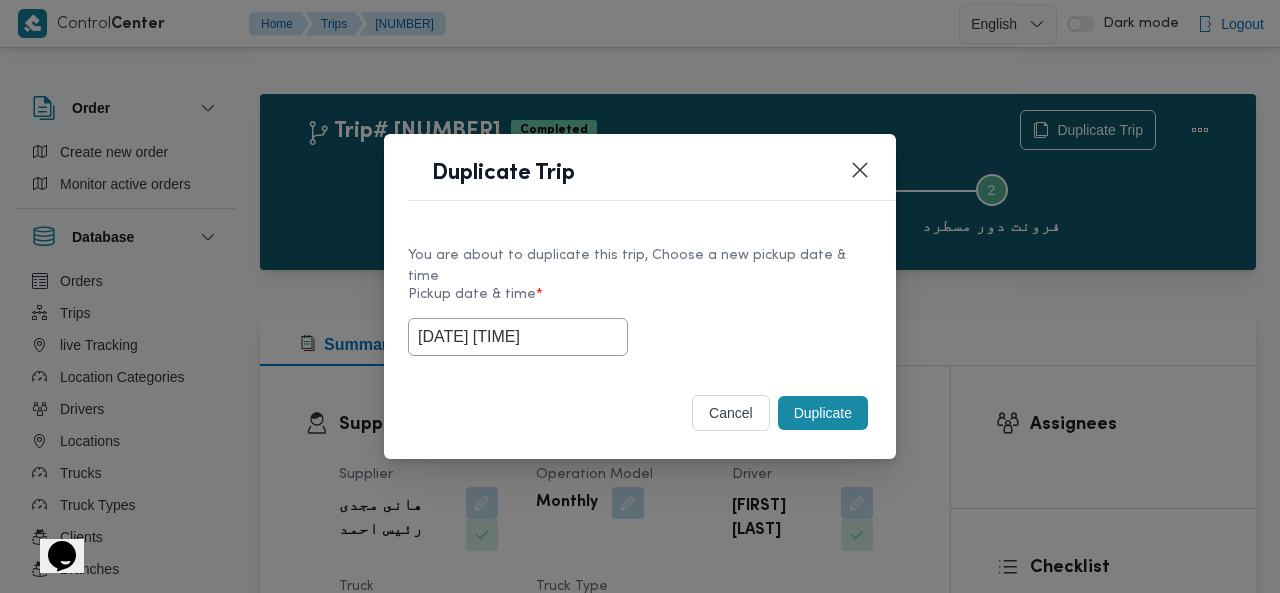 click on "Duplicate" at bounding box center (823, 413) 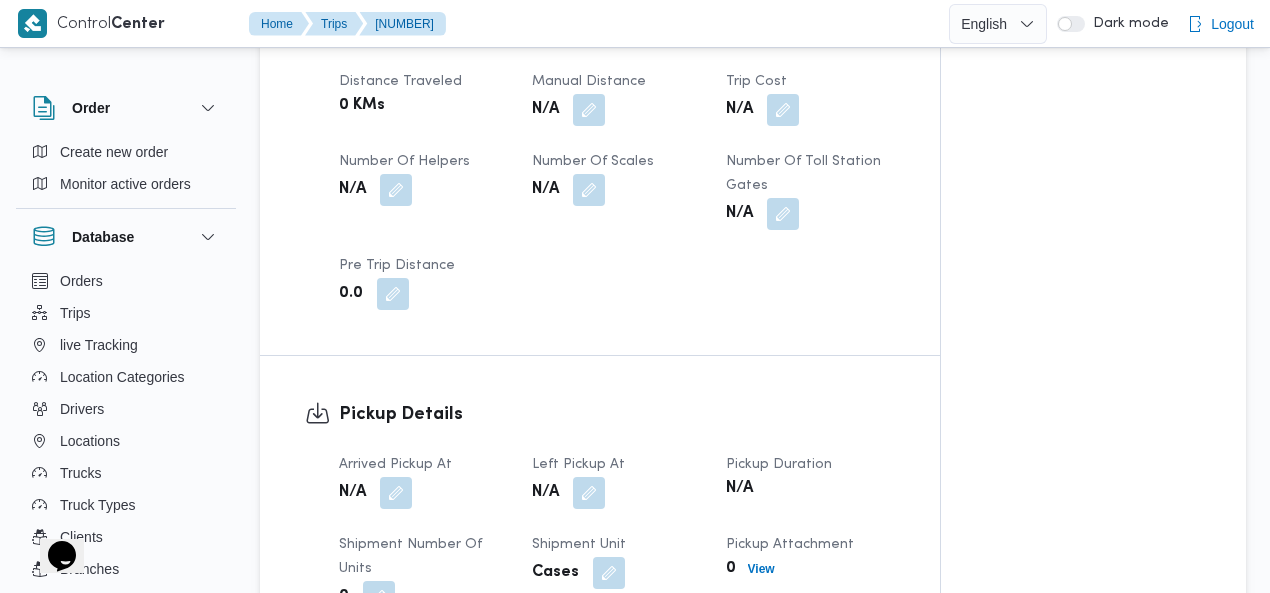 scroll, scrollTop: 1184, scrollLeft: 0, axis: vertical 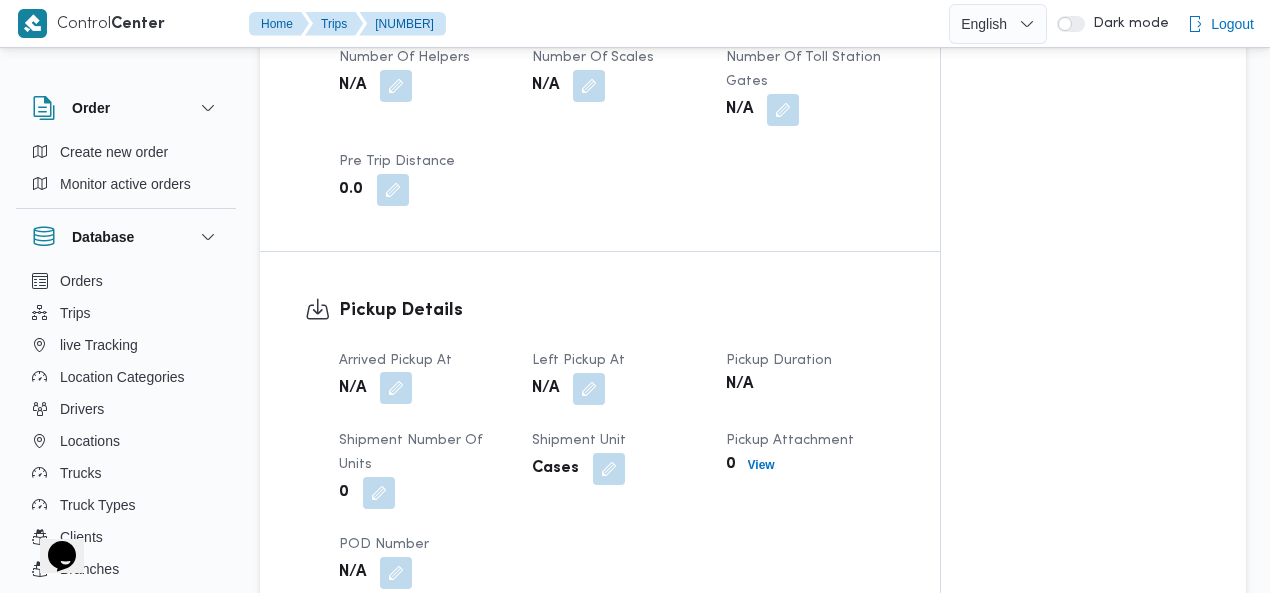 click at bounding box center [396, 388] 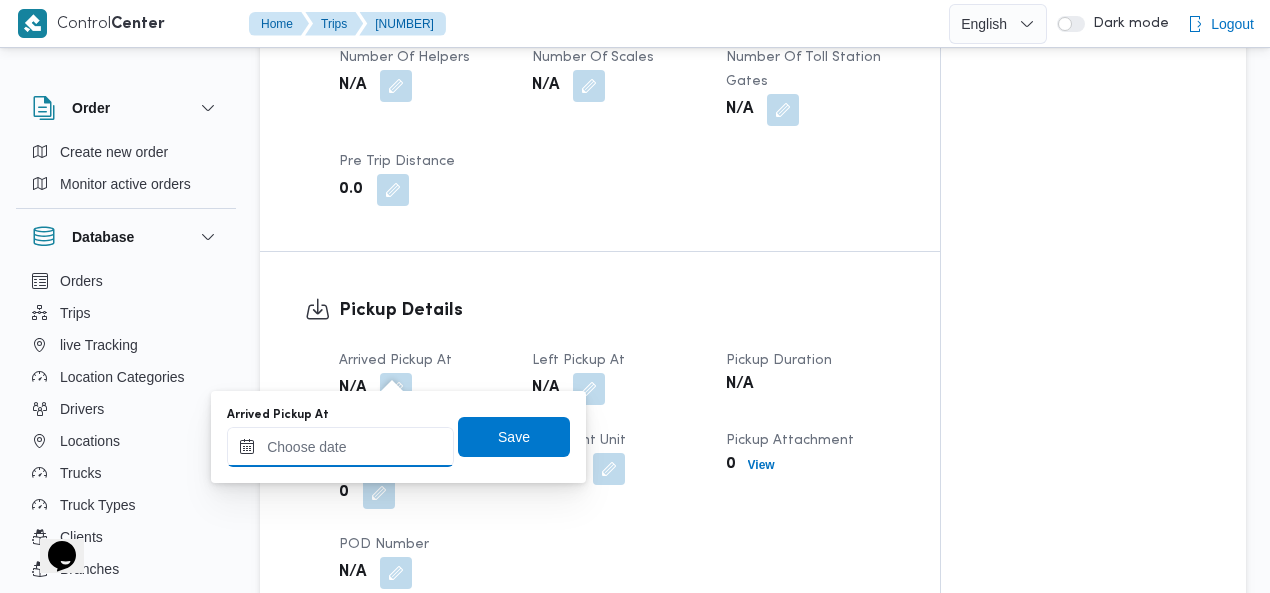 click on "Arrived Pickup At" at bounding box center [340, 447] 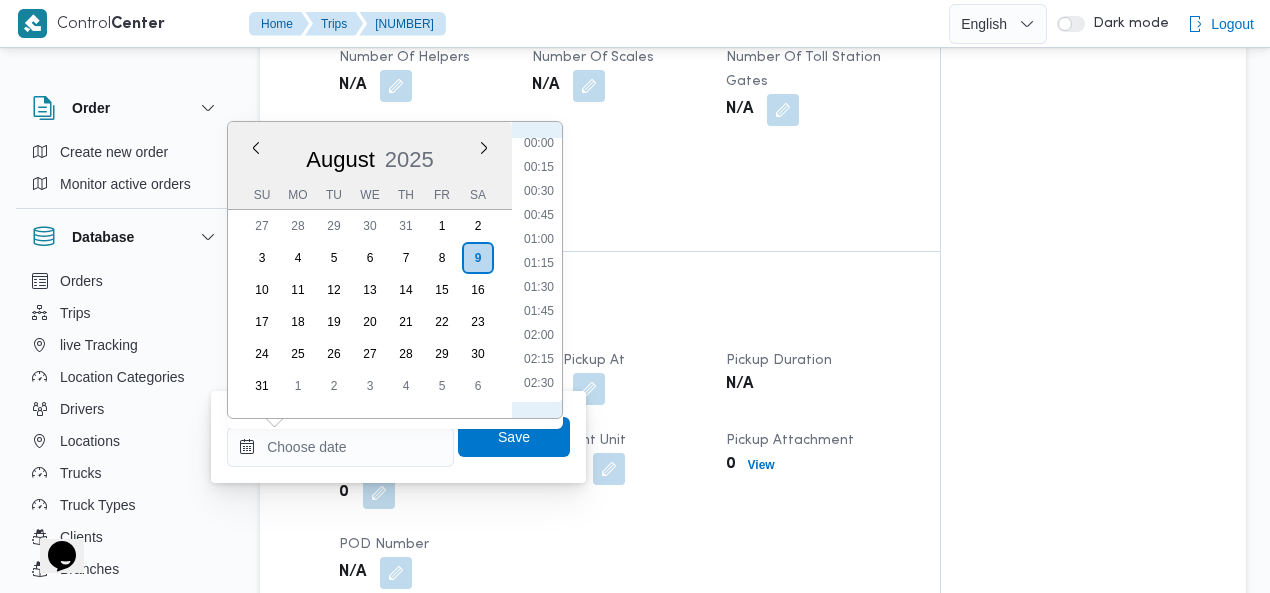 scroll, scrollTop: 0, scrollLeft: 0, axis: both 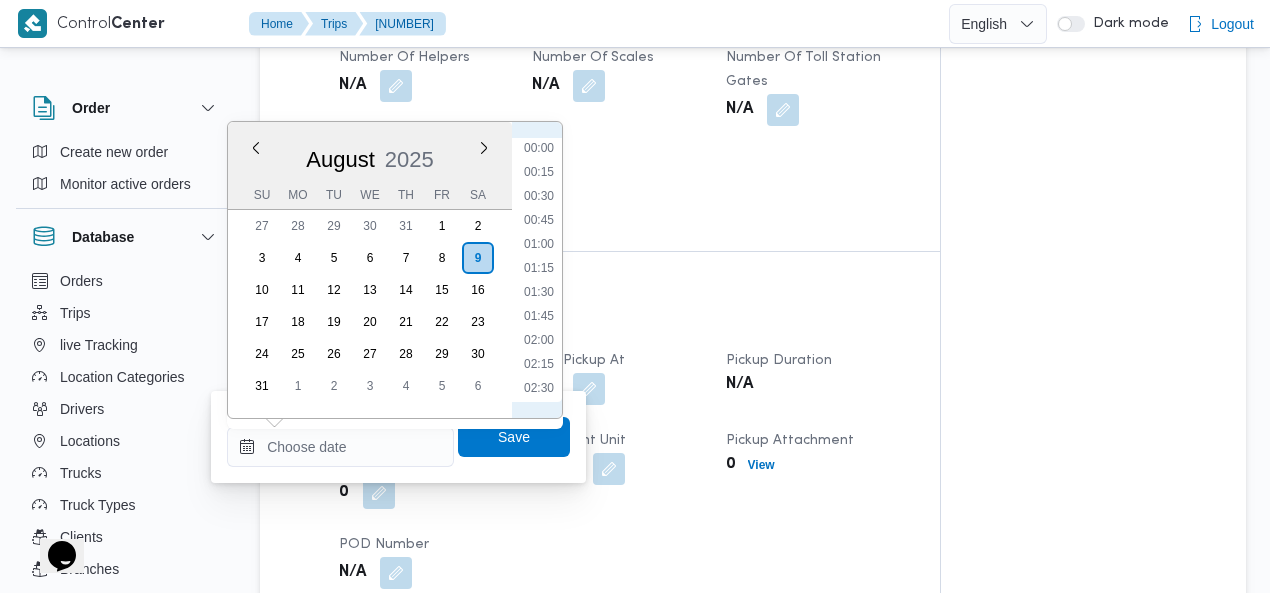 click on "00:30" at bounding box center (539, 196) 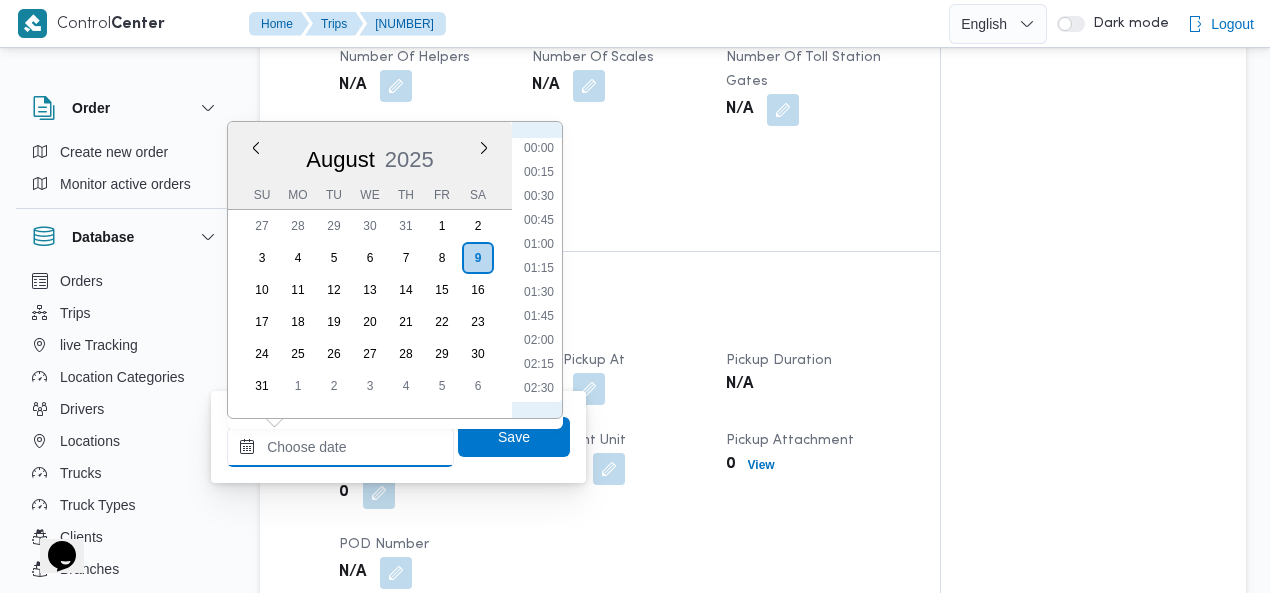 type on "09/08/2025 00:30" 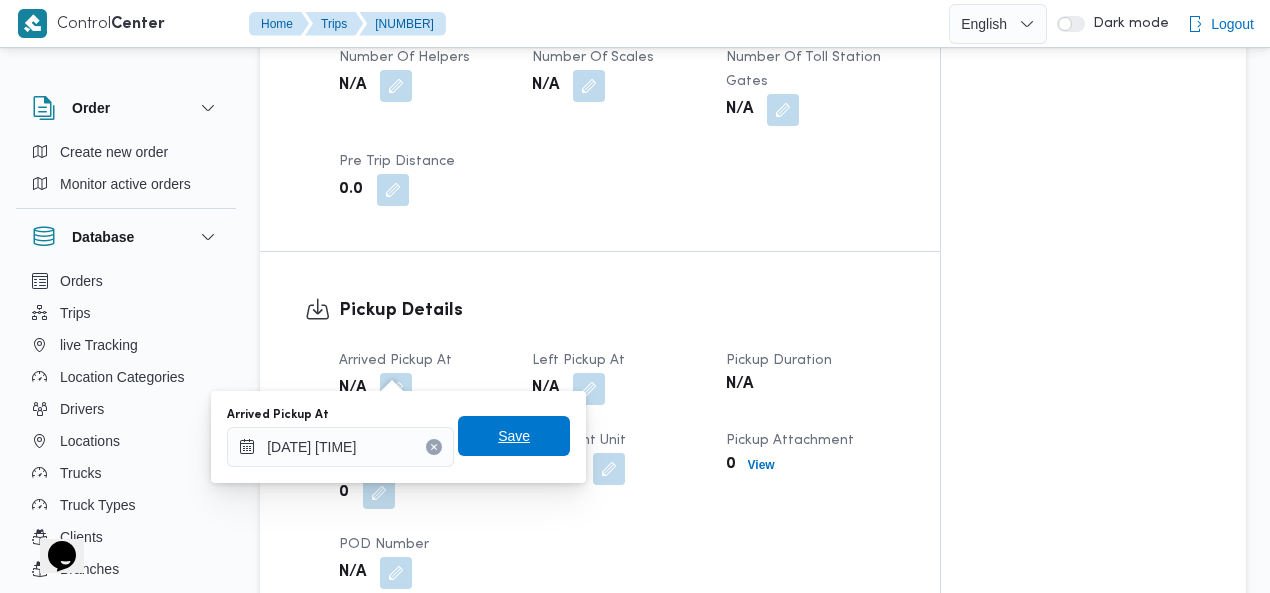 click on "Save" at bounding box center (514, 436) 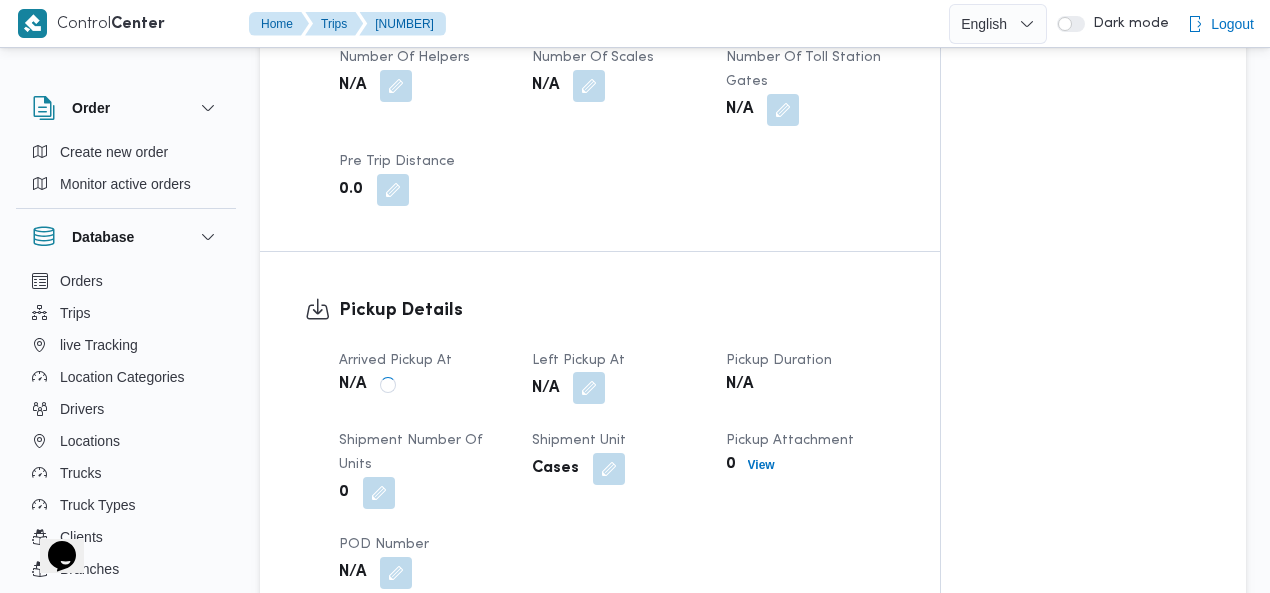 click at bounding box center (589, 388) 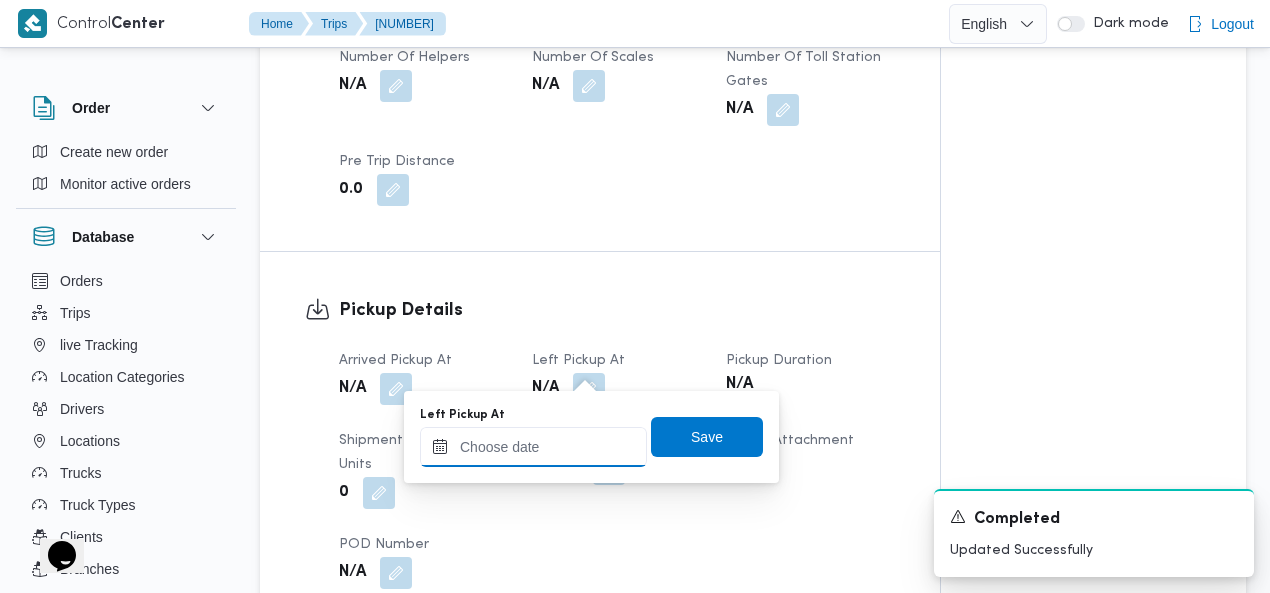 click on "Left Pickup At" at bounding box center (533, 447) 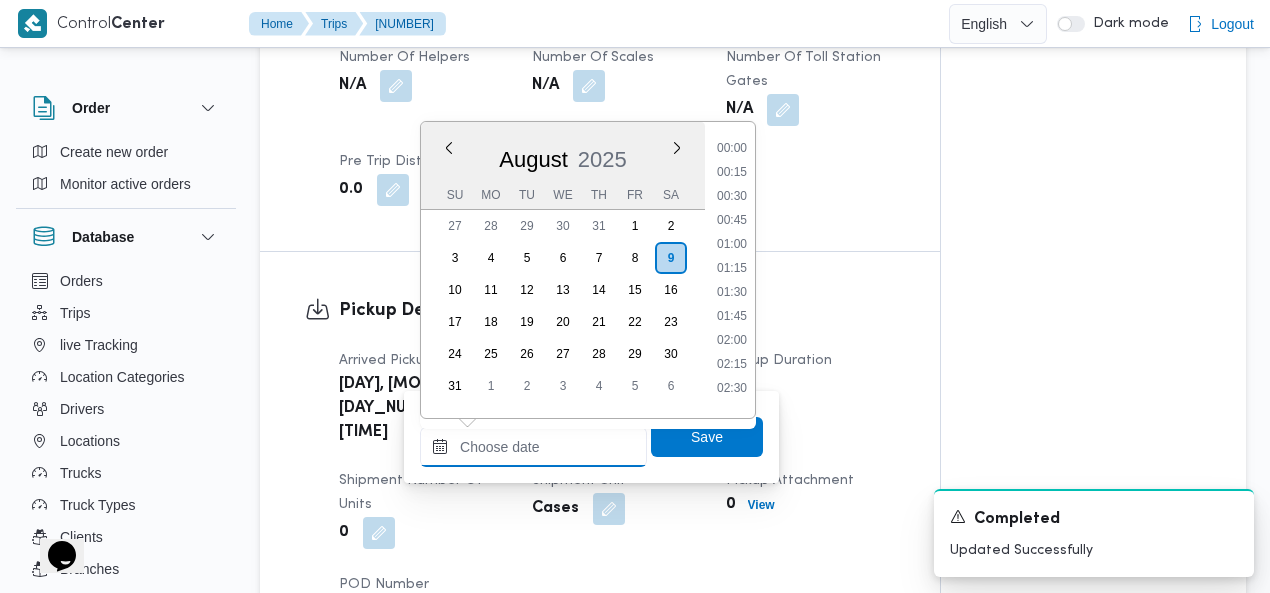 scroll, scrollTop: 942, scrollLeft: 0, axis: vertical 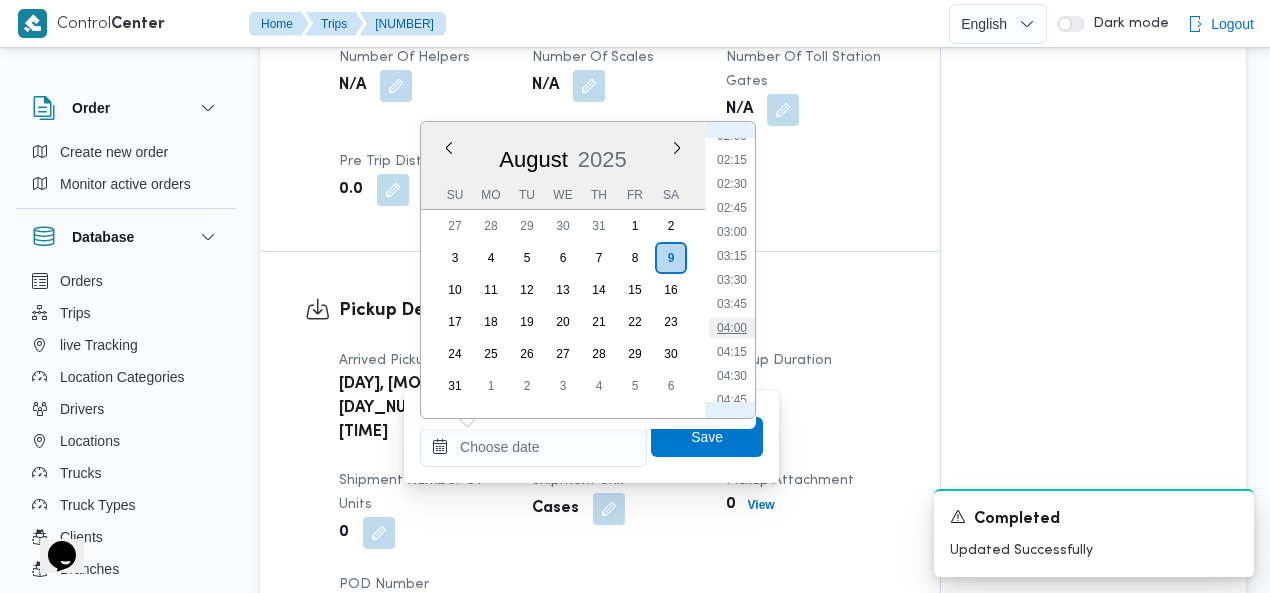 click on "04:00" at bounding box center [732, 328] 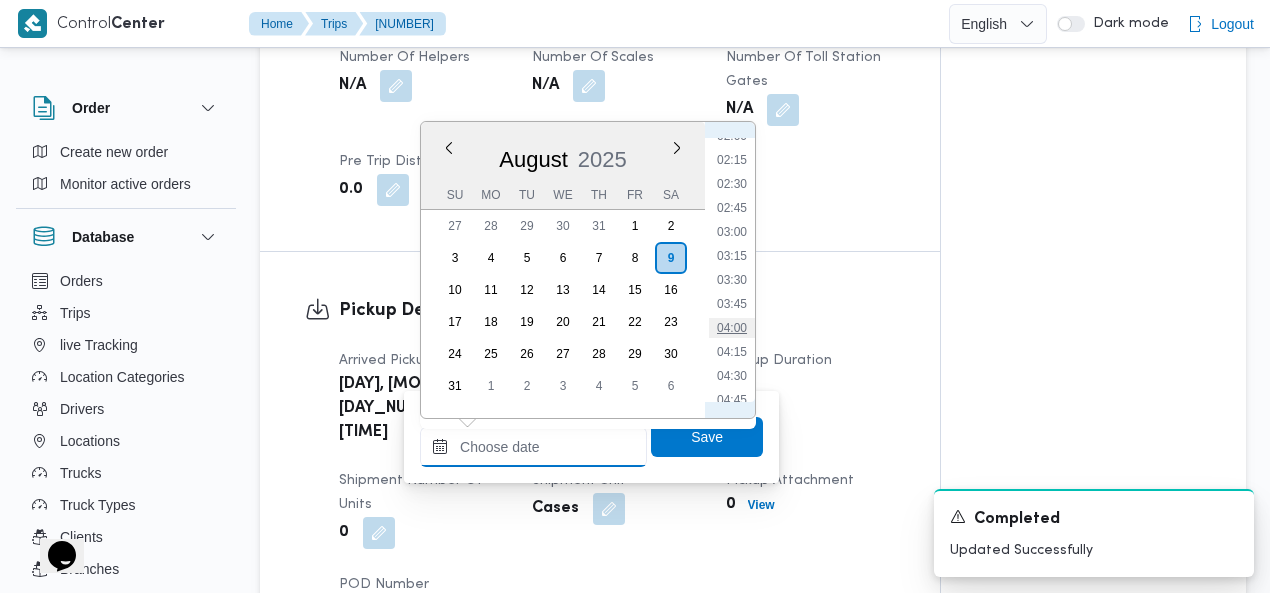 type on "[DATE] [TIME]" 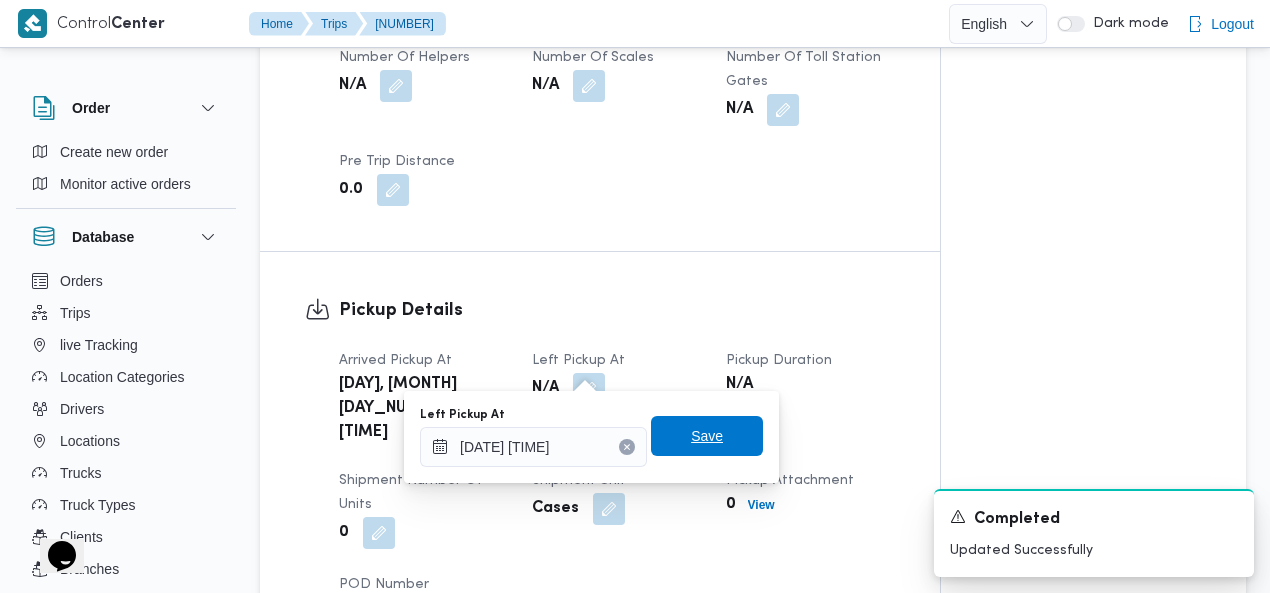 click on "Save" at bounding box center (707, 436) 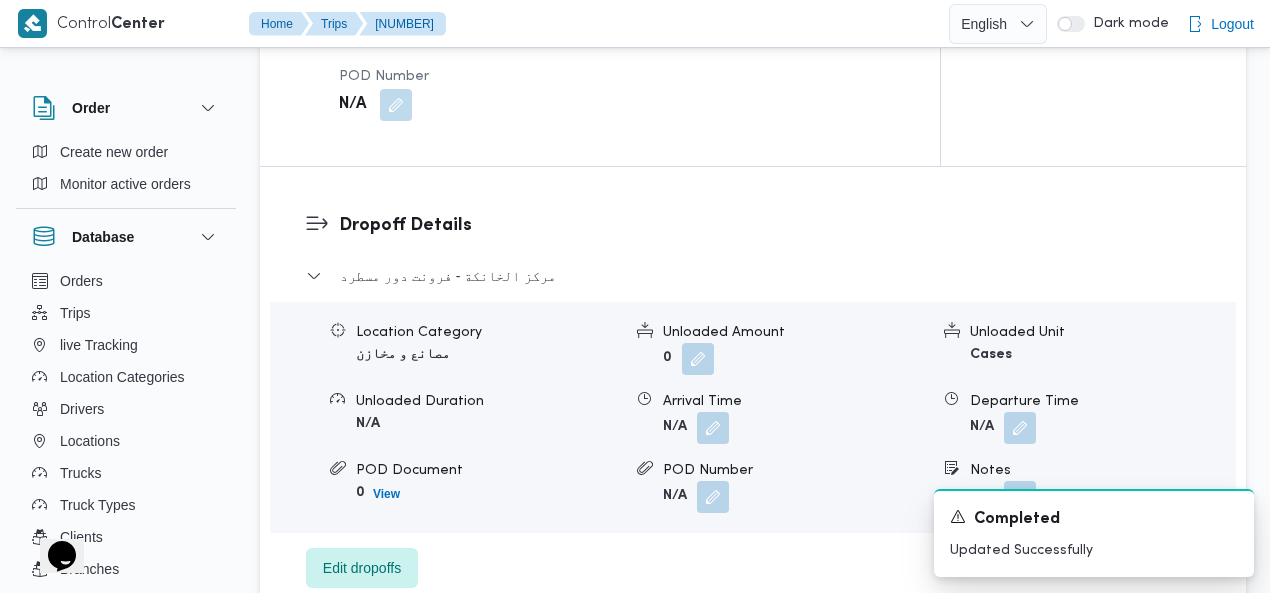 scroll, scrollTop: 1733, scrollLeft: 0, axis: vertical 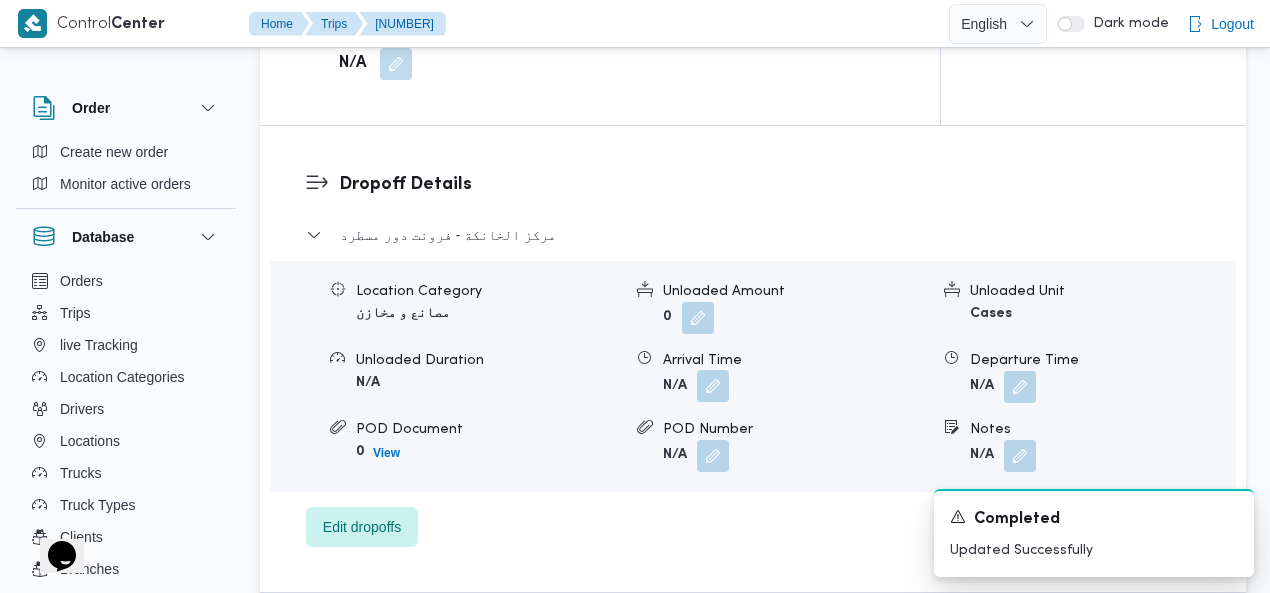 drag, startPoint x: 718, startPoint y: 342, endPoint x: 716, endPoint y: 353, distance: 11.18034 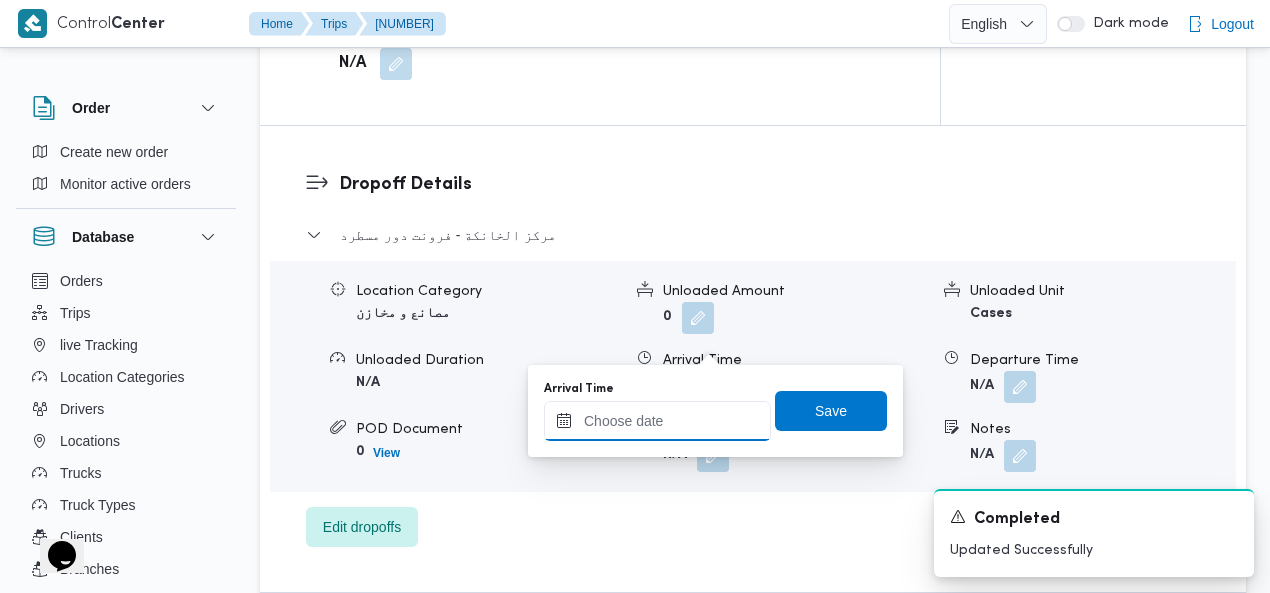 click on "Arrival Time" at bounding box center (657, 421) 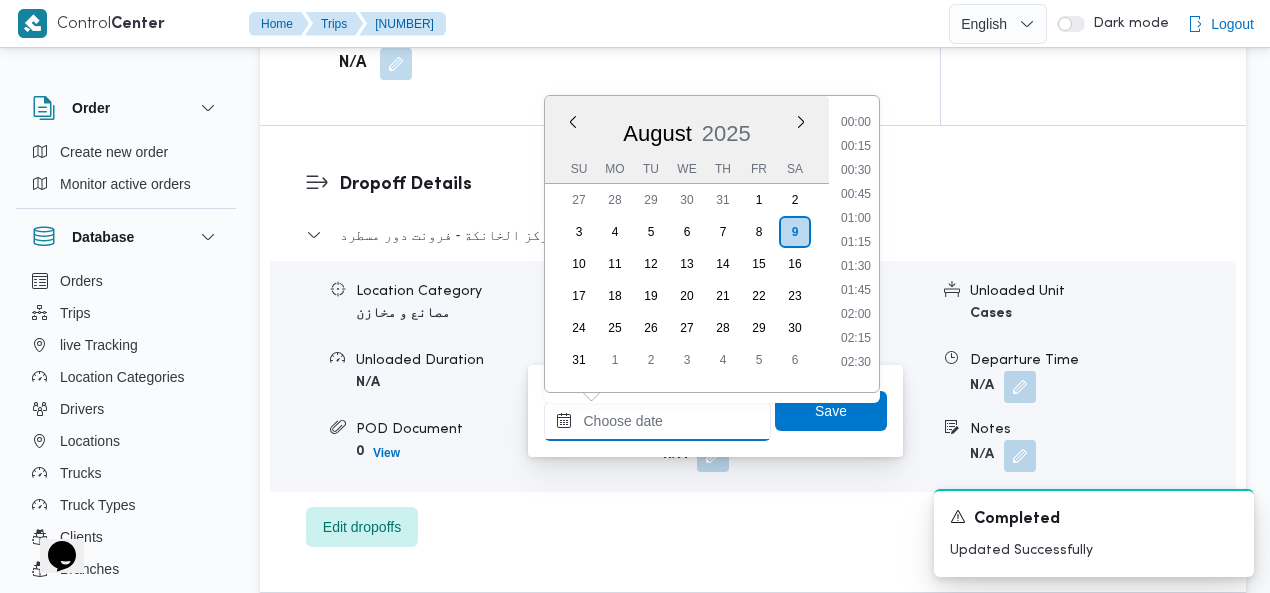 scroll, scrollTop: 942, scrollLeft: 0, axis: vertical 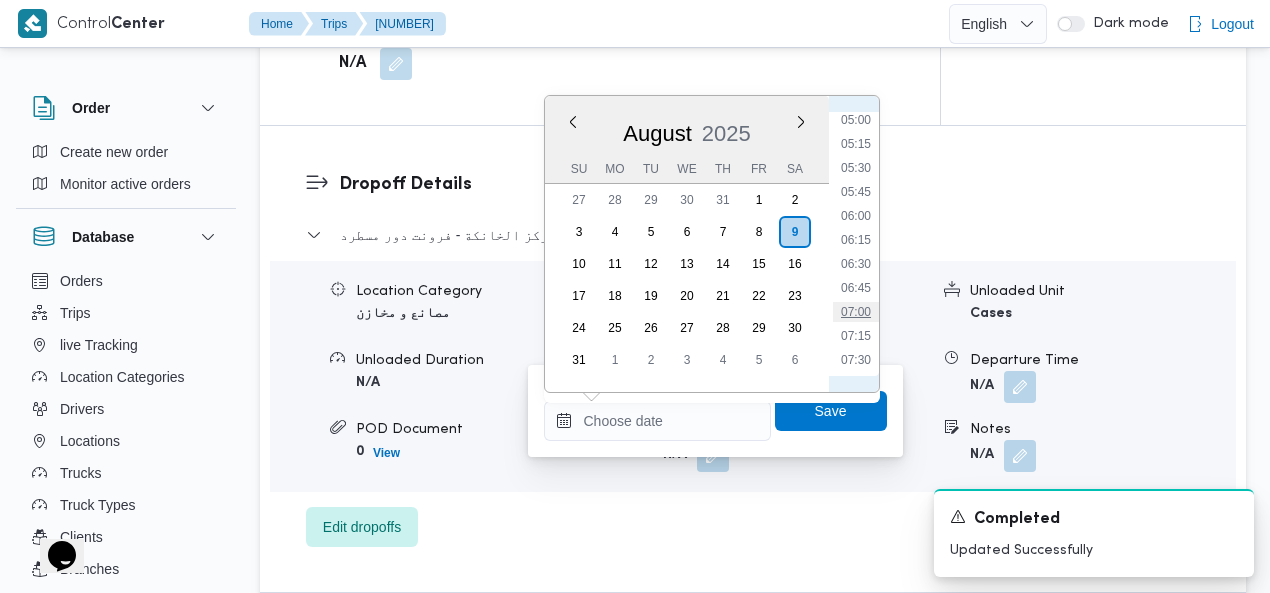 click on "07:00" at bounding box center [856, 312] 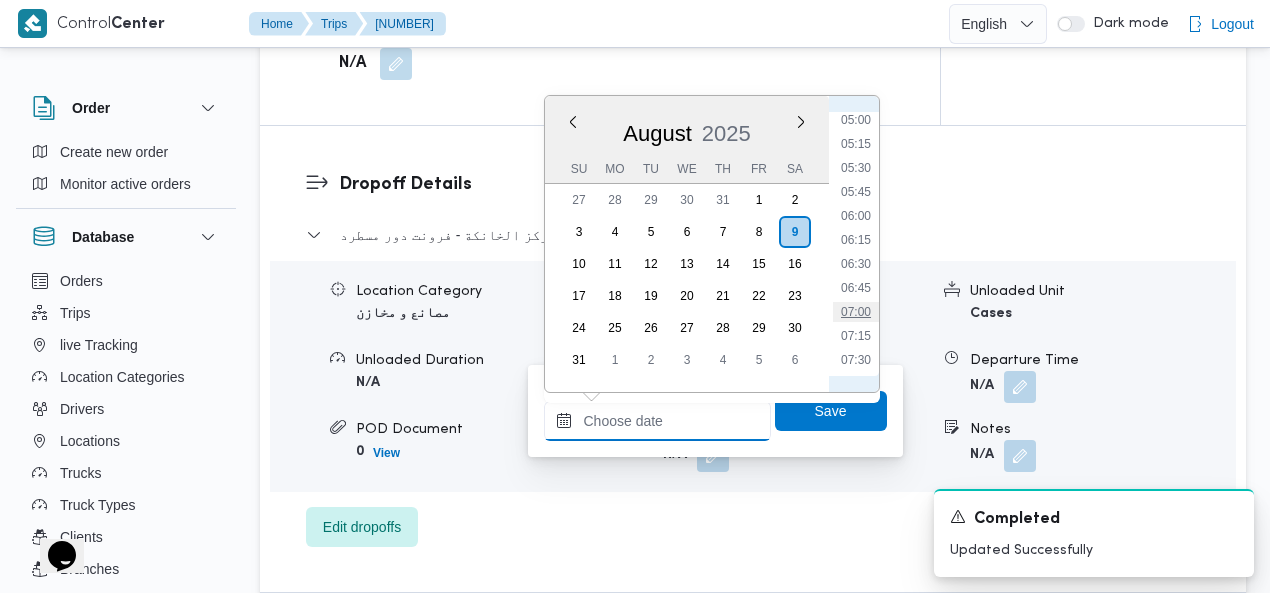 type on "09/08/2025 07:00" 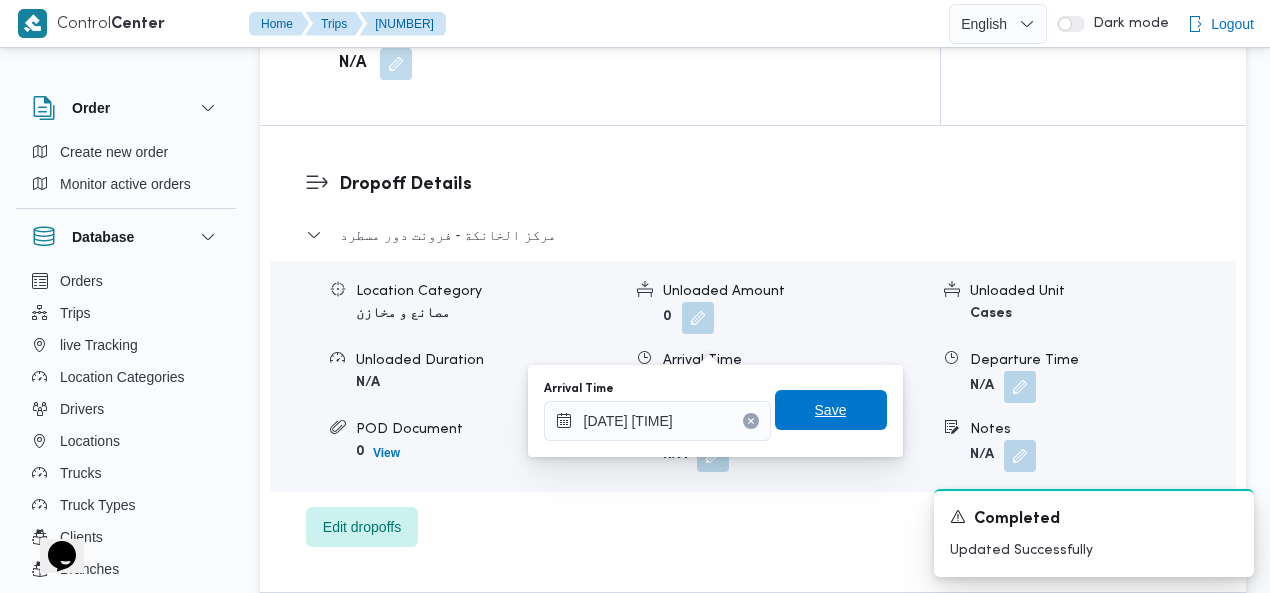 click on "Save" at bounding box center (831, 410) 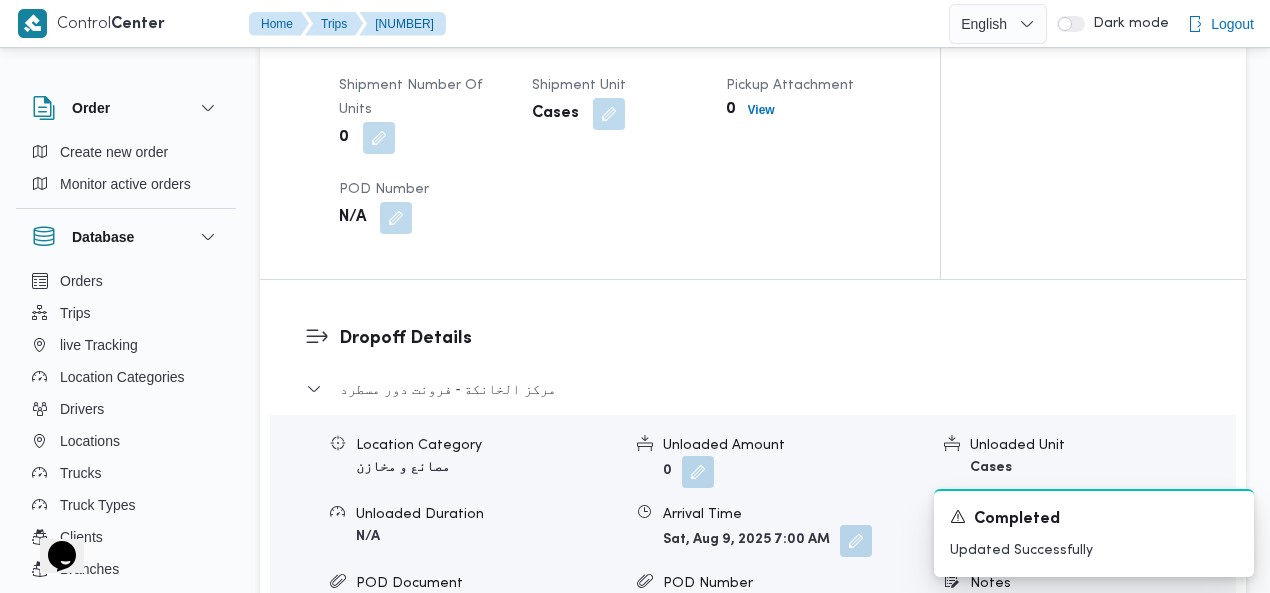 scroll, scrollTop: 457, scrollLeft: 0, axis: vertical 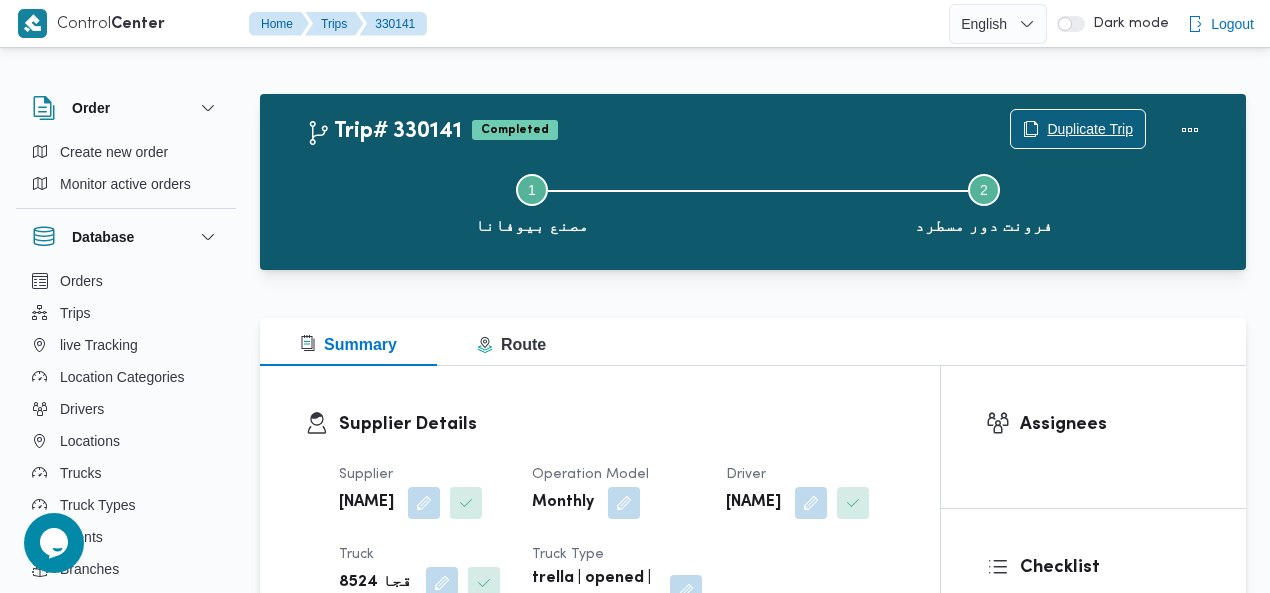 click on "Duplicate Trip" at bounding box center (1090, 129) 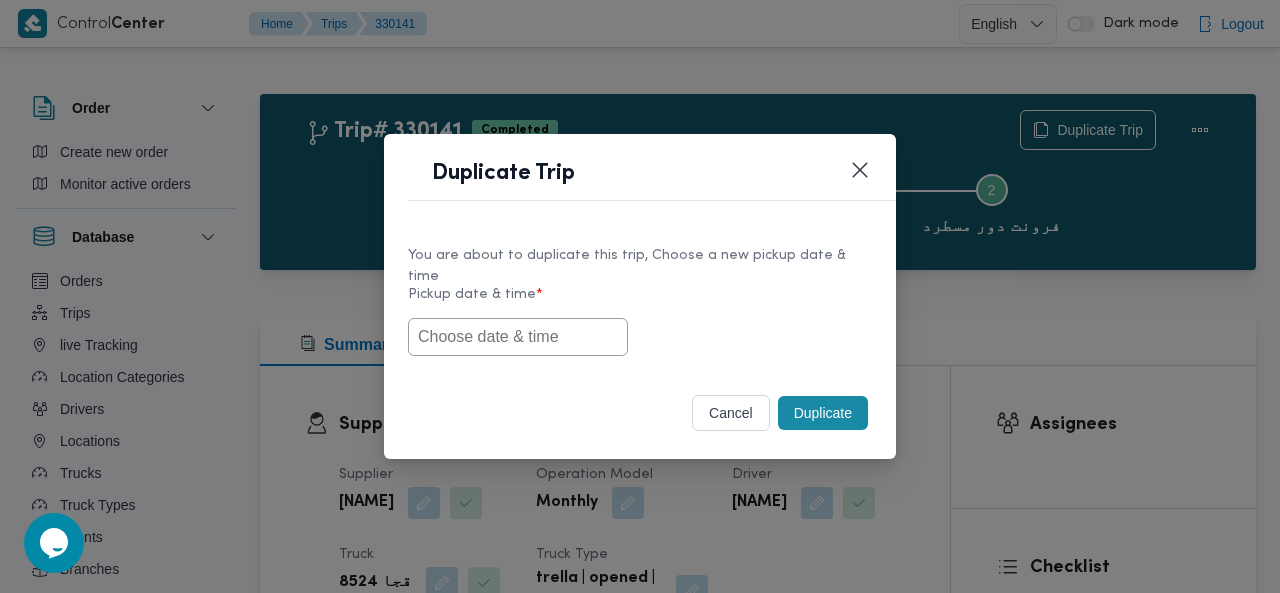 click at bounding box center (518, 337) 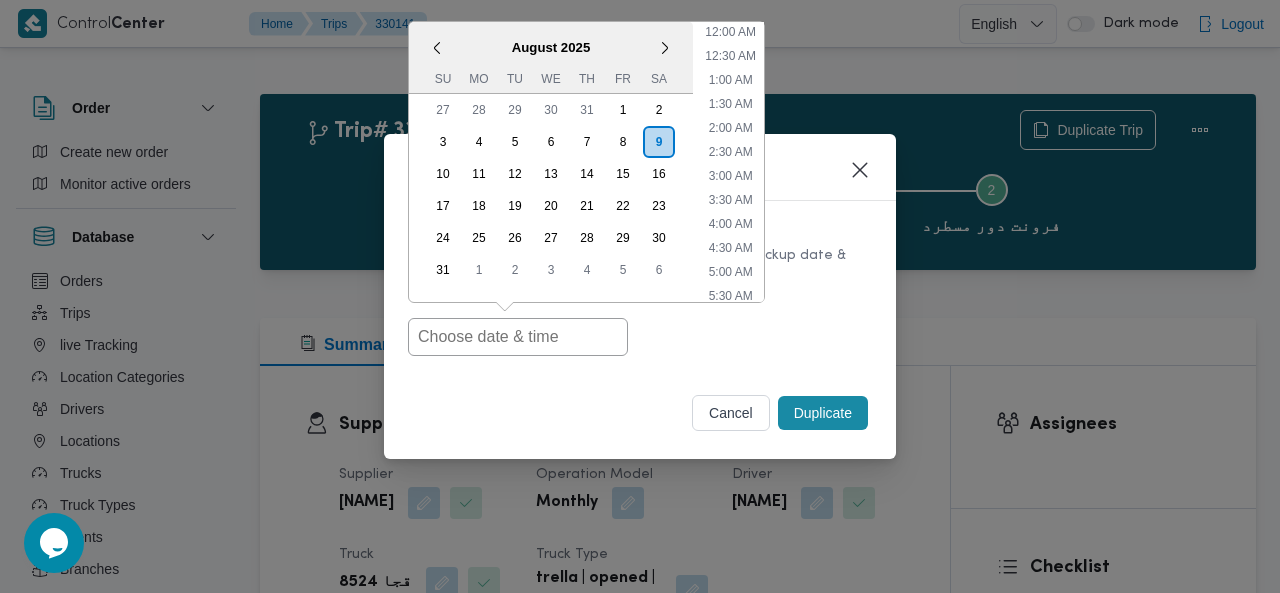 scroll, scrollTop: 398, scrollLeft: 0, axis: vertical 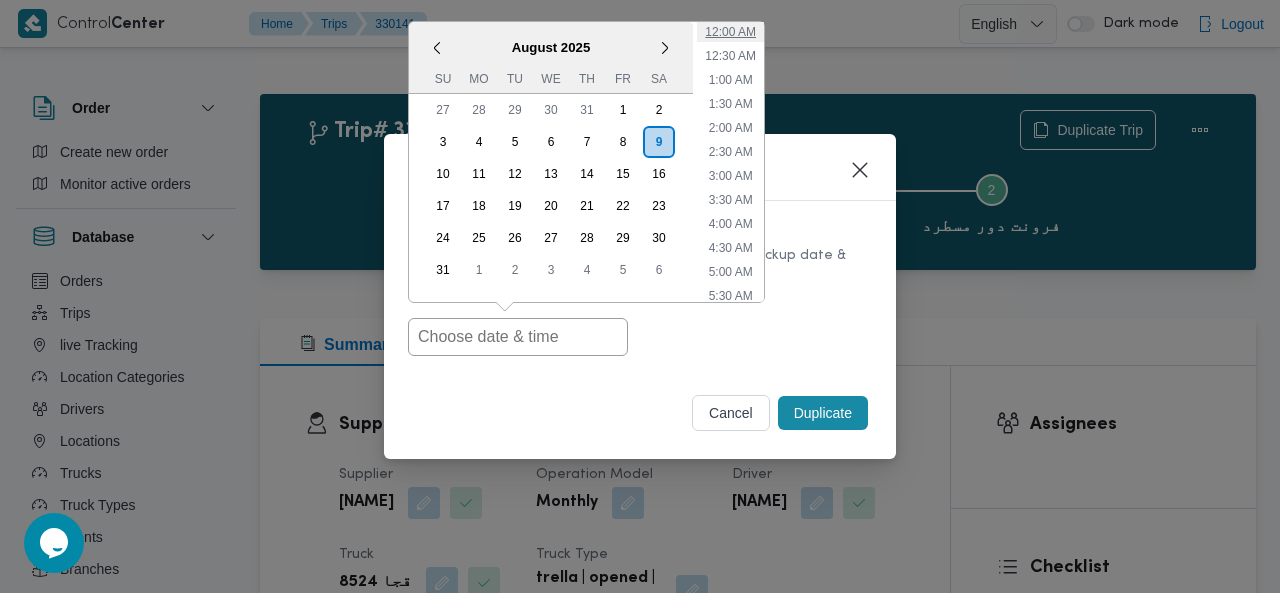 click on "12:00 AM" at bounding box center [730, 32] 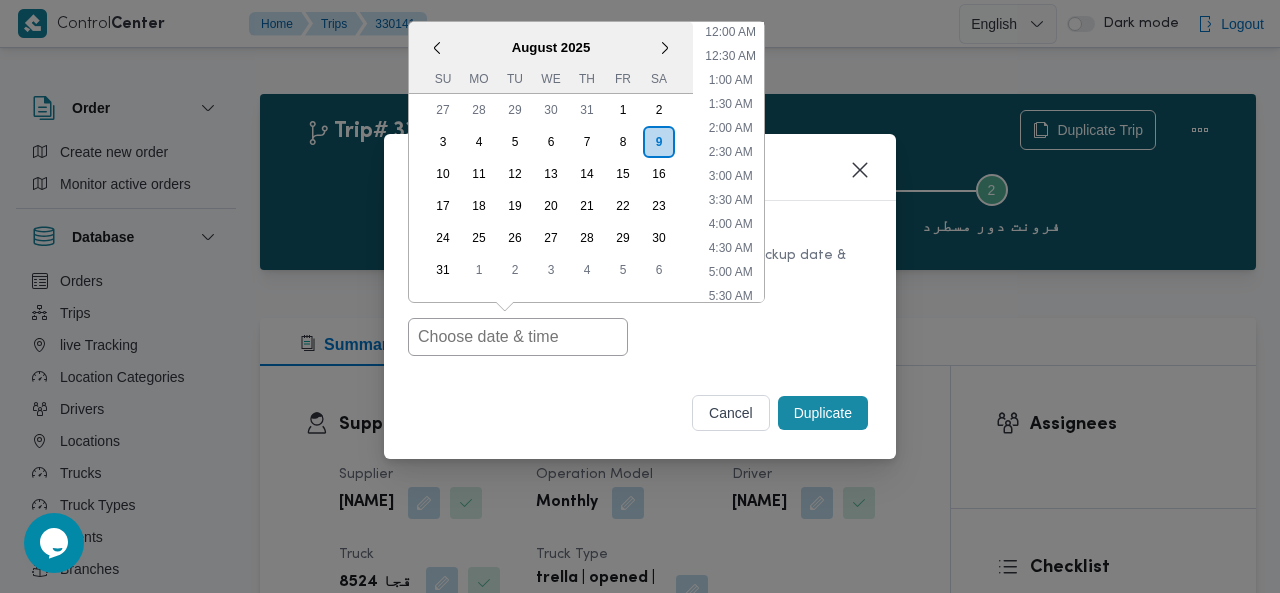 type on "09/08/2025 12:00AM" 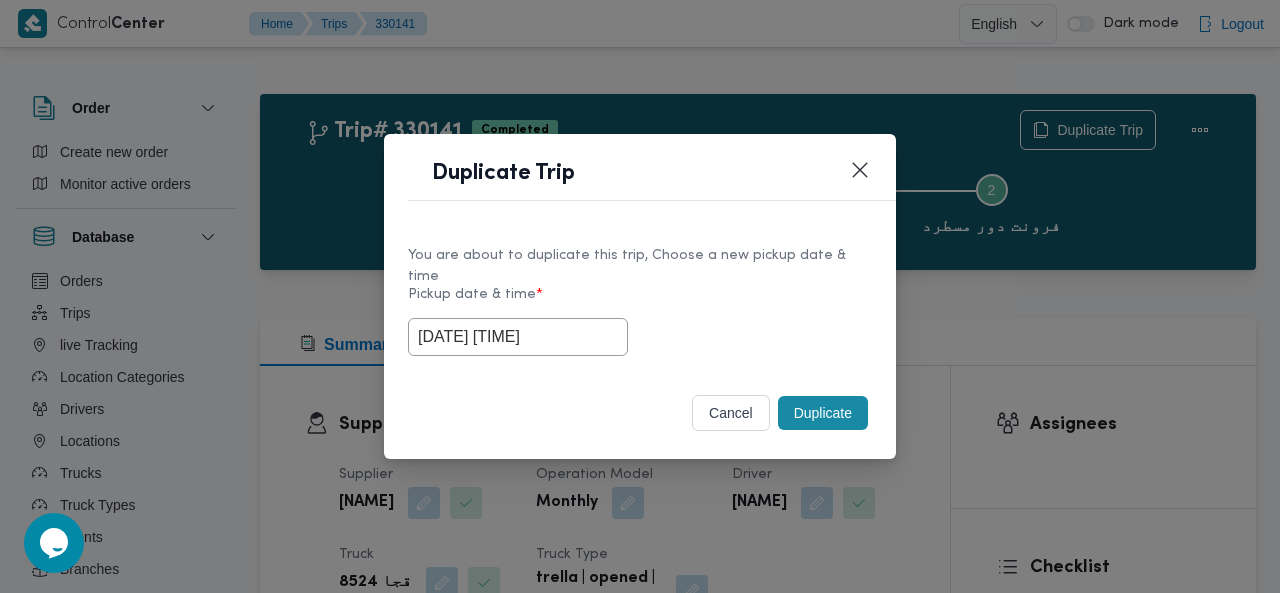 click on "Duplicate" at bounding box center [823, 413] 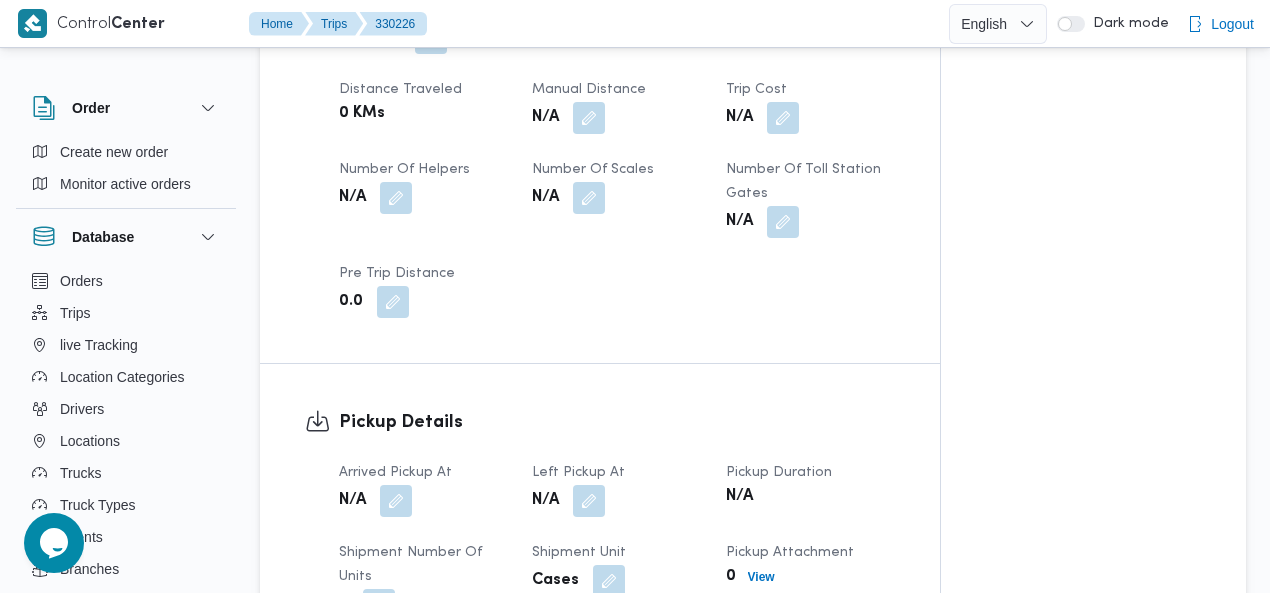 scroll, scrollTop: 1088, scrollLeft: 0, axis: vertical 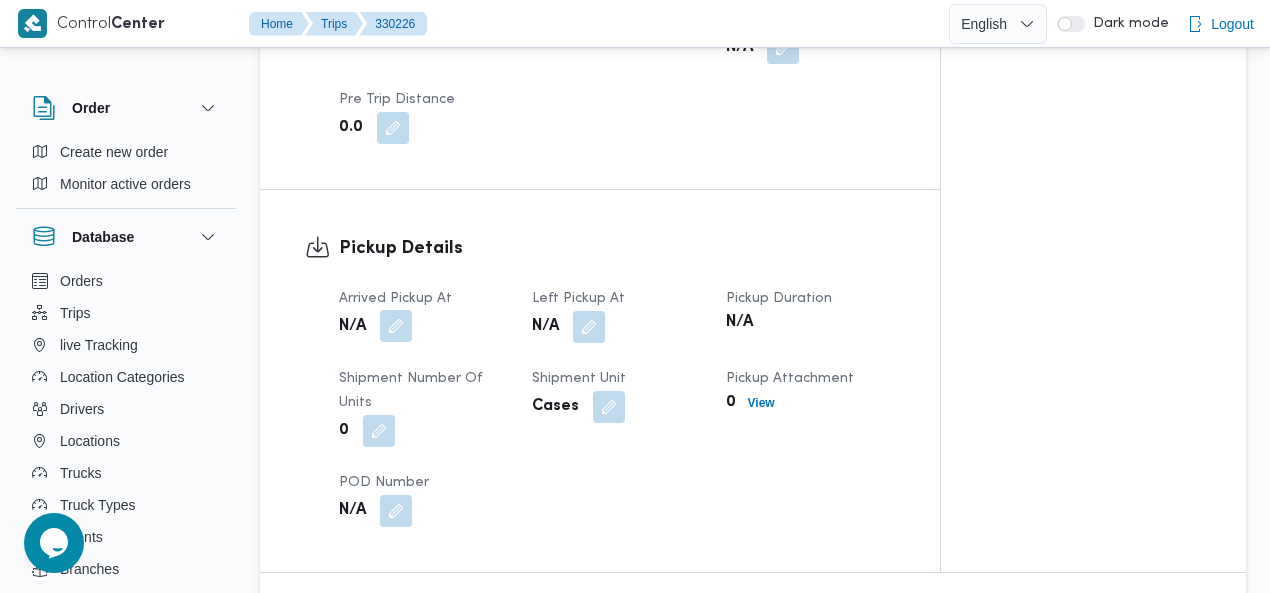 click at bounding box center [396, 326] 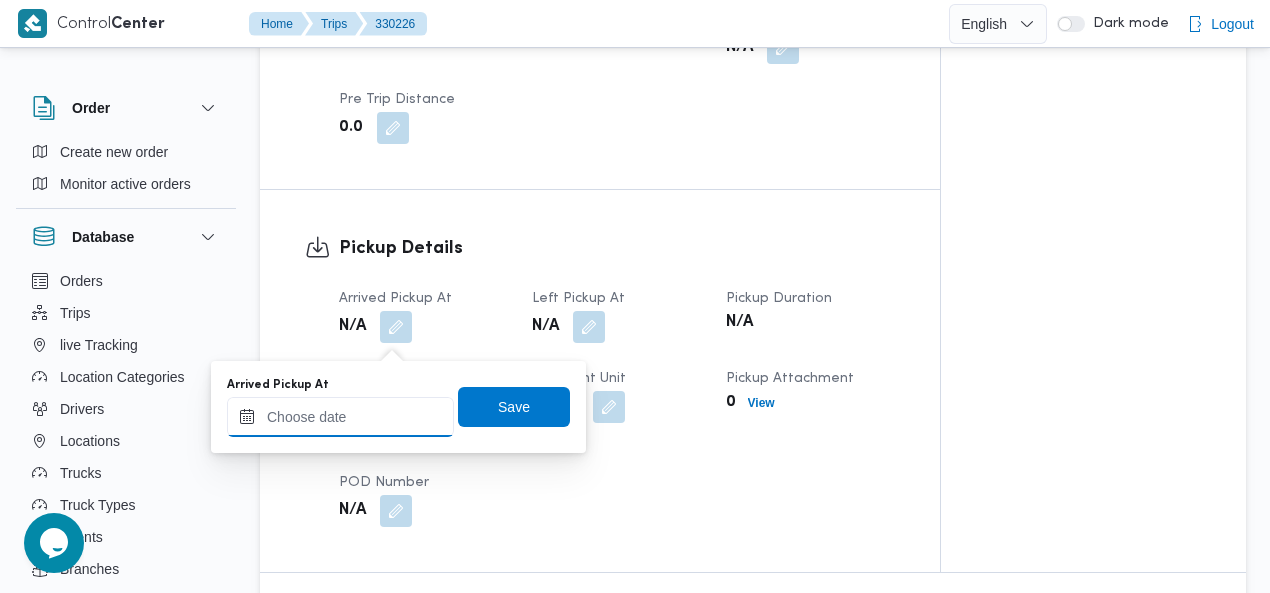 click on "Arrived Pickup At" at bounding box center [340, 417] 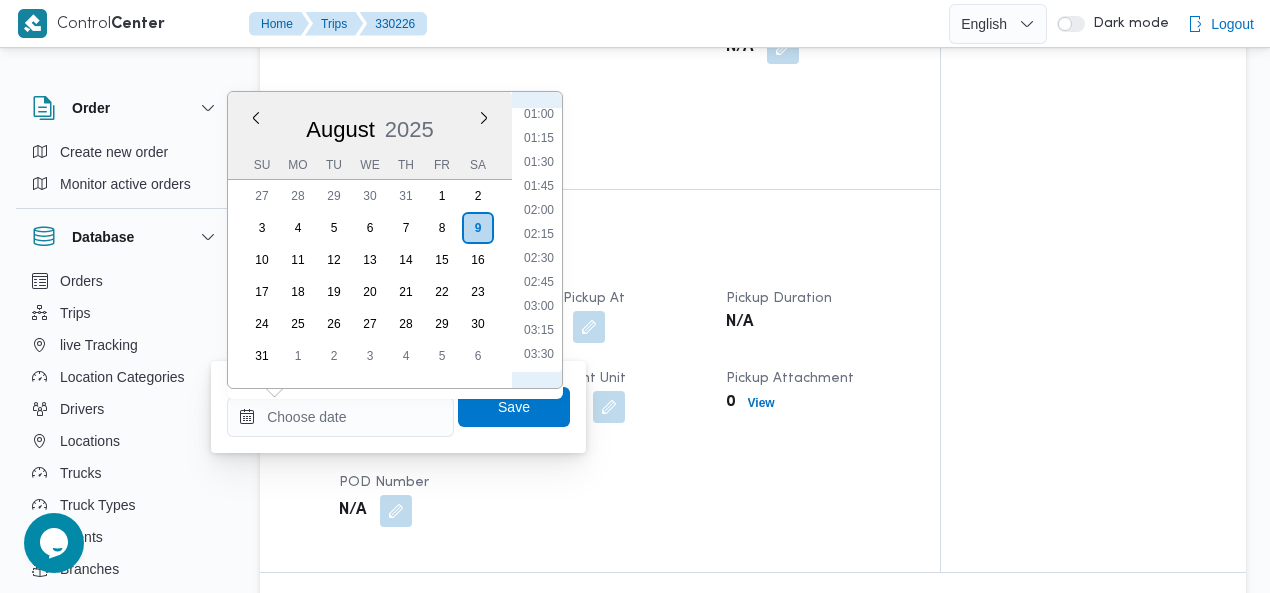 scroll, scrollTop: 139, scrollLeft: 0, axis: vertical 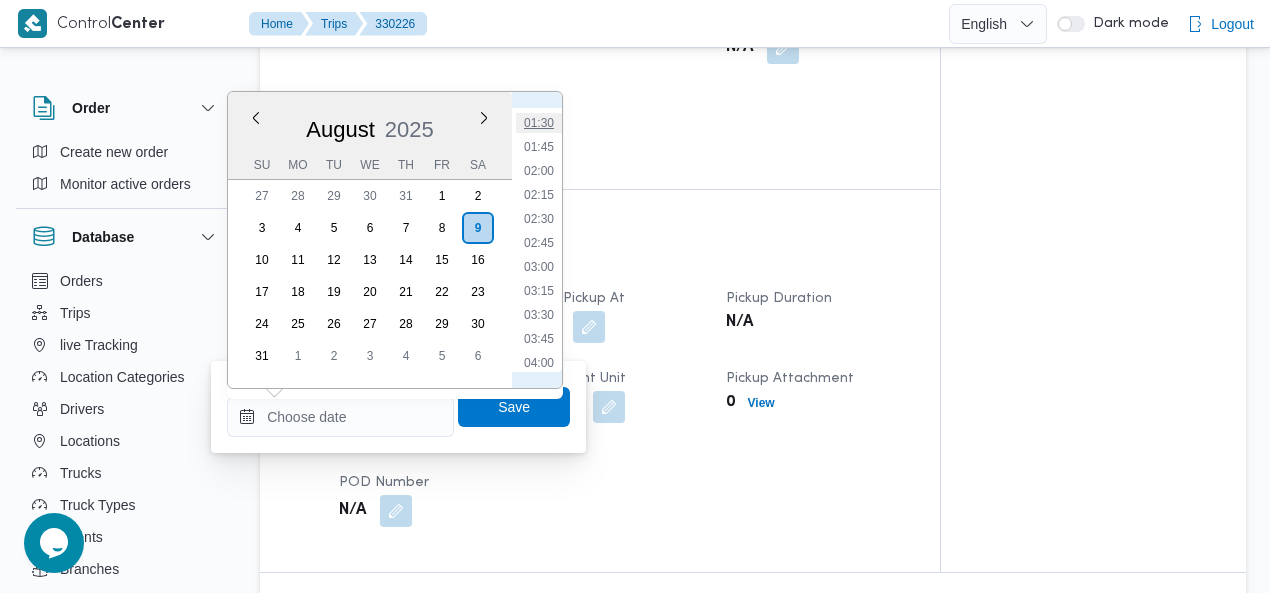 click on "01:30" at bounding box center (539, 123) 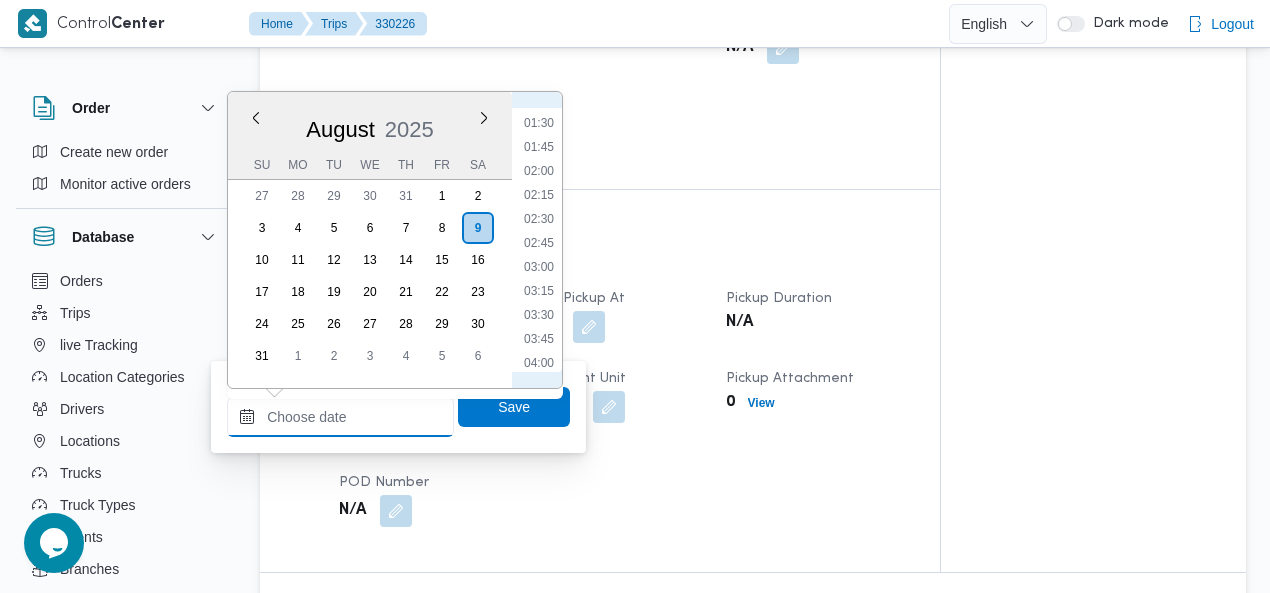 type on "[DATE] [TIME]" 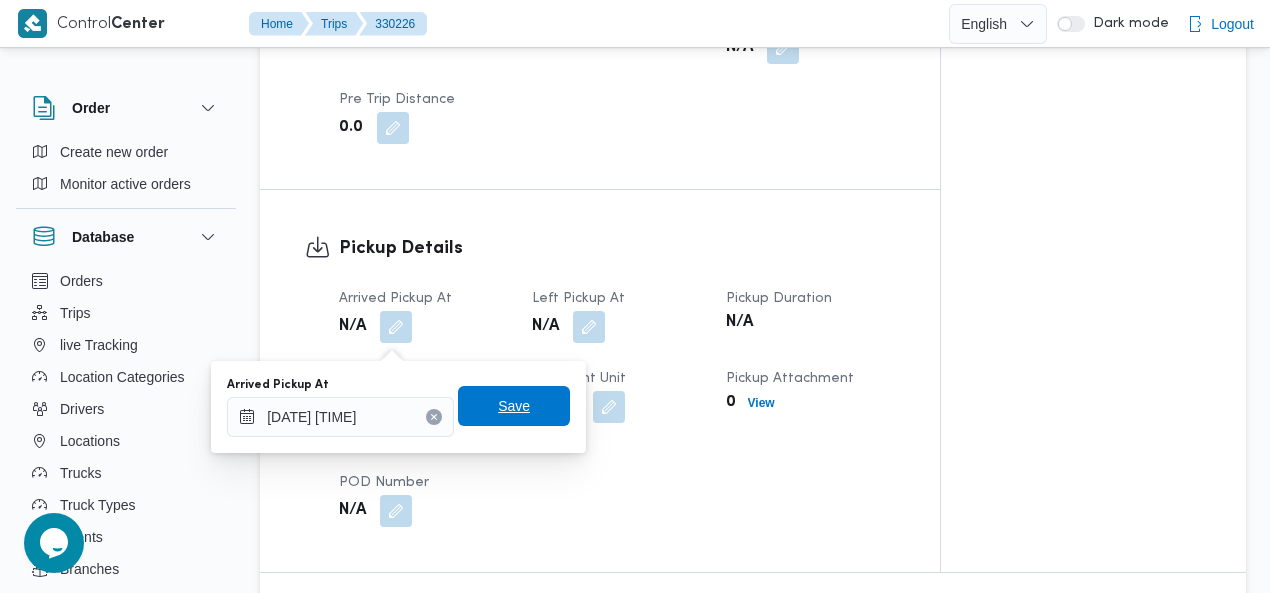 click on "Save" at bounding box center (514, 406) 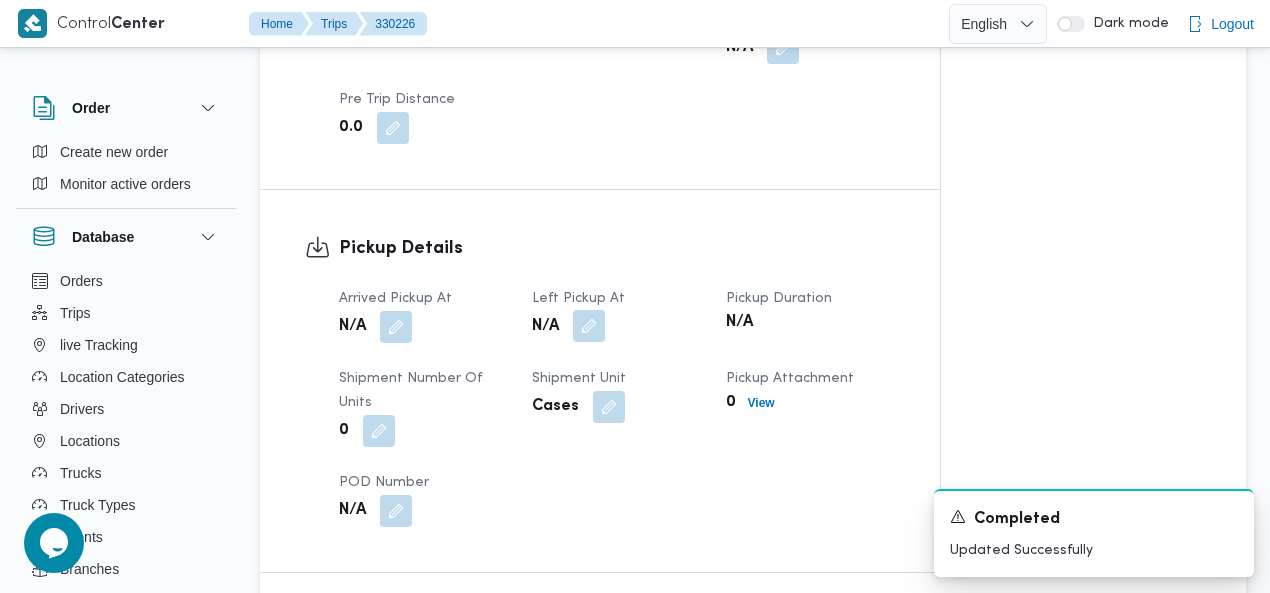 click at bounding box center [589, 326] 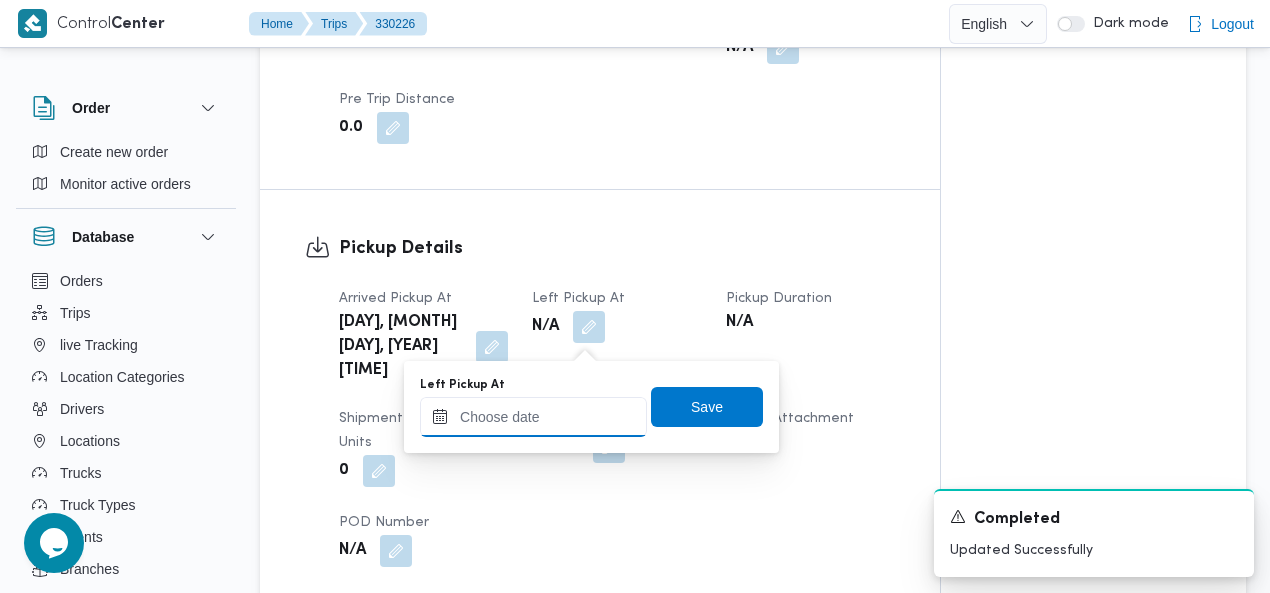 click on "Left Pickup At" at bounding box center (533, 417) 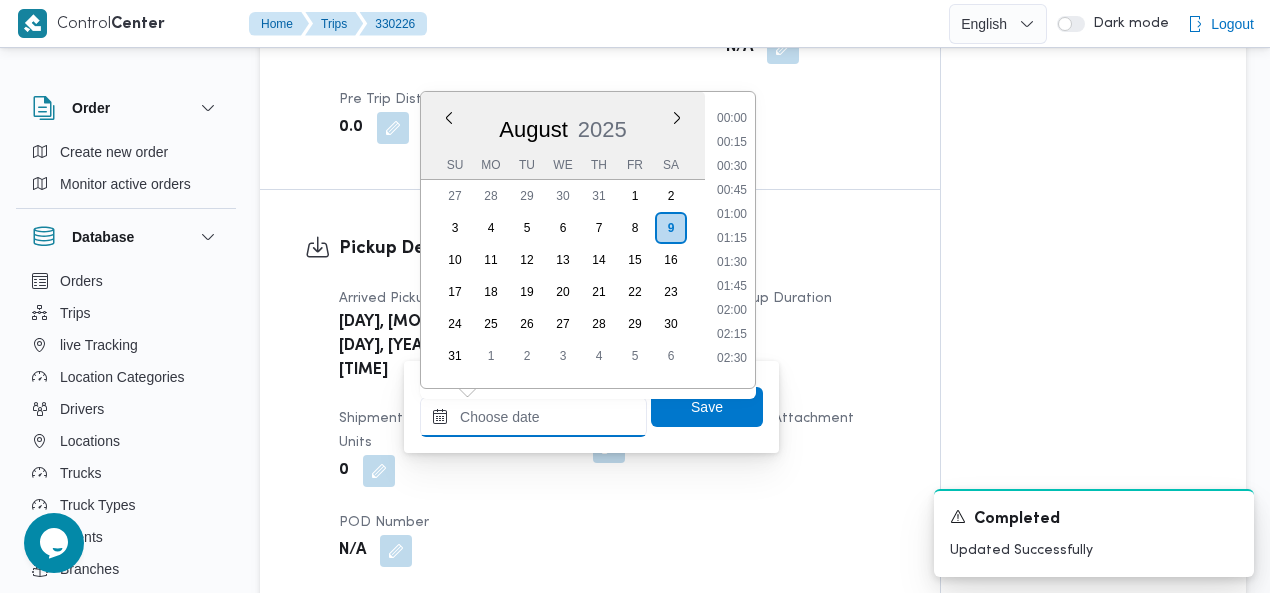 scroll, scrollTop: 942, scrollLeft: 0, axis: vertical 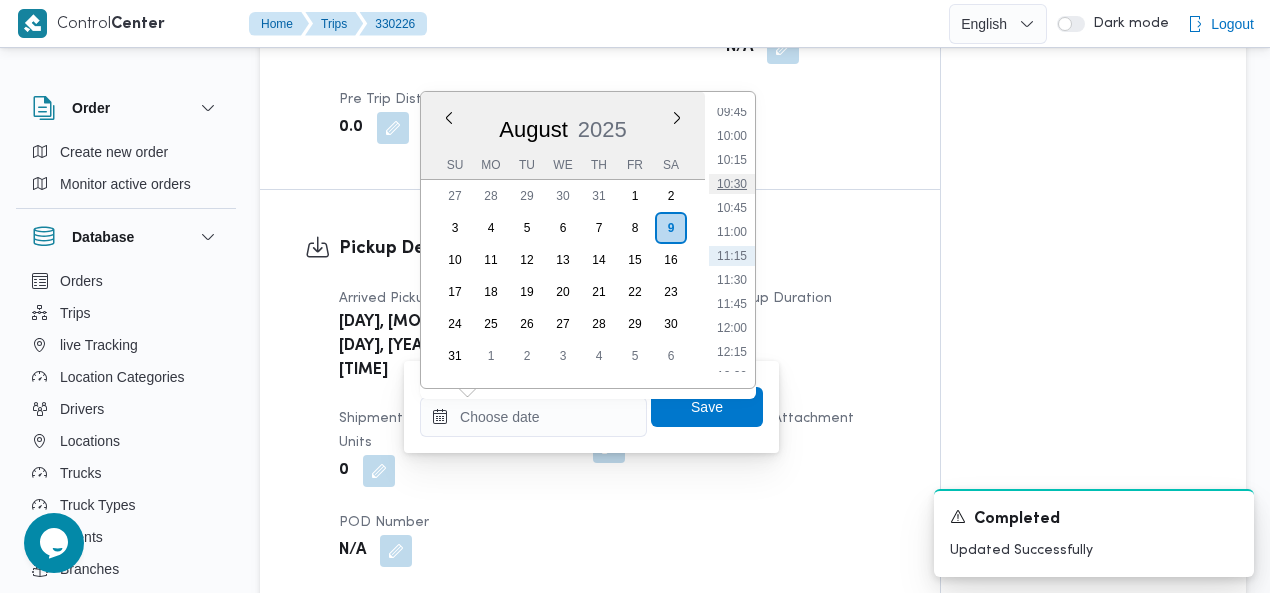 click on "10:30" at bounding box center [732, 184] 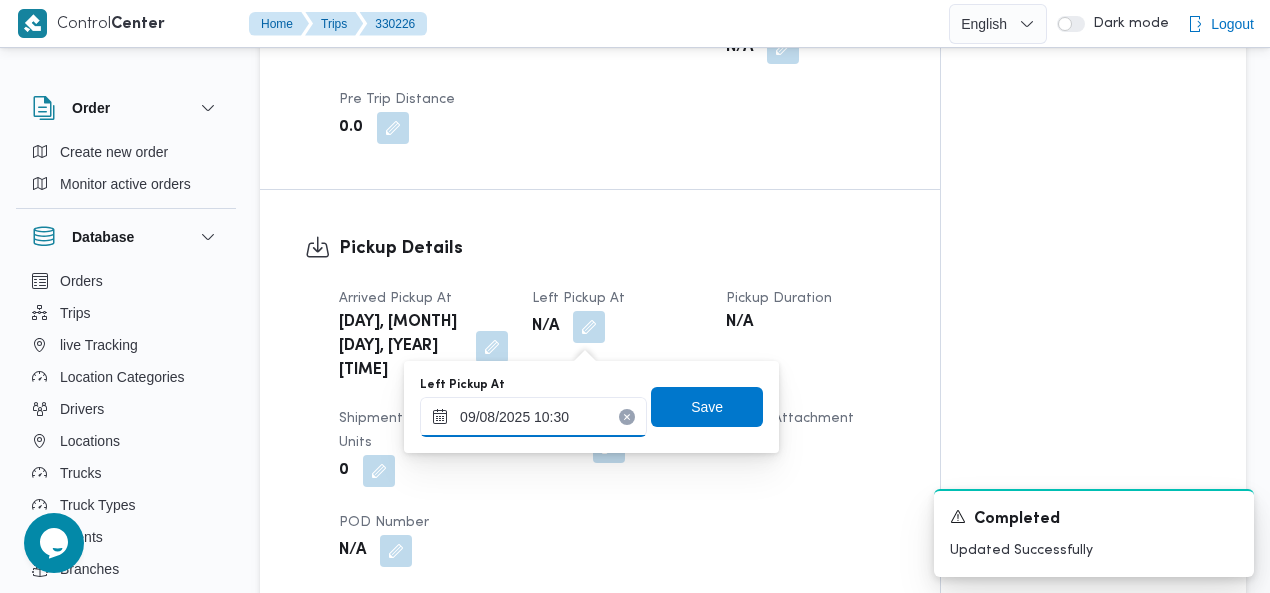click on "09/08/2025 10:30" at bounding box center (533, 417) 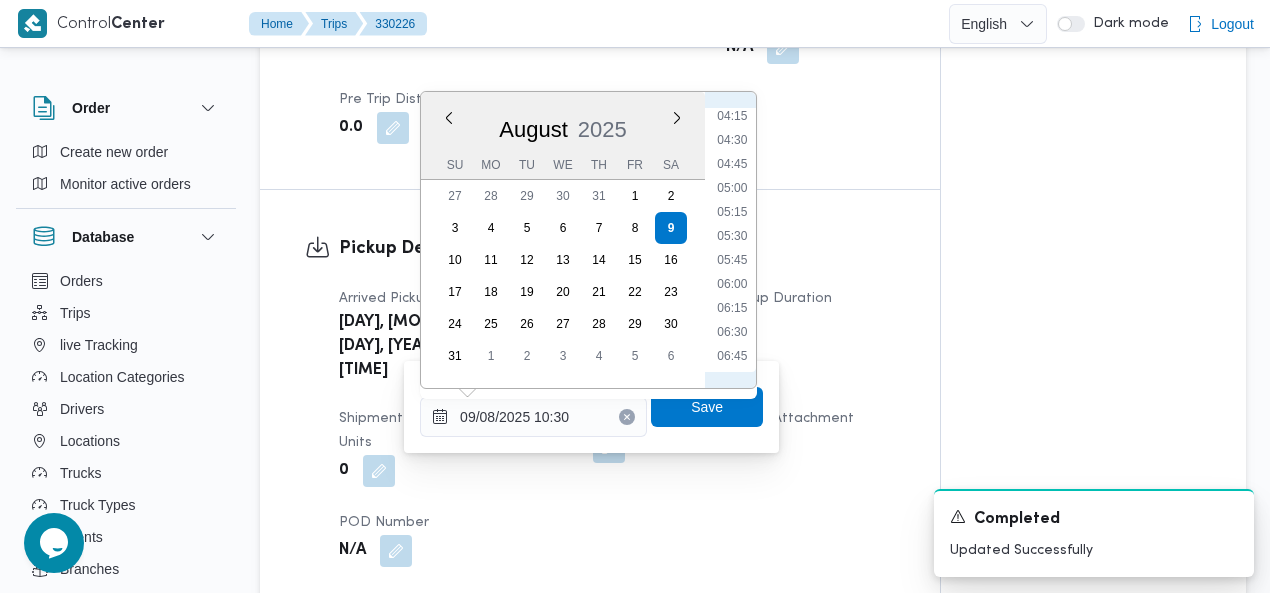 scroll, scrollTop: 180, scrollLeft: 0, axis: vertical 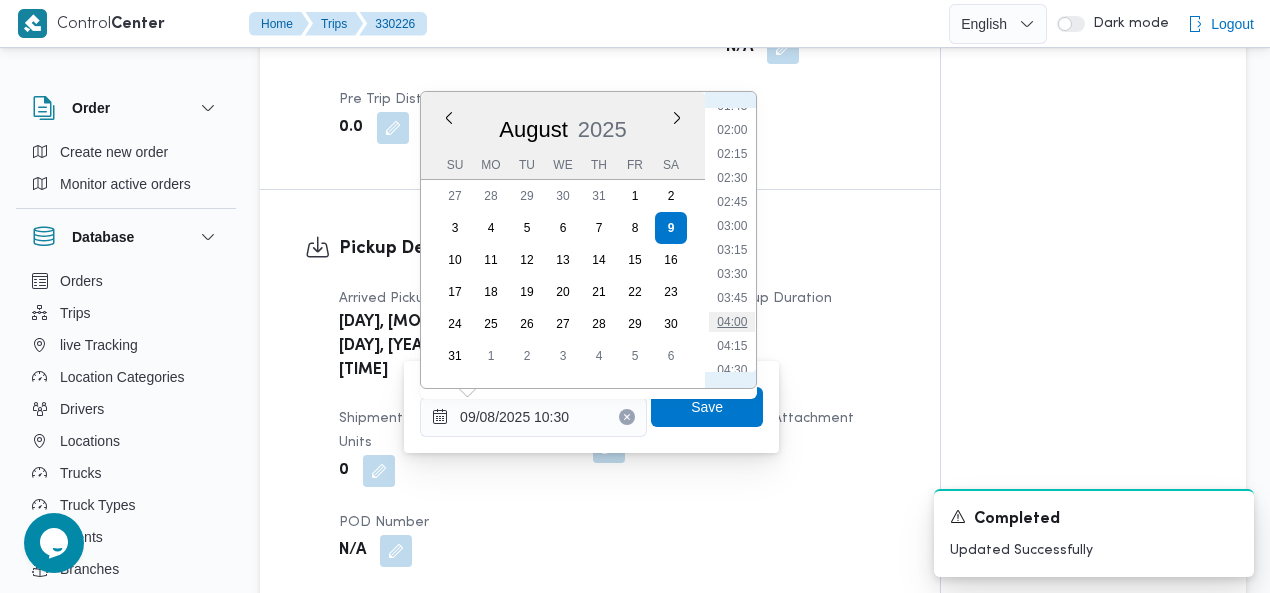 click on "04:00" at bounding box center [732, 322] 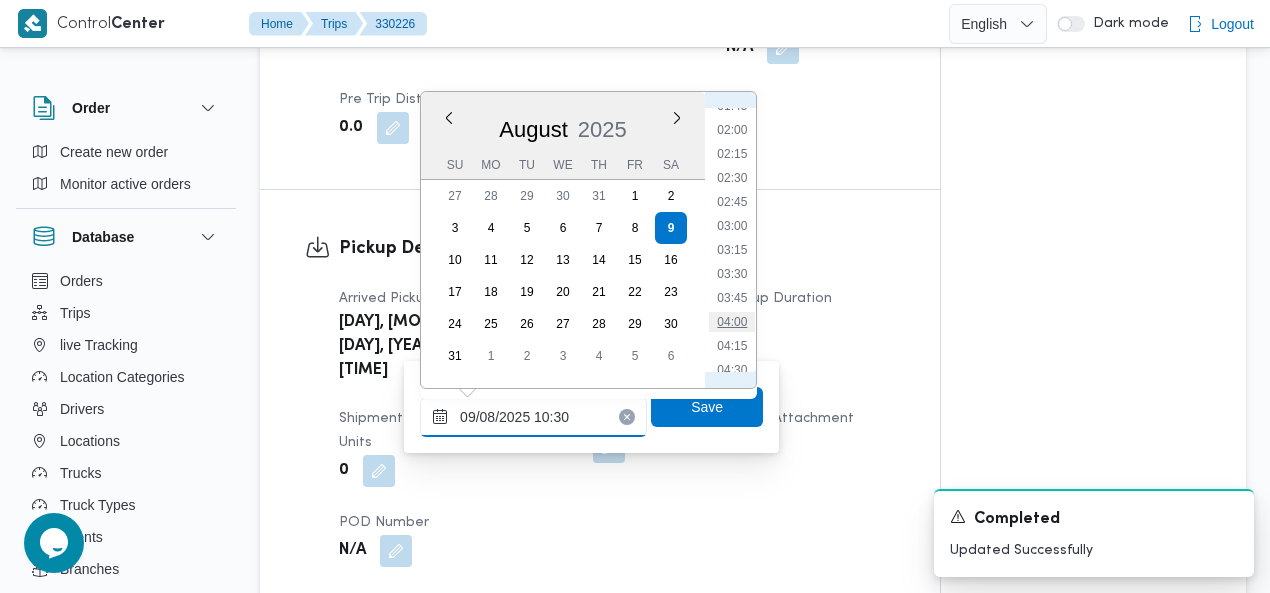type on "09/08/2025 04:00" 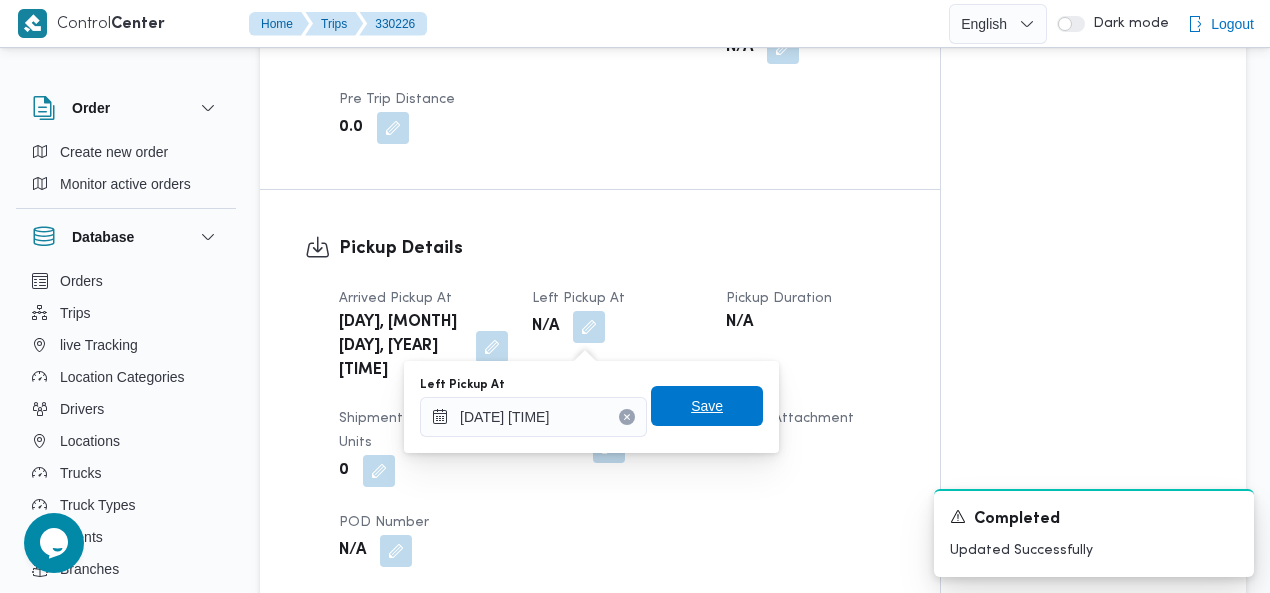 click on "Save" at bounding box center [707, 406] 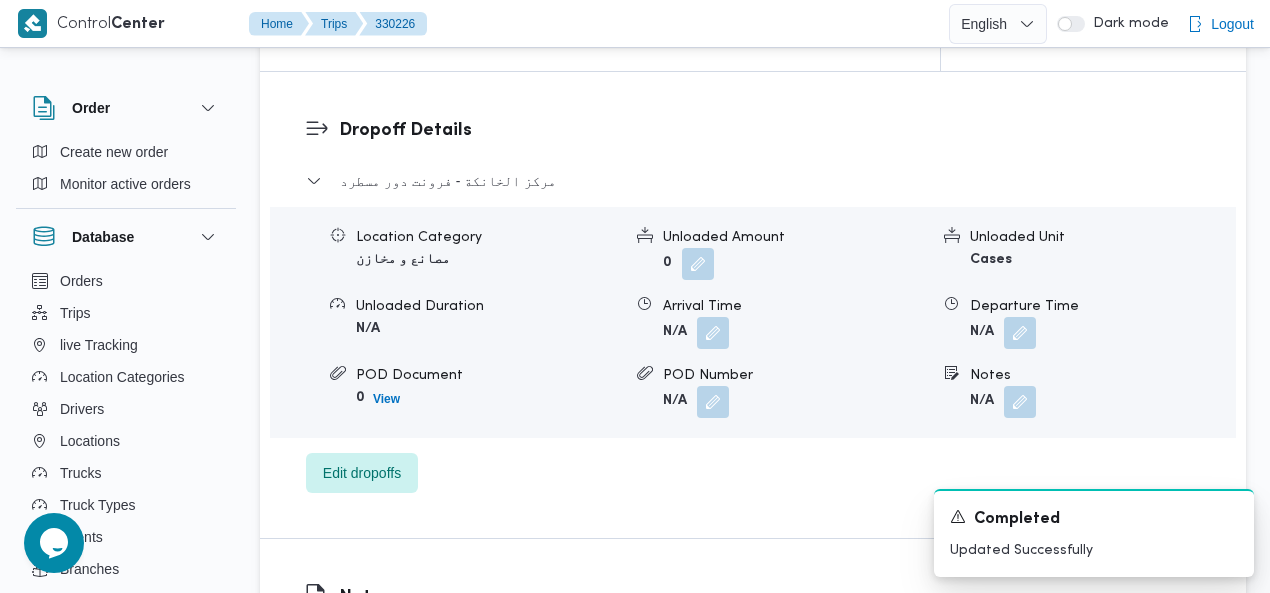 scroll, scrollTop: 1764, scrollLeft: 0, axis: vertical 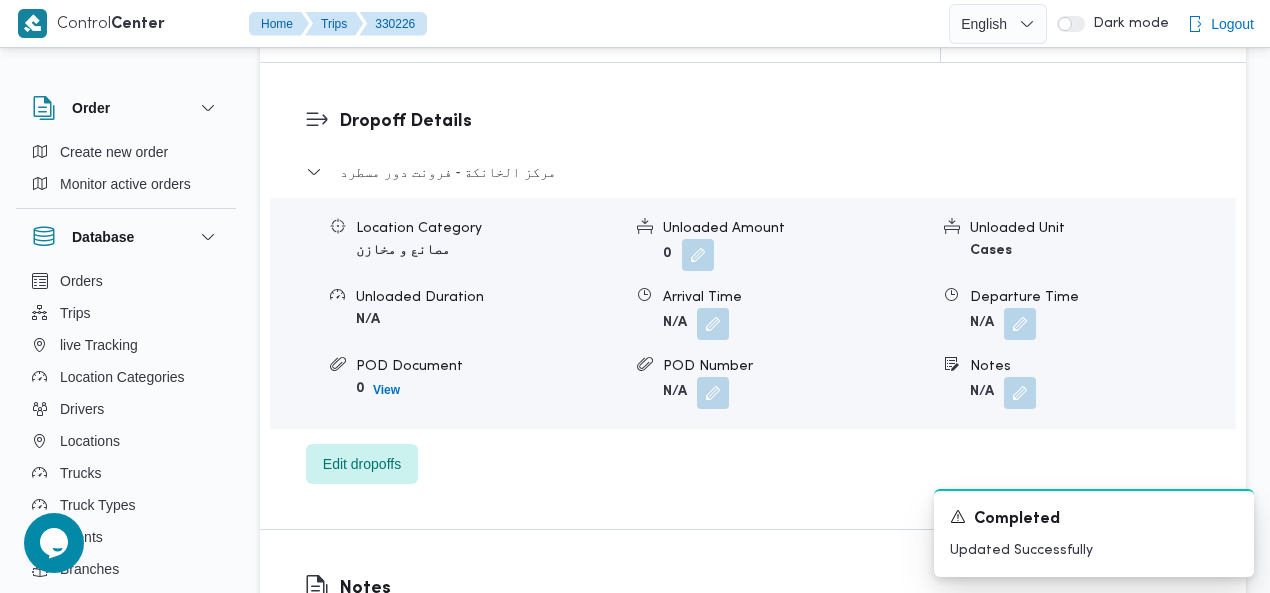 drag, startPoint x: 710, startPoint y: 308, endPoint x: 700, endPoint y: 347, distance: 40.261642 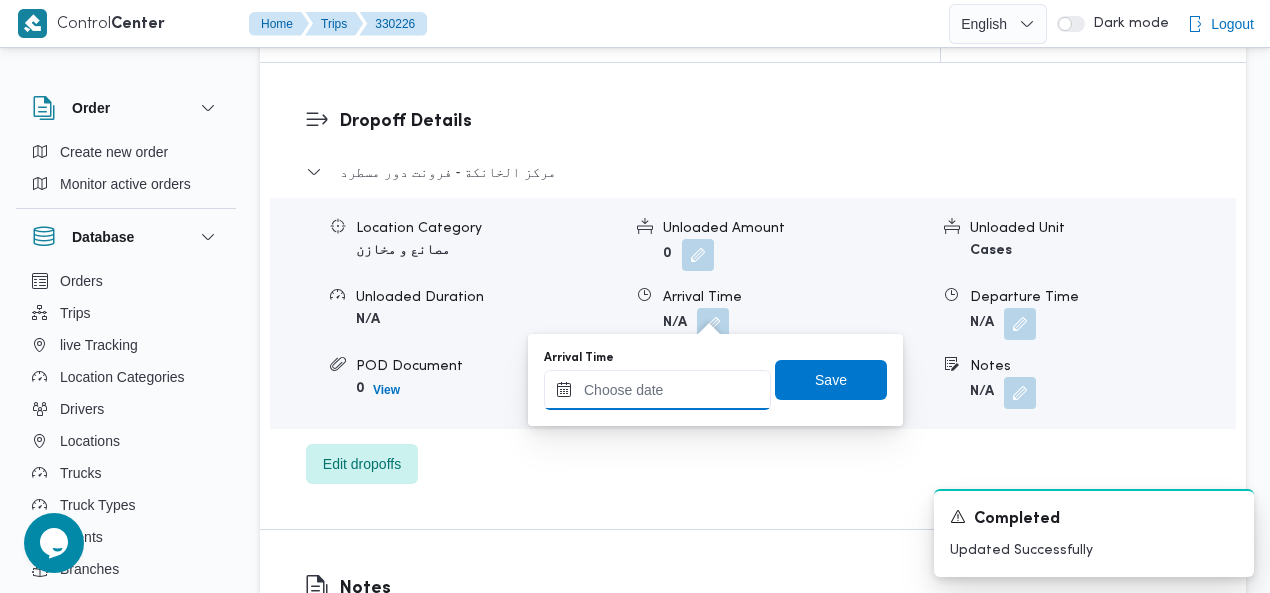 click on "Arrival Time" at bounding box center [657, 390] 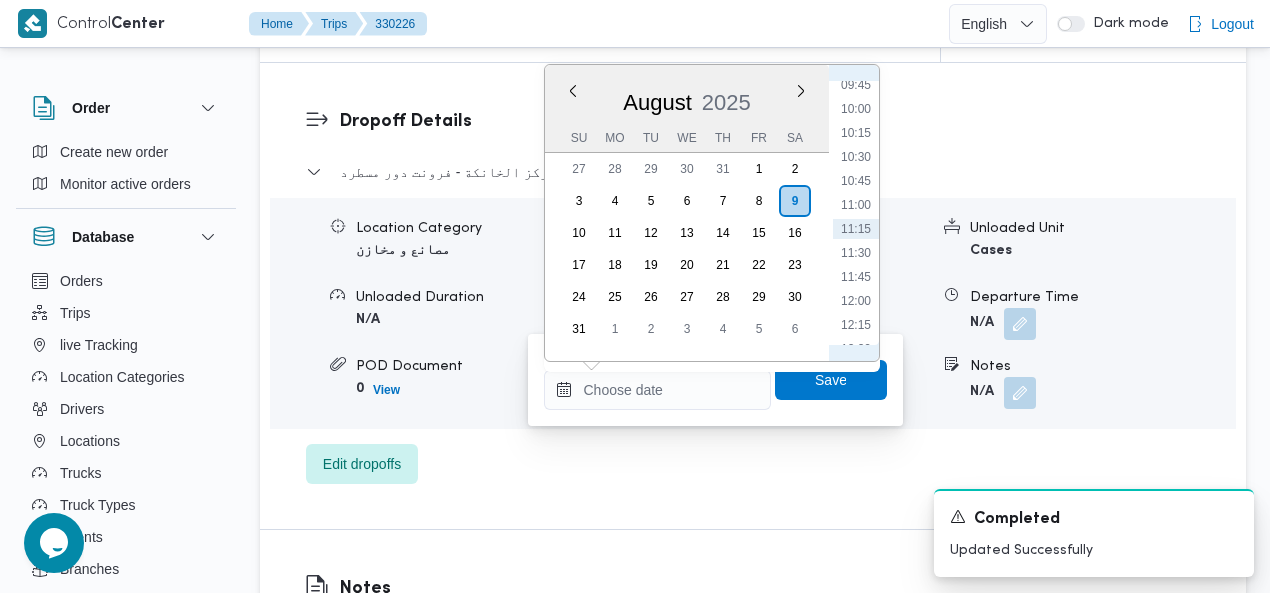 scroll, scrollTop: 712, scrollLeft: 0, axis: vertical 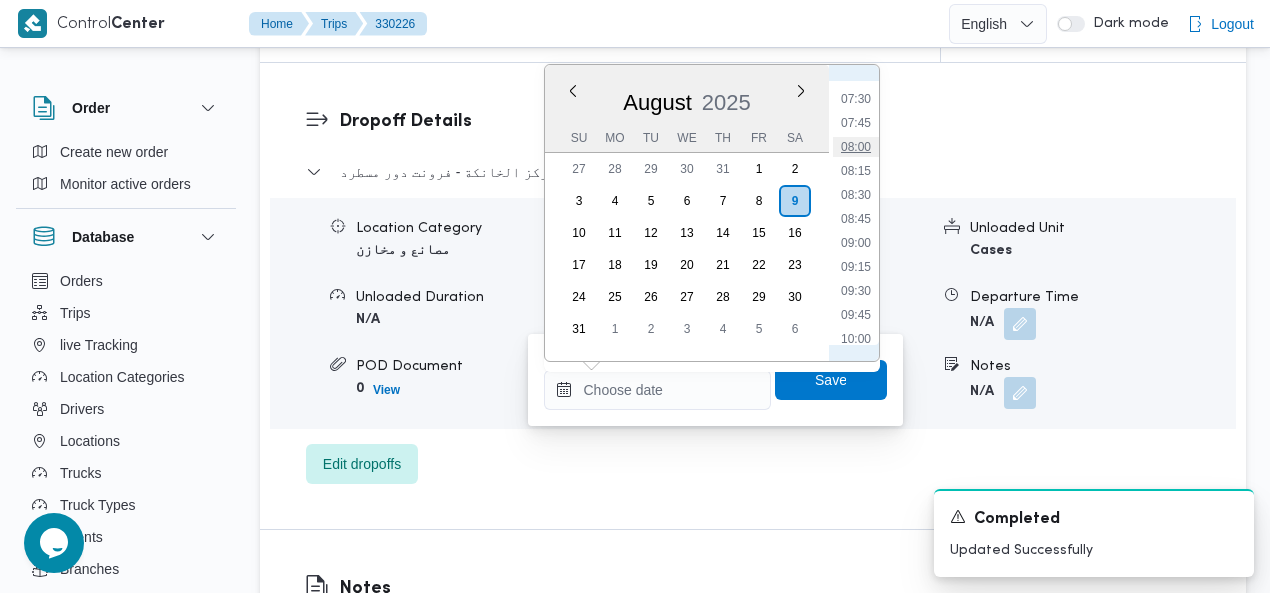 click on "08:00" at bounding box center [856, 147] 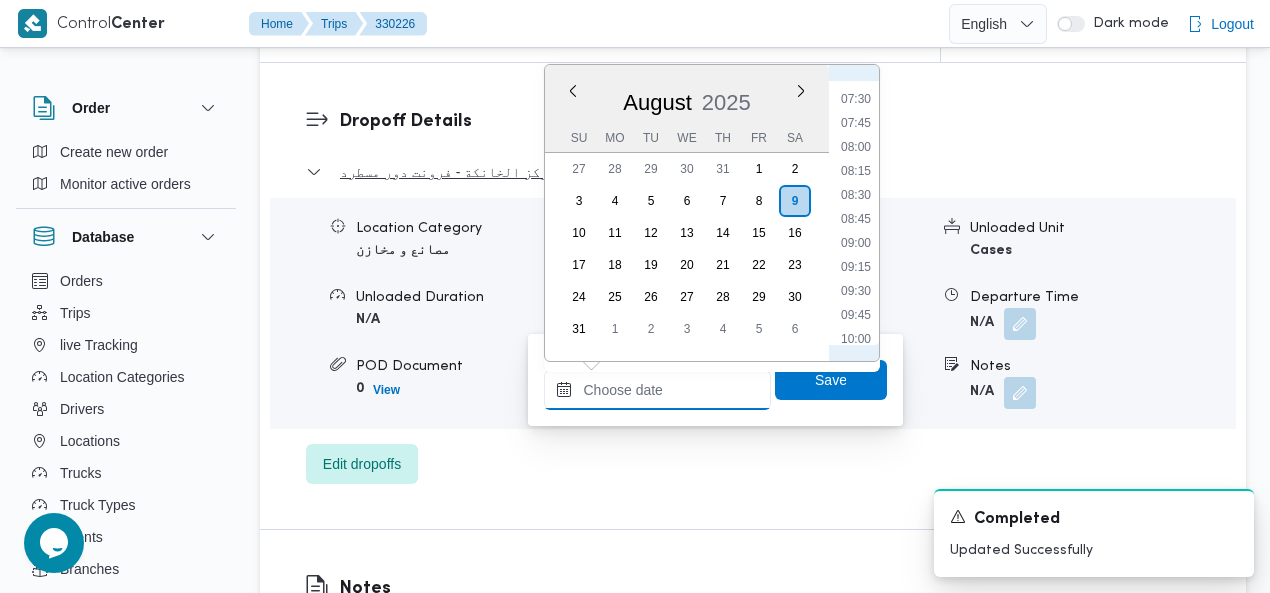 type on "09/08/2025 08:00" 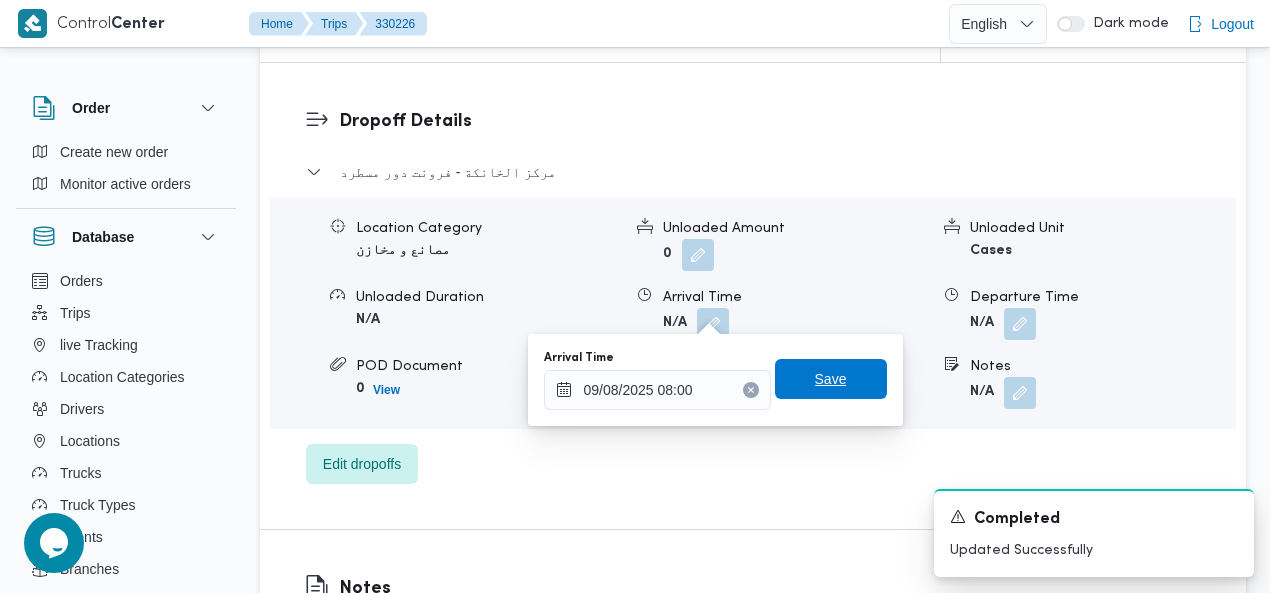 click on "Save" at bounding box center [831, 379] 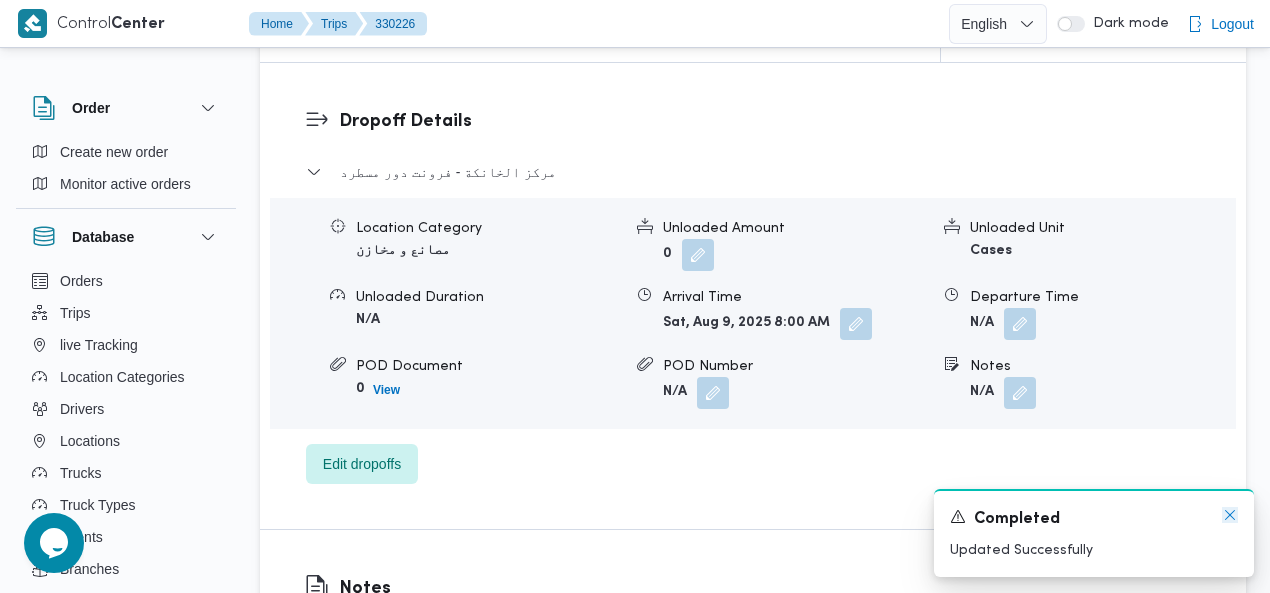 click 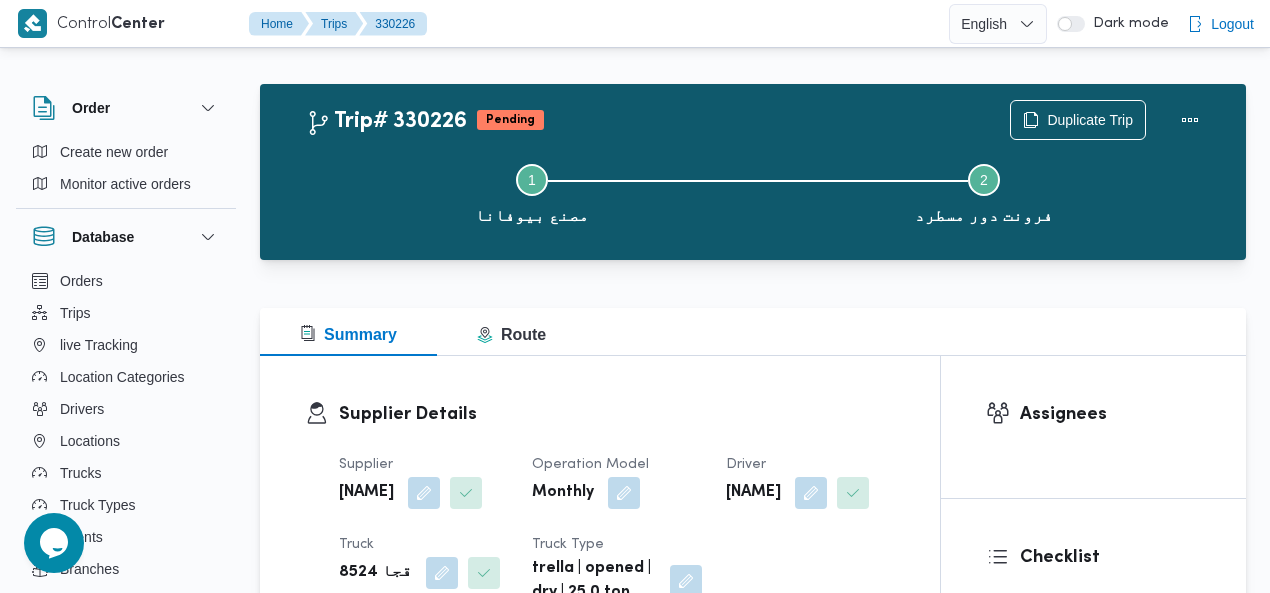 scroll, scrollTop: 0, scrollLeft: 0, axis: both 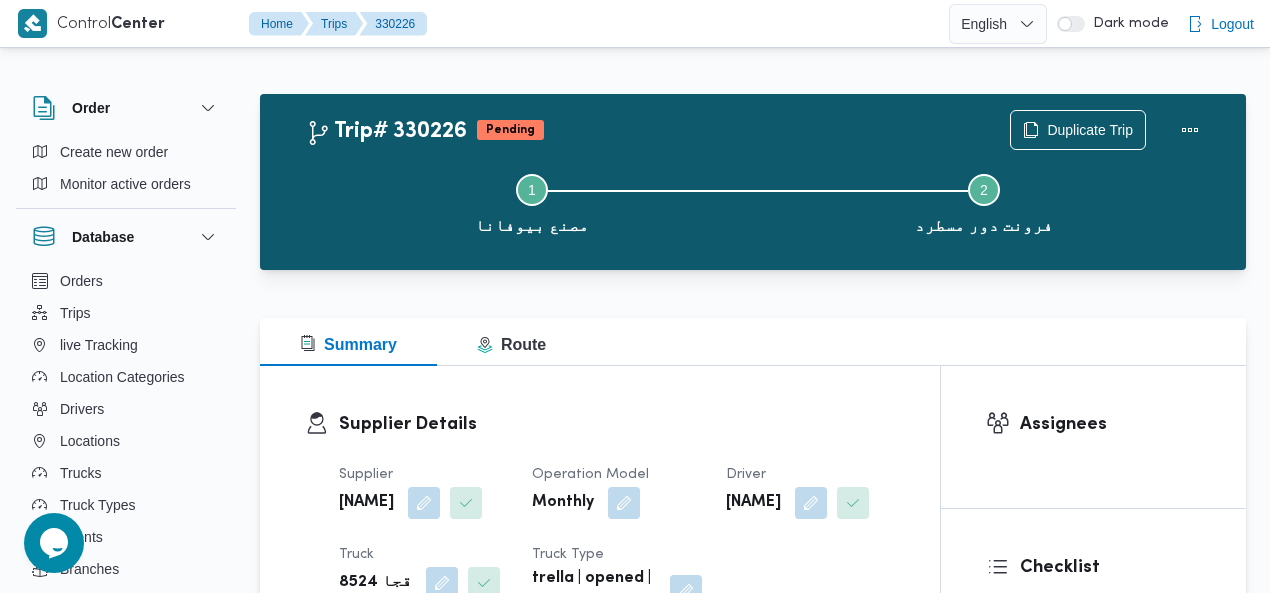 click on "Trip# 330226 Pending Duplicate Trip" at bounding box center [758, 130] 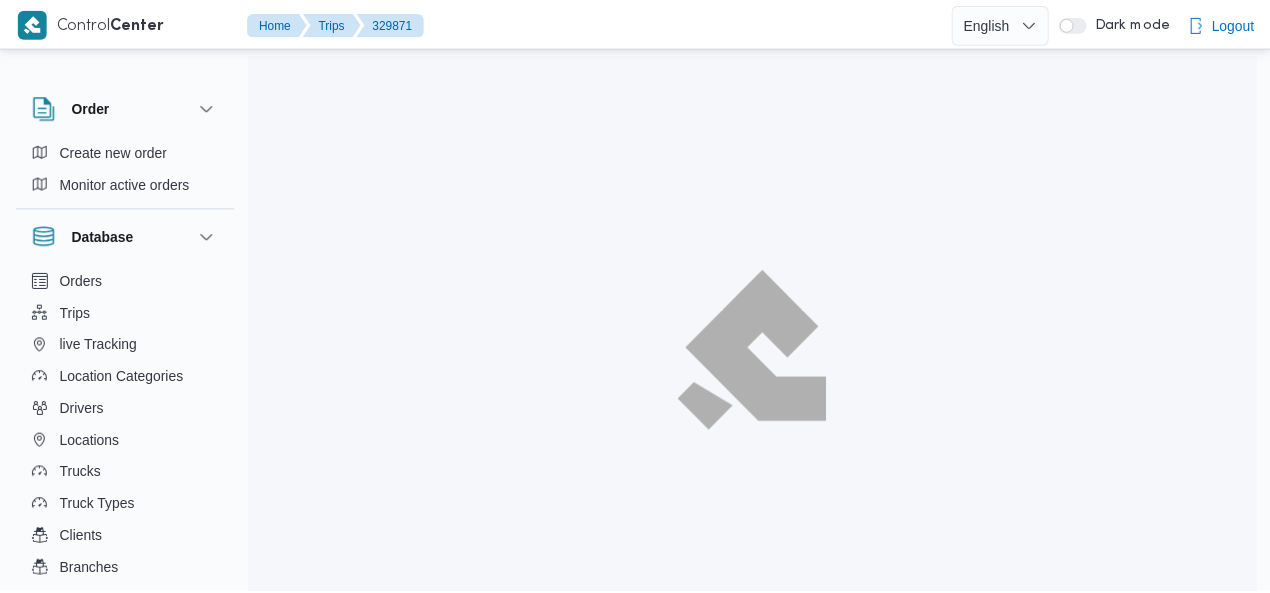 scroll, scrollTop: 0, scrollLeft: 0, axis: both 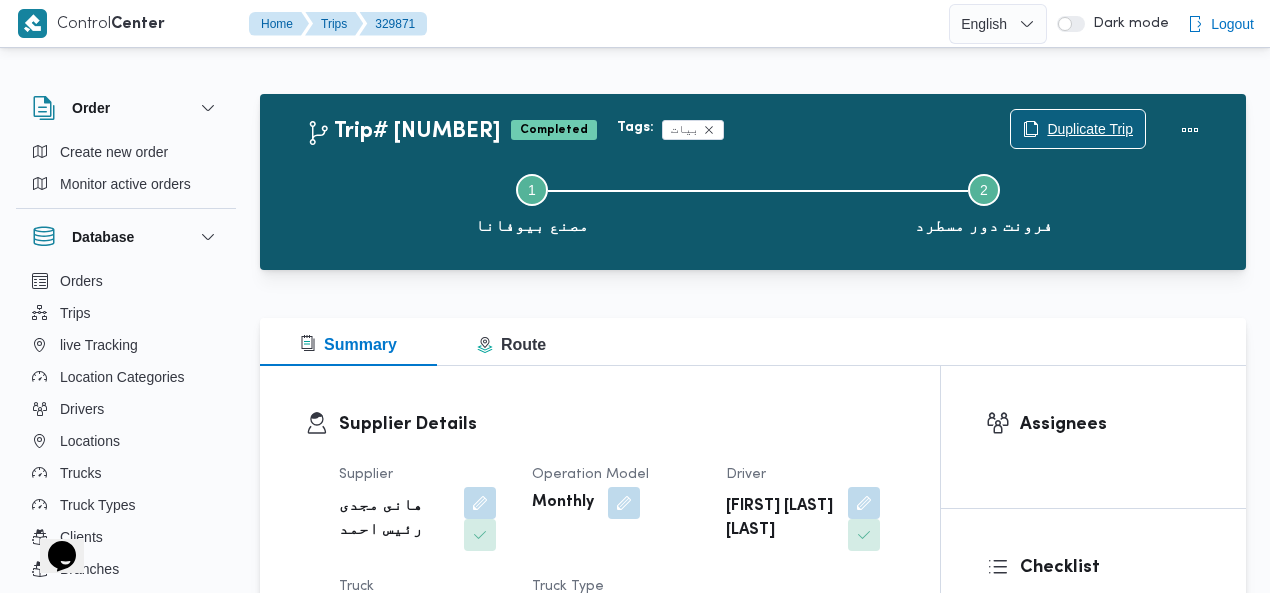 click on "Duplicate Trip" at bounding box center [1090, 129] 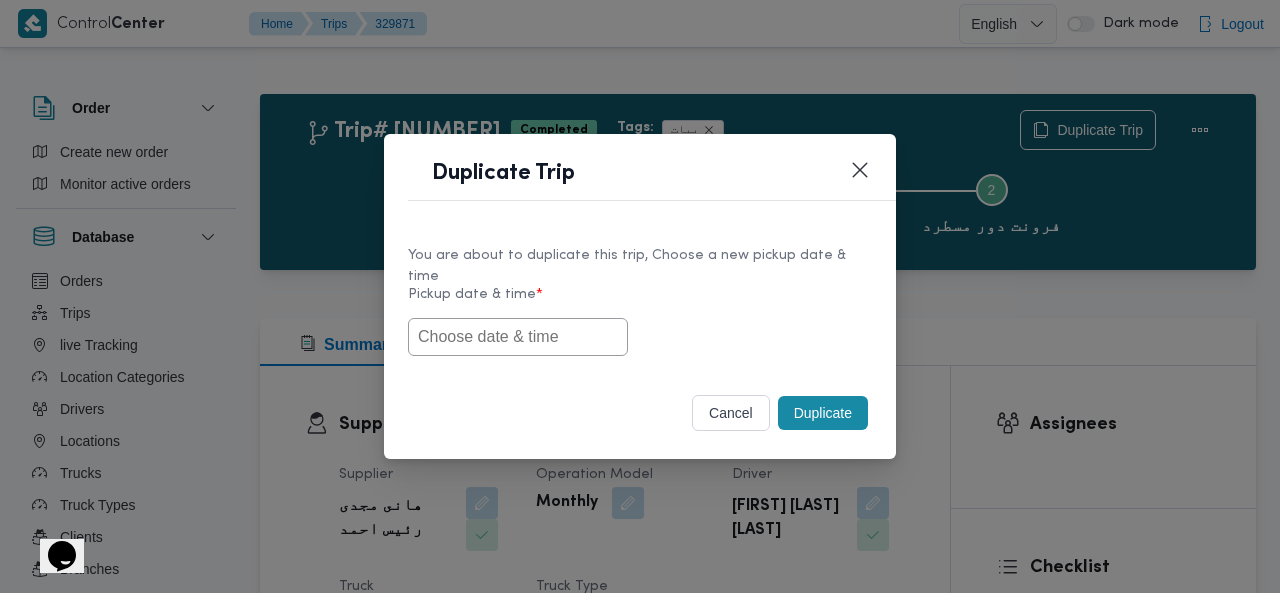 click at bounding box center (518, 337) 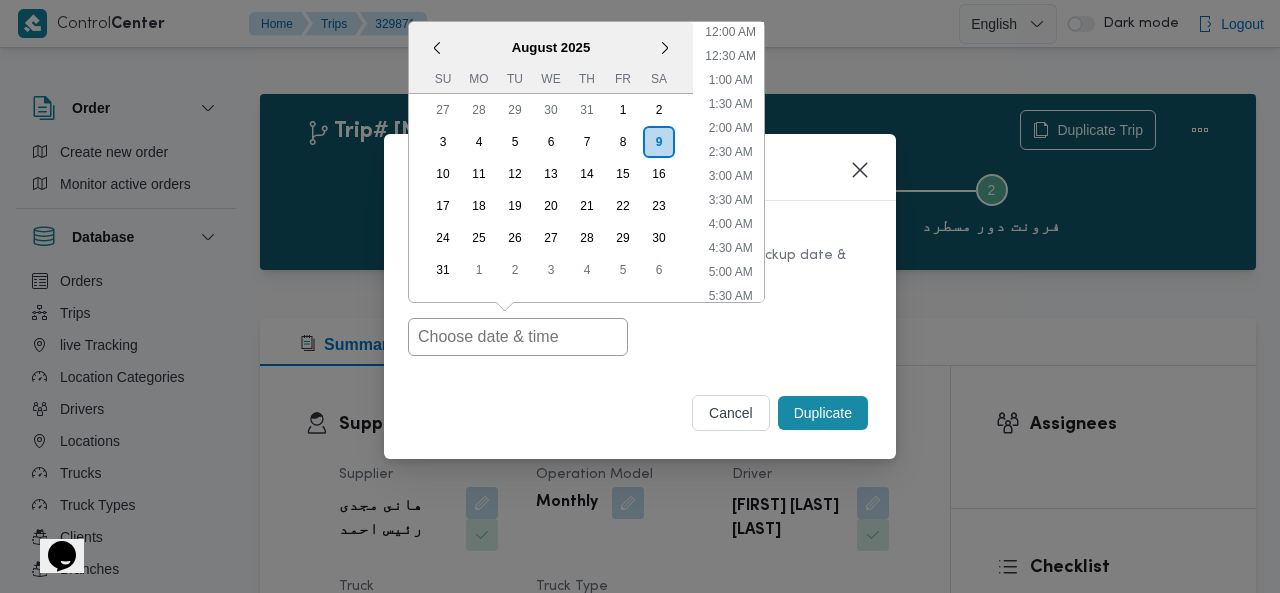 scroll, scrollTop: 398, scrollLeft: 0, axis: vertical 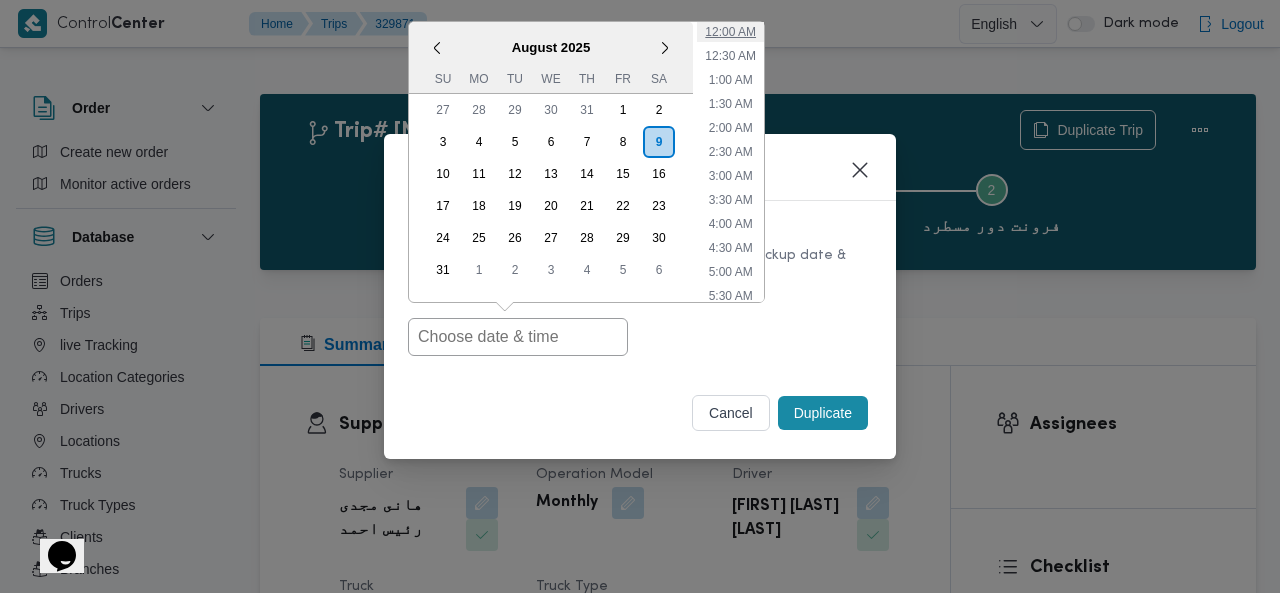 click on "12:00 AM" at bounding box center [730, 32] 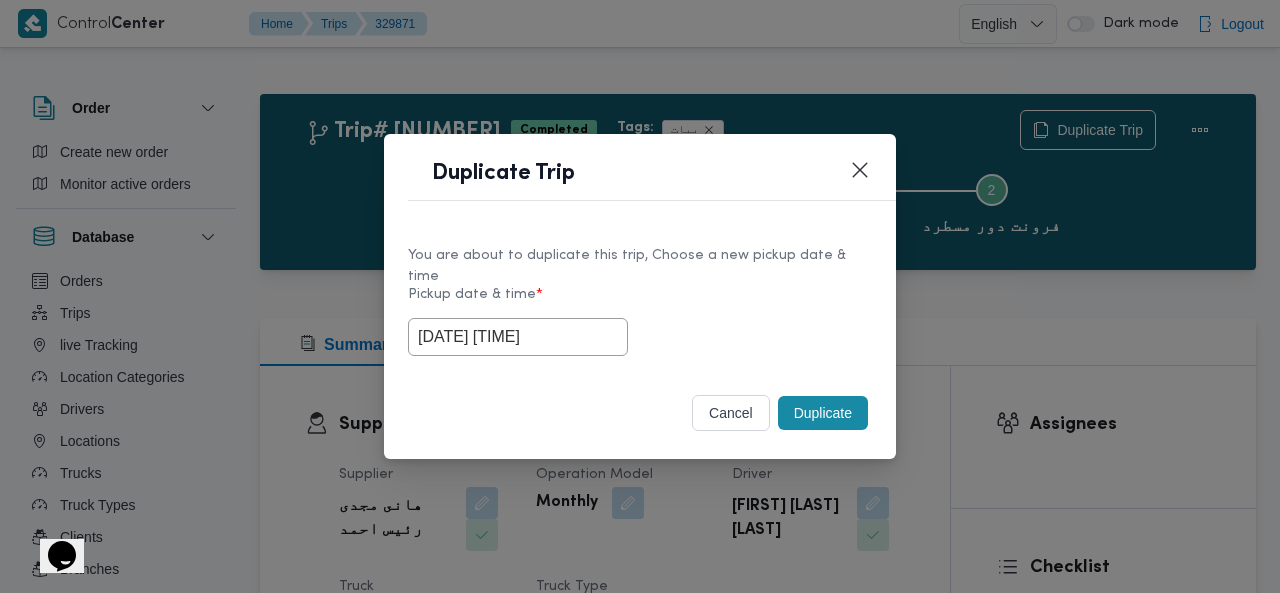 click on "Duplicate" at bounding box center [823, 413] 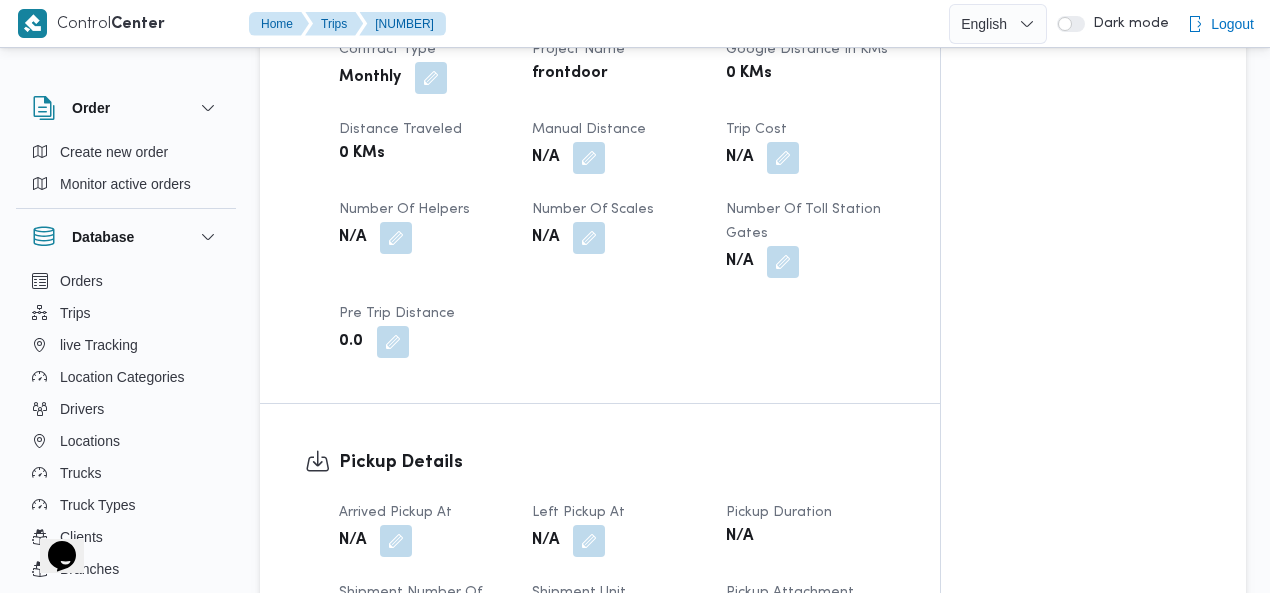 scroll, scrollTop: 1132, scrollLeft: 0, axis: vertical 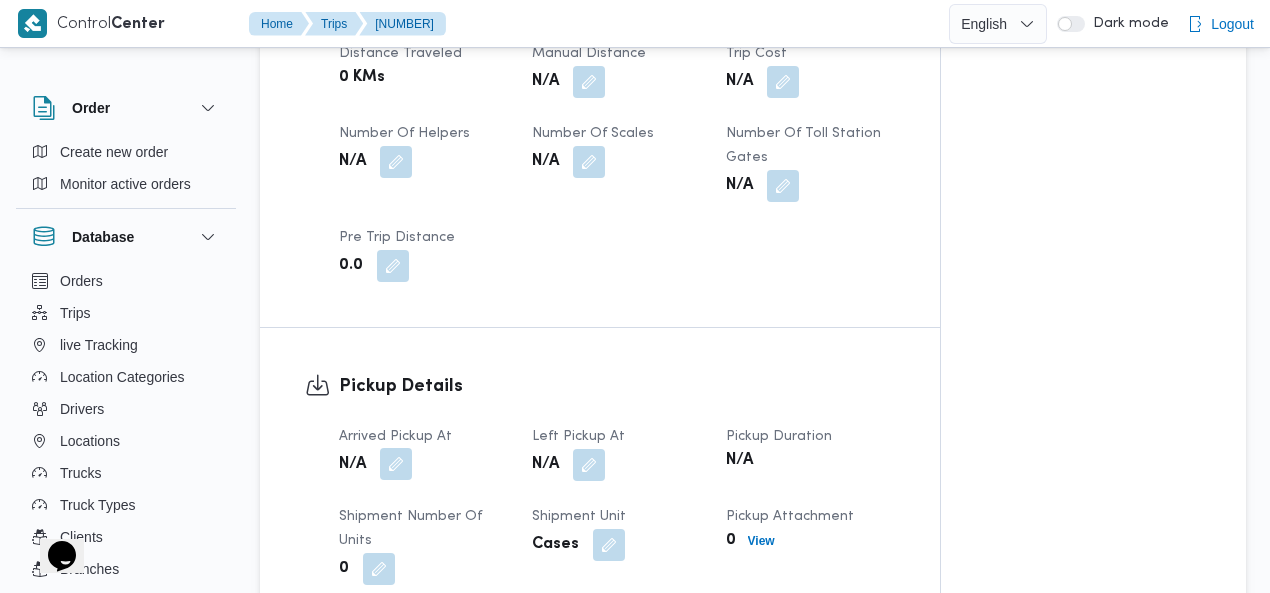 click at bounding box center (396, 464) 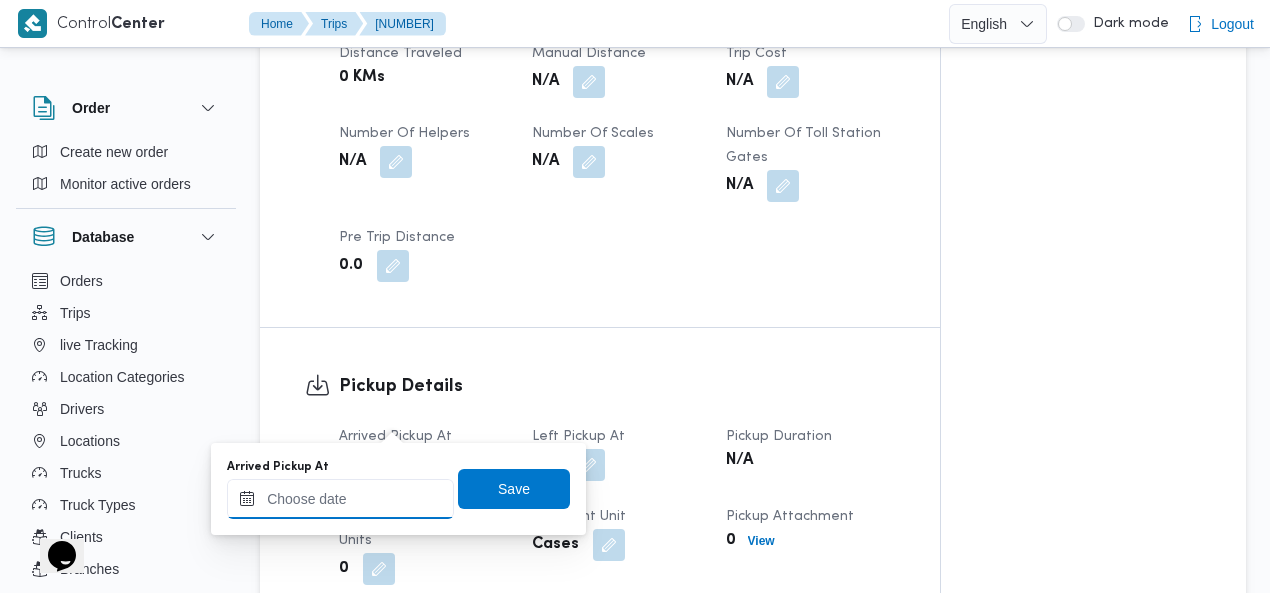 click on "Arrived Pickup At" at bounding box center (340, 499) 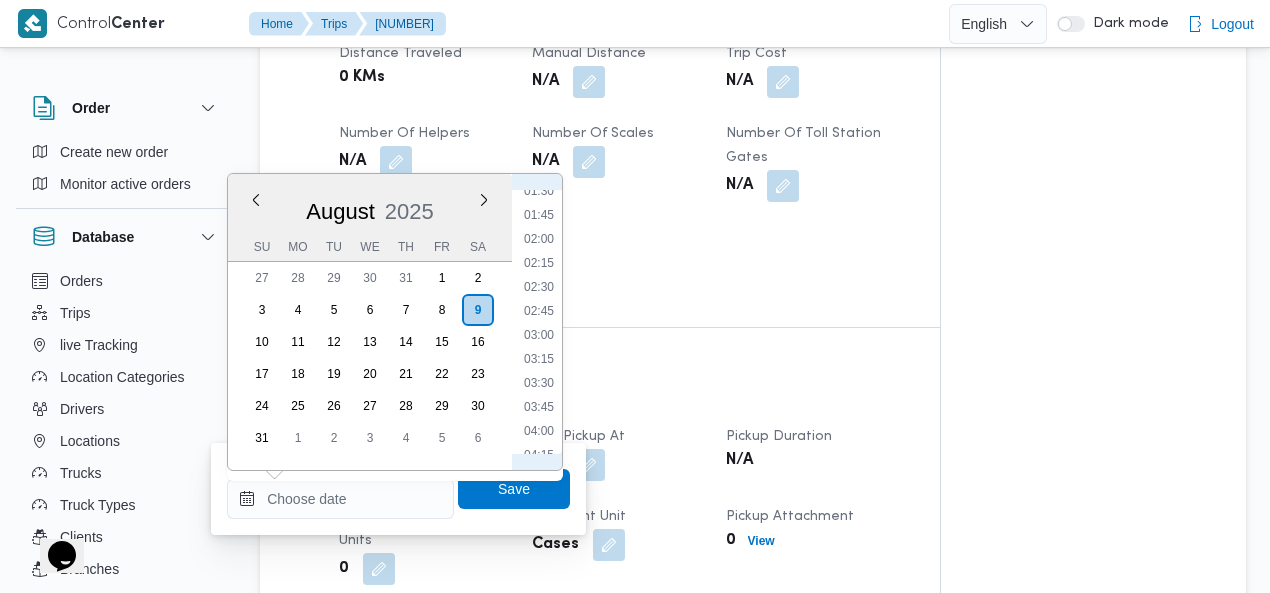 scroll, scrollTop: 127, scrollLeft: 0, axis: vertical 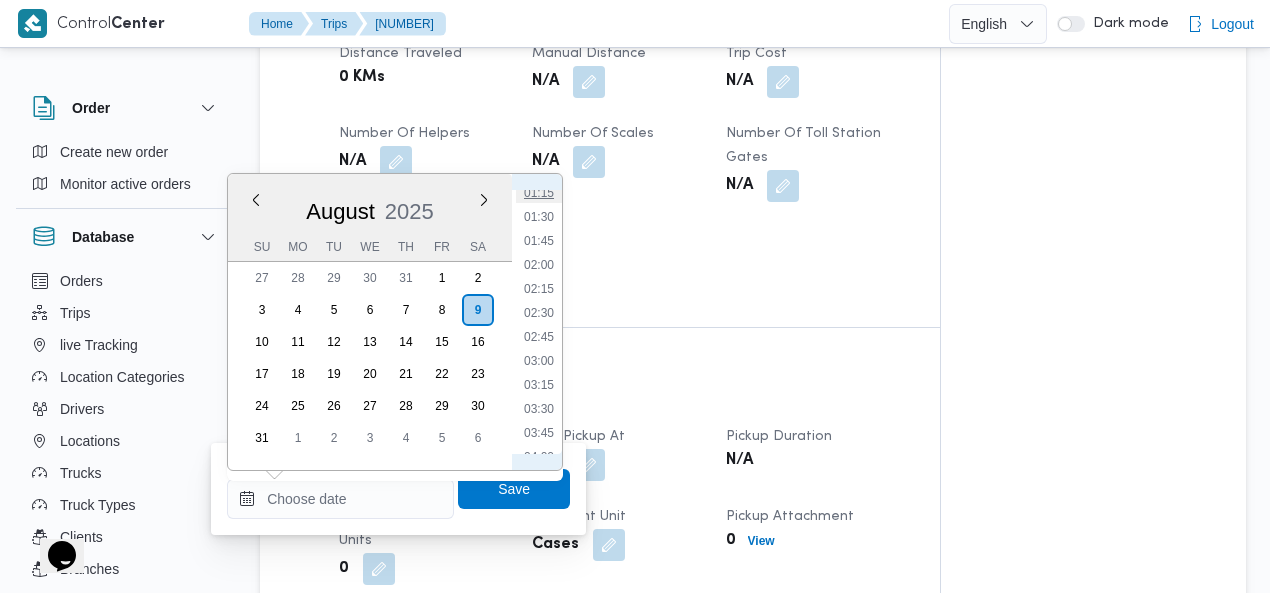click on "01:15" at bounding box center (539, 193) 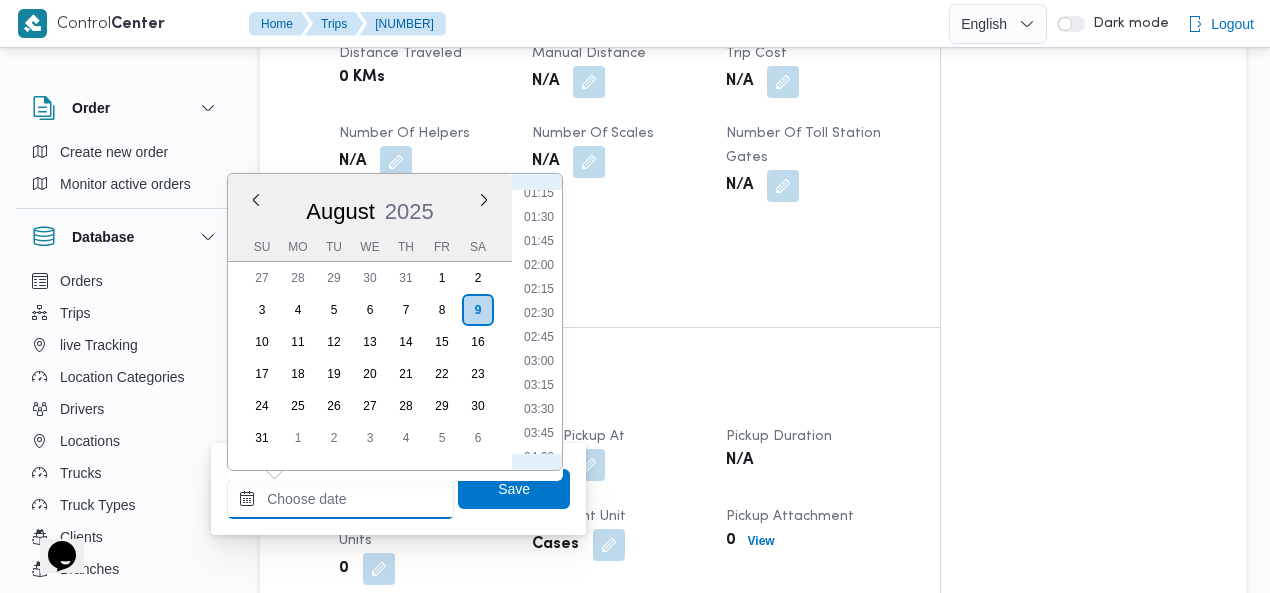 type on "09/08/2025 01:15" 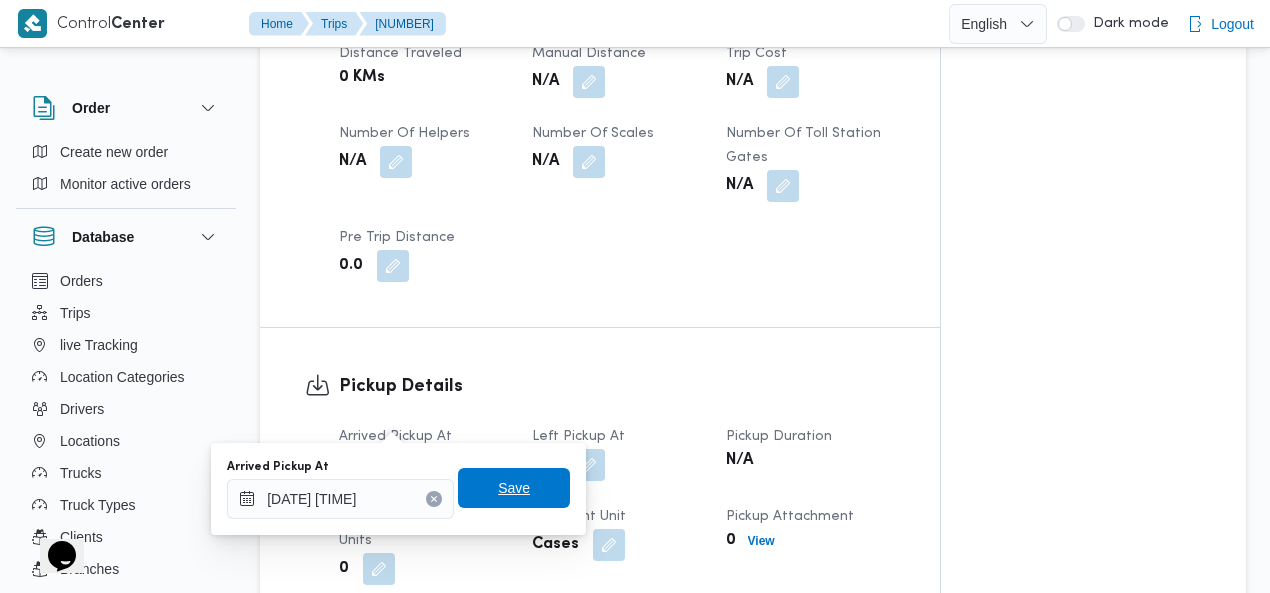 click on "Save" at bounding box center [514, 488] 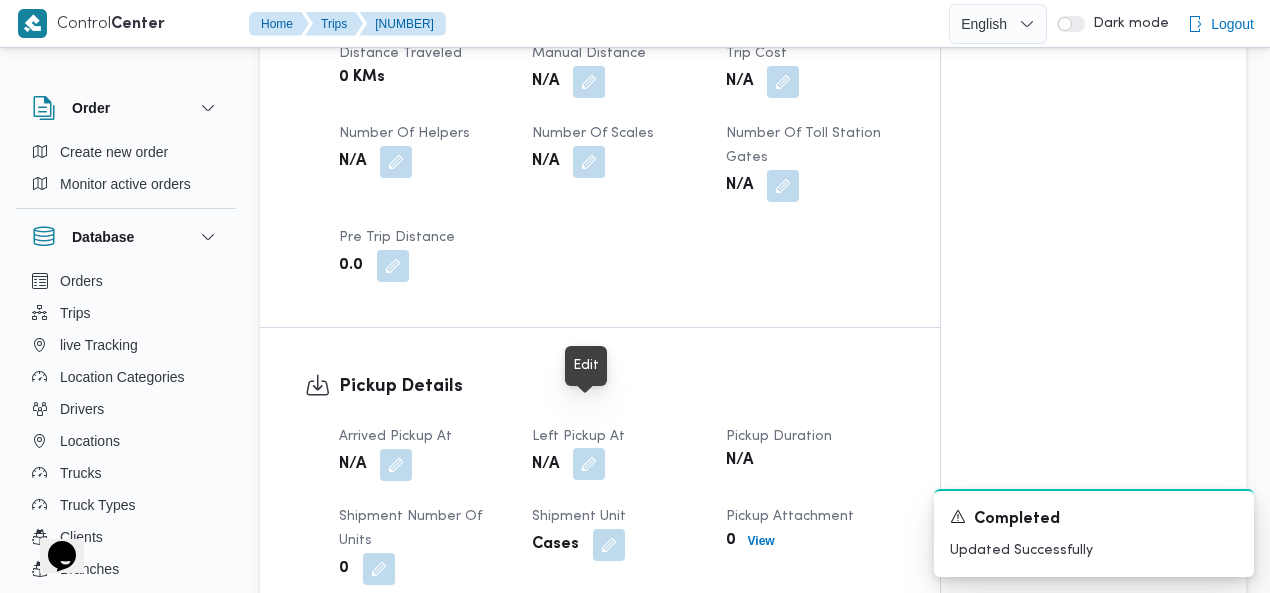 click at bounding box center [589, 464] 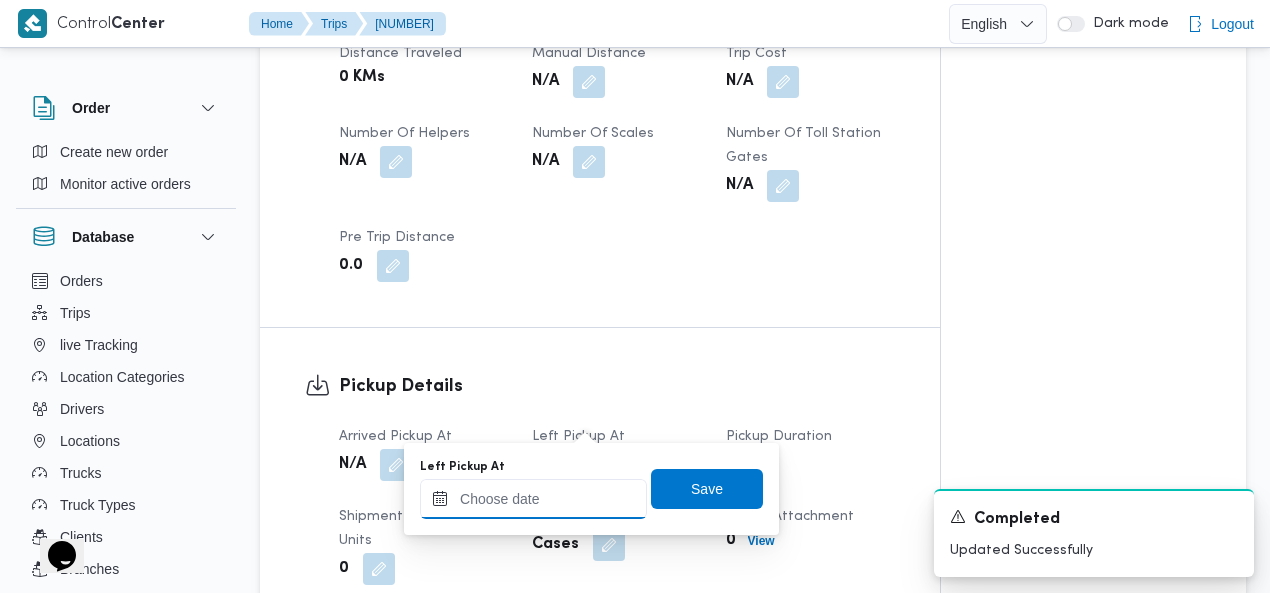 click on "Left Pickup At" at bounding box center (533, 499) 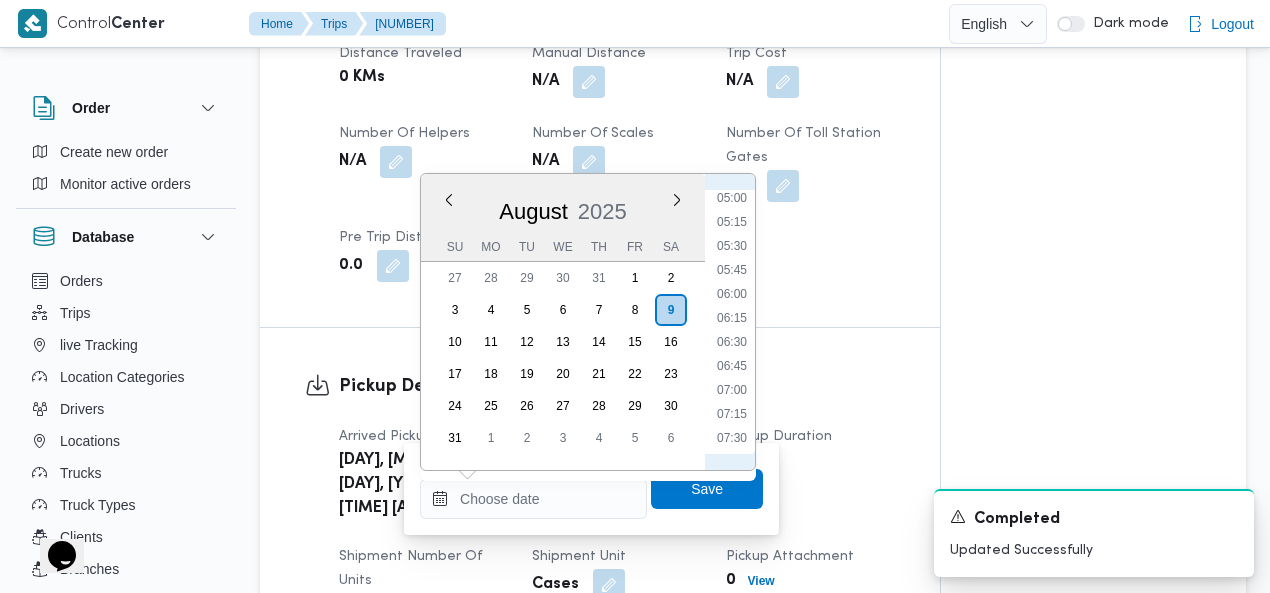 scroll, scrollTop: 252, scrollLeft: 0, axis: vertical 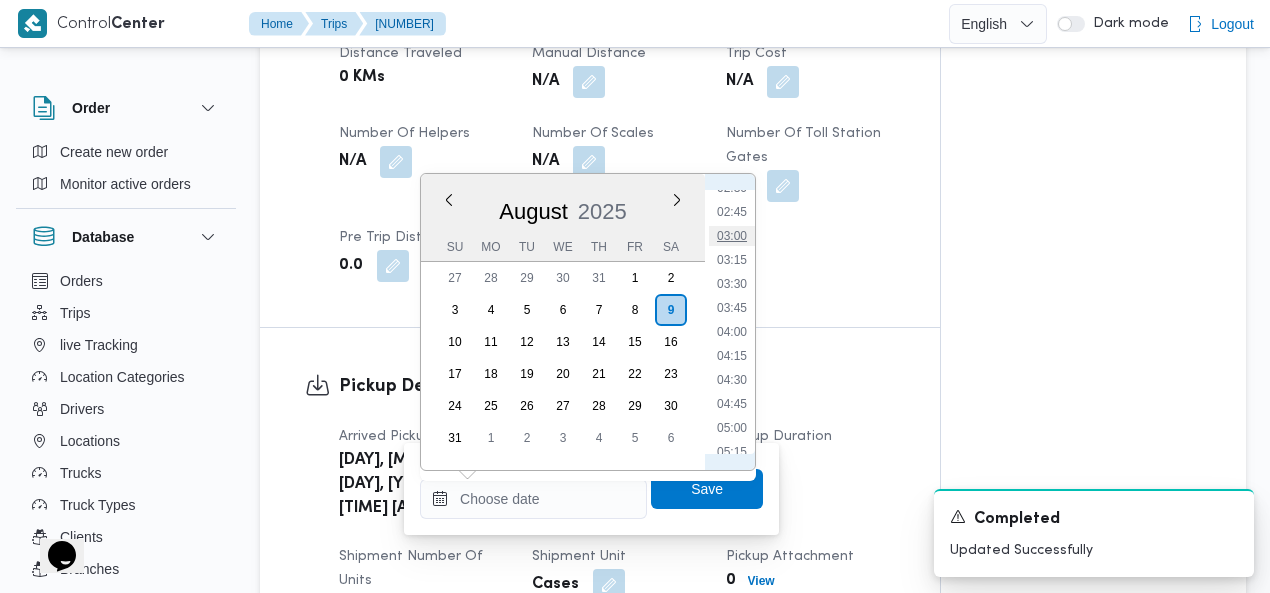 click on "03:00" at bounding box center (732, 236) 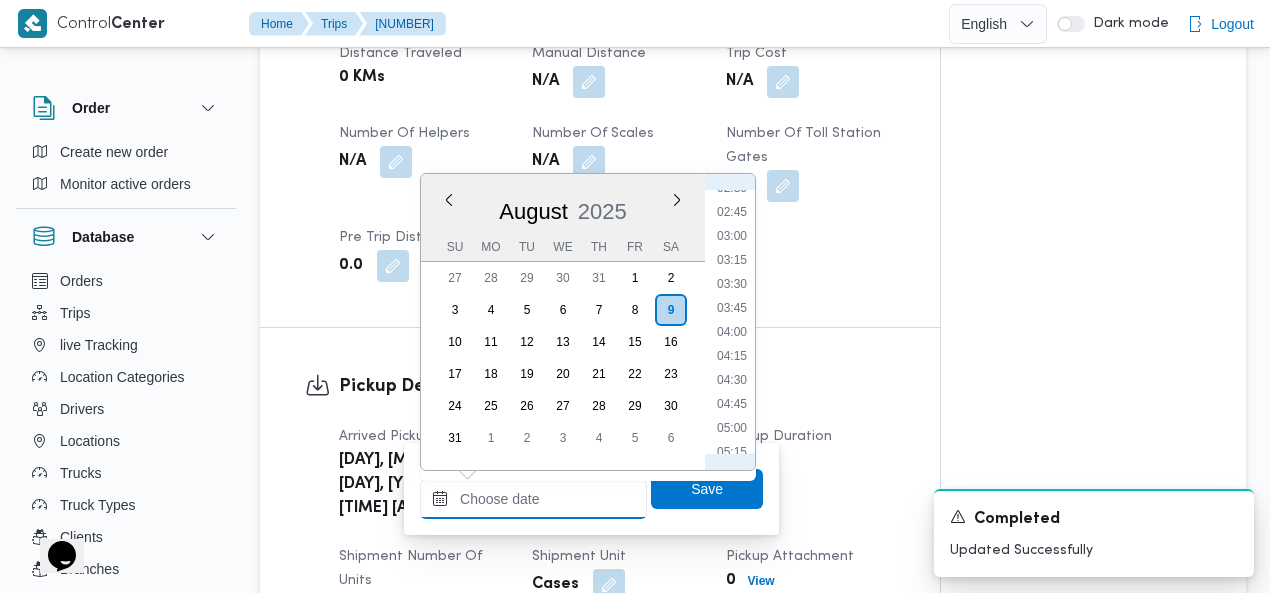 type on "09/08/2025 03:00" 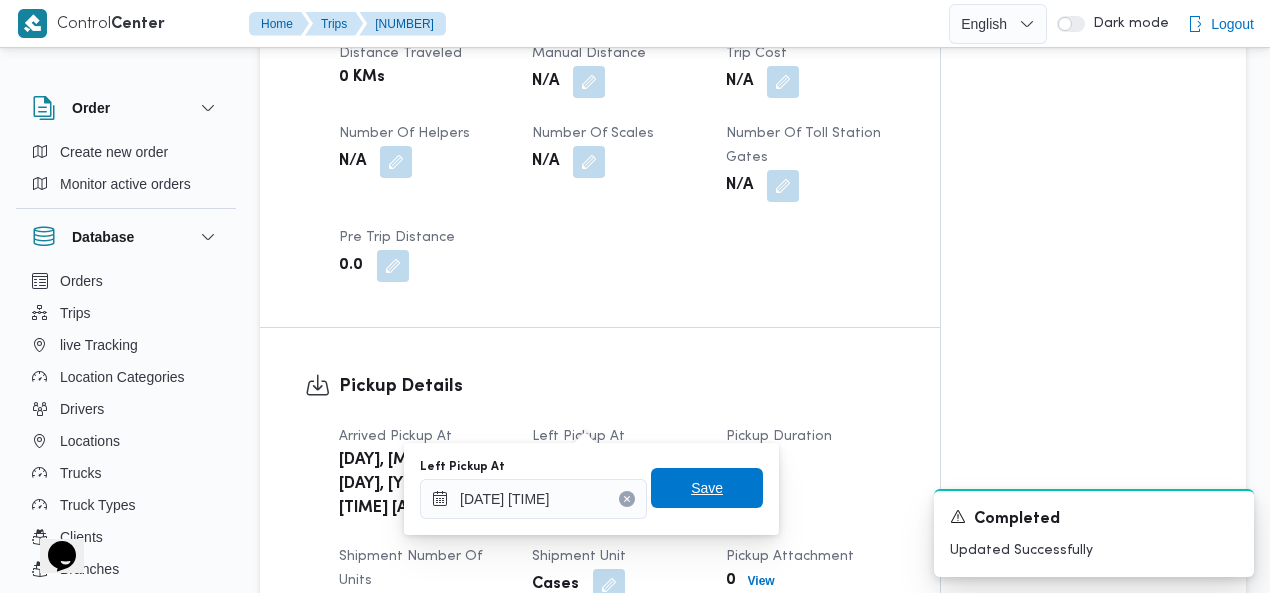 click on "Save" at bounding box center [707, 488] 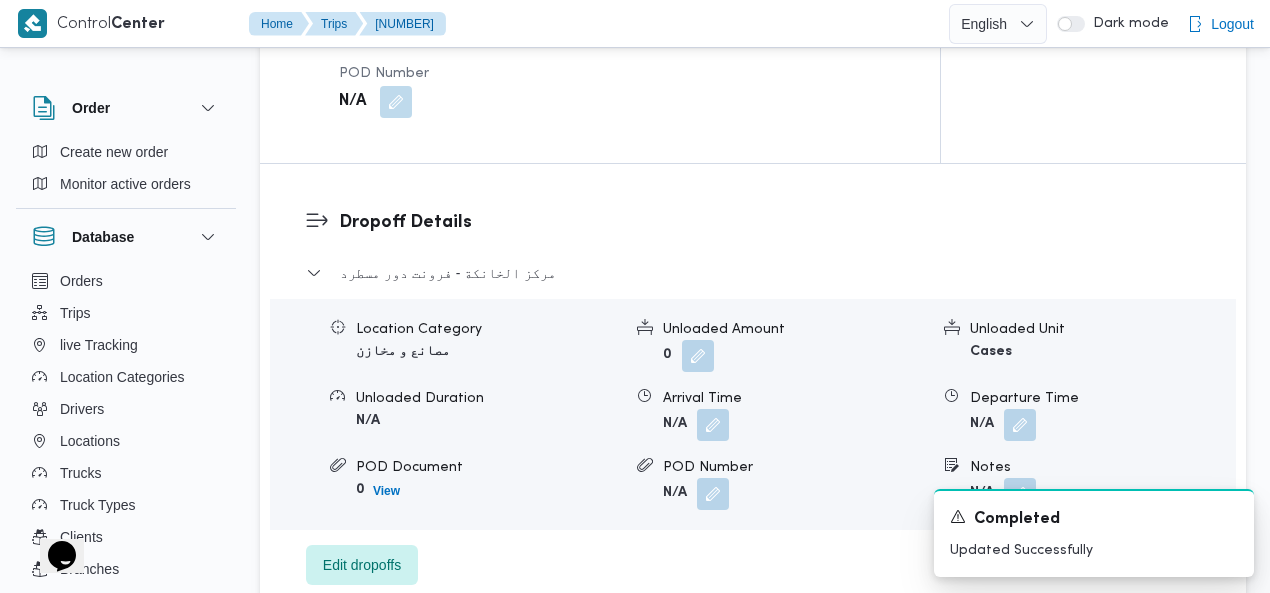 scroll, scrollTop: 1798, scrollLeft: 0, axis: vertical 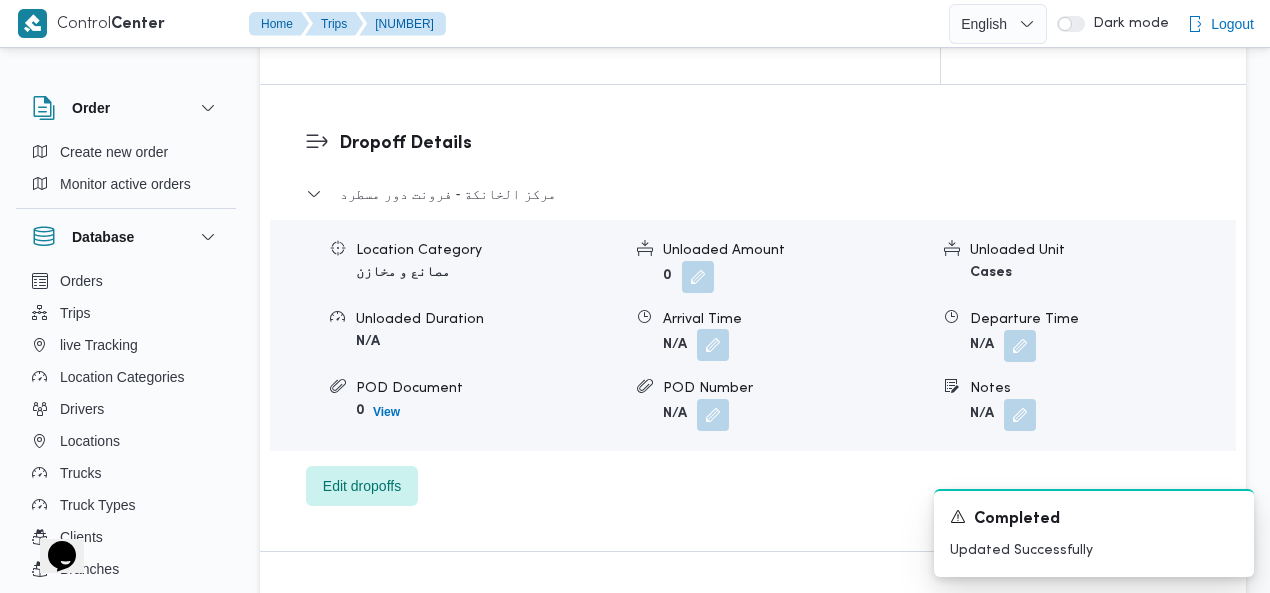 click at bounding box center (713, 345) 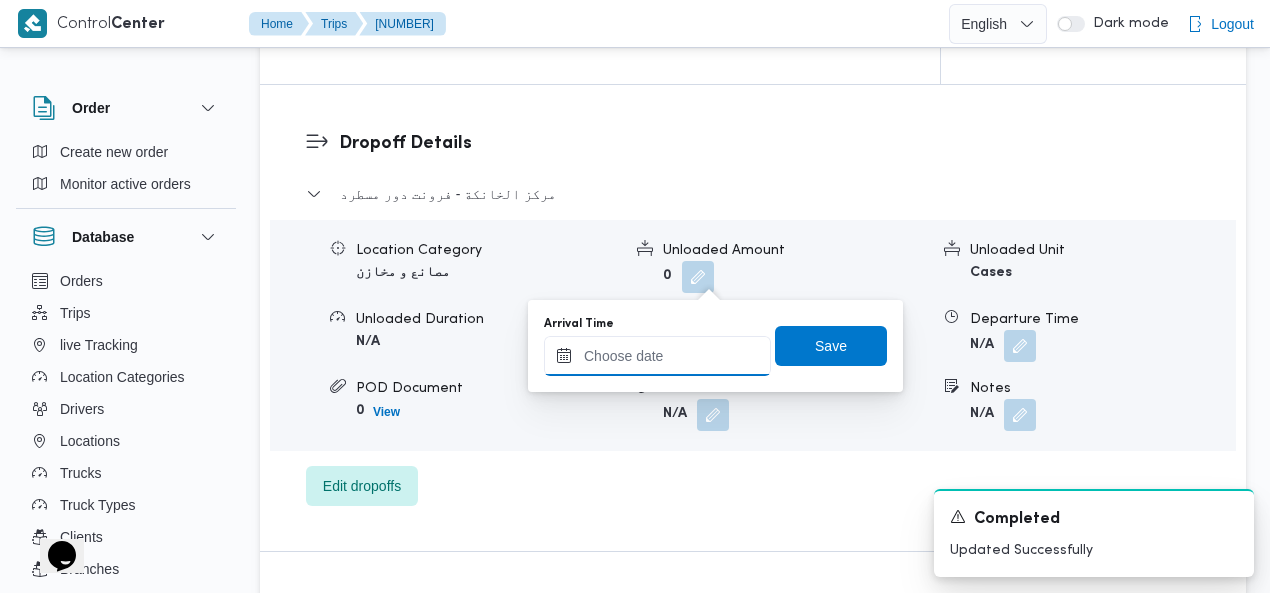 click on "Arrival Time" at bounding box center [657, 356] 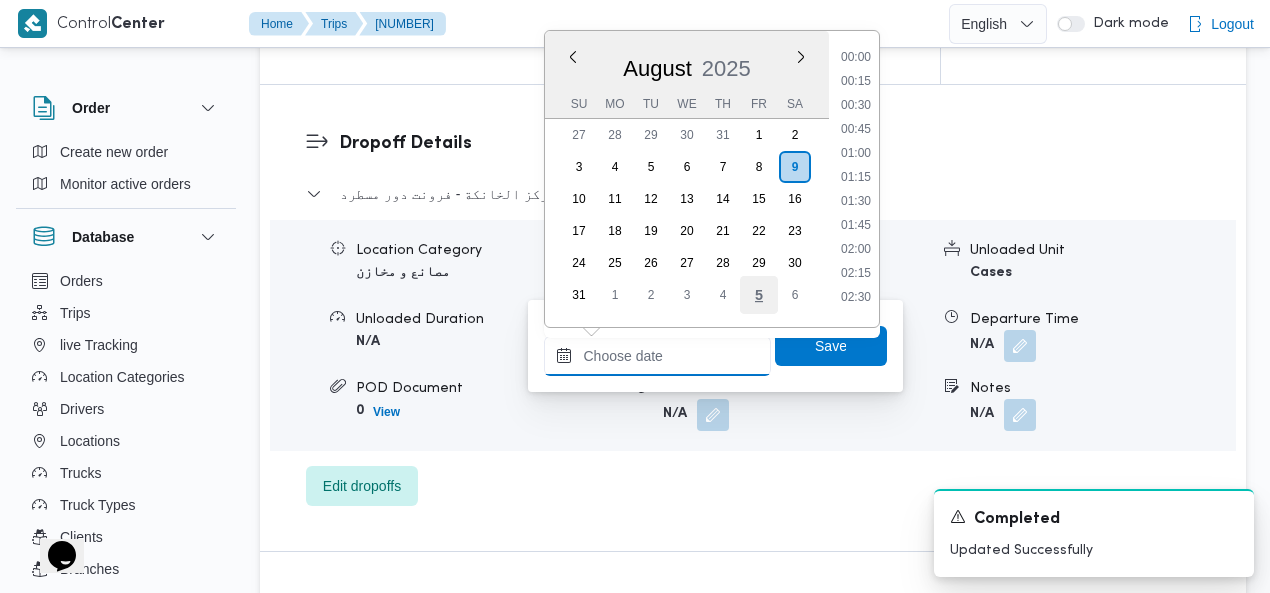 scroll, scrollTop: 942, scrollLeft: 0, axis: vertical 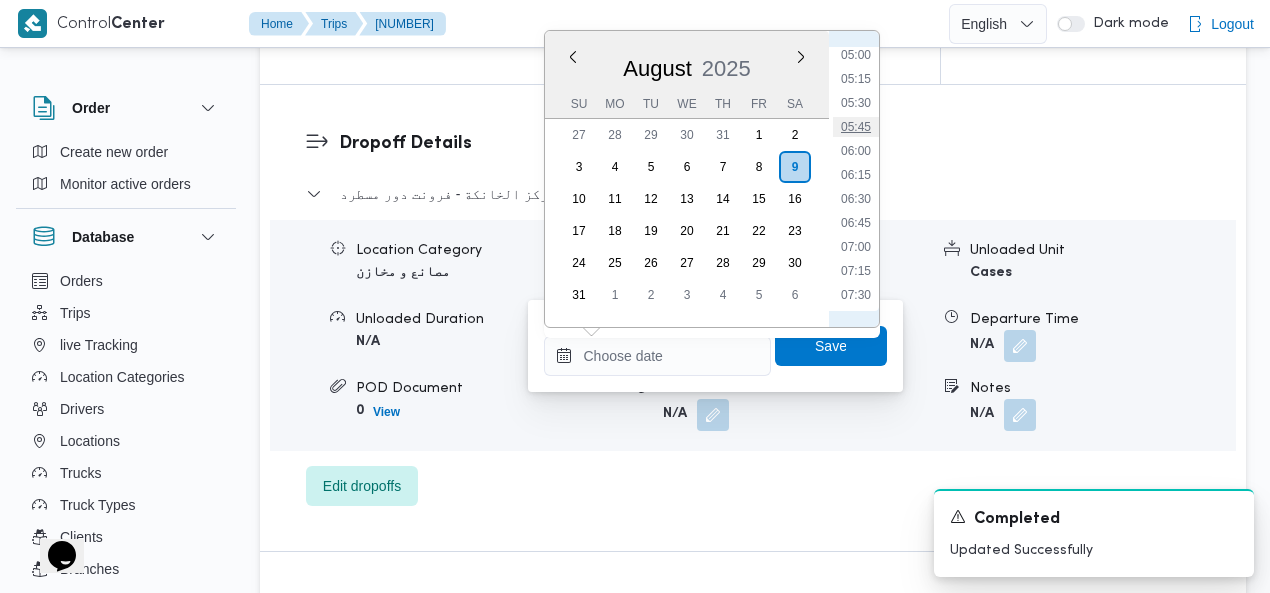 click on "05:45" at bounding box center (856, 127) 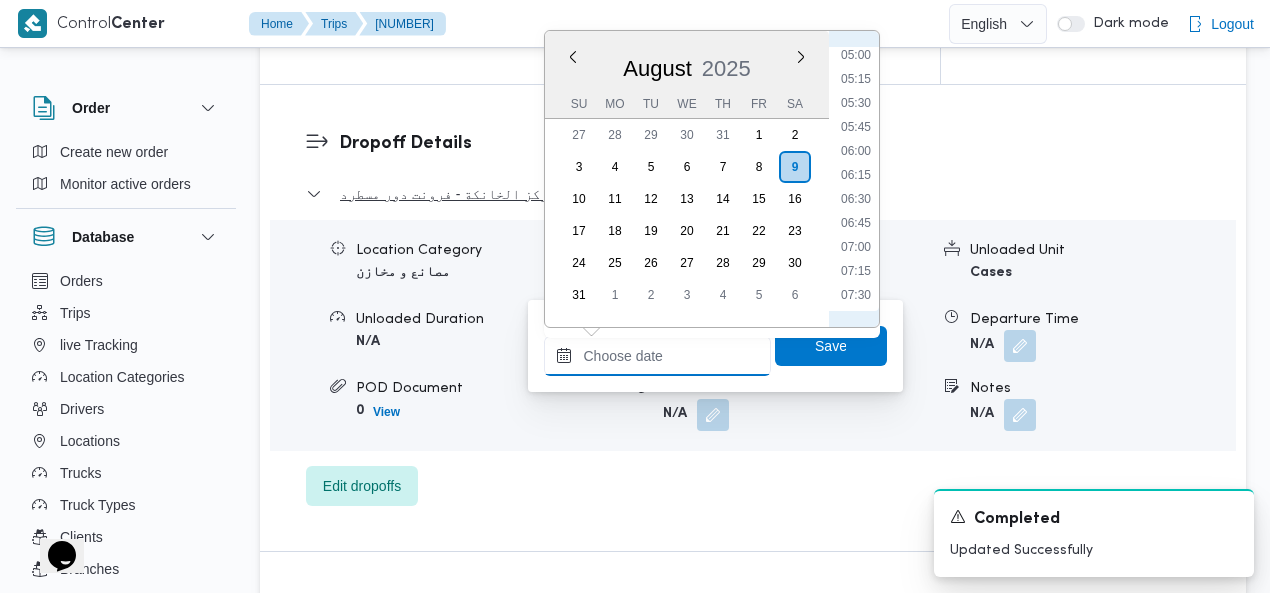 type on "[DATE] [TIME]" 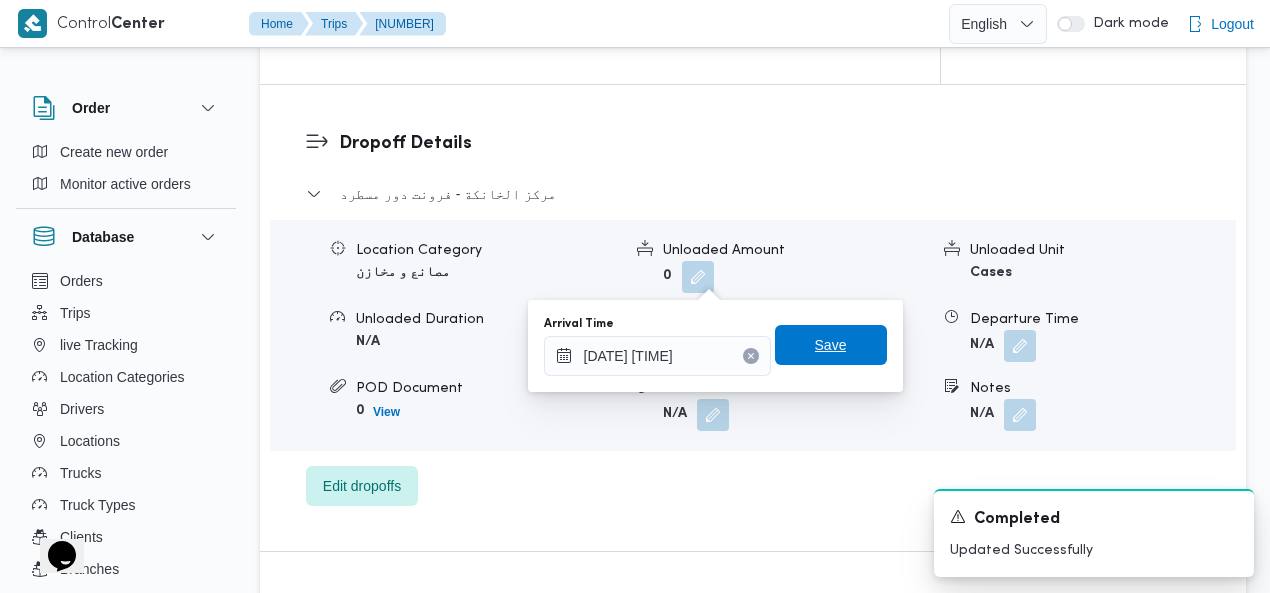 click on "Save" at bounding box center (831, 345) 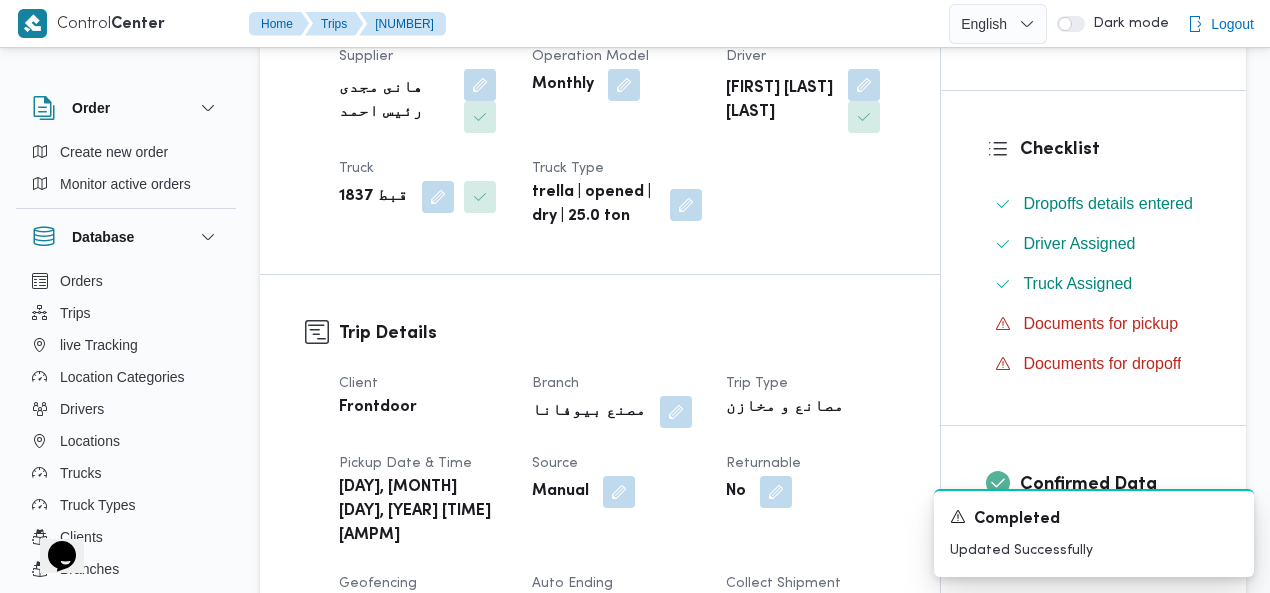 scroll, scrollTop: 0, scrollLeft: 0, axis: both 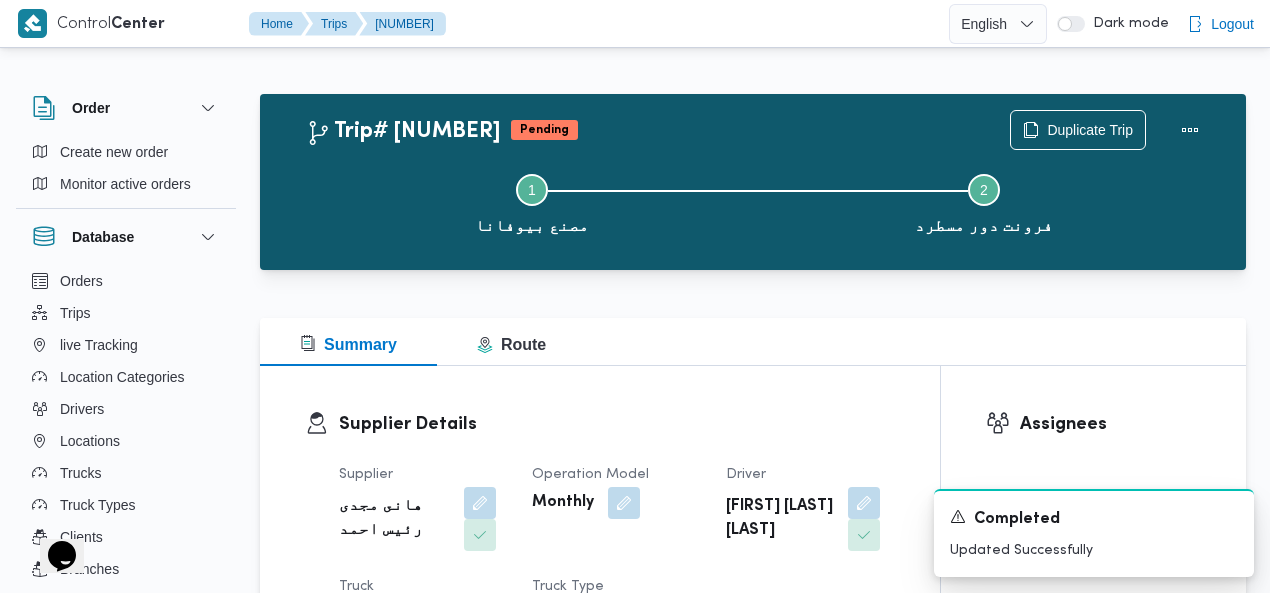 click on "Trip# 330228 Pending Duplicate Trip" at bounding box center (758, 130) 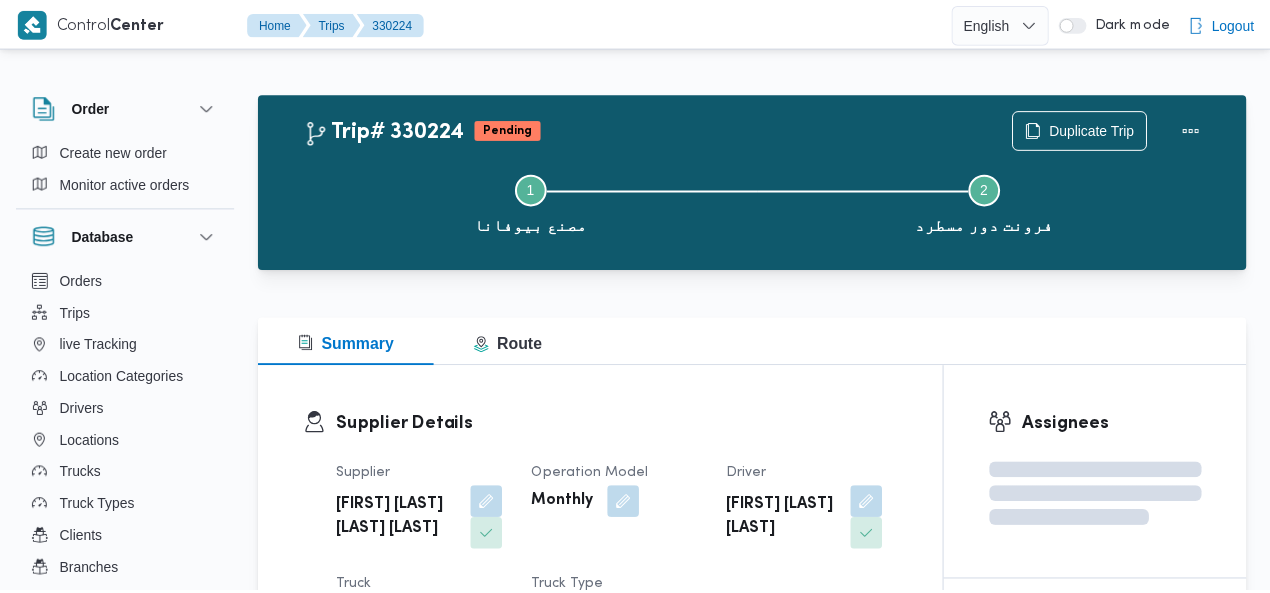 scroll, scrollTop: 0, scrollLeft: 0, axis: both 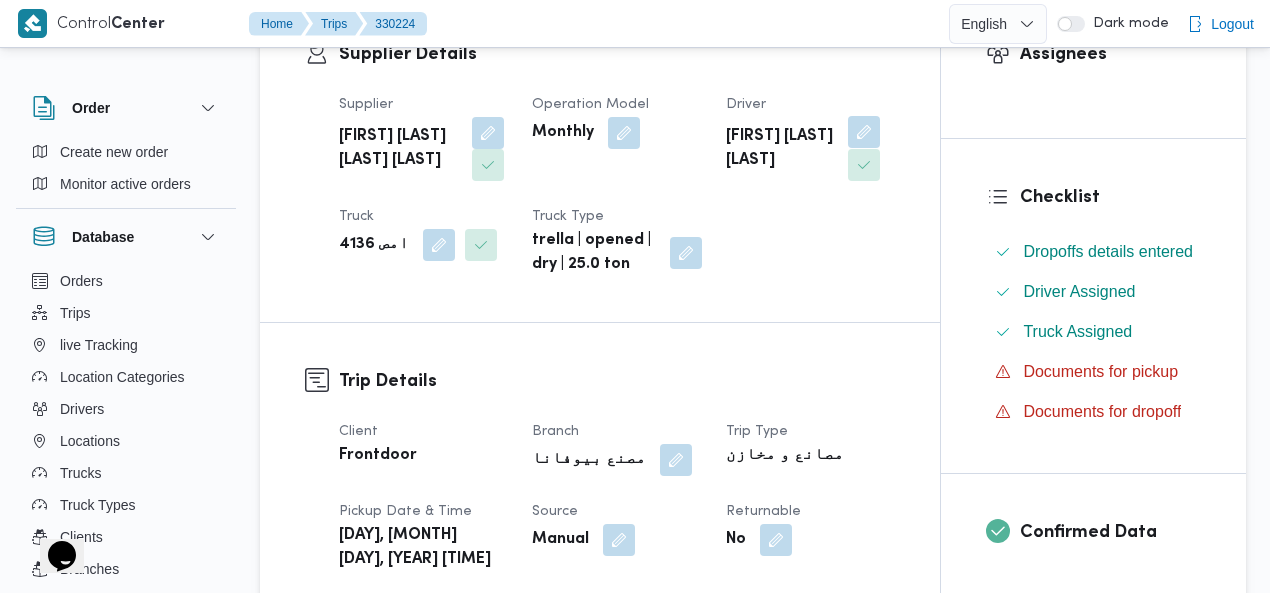 click at bounding box center (864, 132) 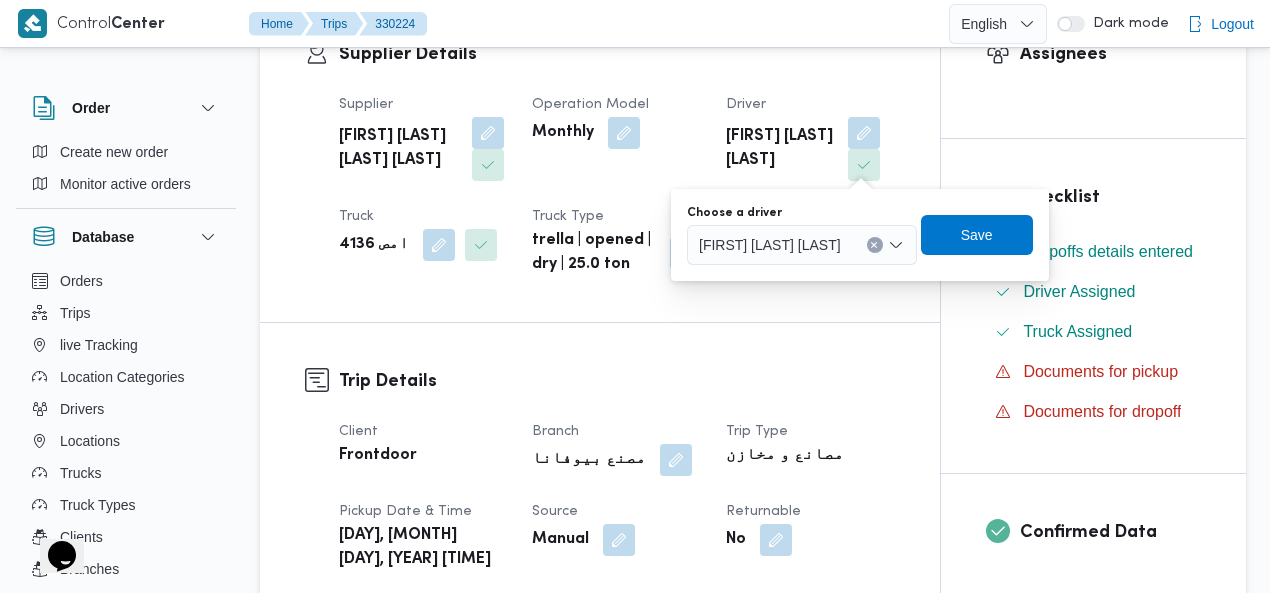 click at bounding box center [874, 245] 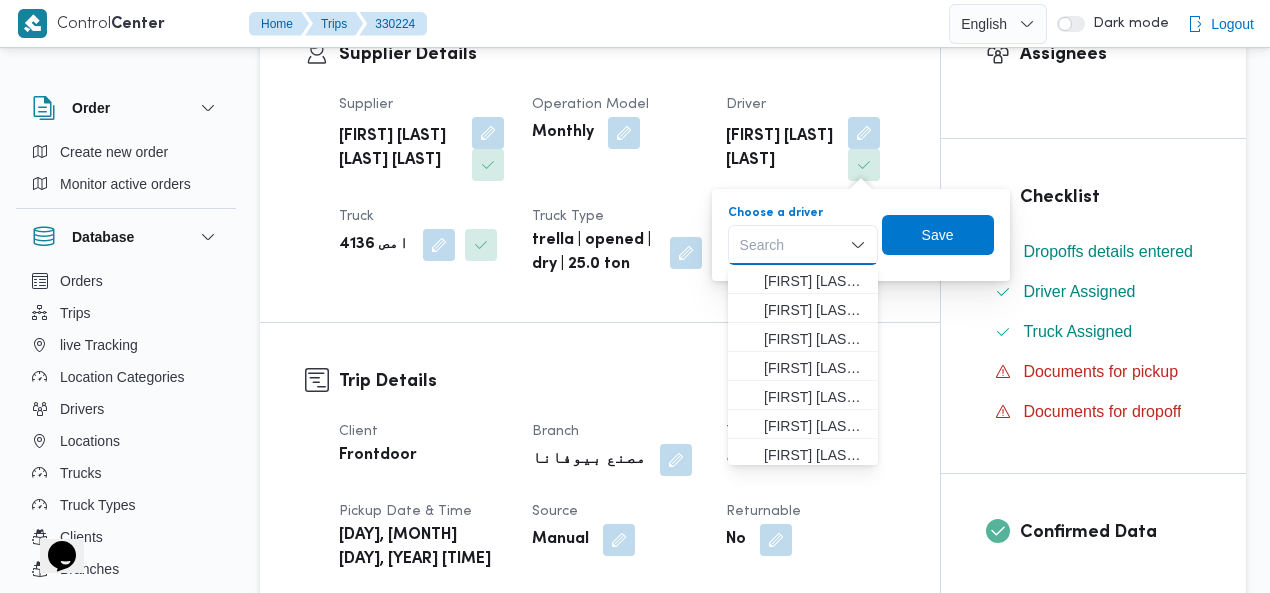 click on "Search" at bounding box center [803, 245] 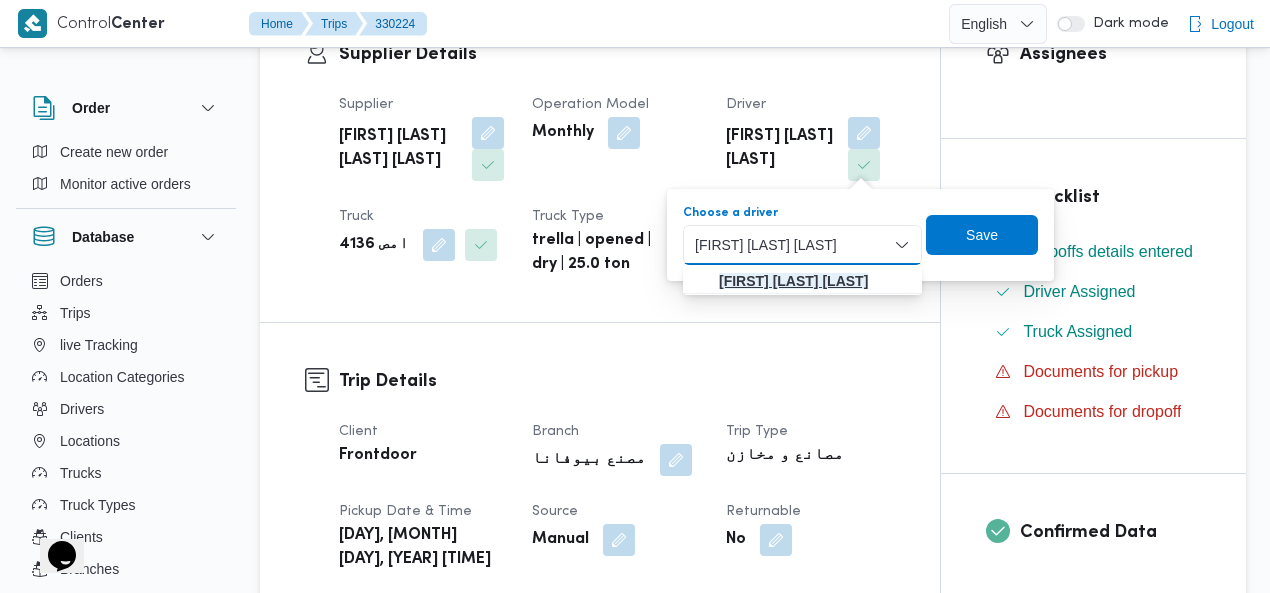 type on "[FIRST] [LAST] [LAST]" 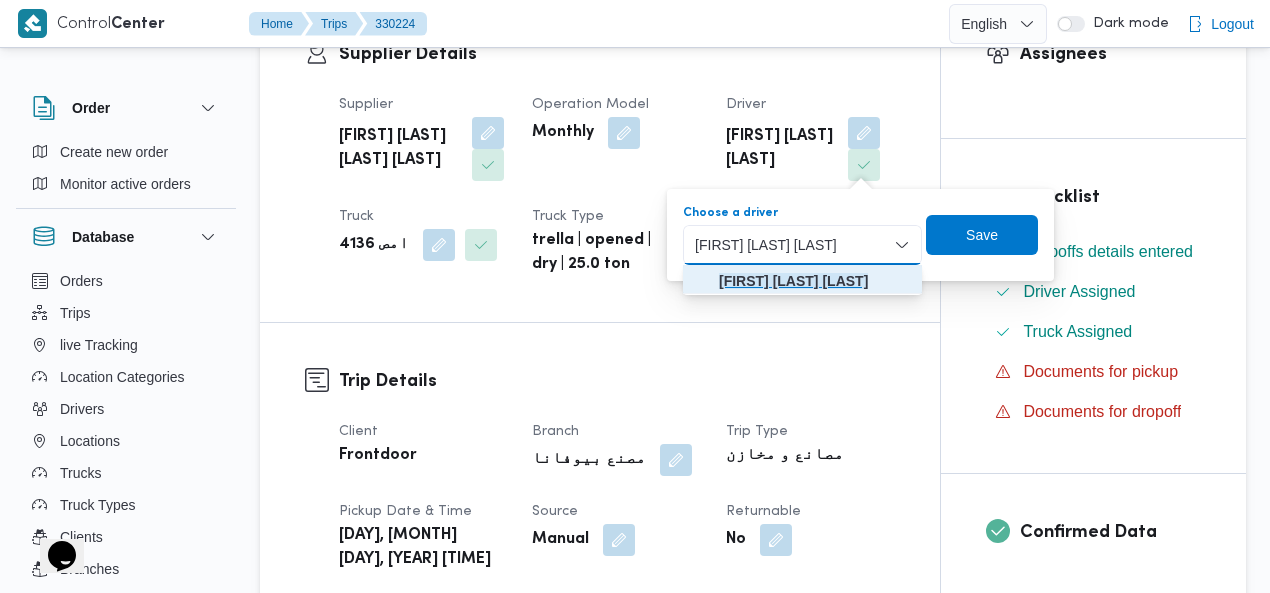 click on "[FIRST] [LAST] [LAST]" 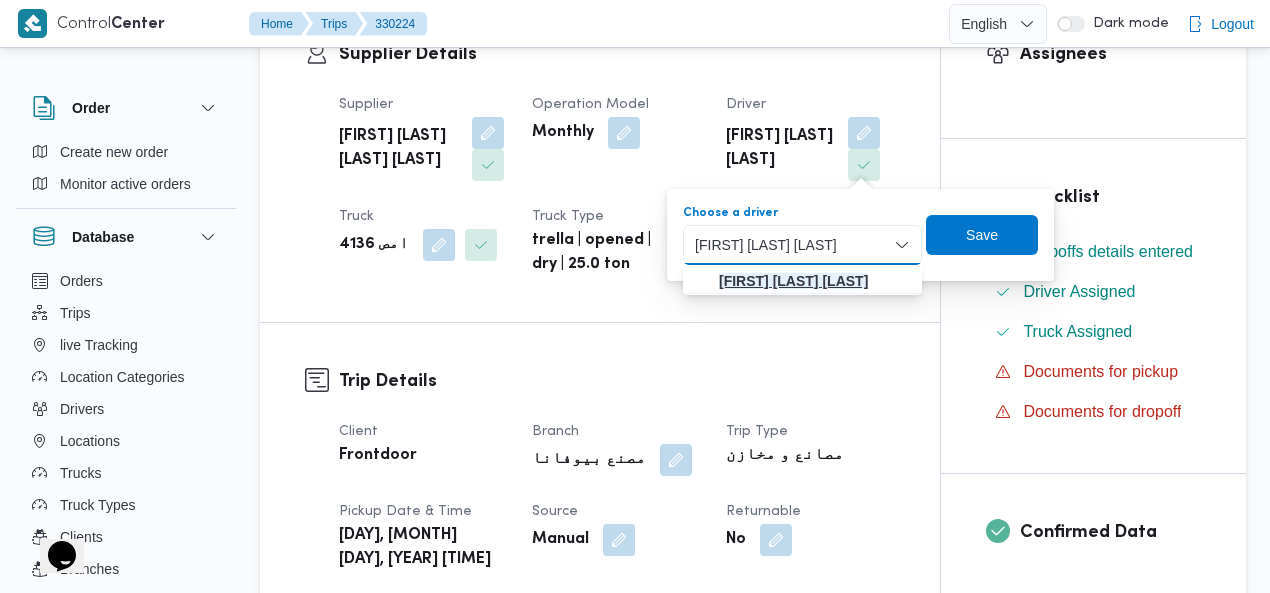 type 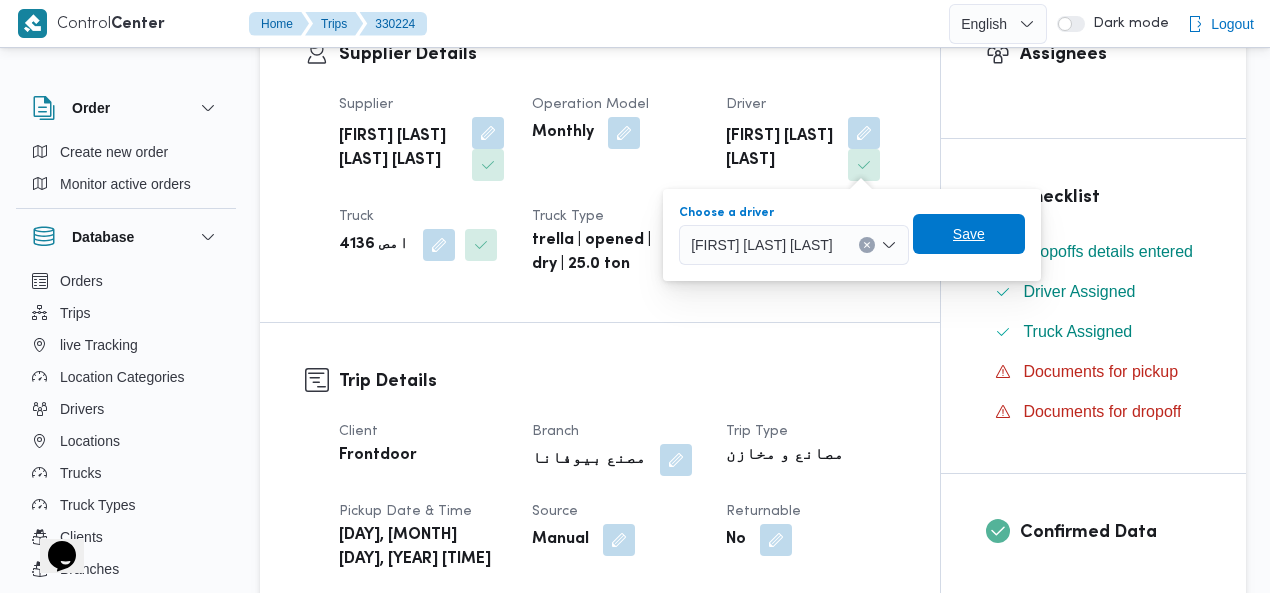 click on "Save" at bounding box center (969, 234) 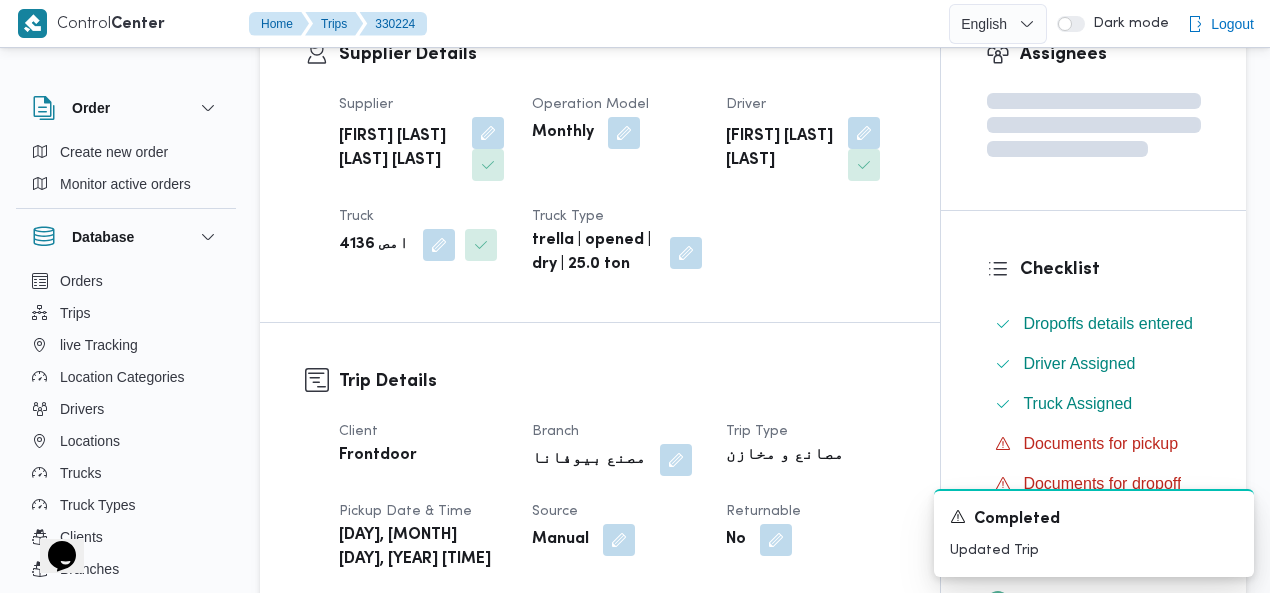 click on "Supplier [FIRST] [LAST] [LAST] [LAST] Operation Model Monthly Driver [FIRST] [LAST] [LAST]  Truck [PLATE] Truck Type trella | opened | dry | 25.0 ton" at bounding box center [617, 185] 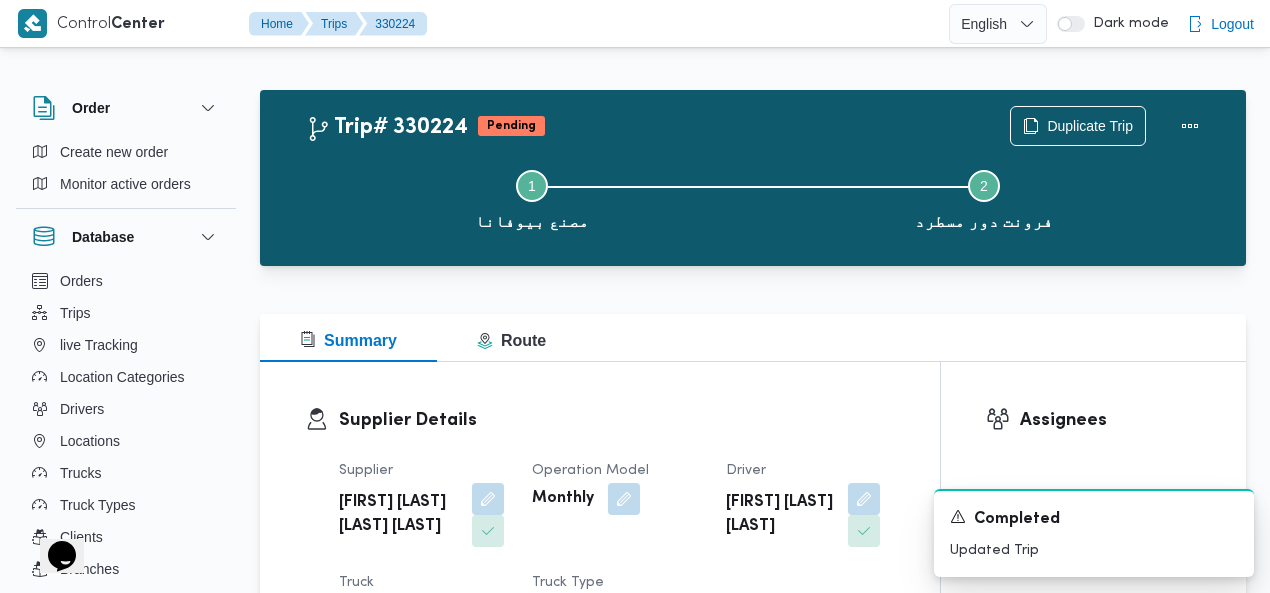 scroll, scrollTop: 0, scrollLeft: 0, axis: both 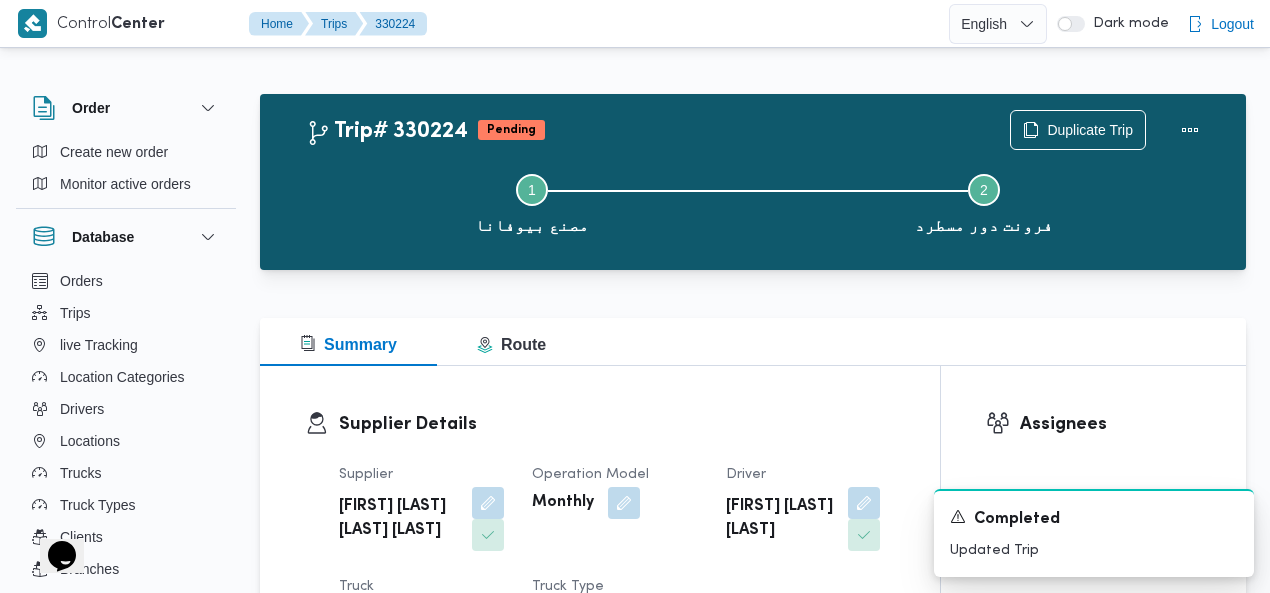 click on "Trip# 330224 Pending Duplicate Trip   Step 1 is incomplete 1 [BRAND]  Step 2 is incomplete 2 [BRAND]" at bounding box center (753, 182) 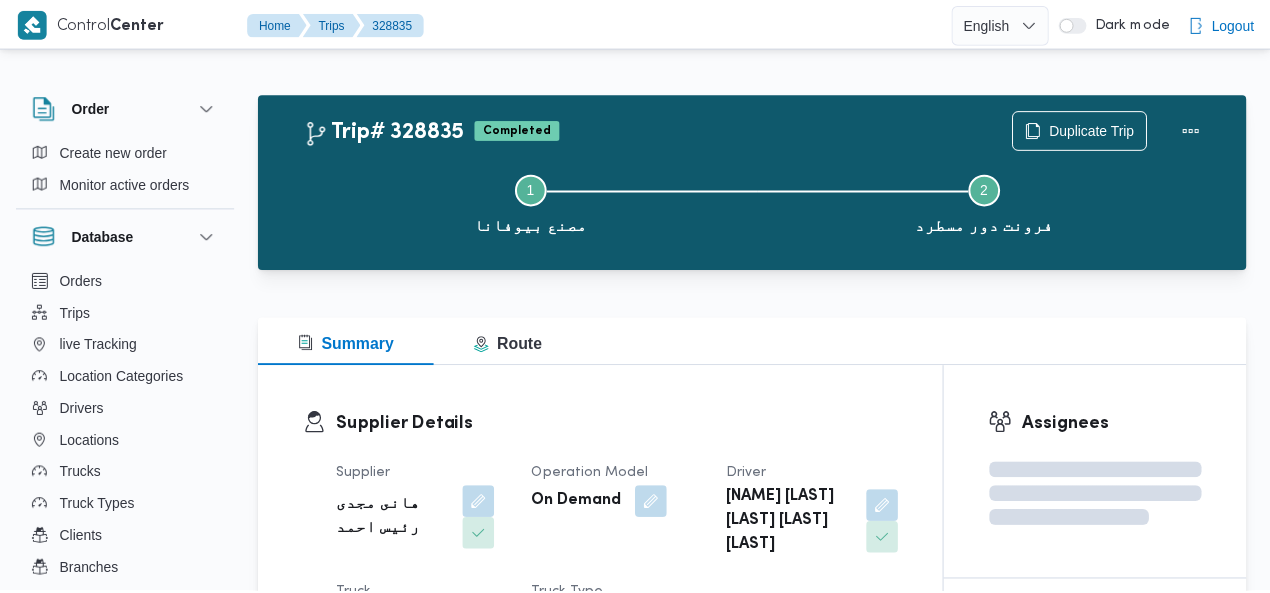 scroll, scrollTop: 0, scrollLeft: 0, axis: both 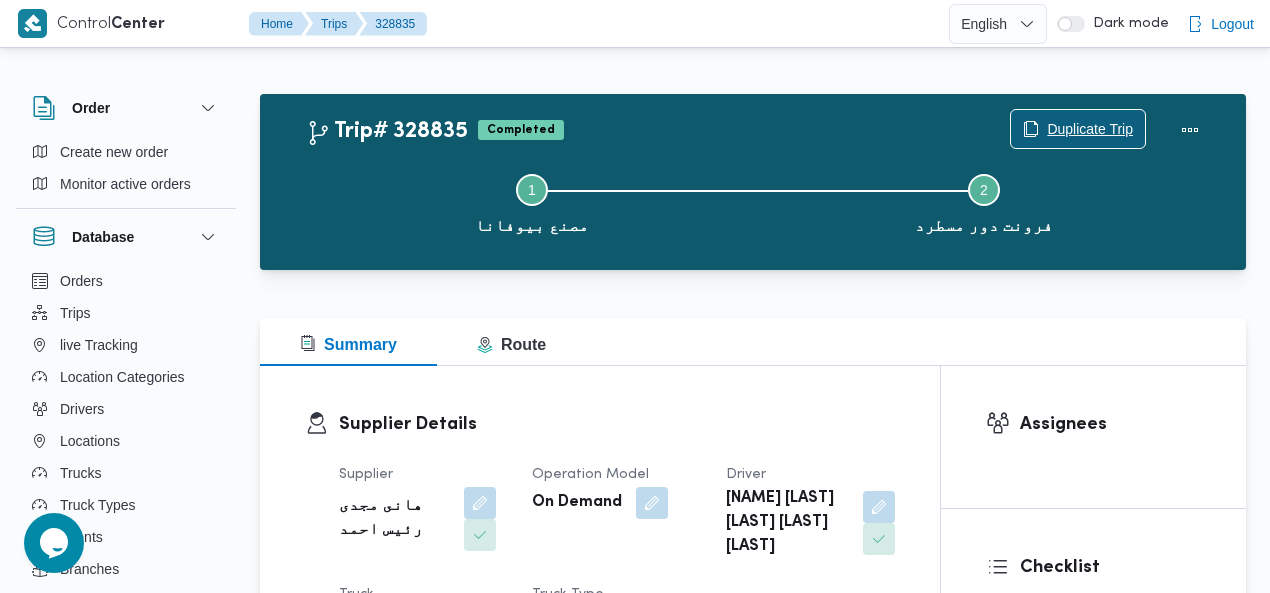click on "Duplicate Trip" at bounding box center [1078, 129] 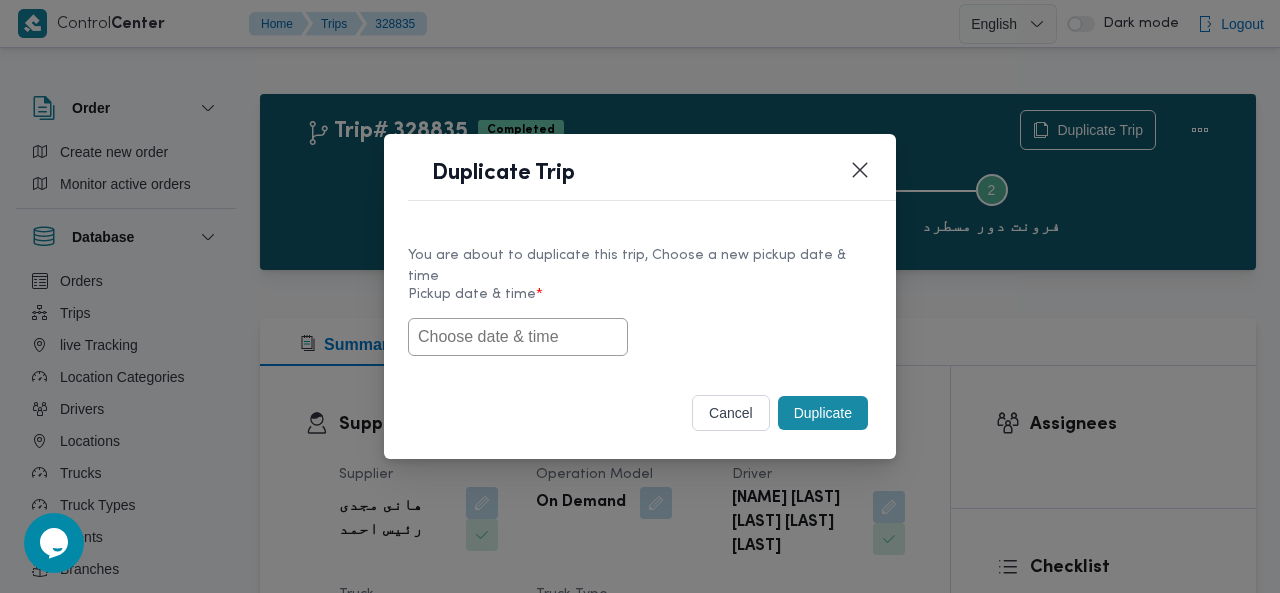 click at bounding box center [518, 337] 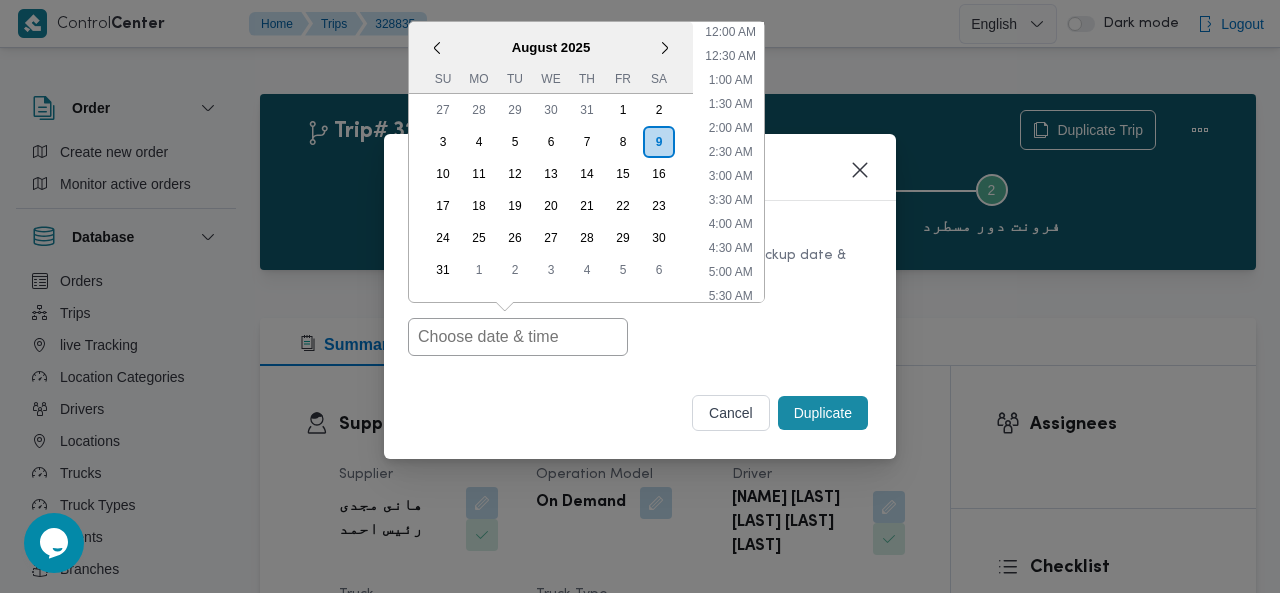 scroll, scrollTop: 422, scrollLeft: 0, axis: vertical 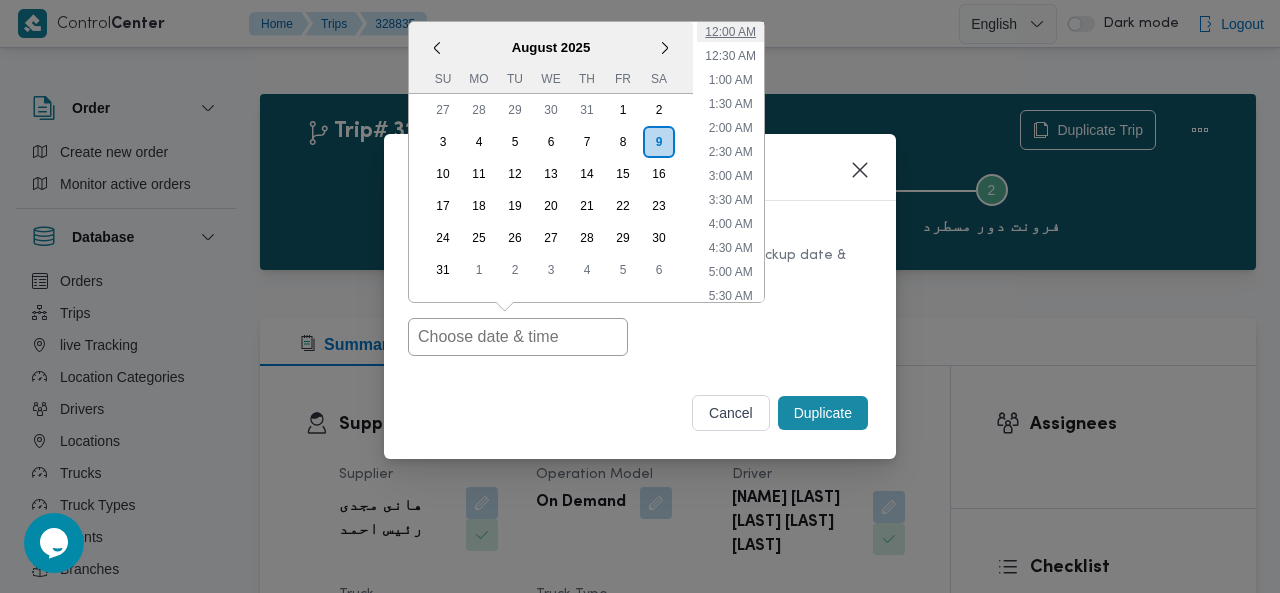click on "12:00 AM" at bounding box center [730, 32] 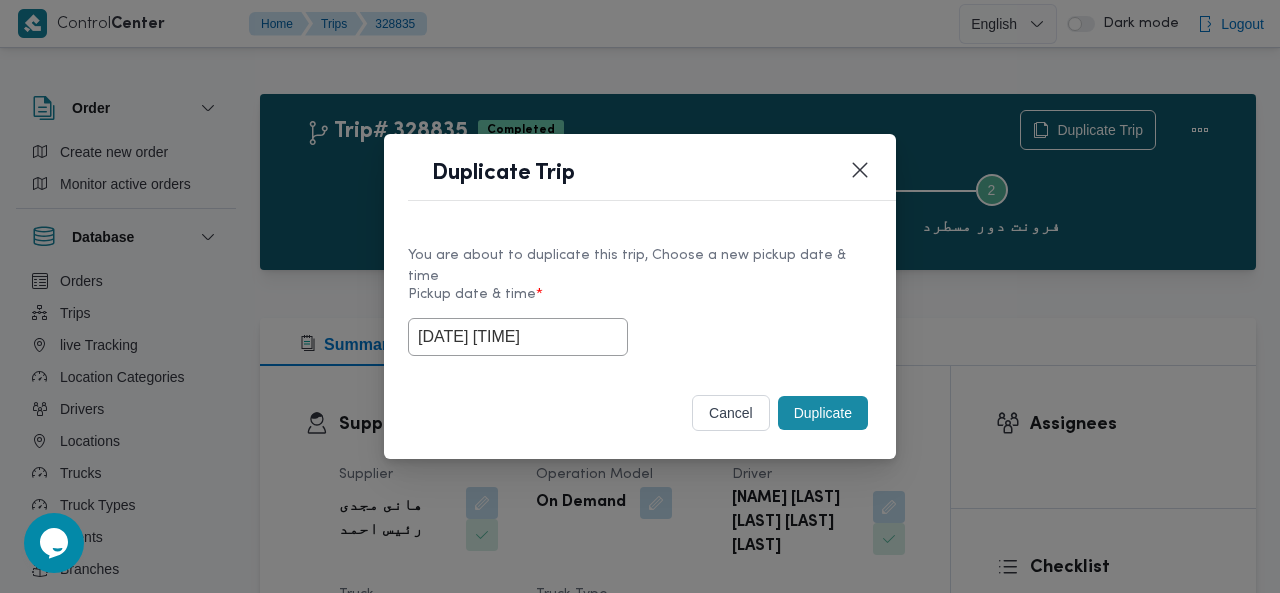 click on "Duplicate" at bounding box center (823, 413) 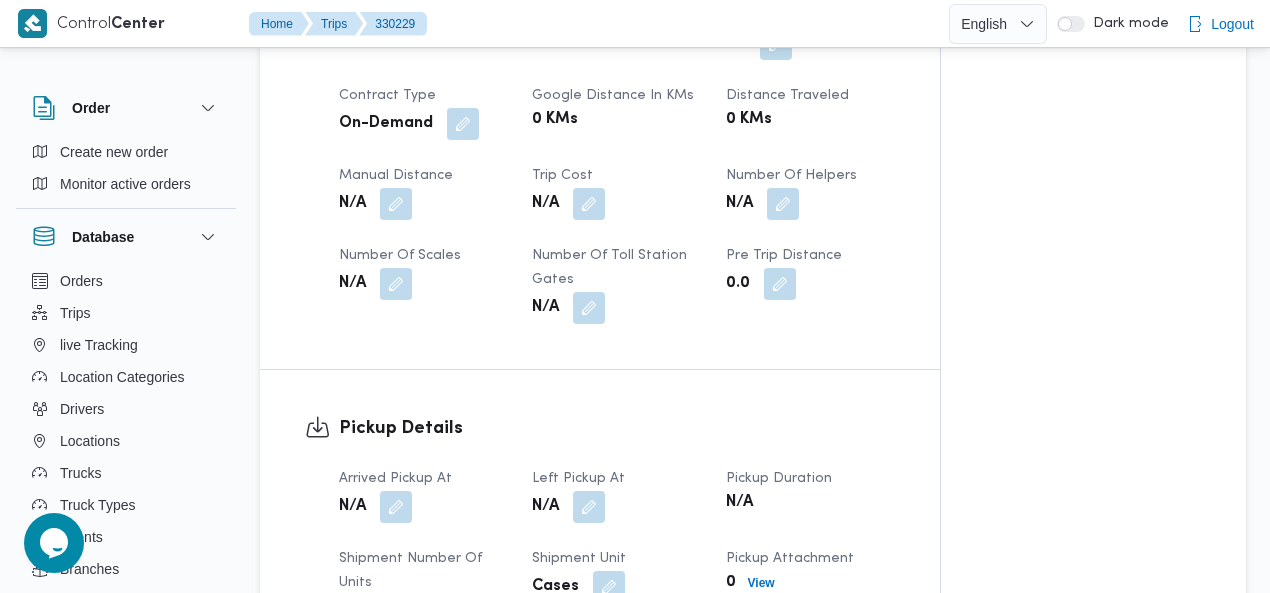 scroll, scrollTop: 1128, scrollLeft: 0, axis: vertical 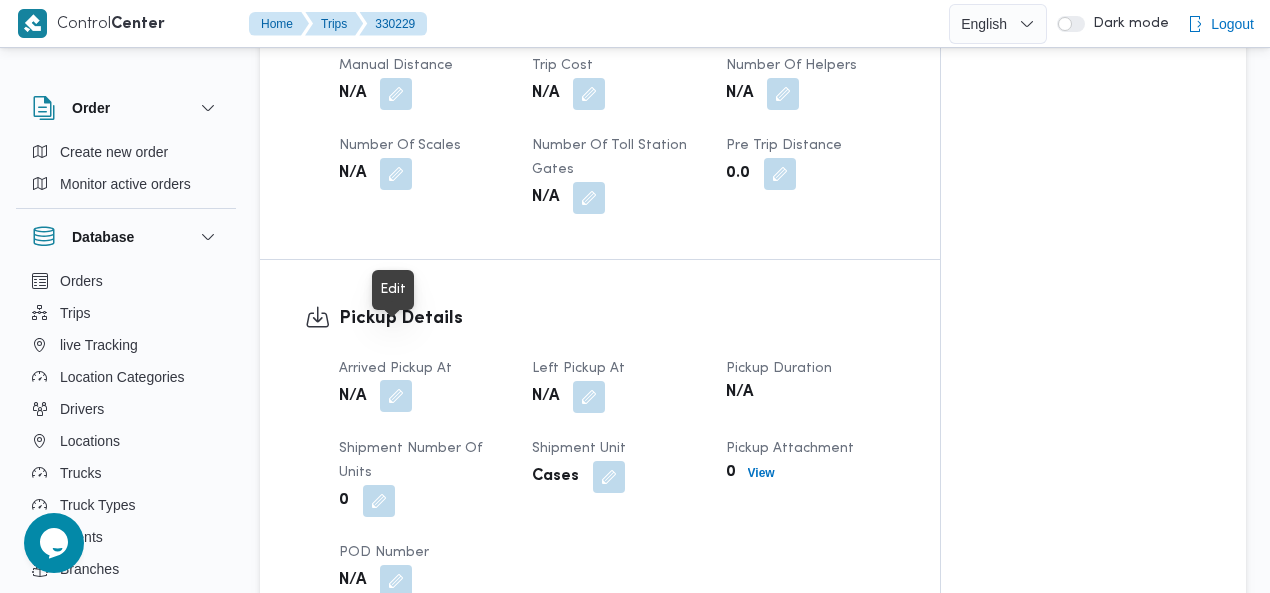 click at bounding box center [396, 396] 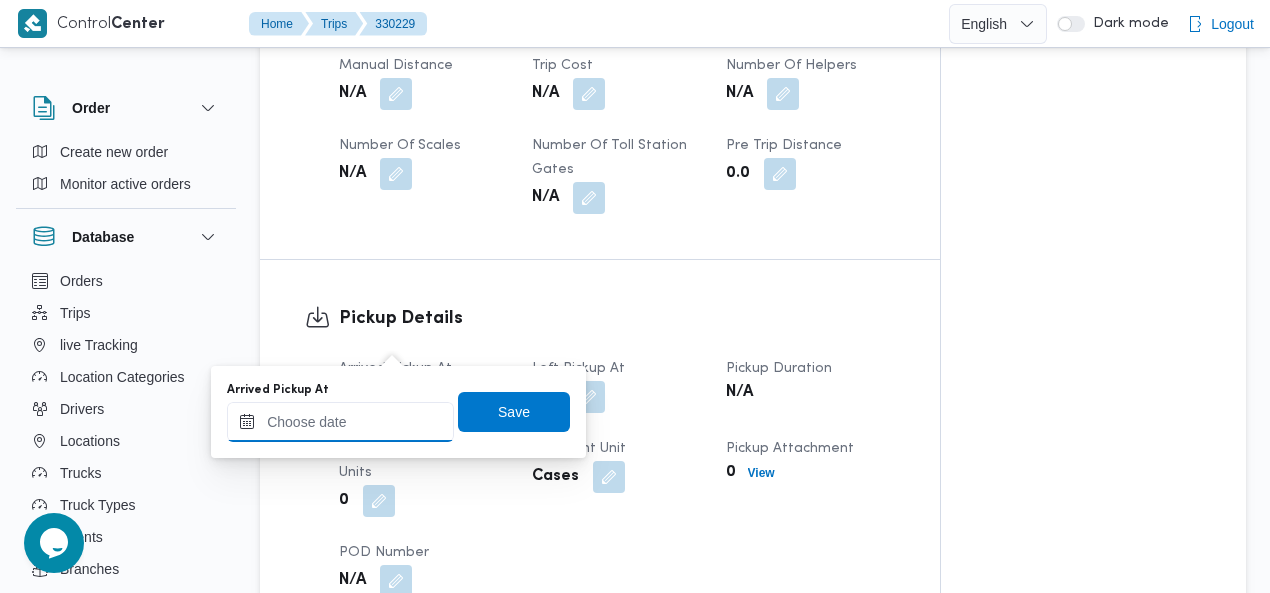 click on "Arrived Pickup At" at bounding box center (340, 422) 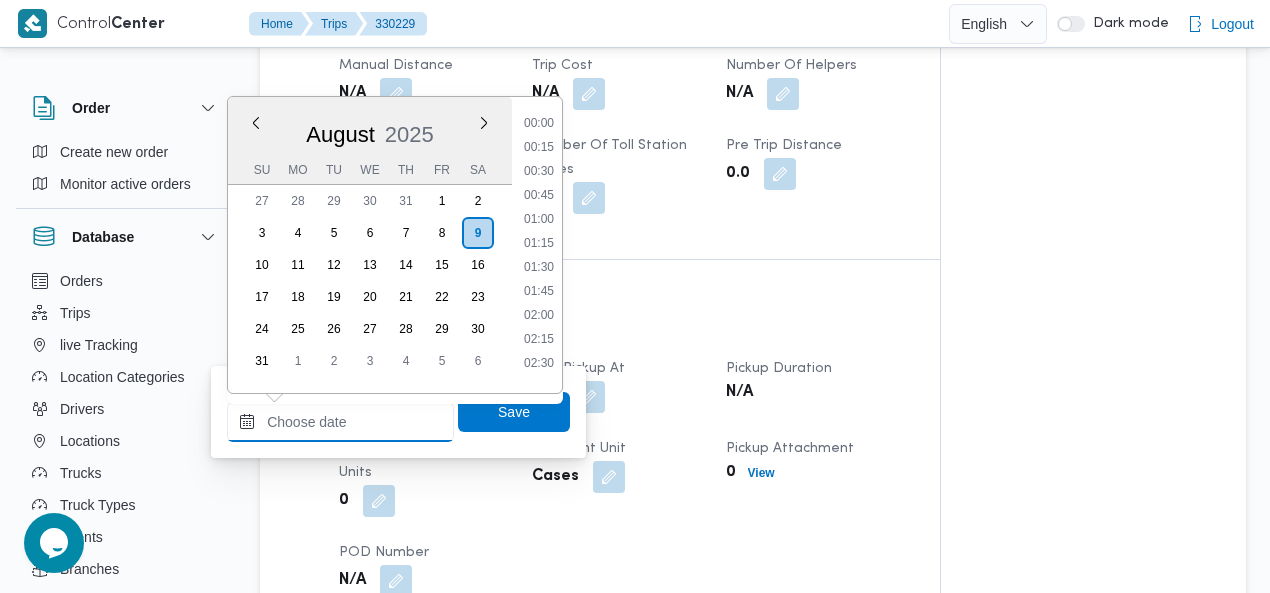 scroll, scrollTop: 966, scrollLeft: 0, axis: vertical 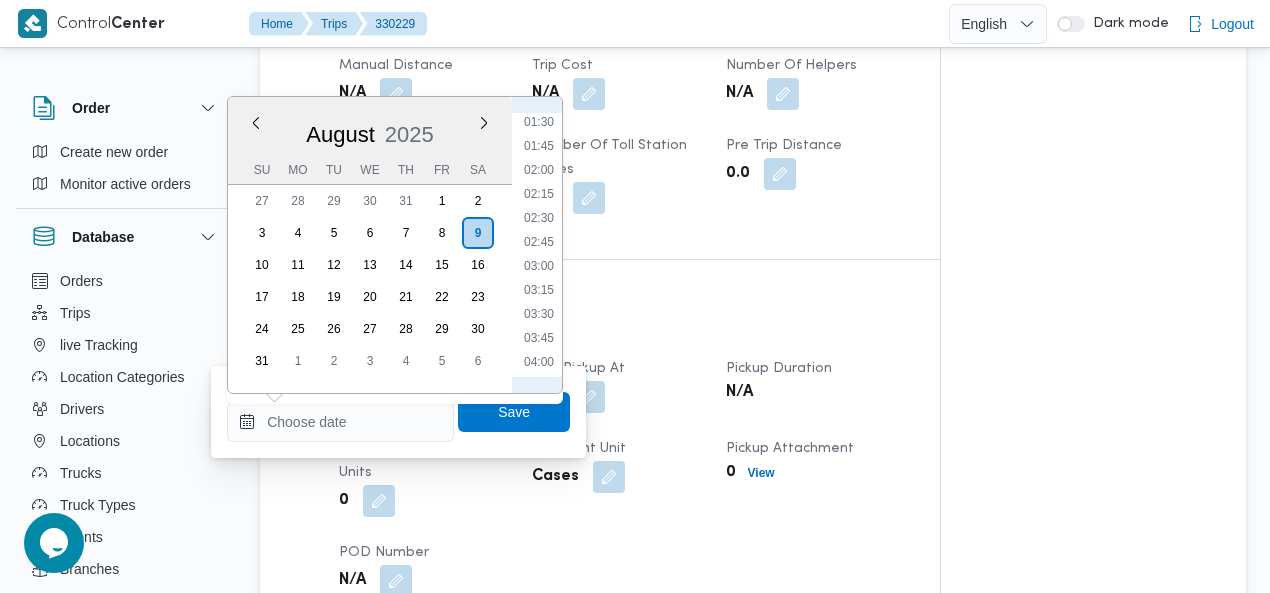 click on "01:45" at bounding box center (539, 146) 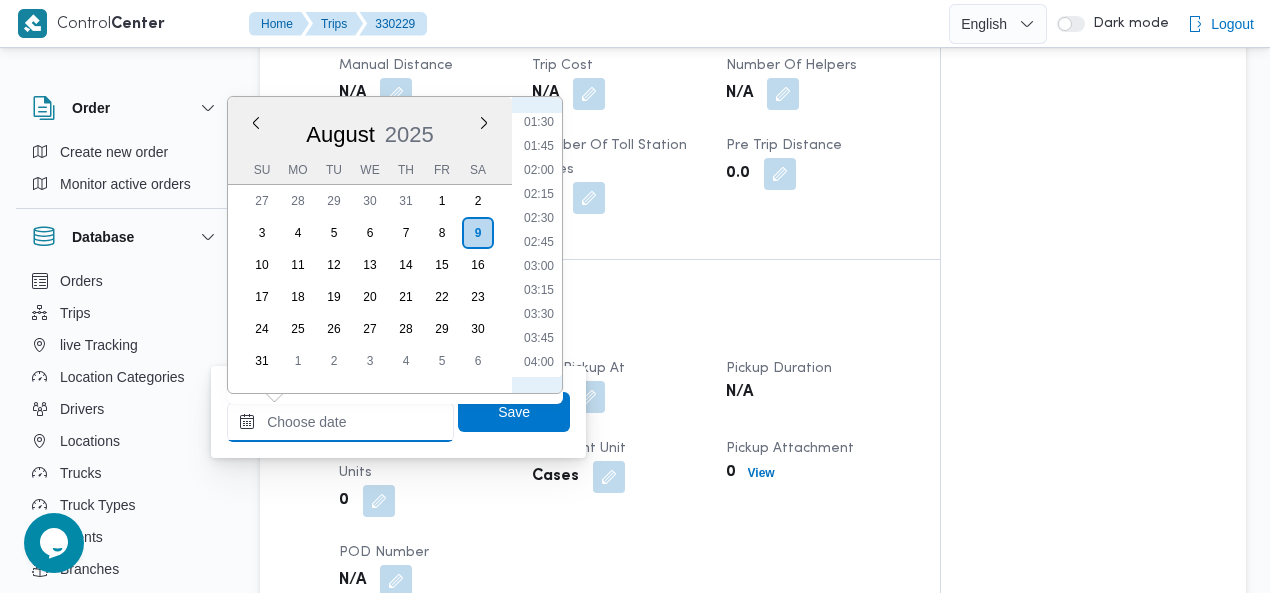 type on "[DATE] [TIME]" 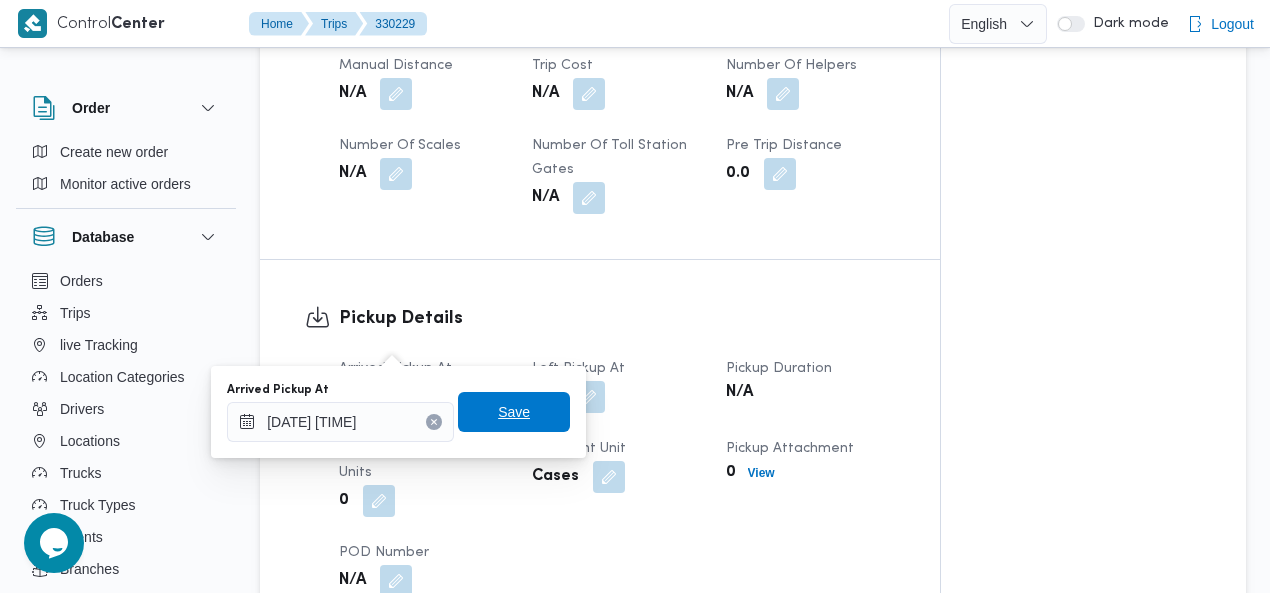 click on "Save" at bounding box center (514, 412) 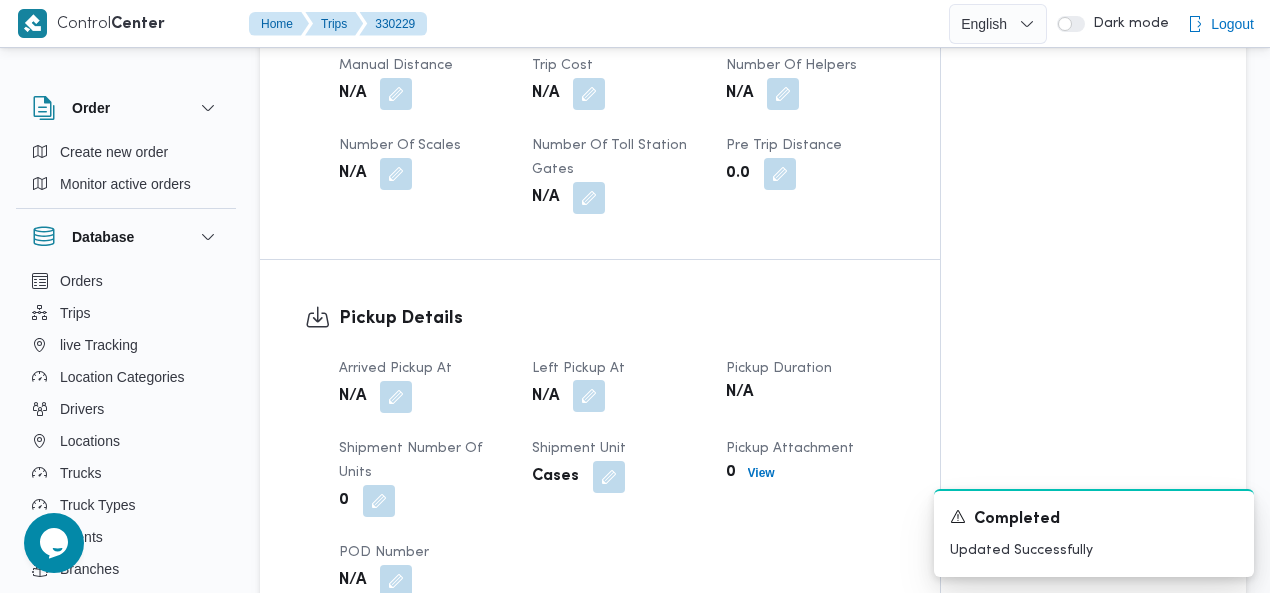 click at bounding box center [589, 396] 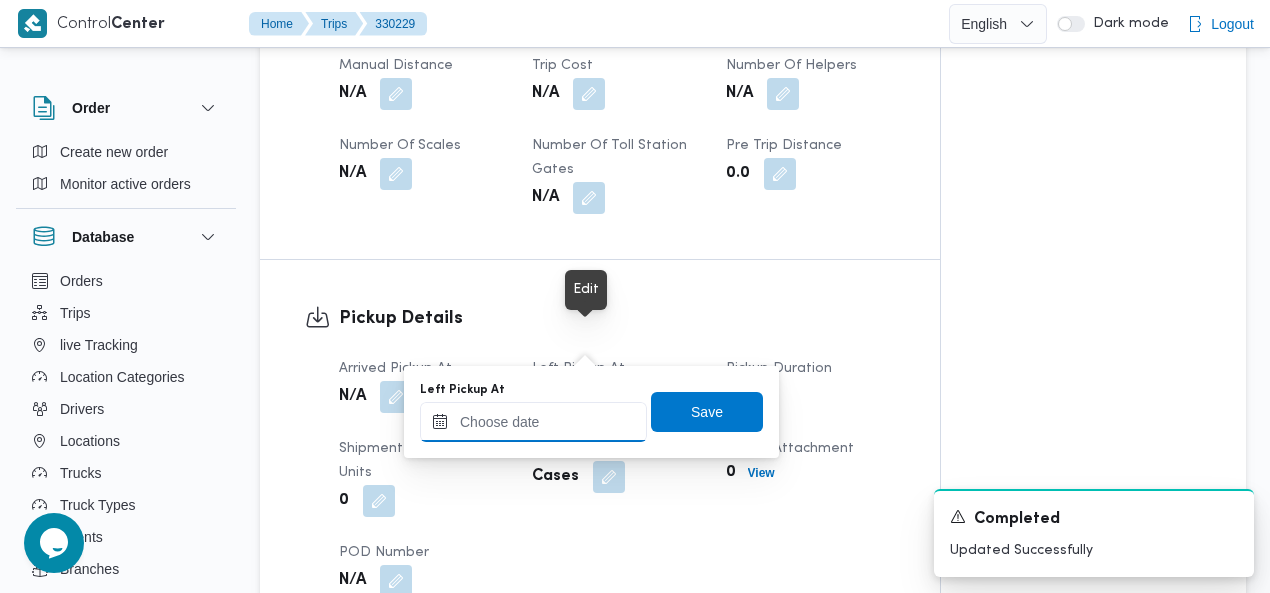 click on "Left Pickup At" at bounding box center (533, 422) 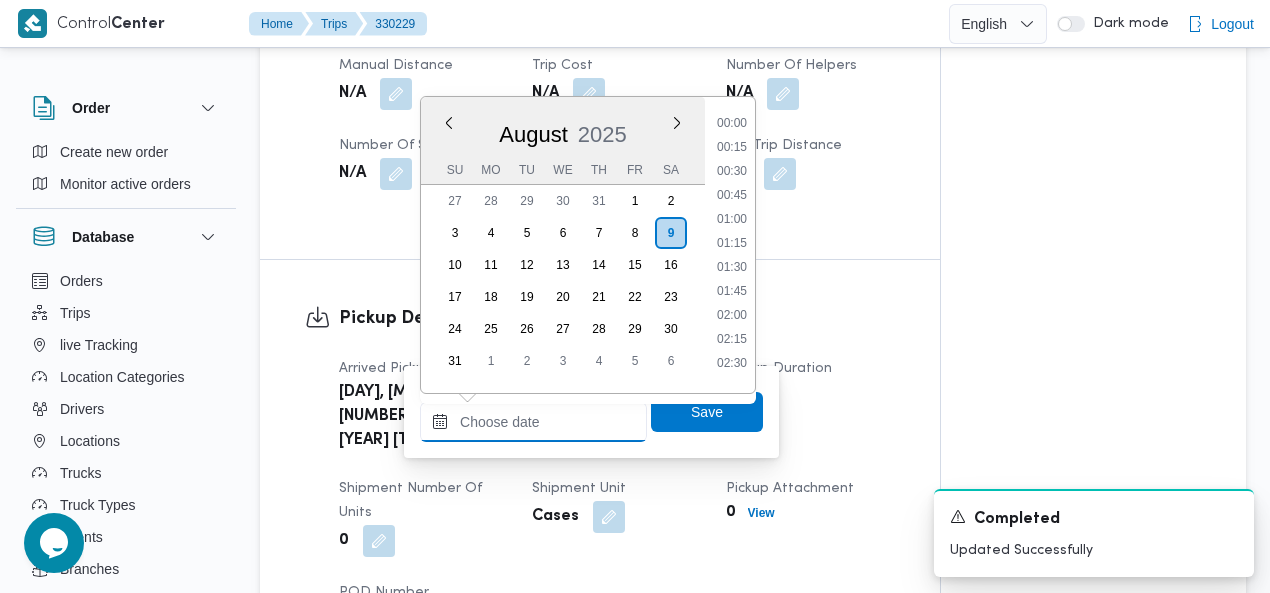 scroll, scrollTop: 966, scrollLeft: 0, axis: vertical 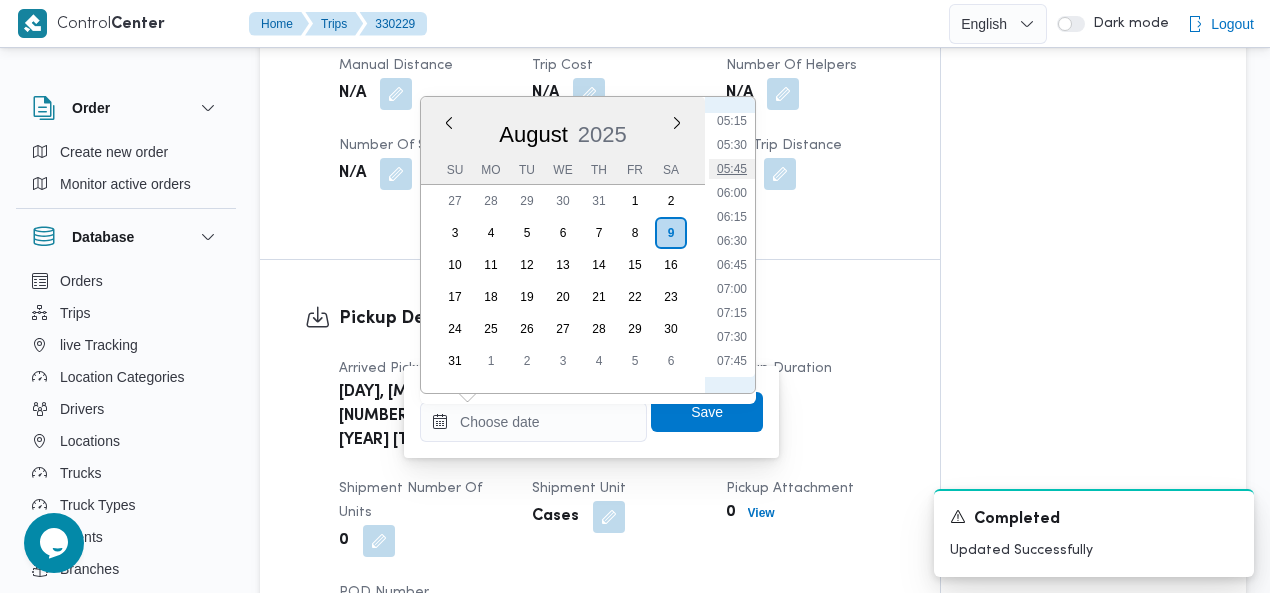 click on "05:45" at bounding box center (732, 169) 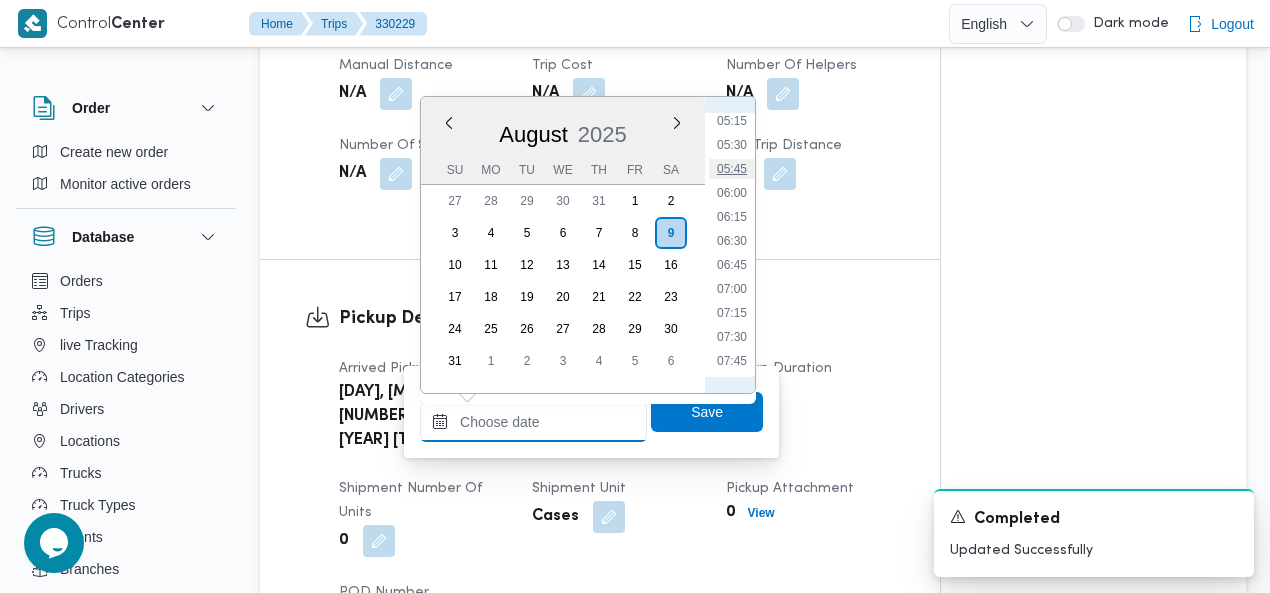 type on "[DATE] [TIME]" 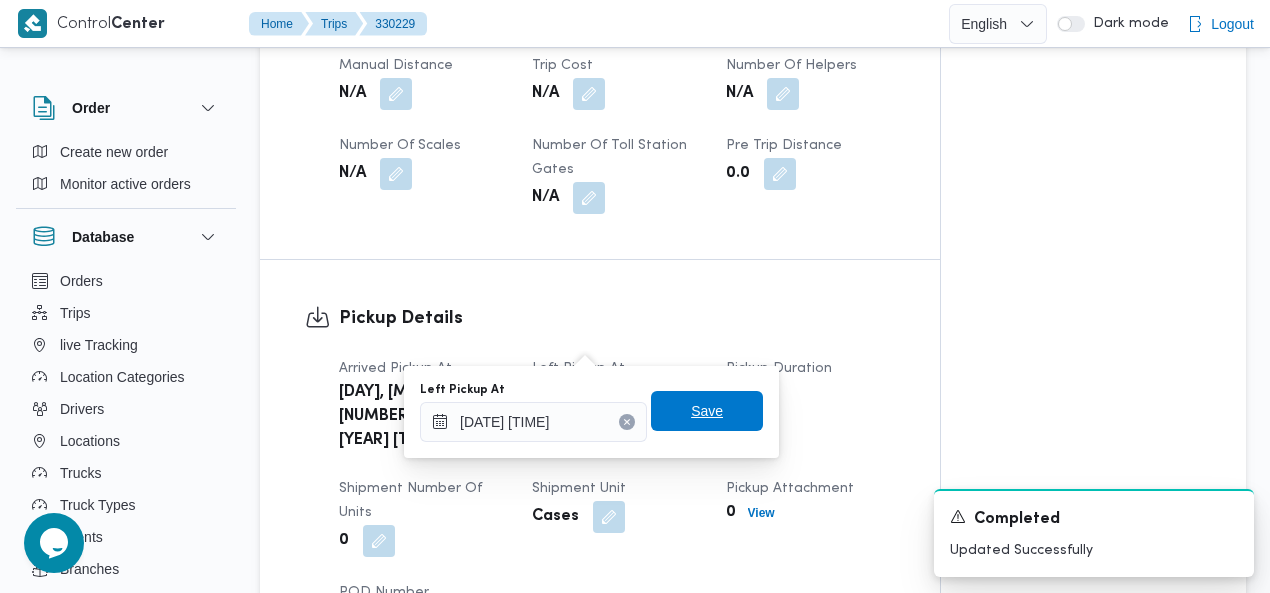 click on "Save" at bounding box center [707, 411] 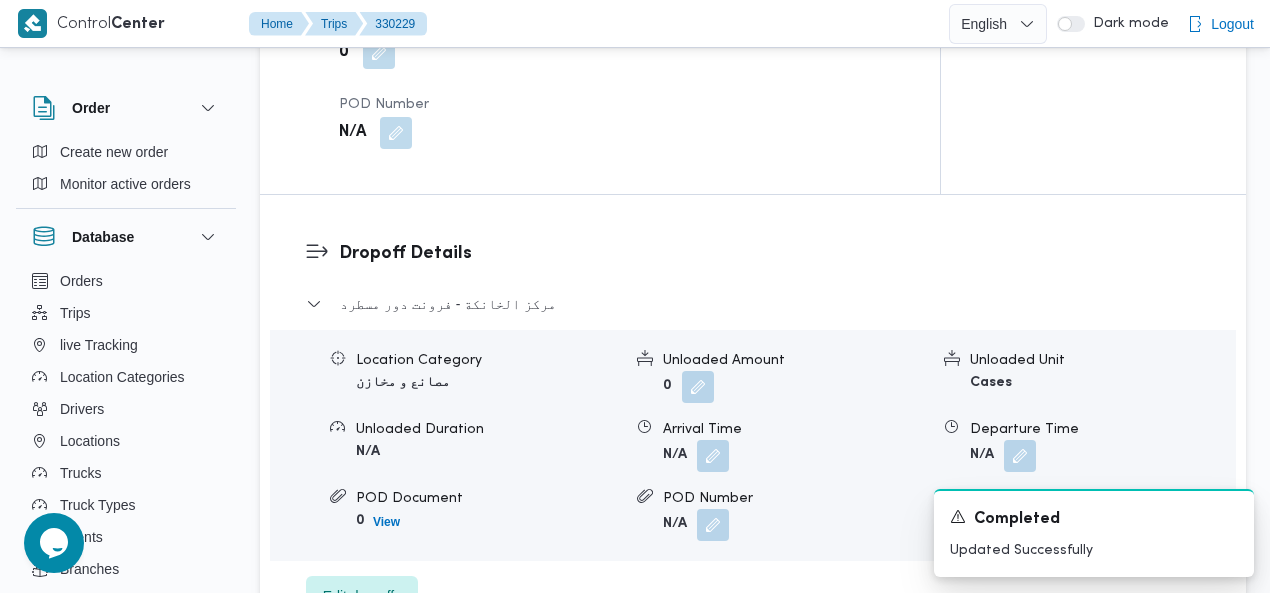 scroll, scrollTop: 1672, scrollLeft: 0, axis: vertical 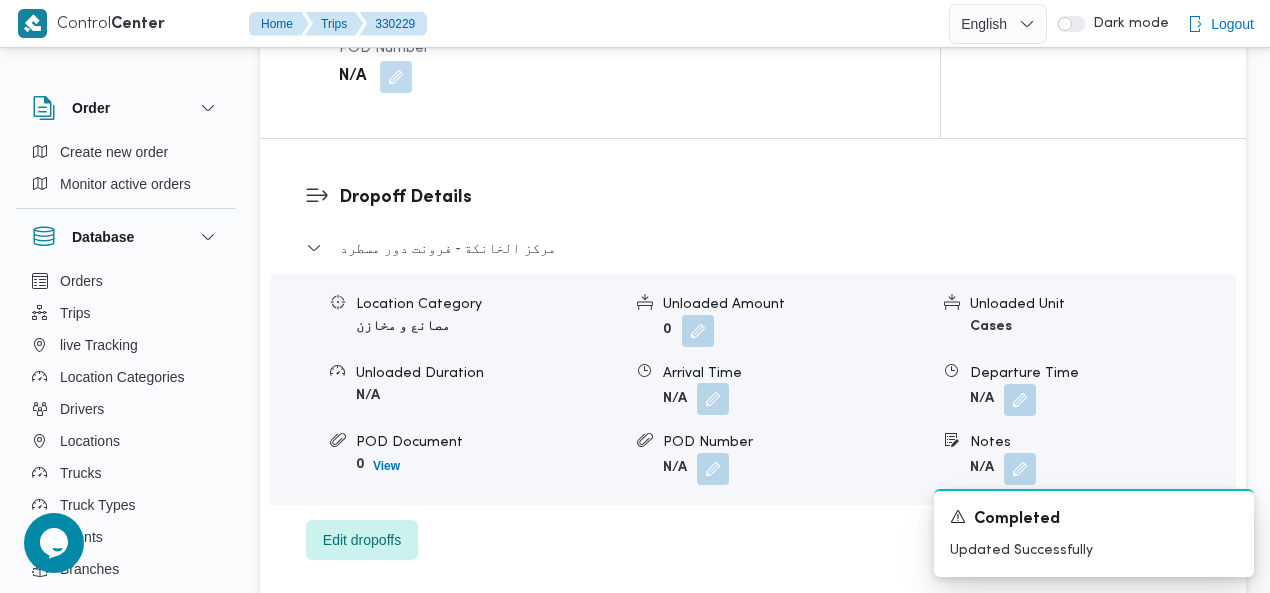 click at bounding box center [713, 399] 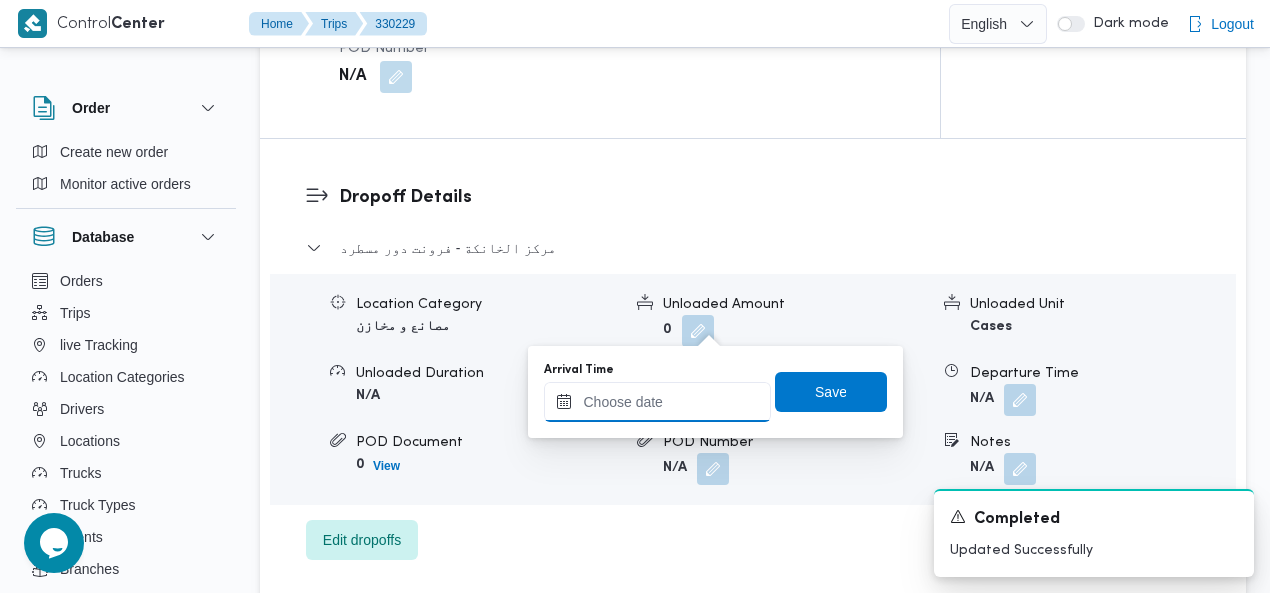 click on "Arrival Time" at bounding box center (657, 402) 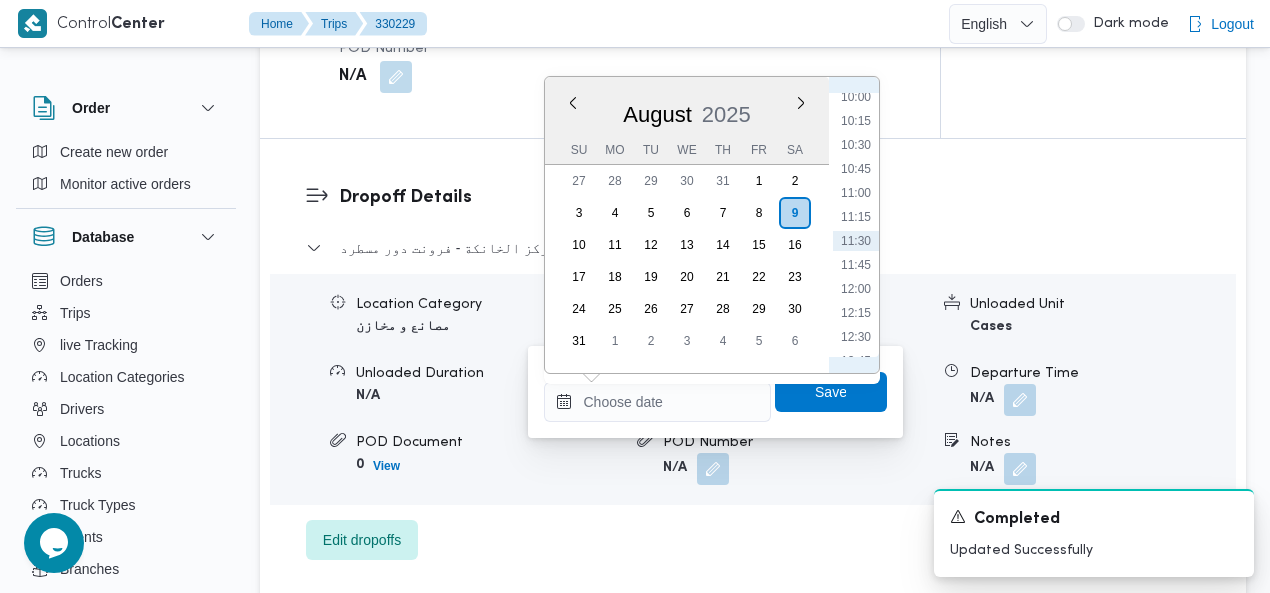 scroll, scrollTop: 736, scrollLeft: 0, axis: vertical 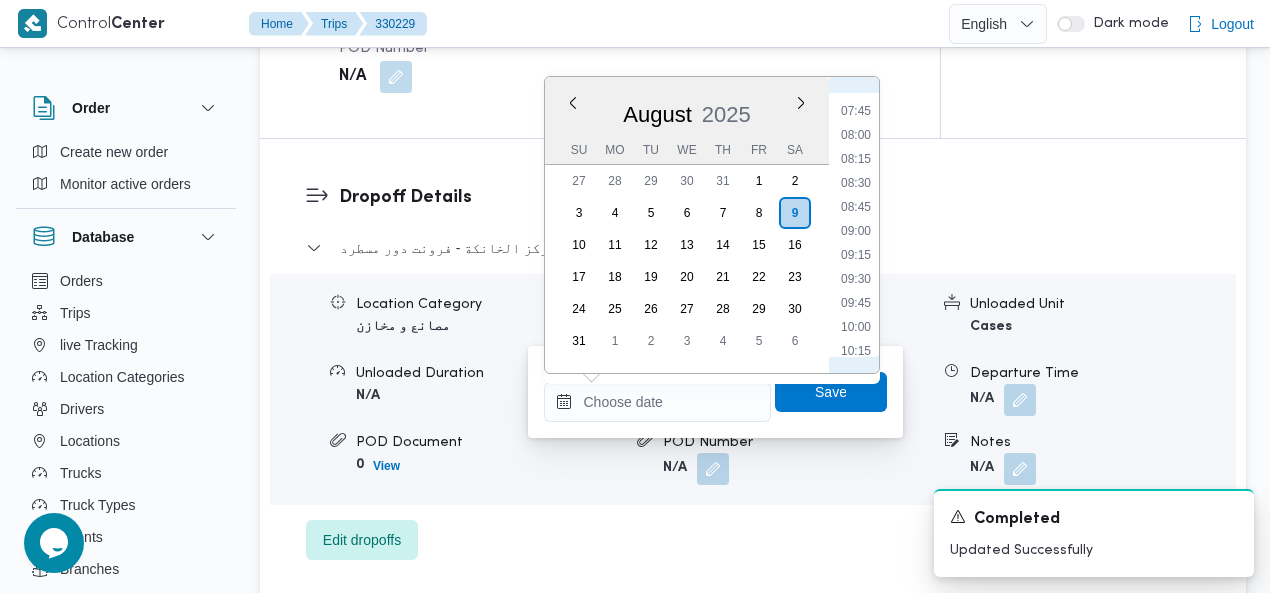 click on "08:00" at bounding box center (856, 135) 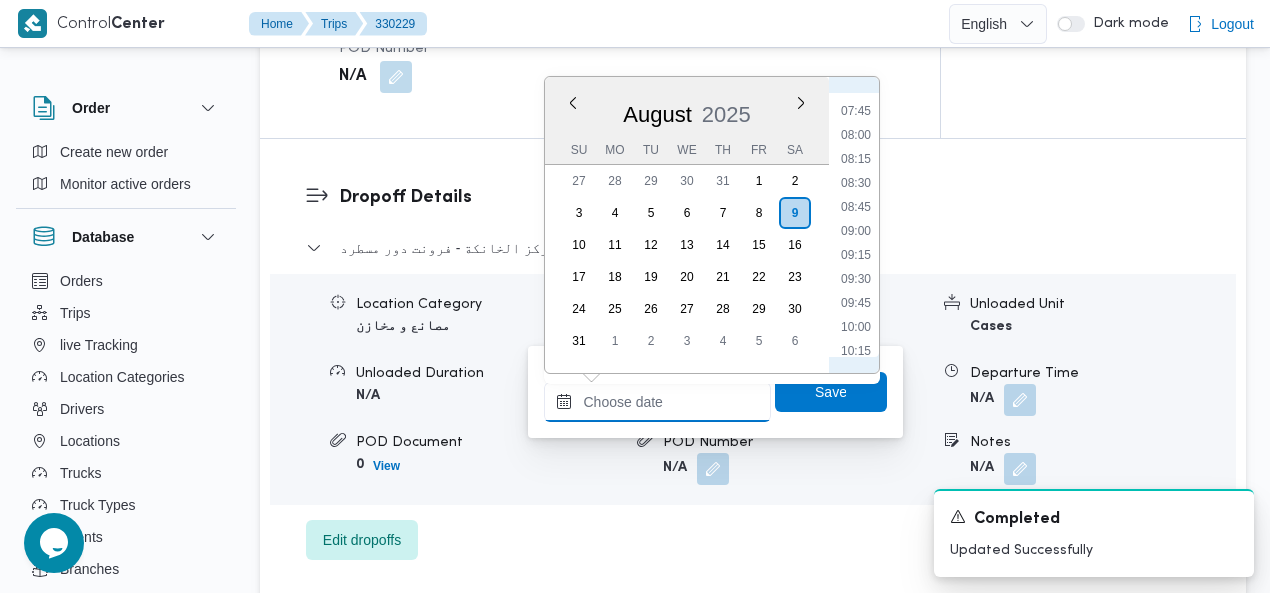 type on "09/08/2025 08:00" 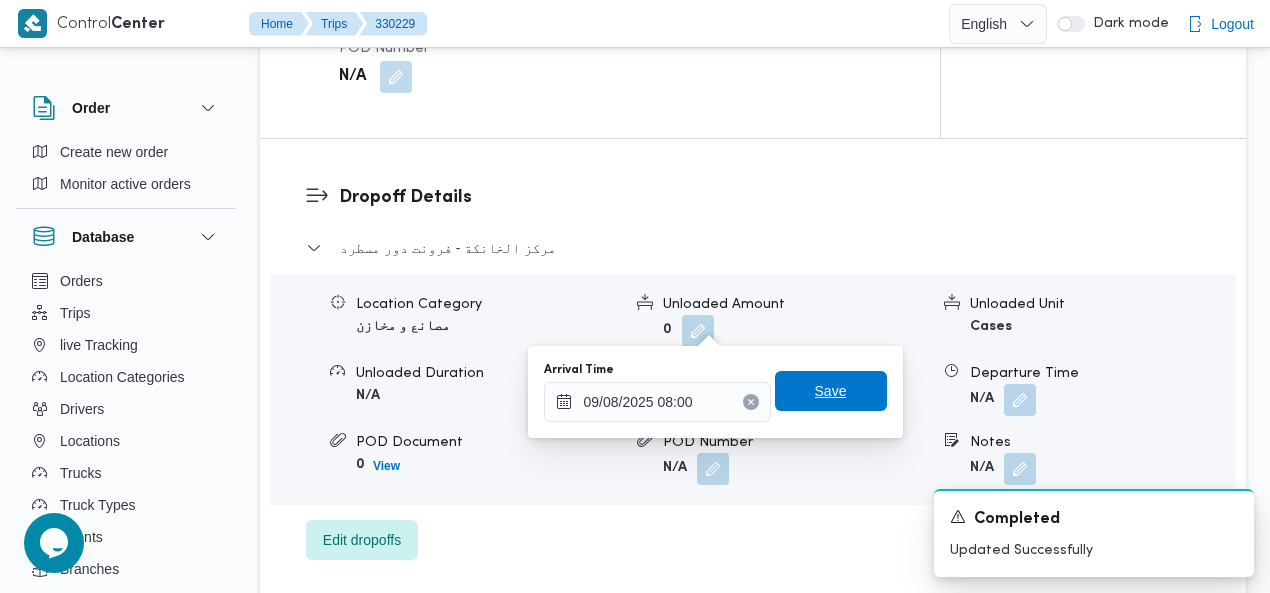 click on "Save" at bounding box center [831, 391] 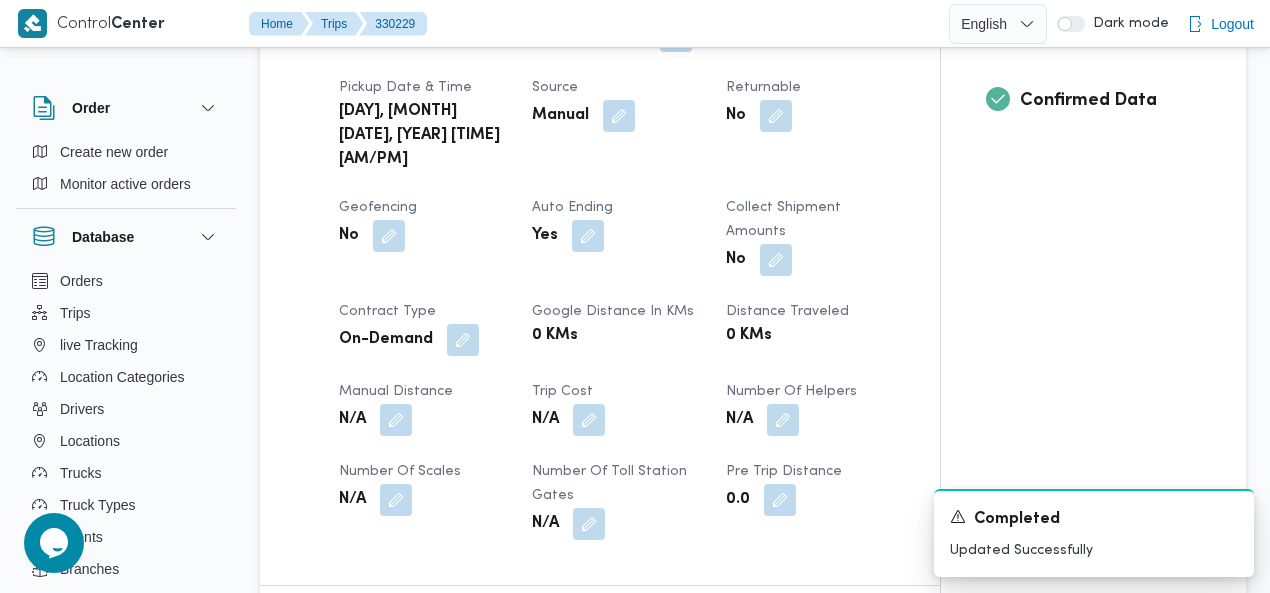 scroll, scrollTop: 0, scrollLeft: 0, axis: both 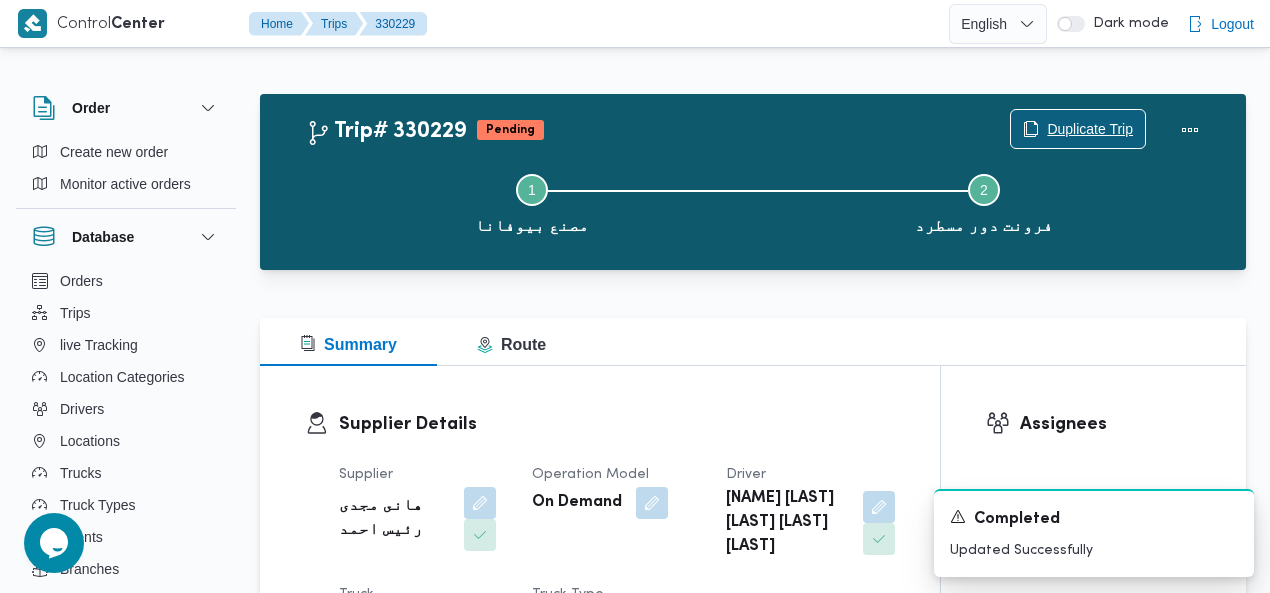 click on "Duplicate Trip" at bounding box center (1090, 129) 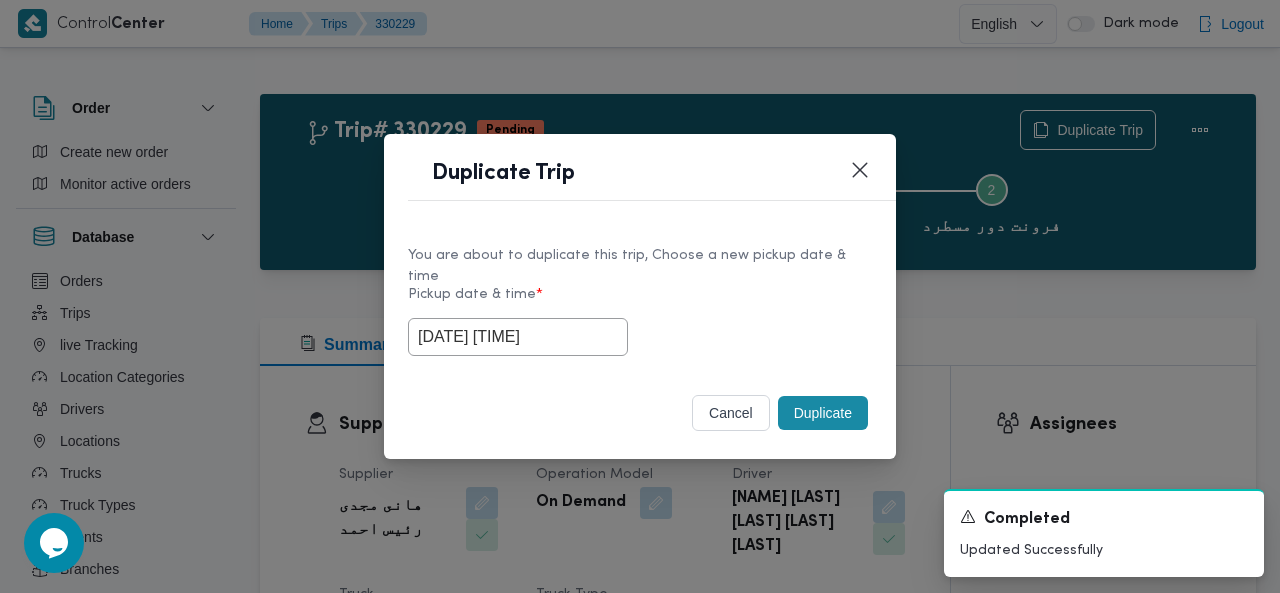 click on "Duplicate" at bounding box center [823, 413] 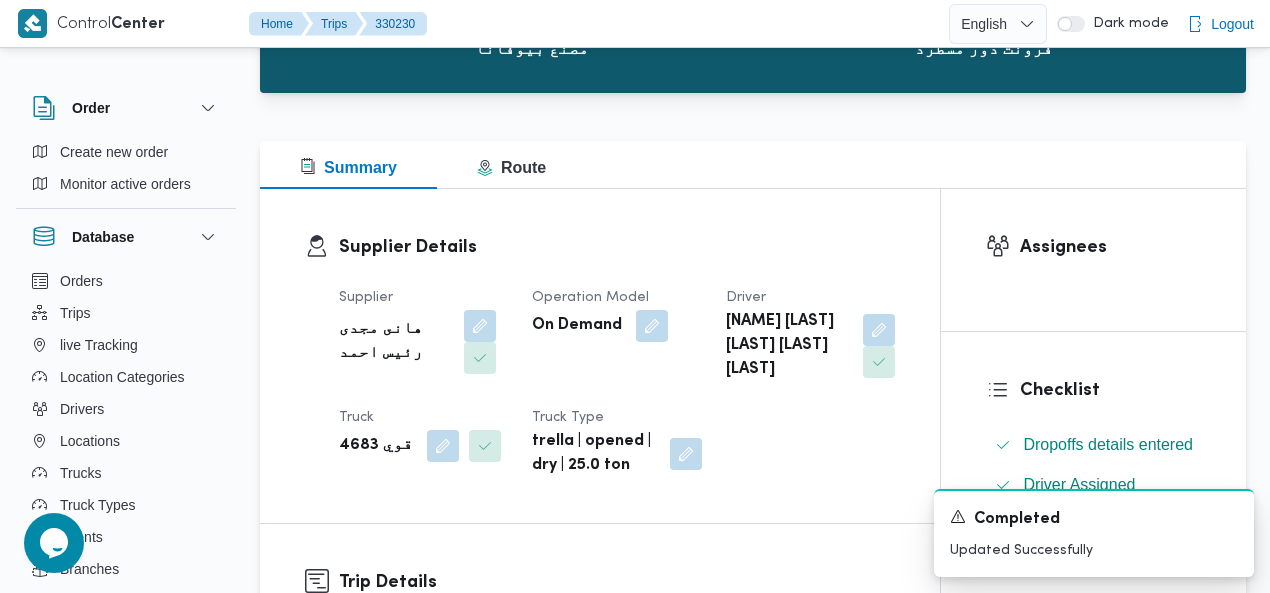 scroll, scrollTop: 216, scrollLeft: 0, axis: vertical 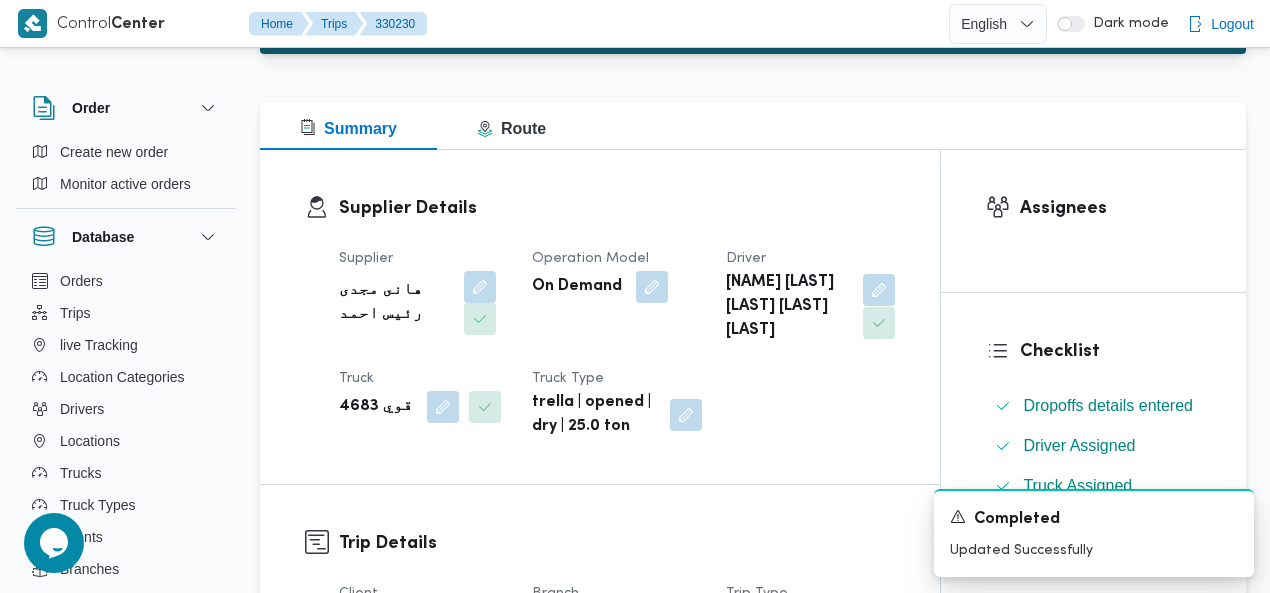 click at bounding box center (879, 290) 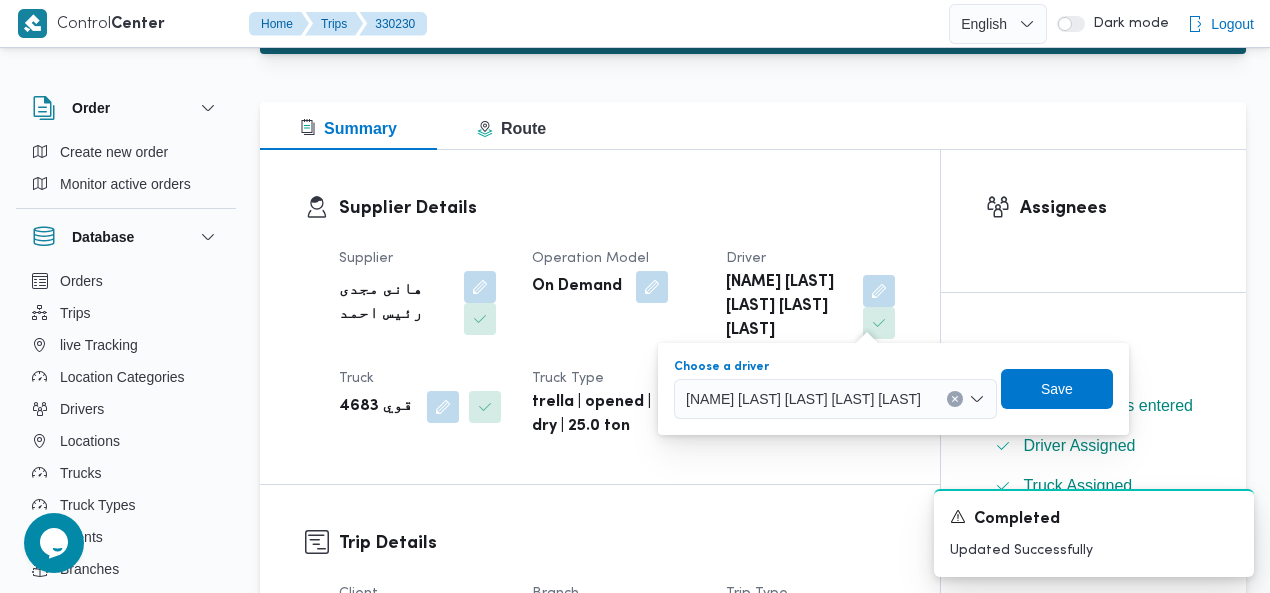 click 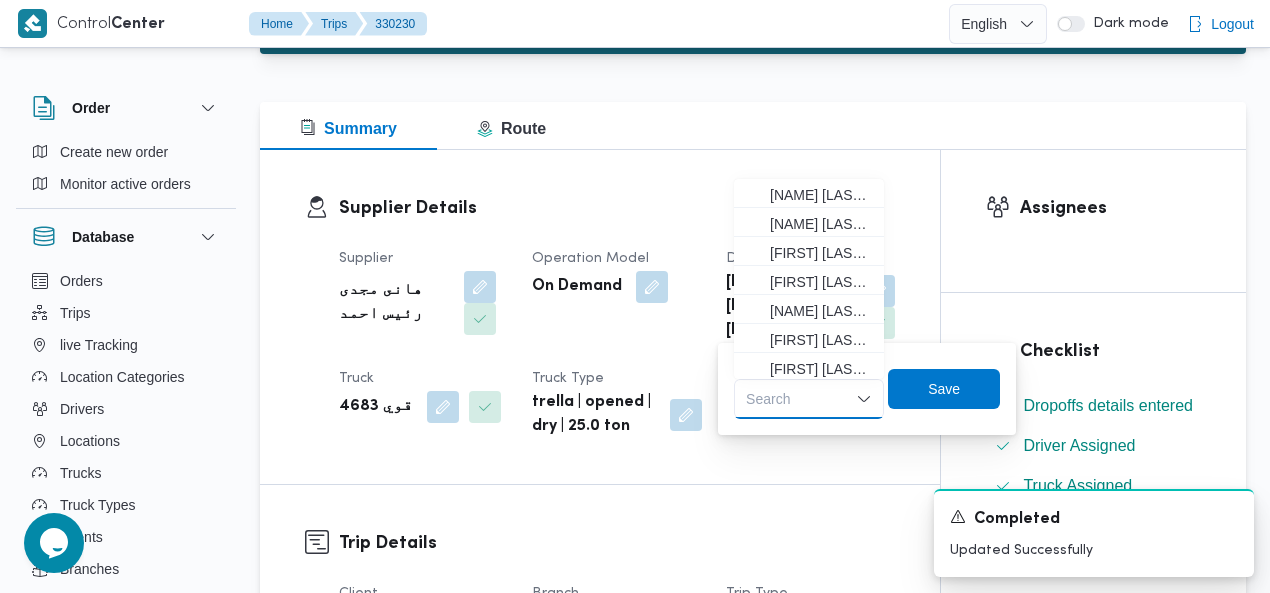 click on "Search Combo box. Selected. Combo box input. Search. Type some text or, to display a list of choices, press Down Arrow. To exit the list of choices, press Escape." at bounding box center (809, 399) 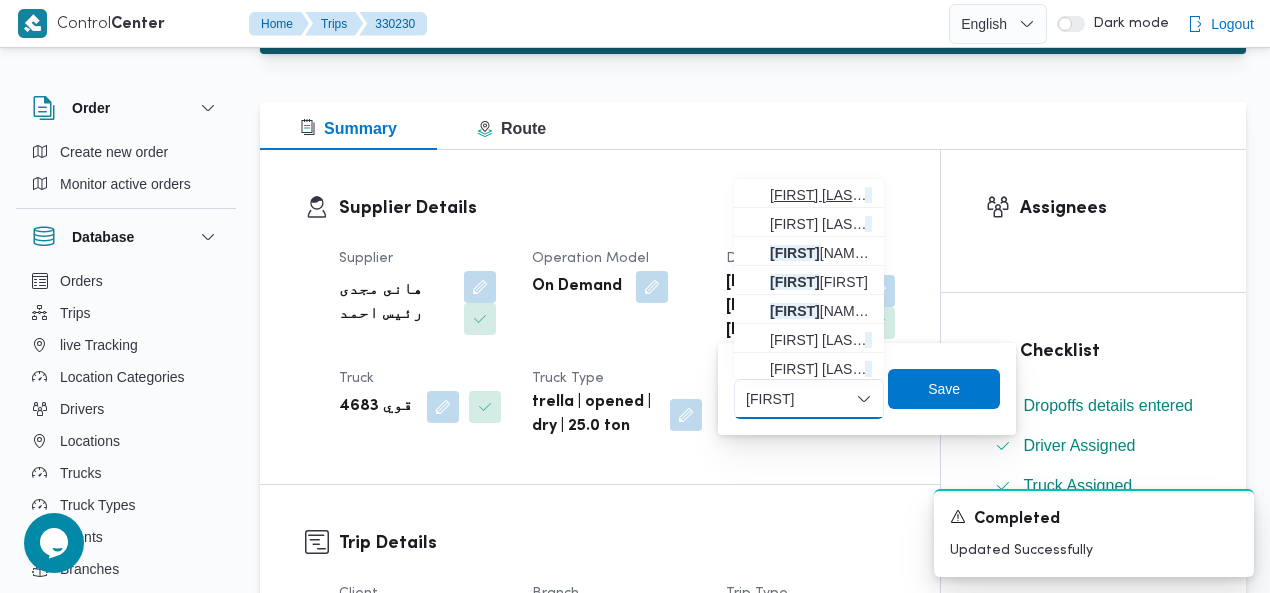 type on "[FIRST]" 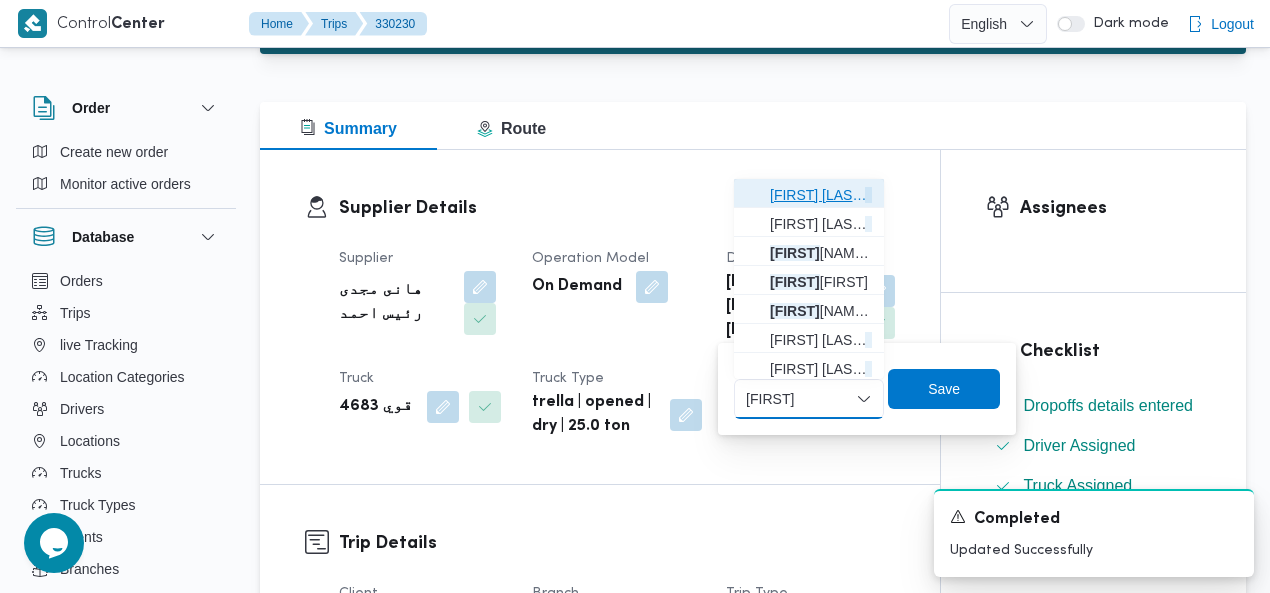 click on "[FIRST] [LAST]  [LAST] [LAST]" at bounding box center [821, 195] 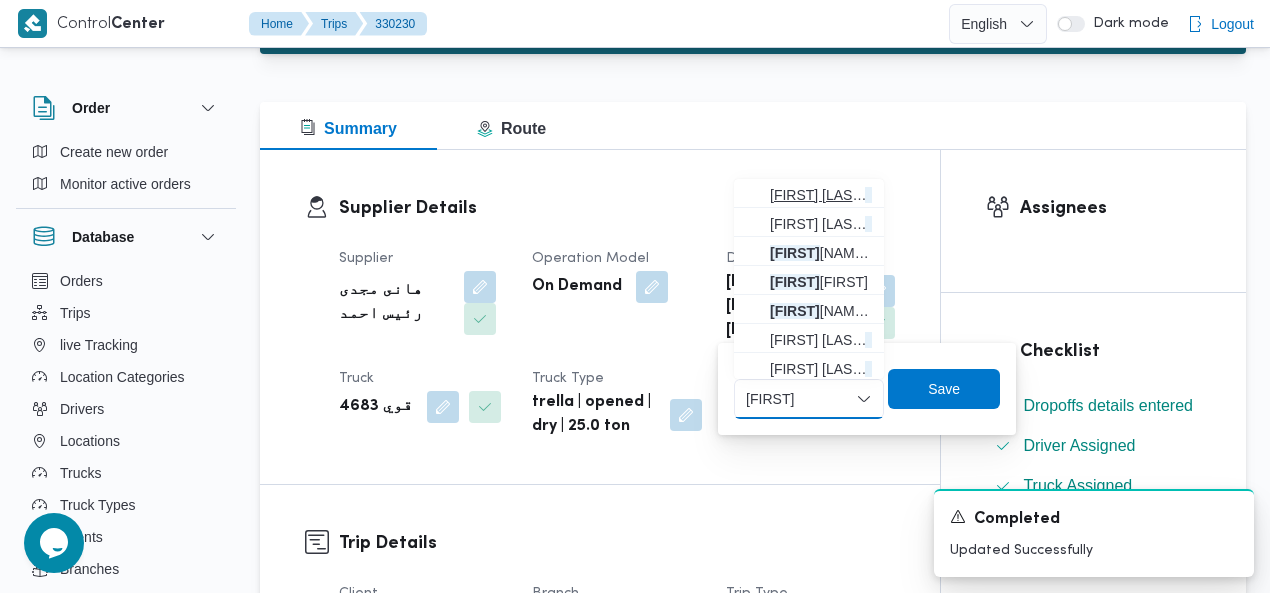 type 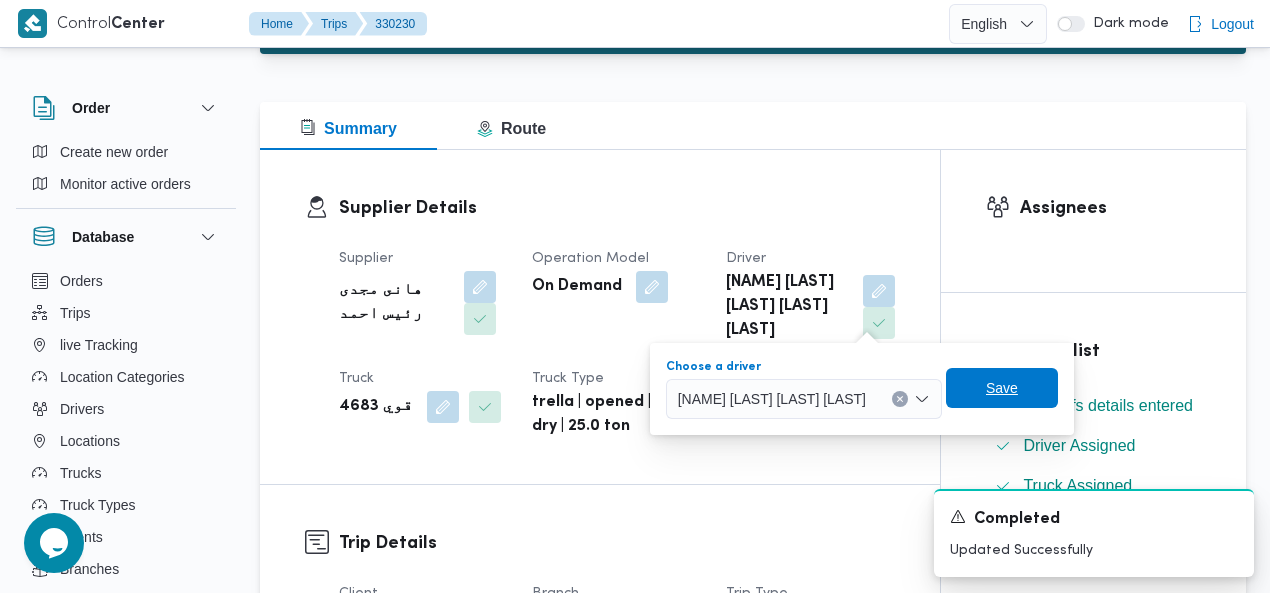 click on "Save" at bounding box center (1002, 388) 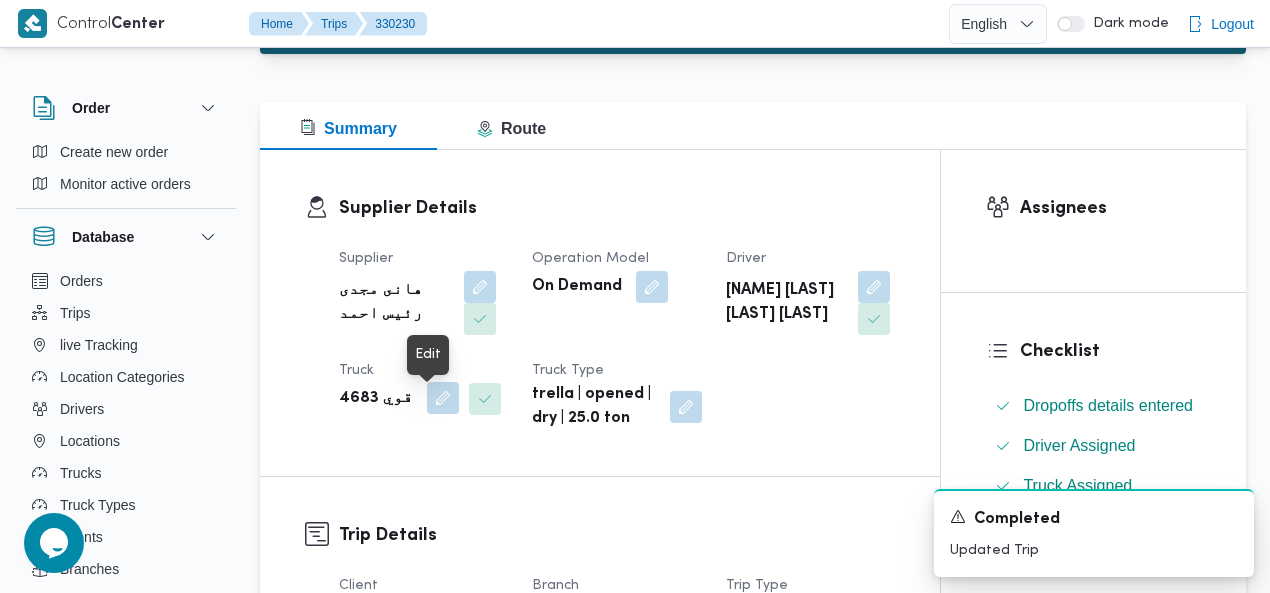 click at bounding box center (443, 398) 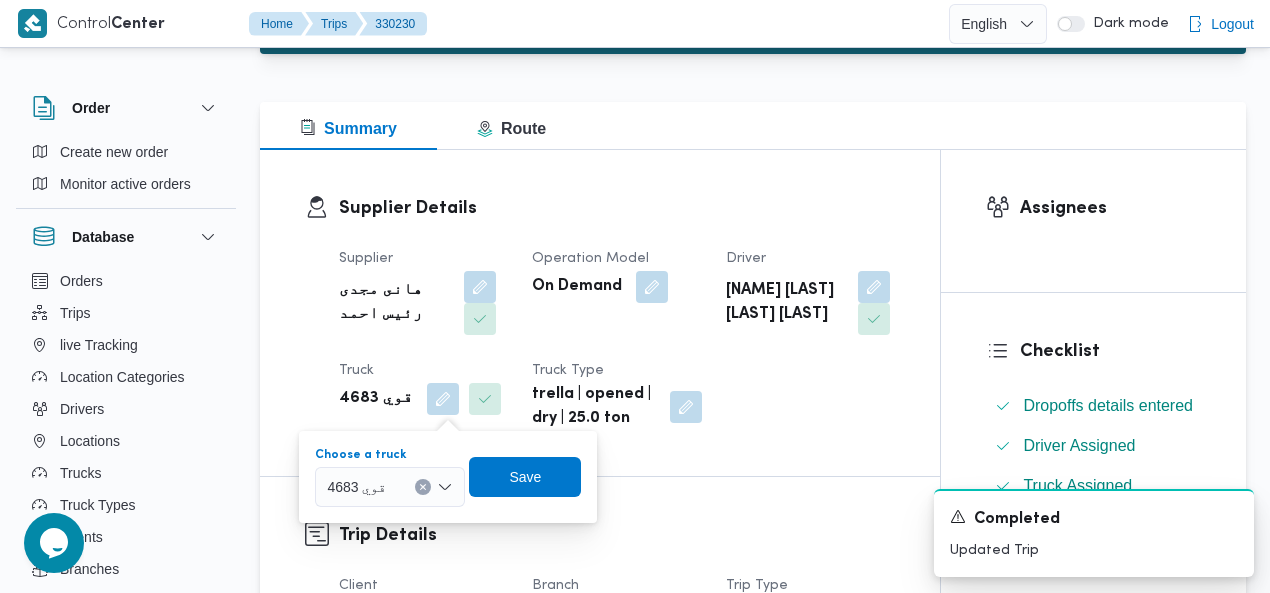 click 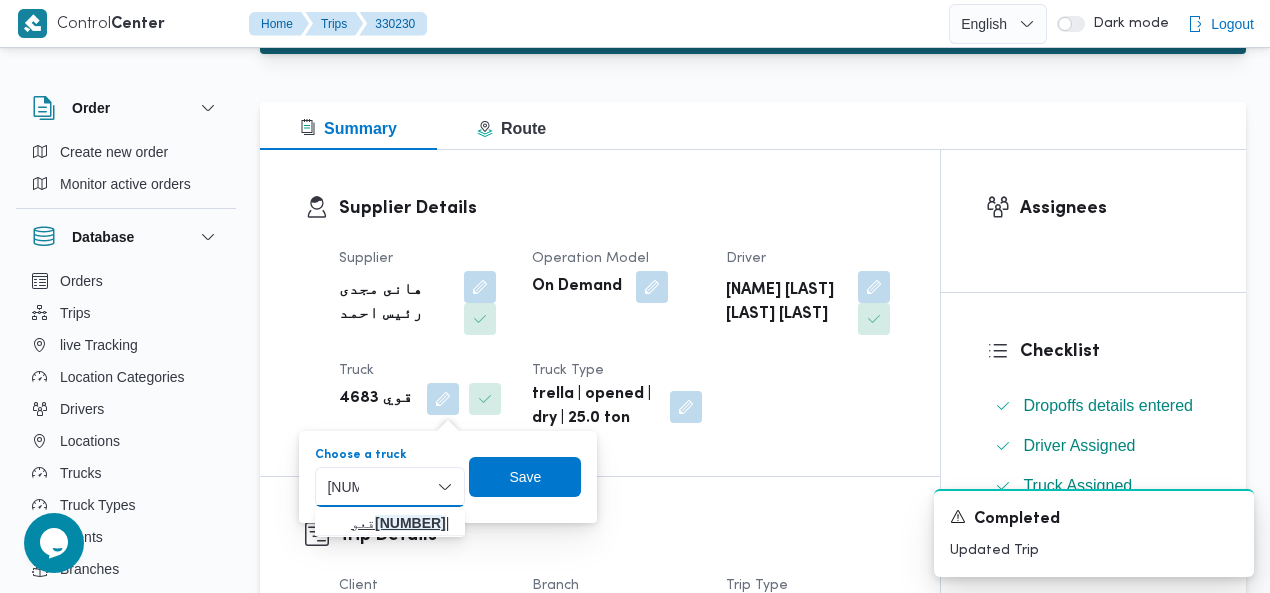 type on "[NUMBER]" 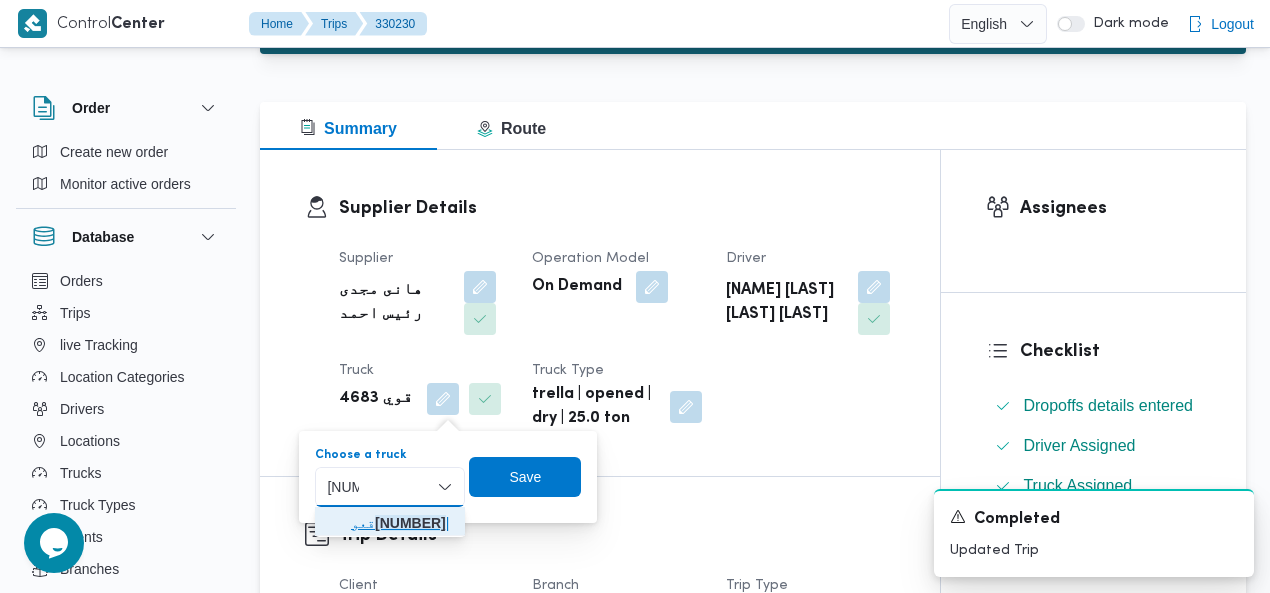 click on "قعو 2734  |" at bounding box center [402, 523] 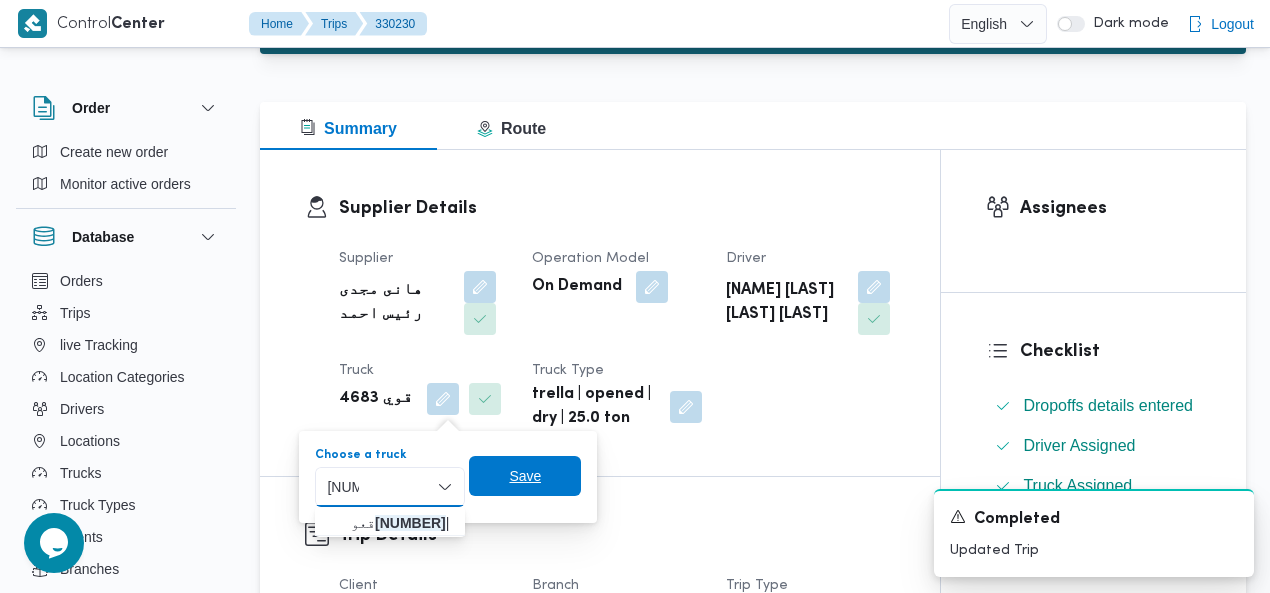 type 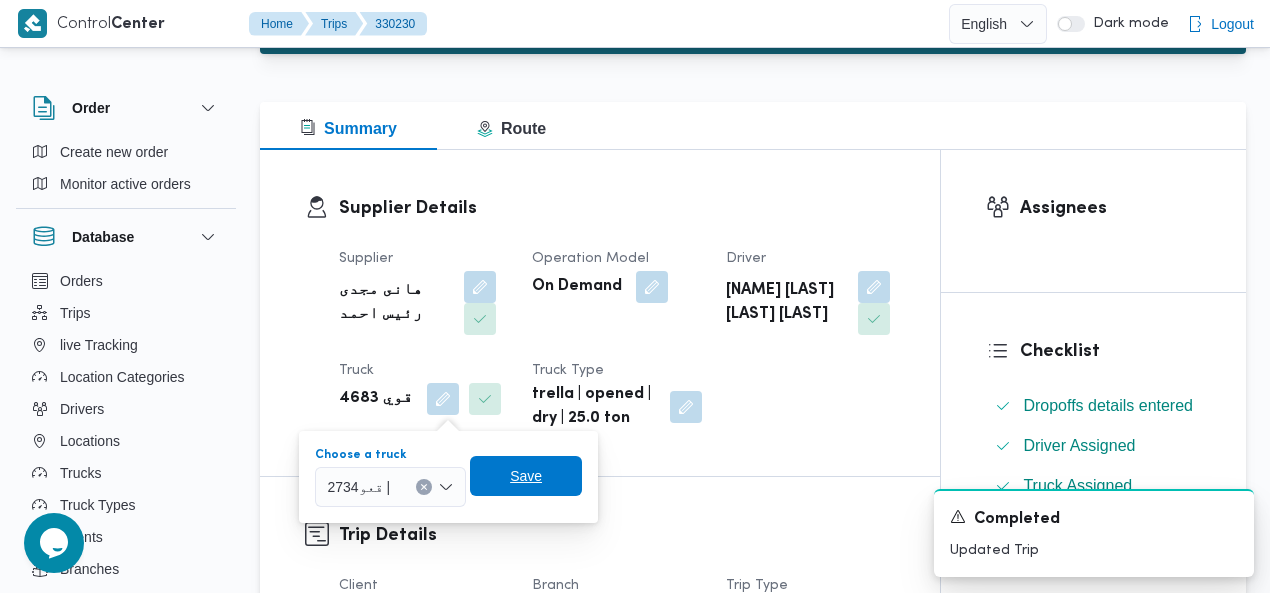 click on "Save" at bounding box center (526, 476) 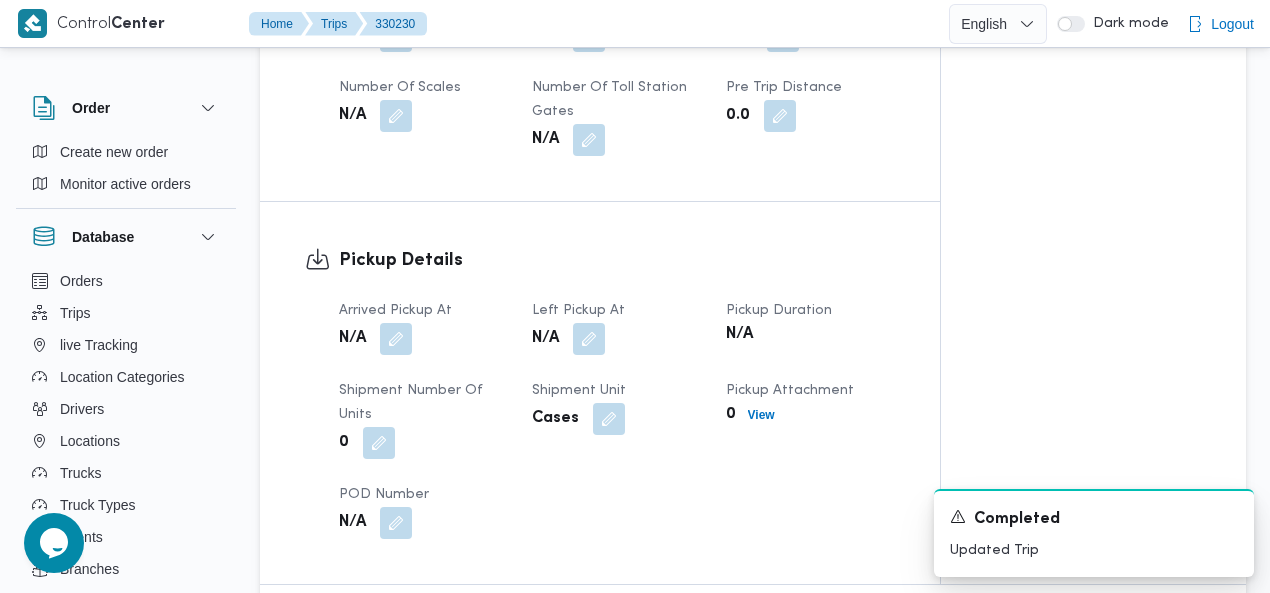 scroll, scrollTop: 1251, scrollLeft: 0, axis: vertical 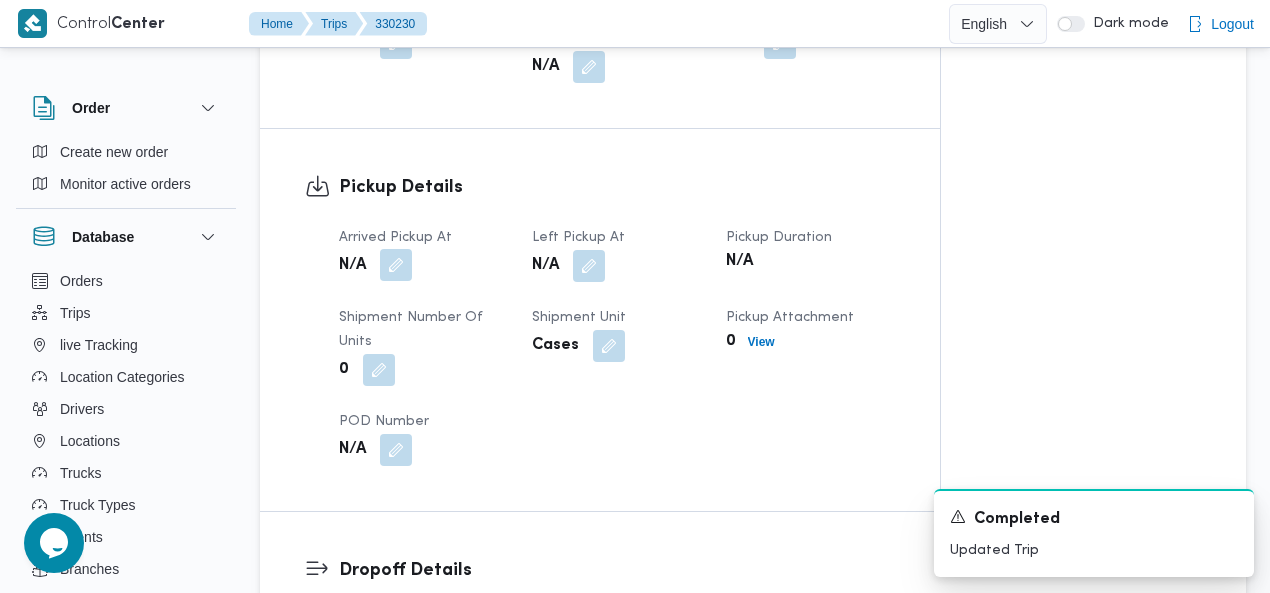 click at bounding box center (396, 265) 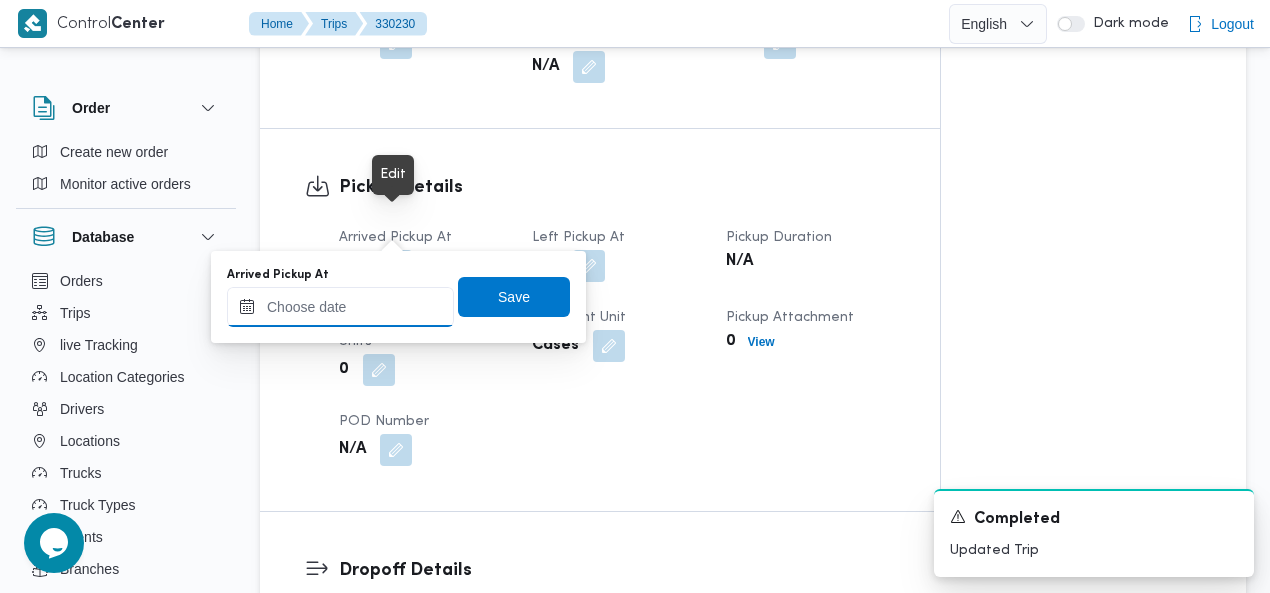 click on "Arrived Pickup At" at bounding box center (340, 307) 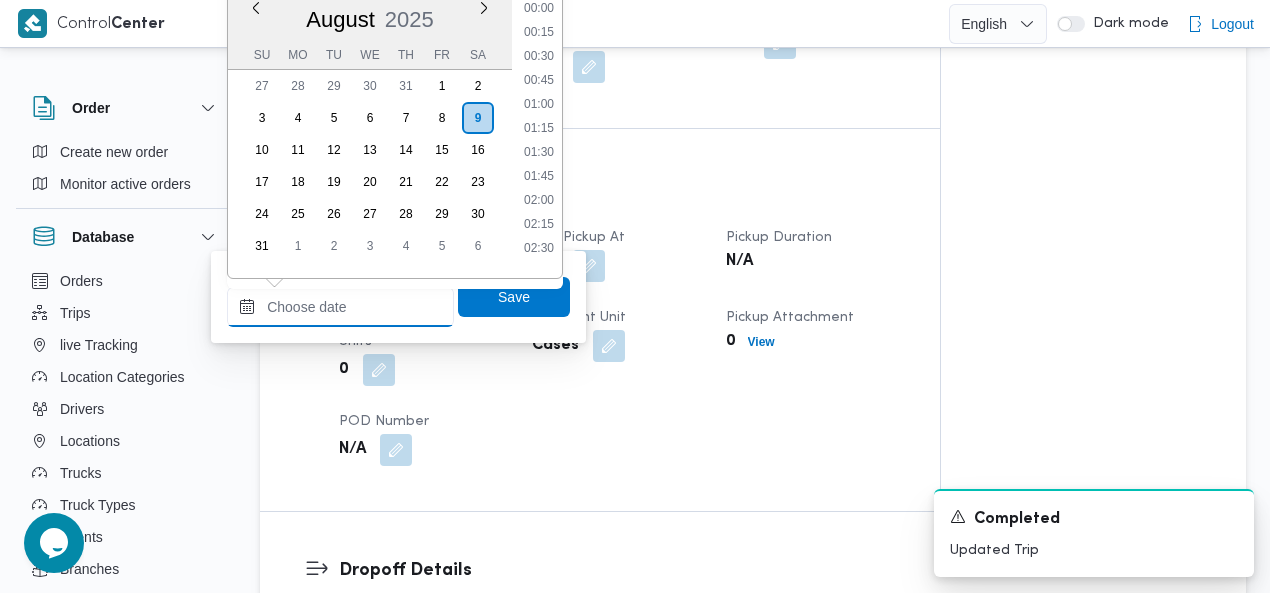 scroll, scrollTop: 966, scrollLeft: 0, axis: vertical 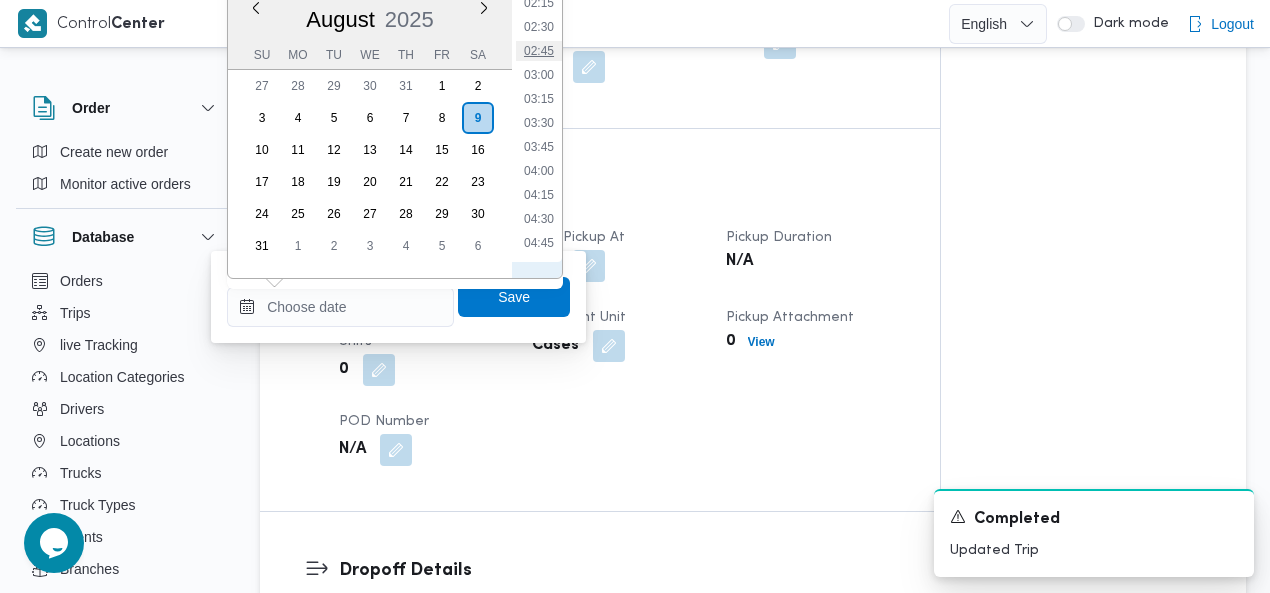 click on "02:45" at bounding box center [539, 51] 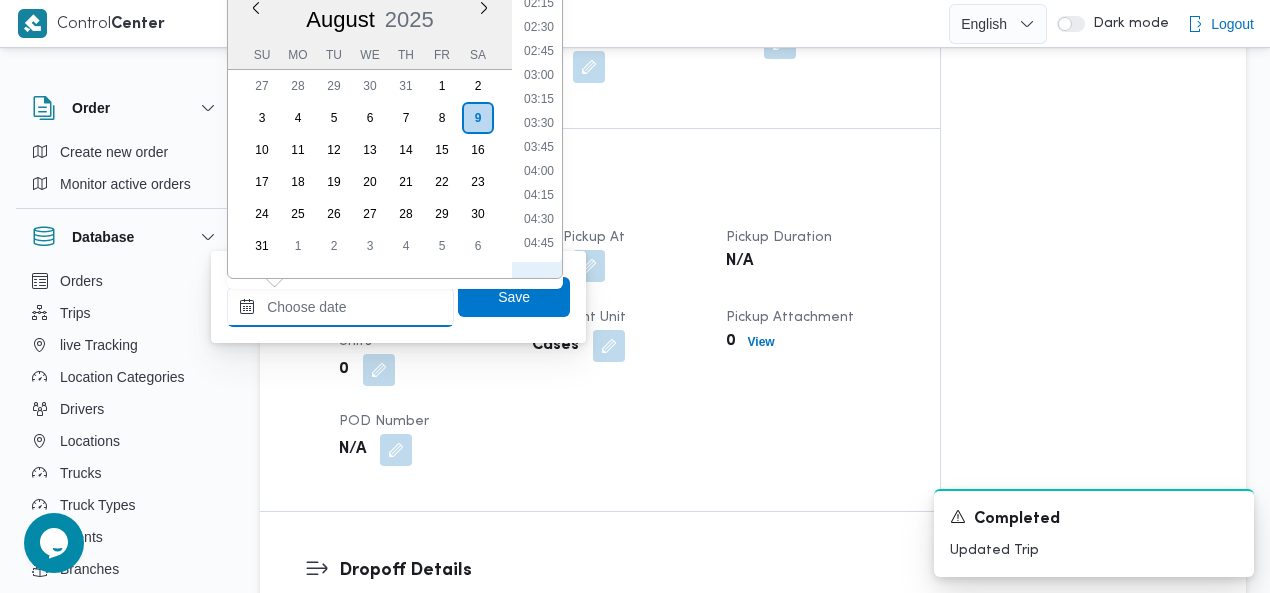 type on "[DATE] [TIME]" 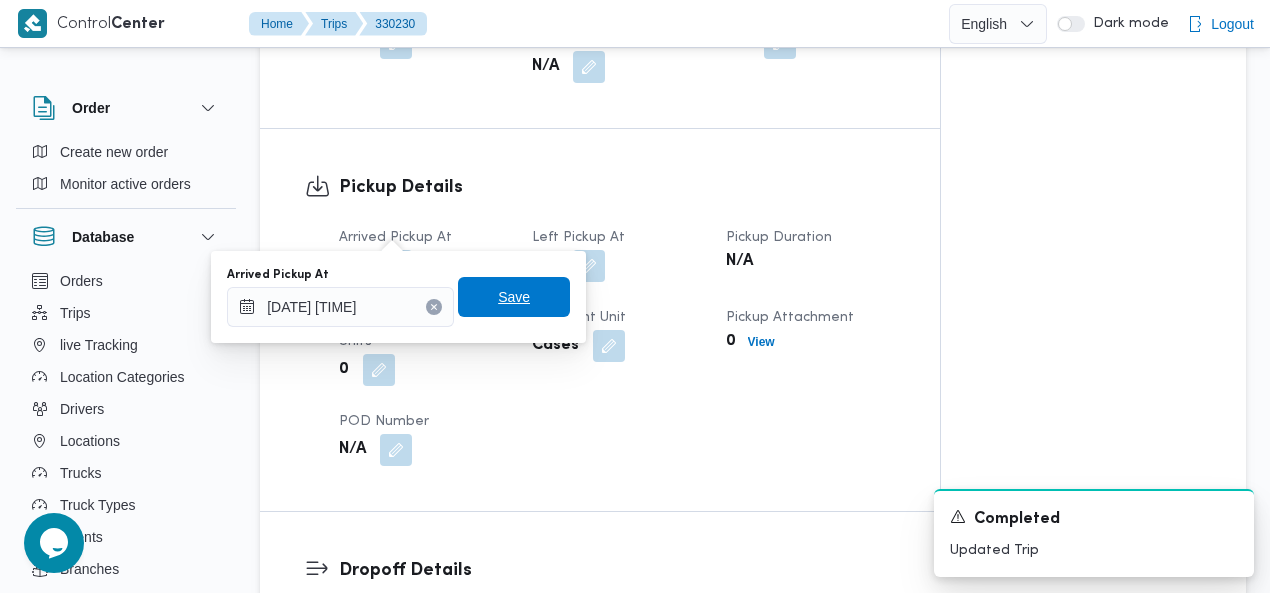 click on "Save" at bounding box center [514, 297] 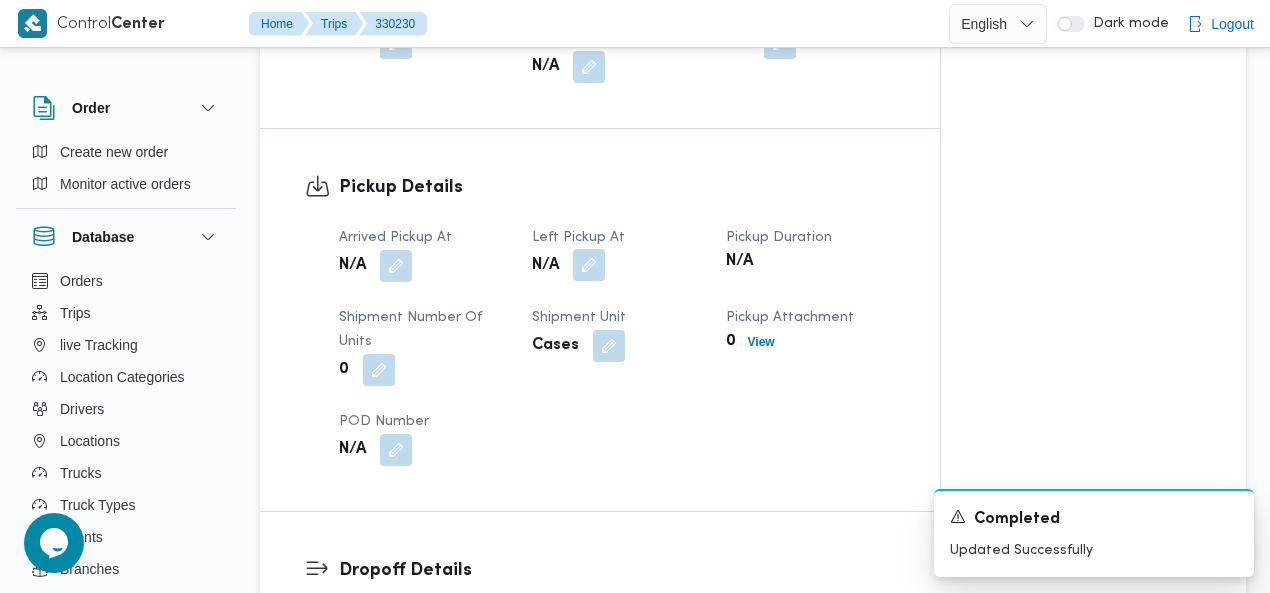 click at bounding box center [589, 265] 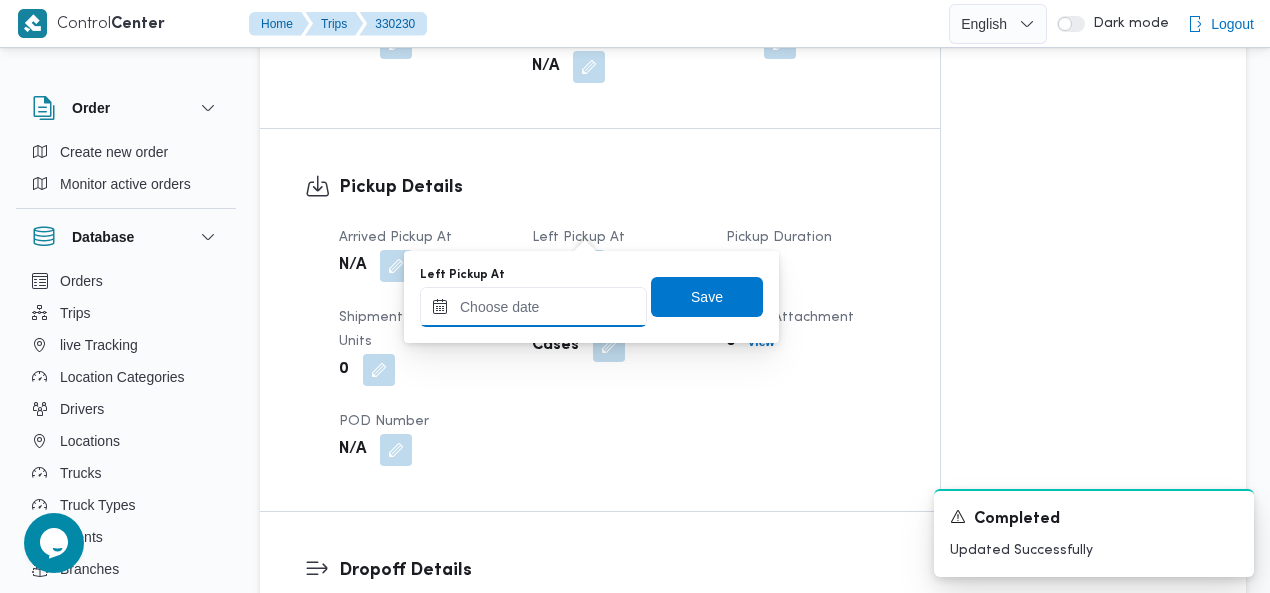 click on "Left Pickup At" at bounding box center [533, 307] 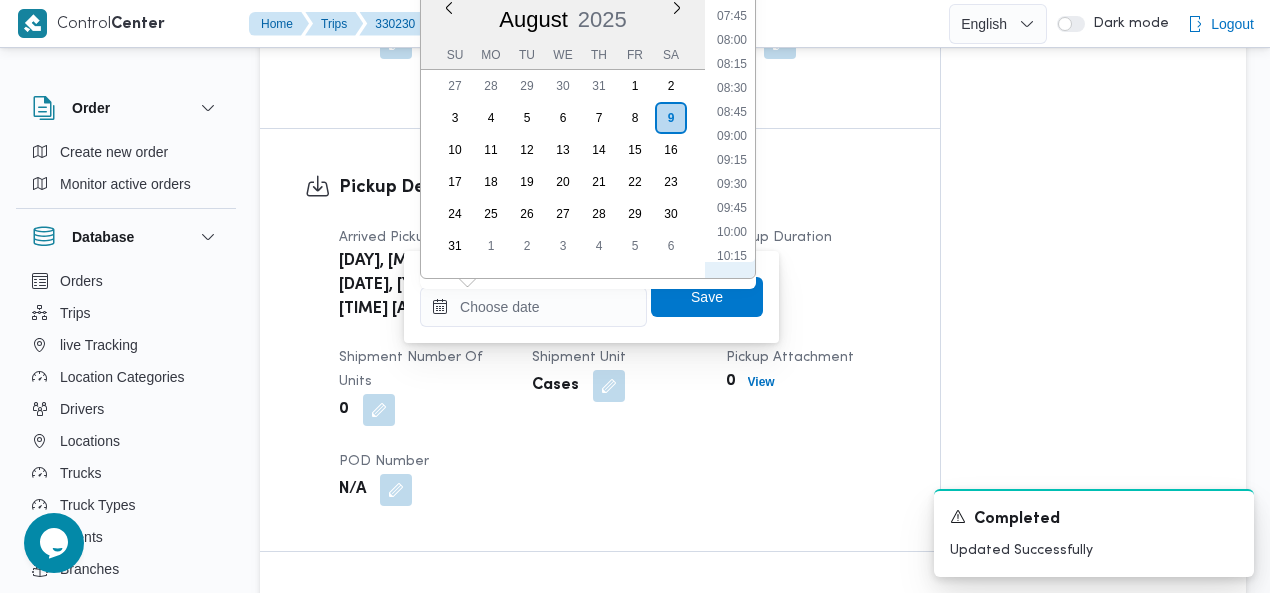 scroll, scrollTop: 506, scrollLeft: 0, axis: vertical 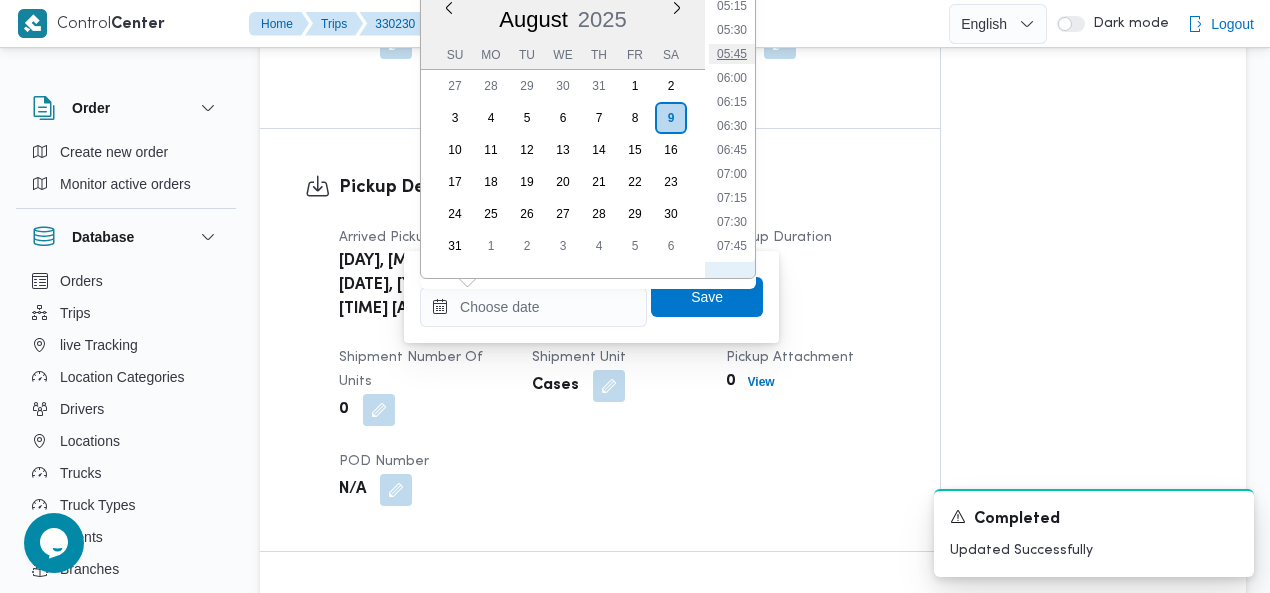 click on "05:45" at bounding box center (732, 54) 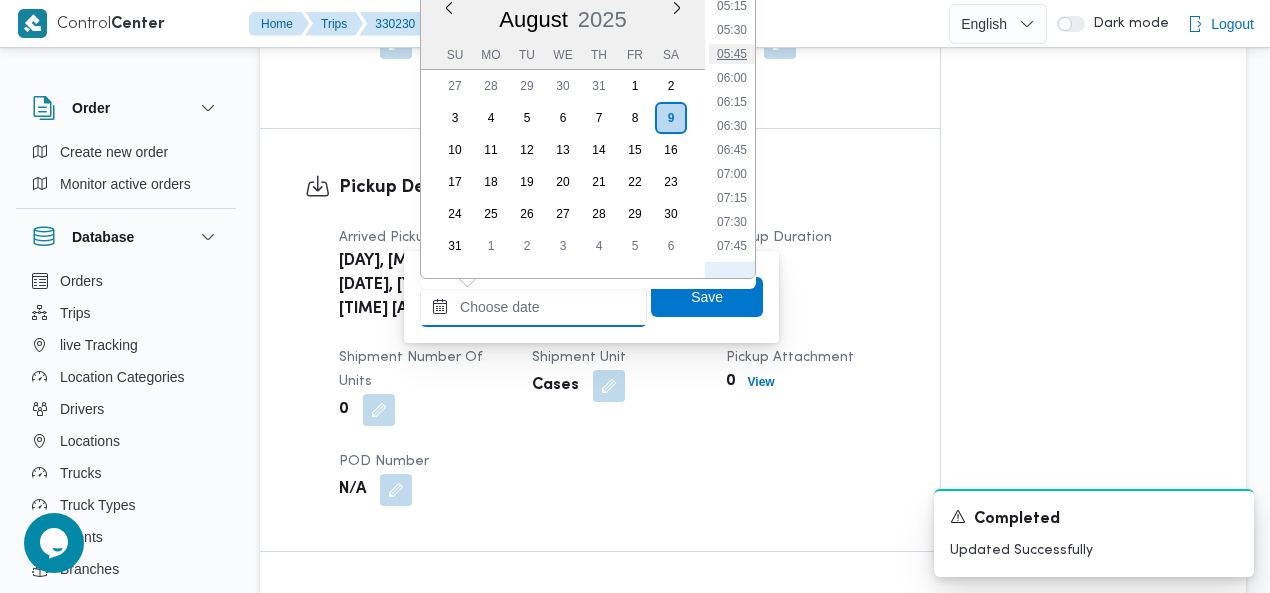 type on "[DATE] [TIME]" 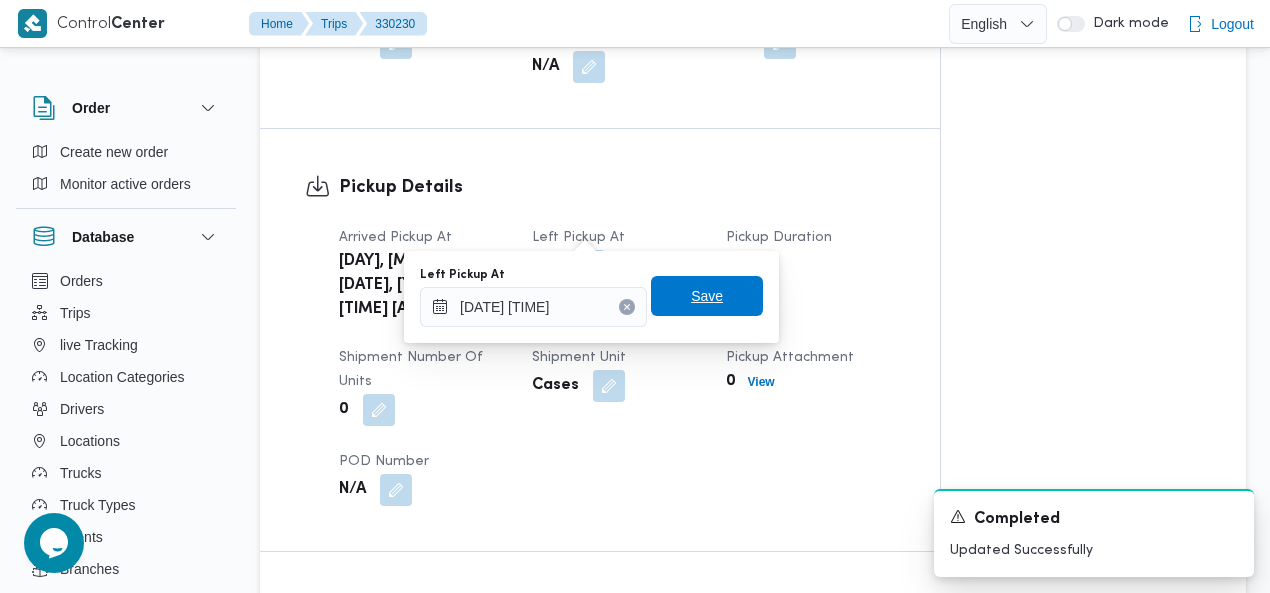 click on "Save" at bounding box center (707, 296) 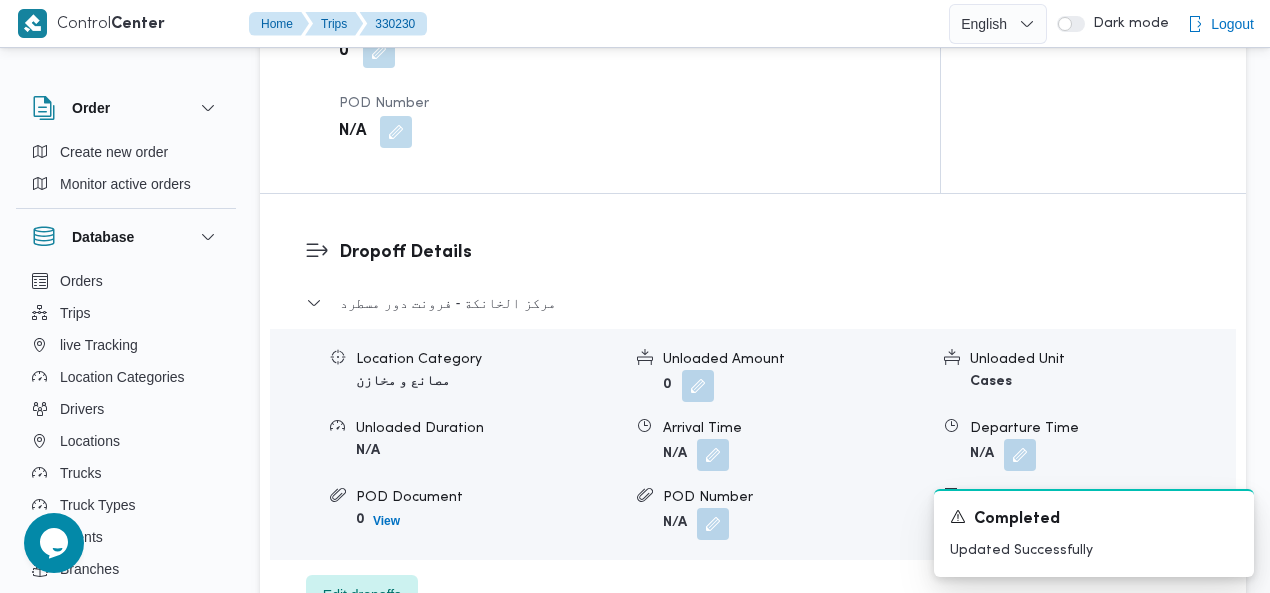 scroll, scrollTop: 1706, scrollLeft: 0, axis: vertical 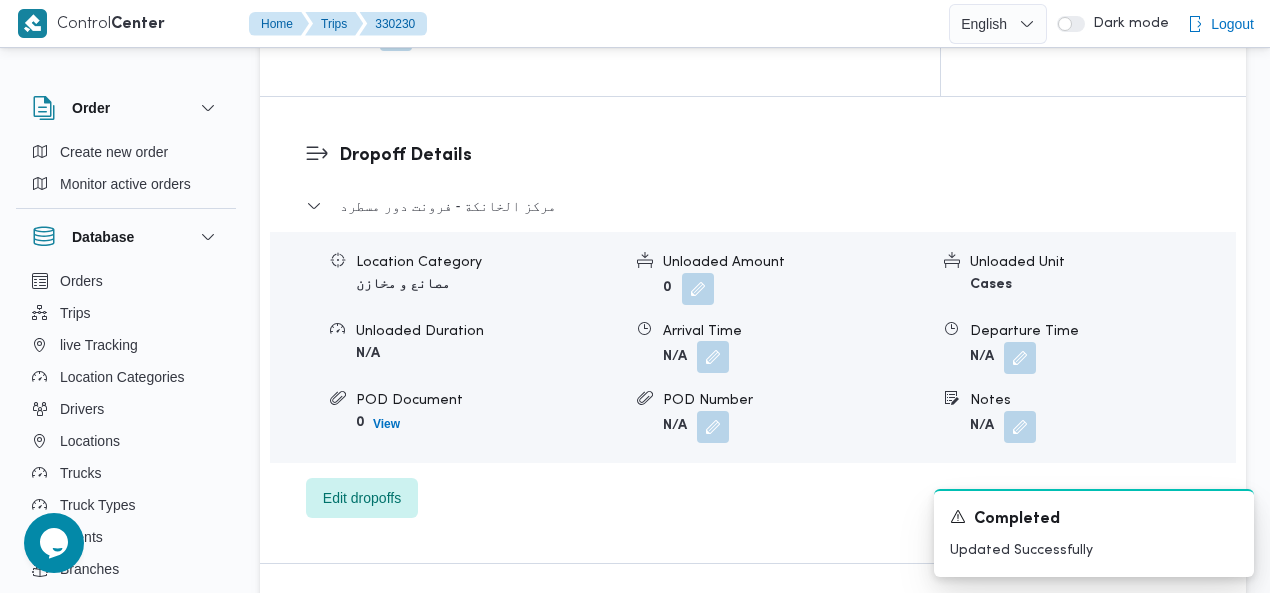 click at bounding box center [713, 357] 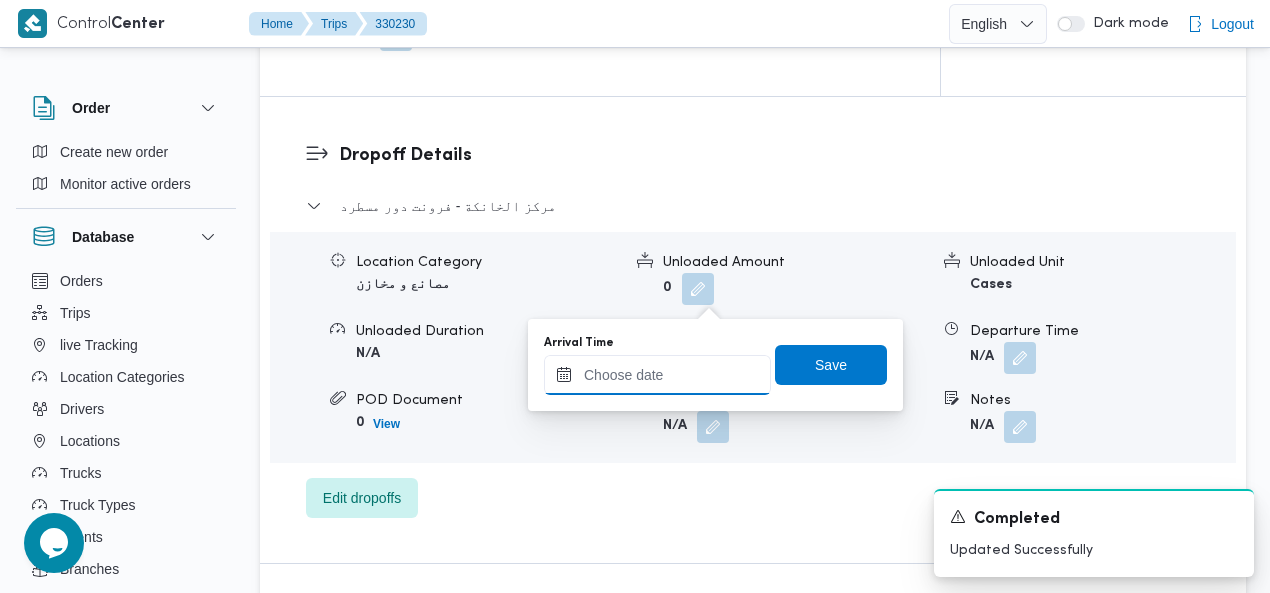 click on "Arrival Time" at bounding box center (657, 375) 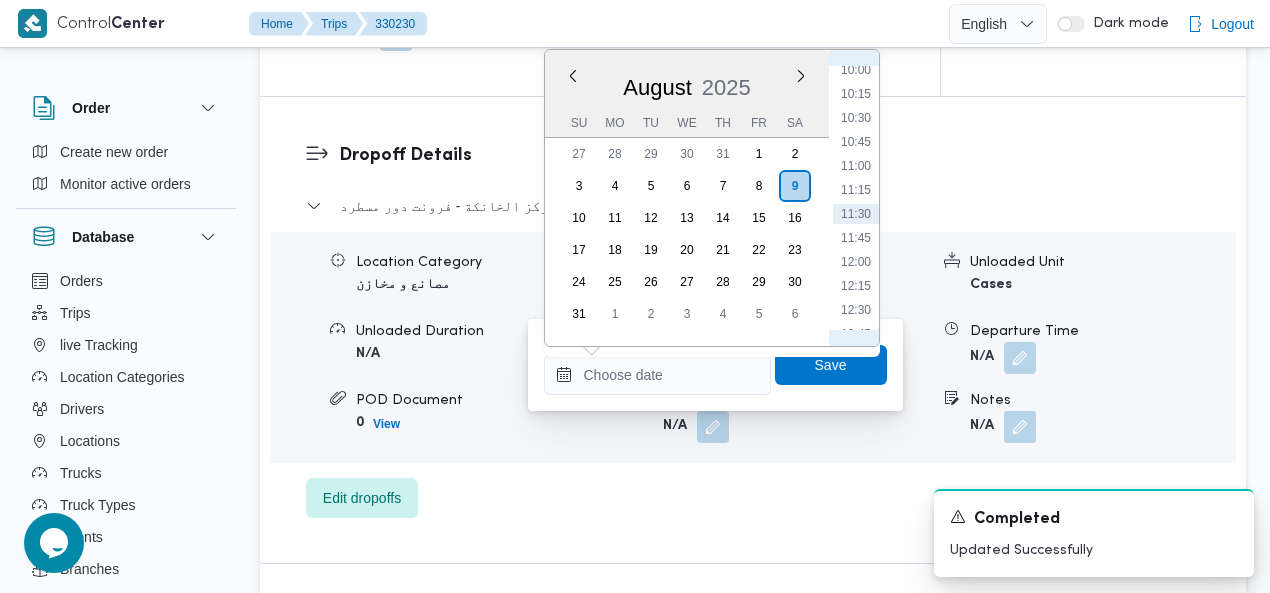 scroll, scrollTop: 736, scrollLeft: 0, axis: vertical 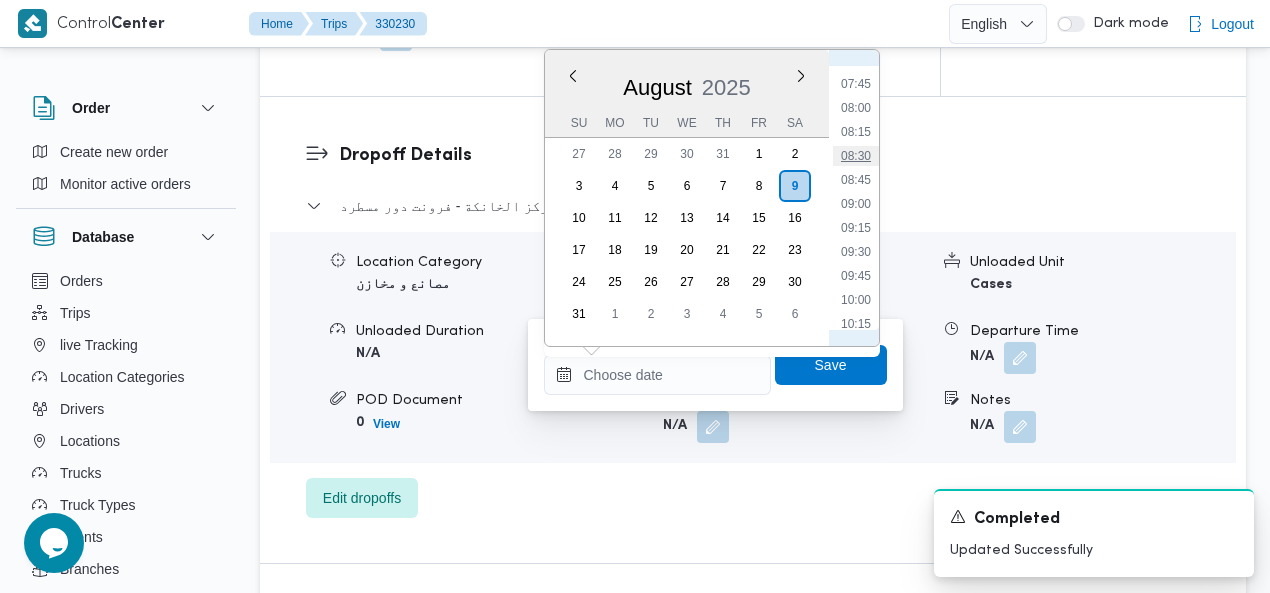 click on "08:30" at bounding box center [856, 156] 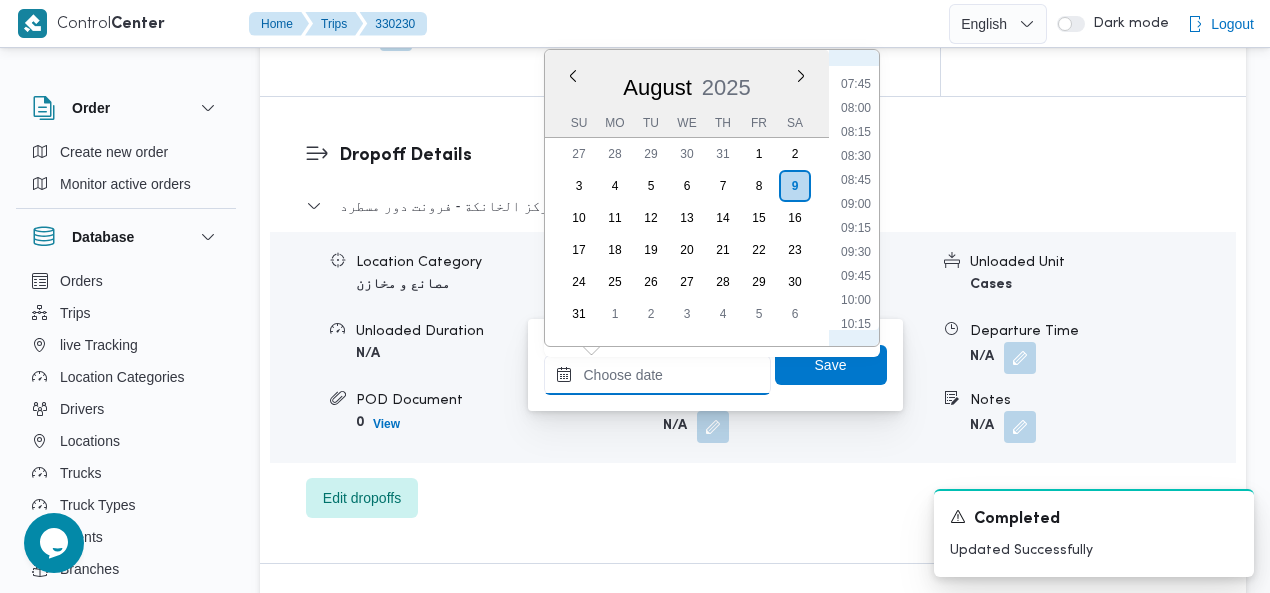 type on "[DATE] [TIME]" 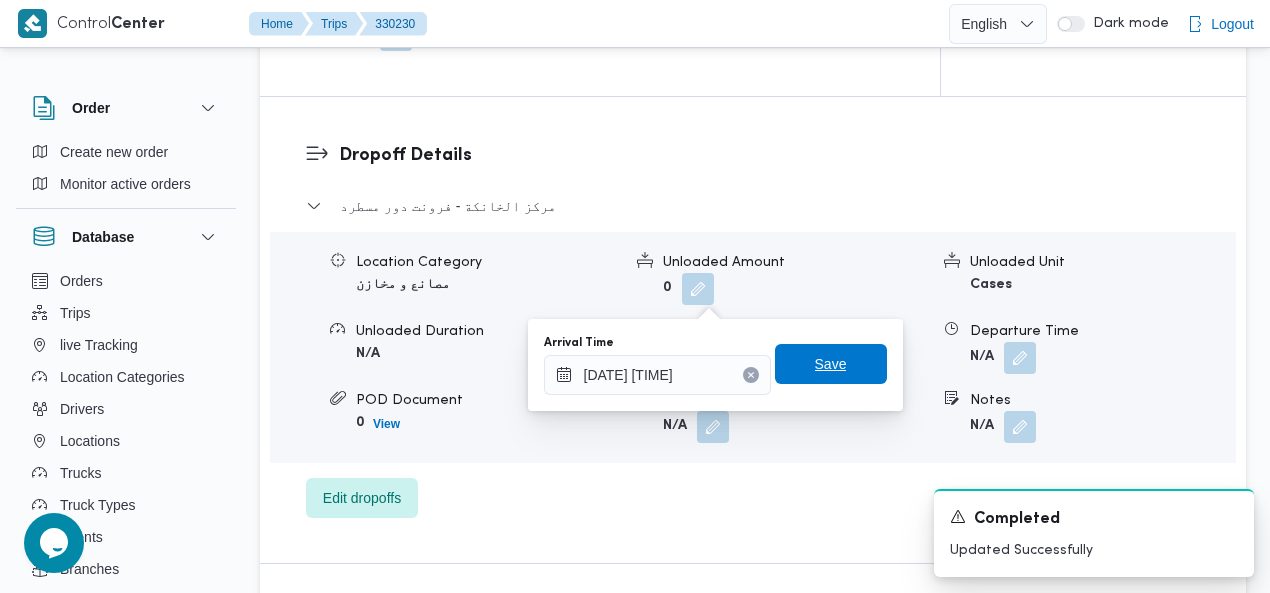 click on "Save" at bounding box center (831, 364) 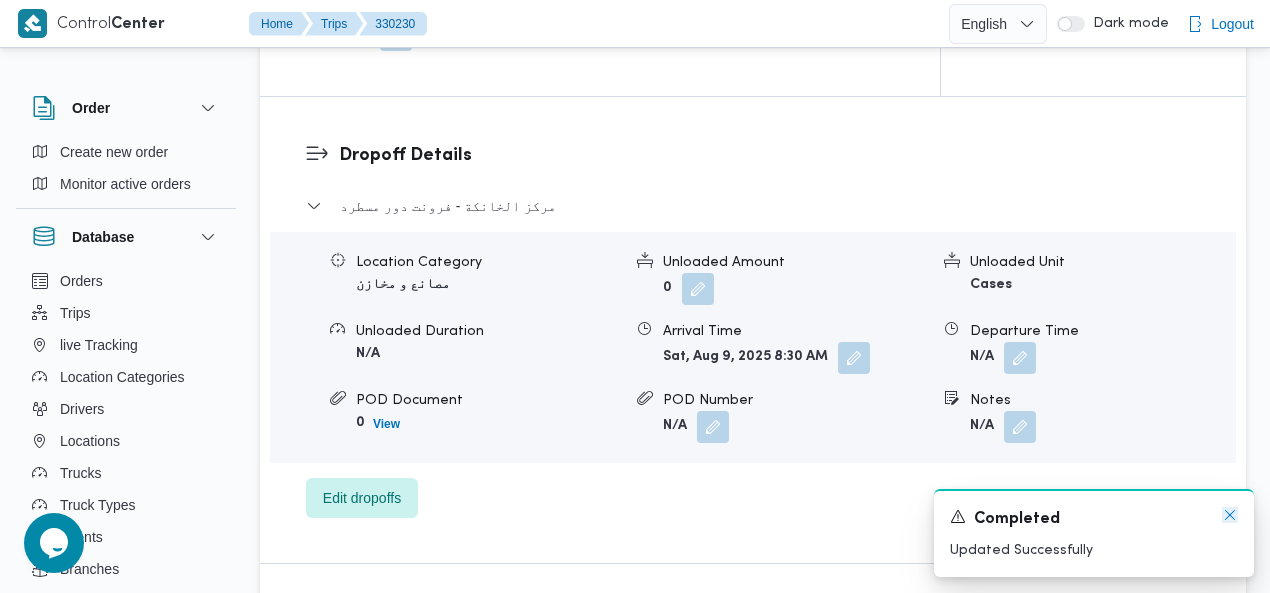 click 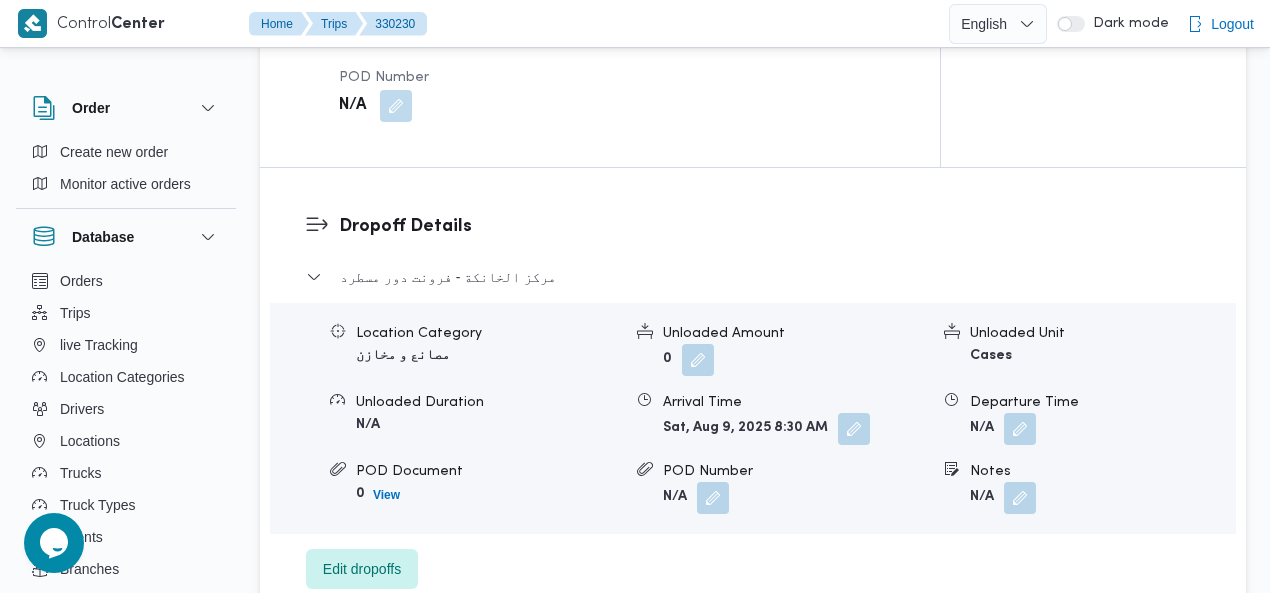 scroll, scrollTop: 1579, scrollLeft: 0, axis: vertical 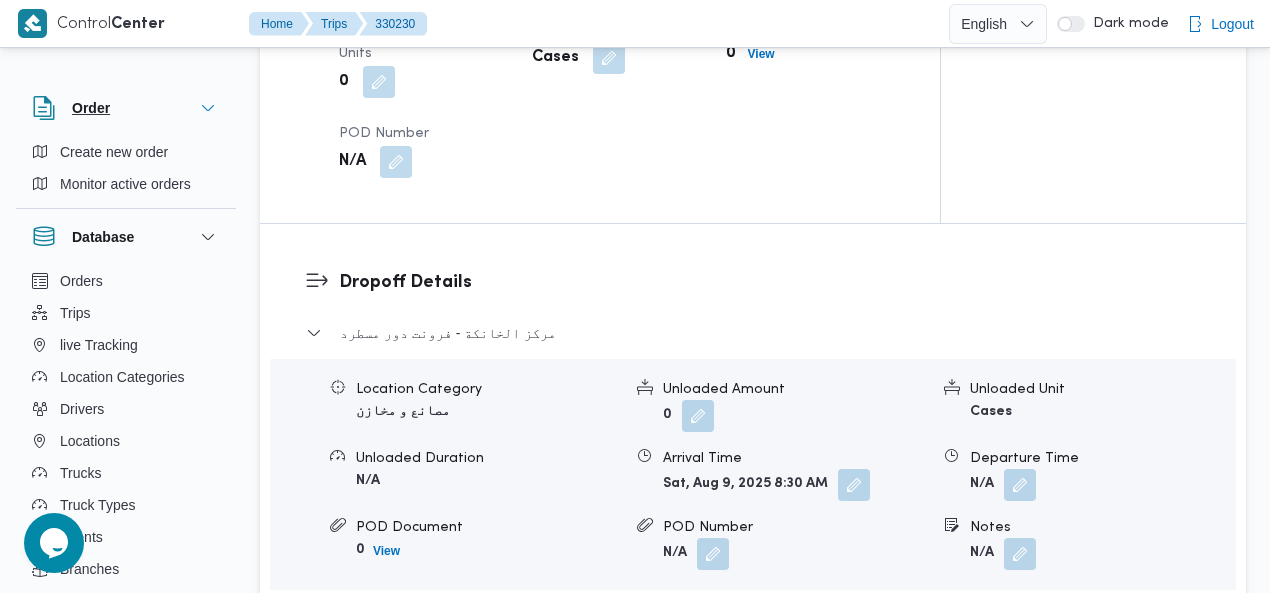 click on "Order" at bounding box center [91, 108] 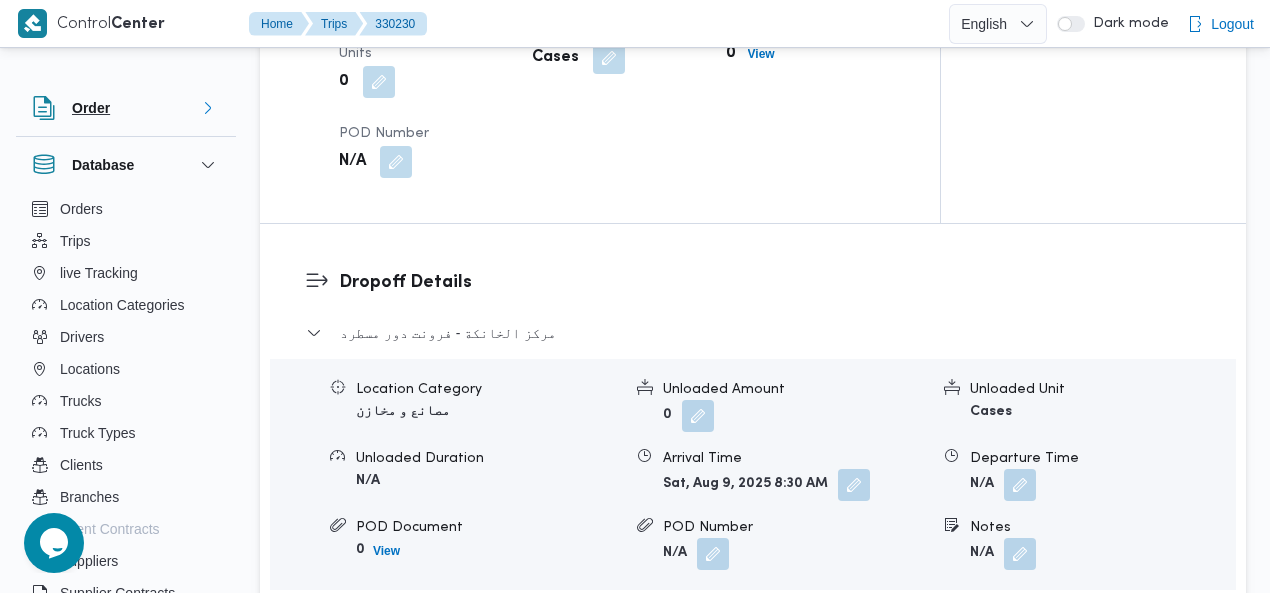 click on "Order" at bounding box center [91, 108] 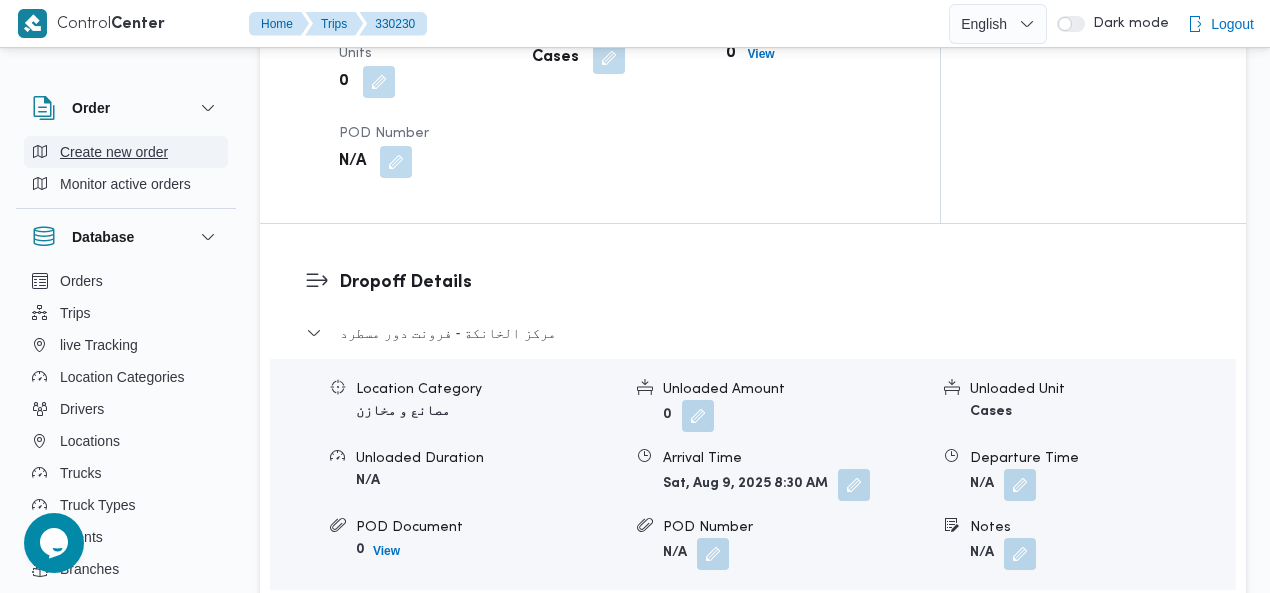 click on "Create new order" at bounding box center [114, 152] 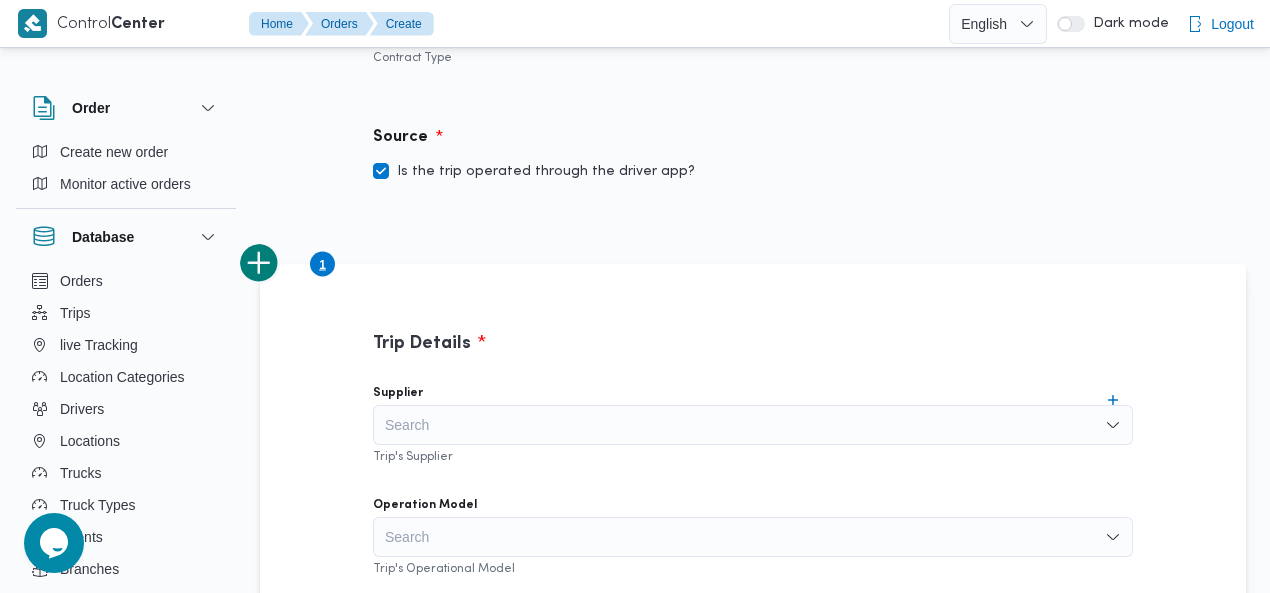 scroll, scrollTop: 0, scrollLeft: 0, axis: both 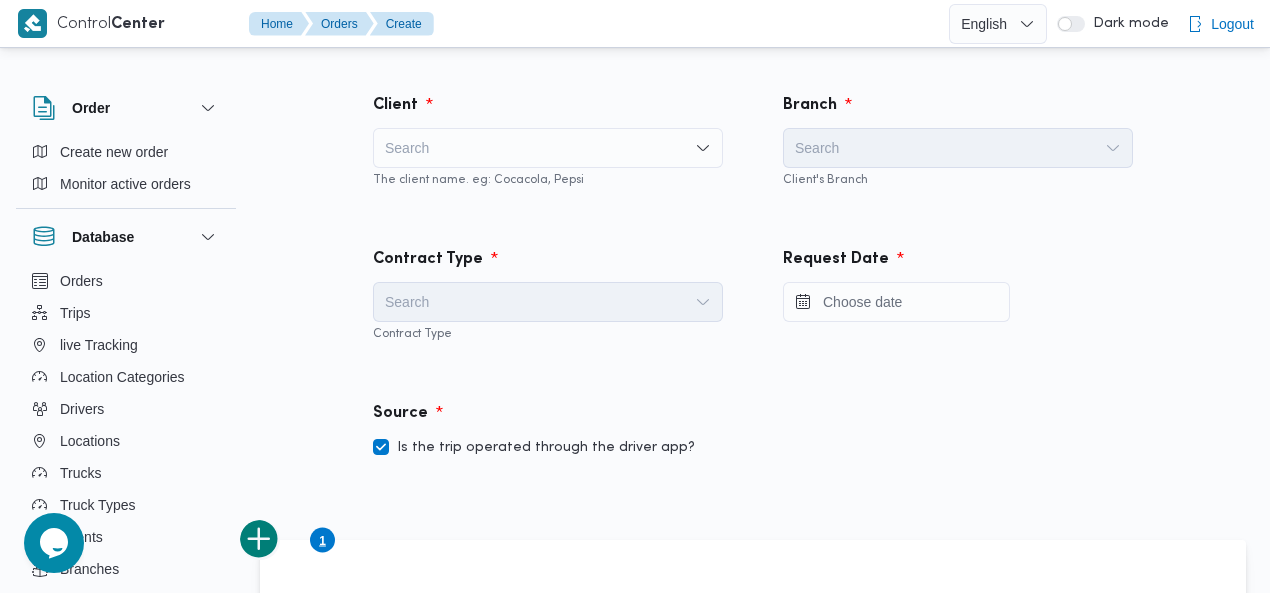 click on "Search" at bounding box center [548, 148] 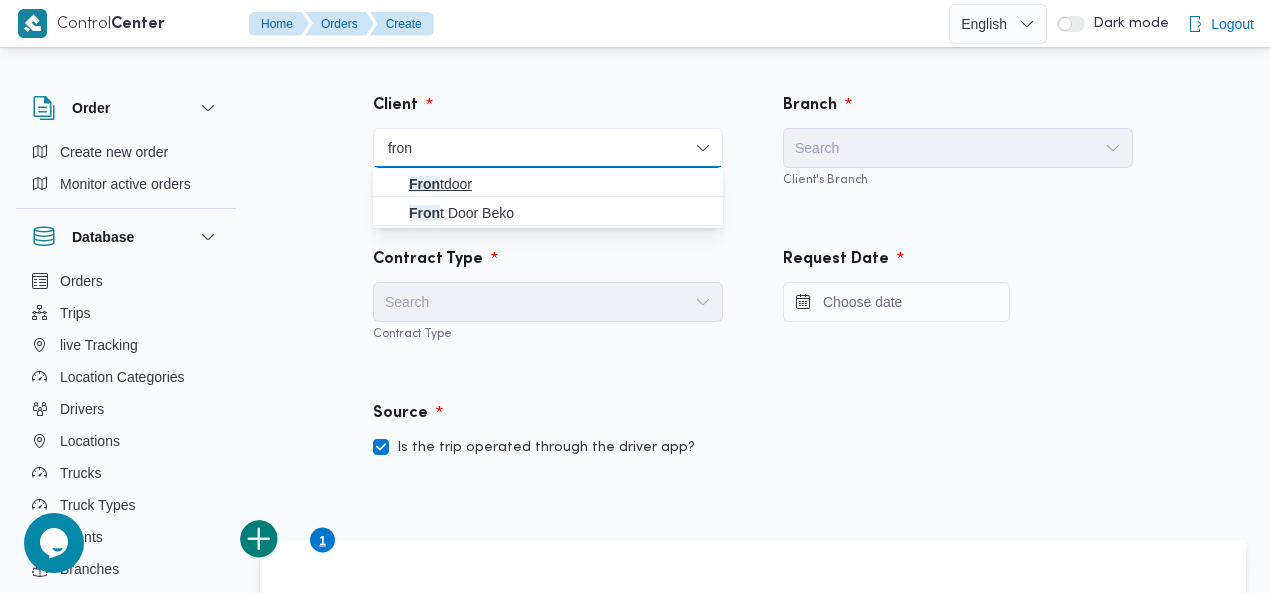 type on "fron" 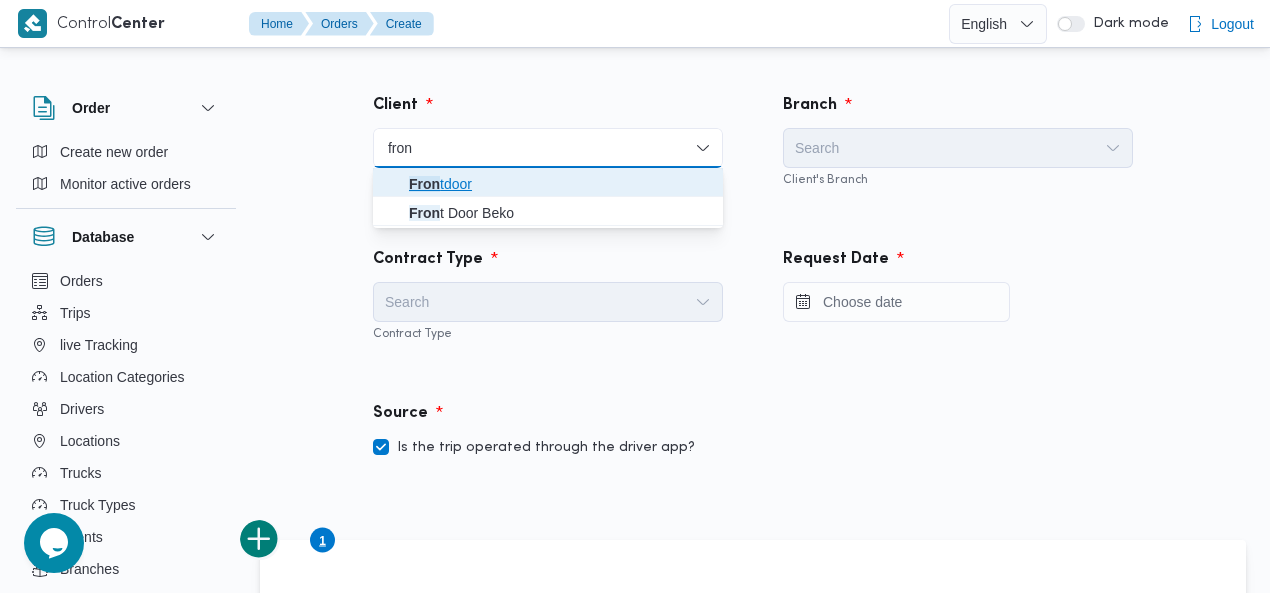 click on "Fron tdoor" at bounding box center (560, 184) 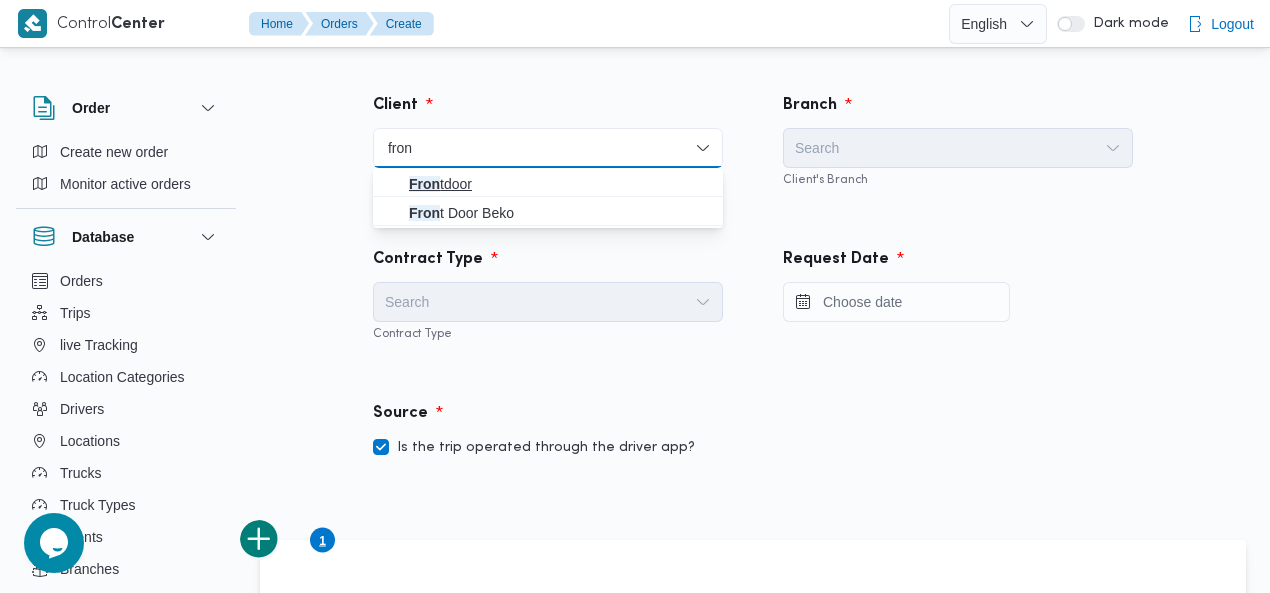 type 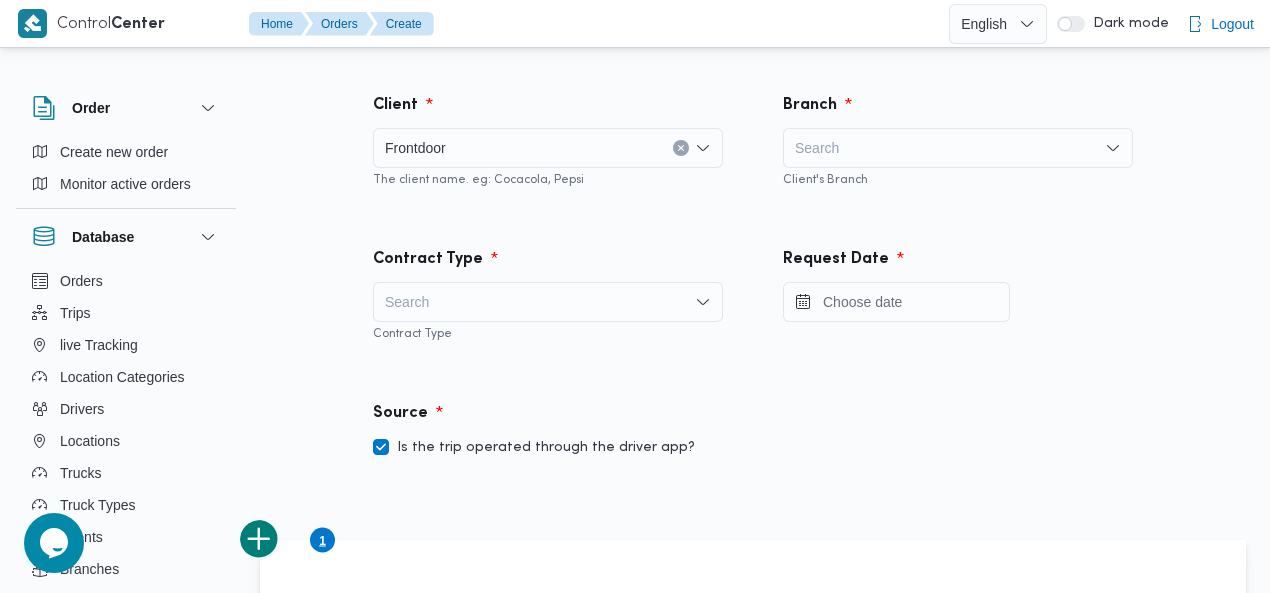 click on "Search" at bounding box center [958, 148] 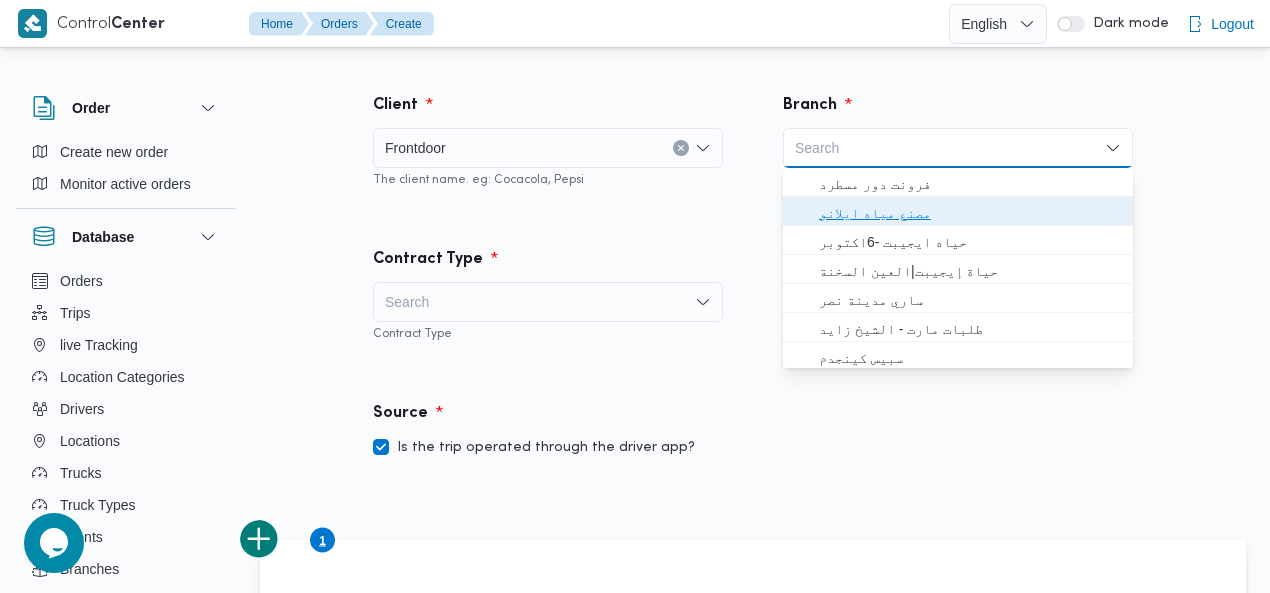 click on "مصنع مياه ايلانو" at bounding box center (970, 213) 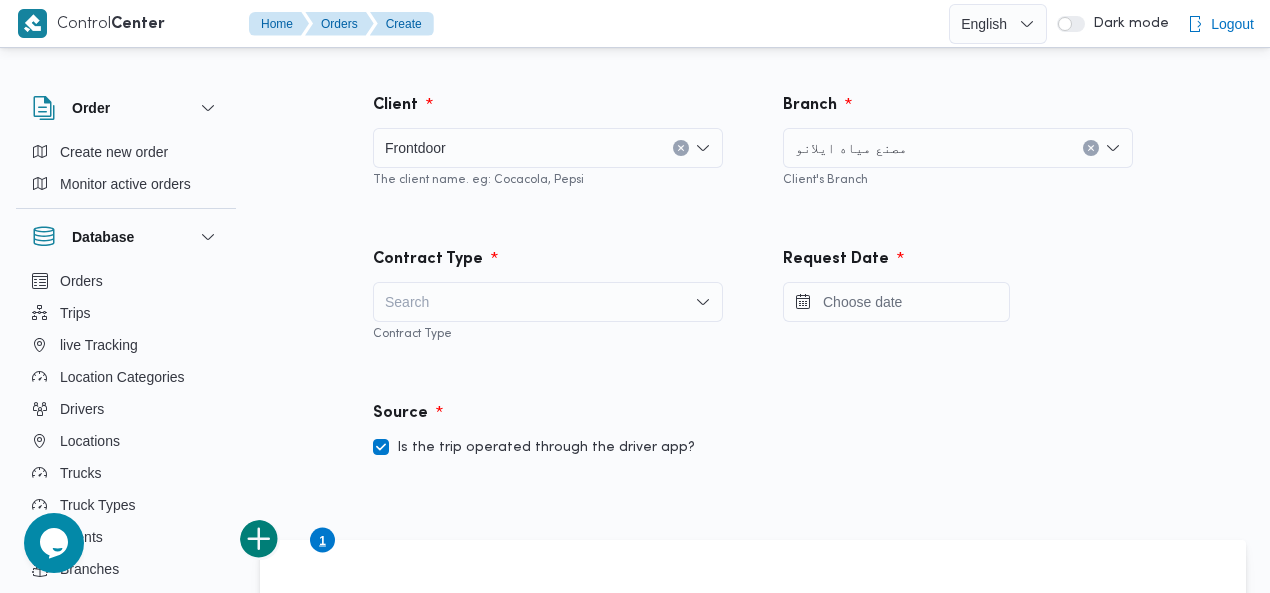 click on "Search" at bounding box center [548, 302] 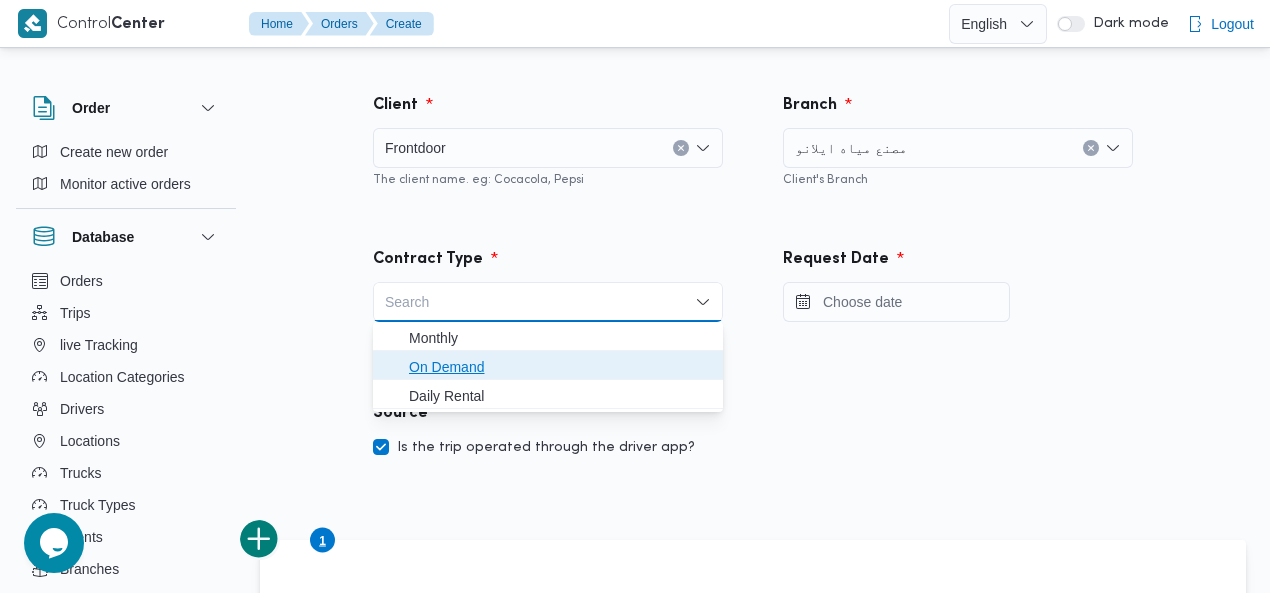 click on "On Demand" at bounding box center [560, 367] 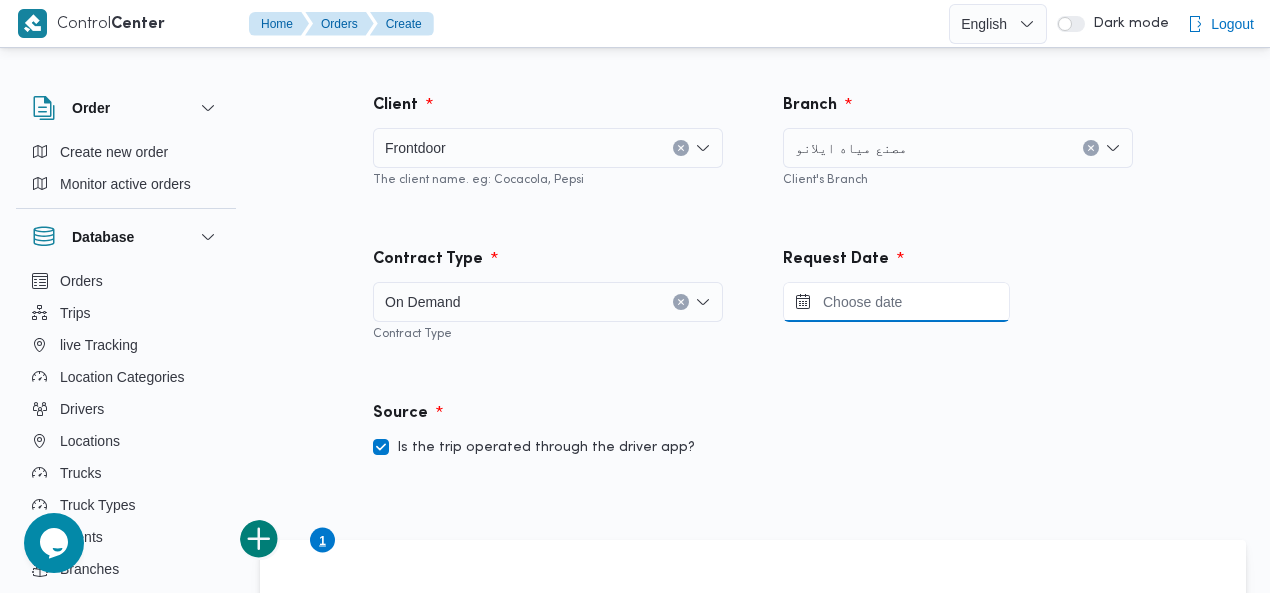 click at bounding box center [896, 302] 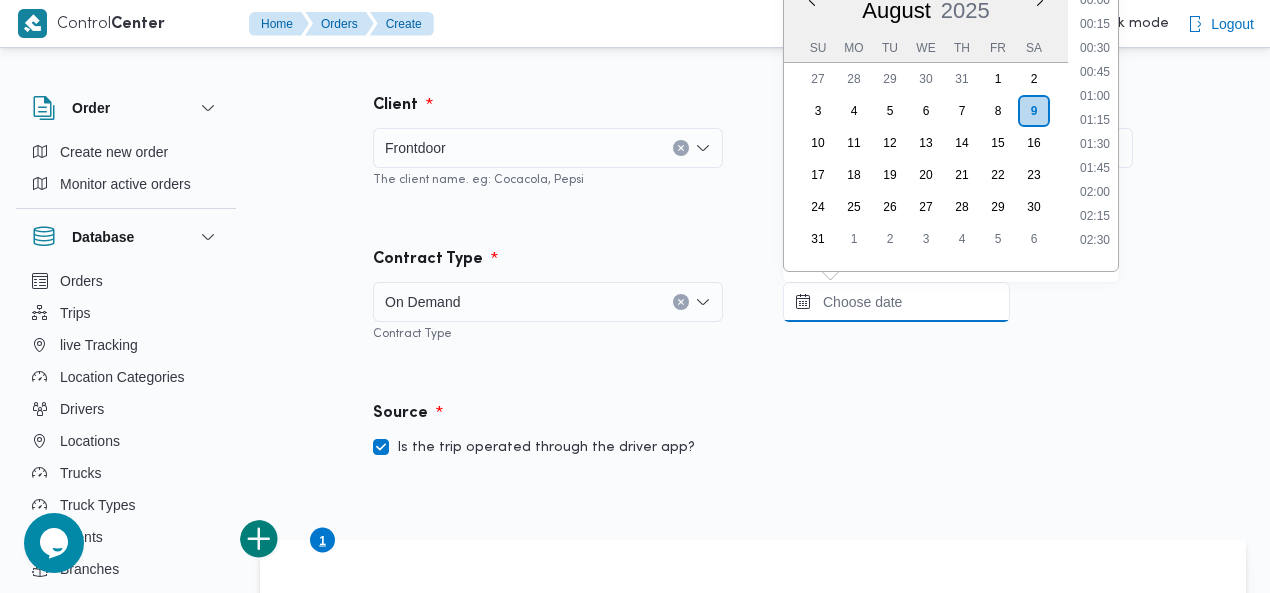 scroll, scrollTop: 965, scrollLeft: 0, axis: vertical 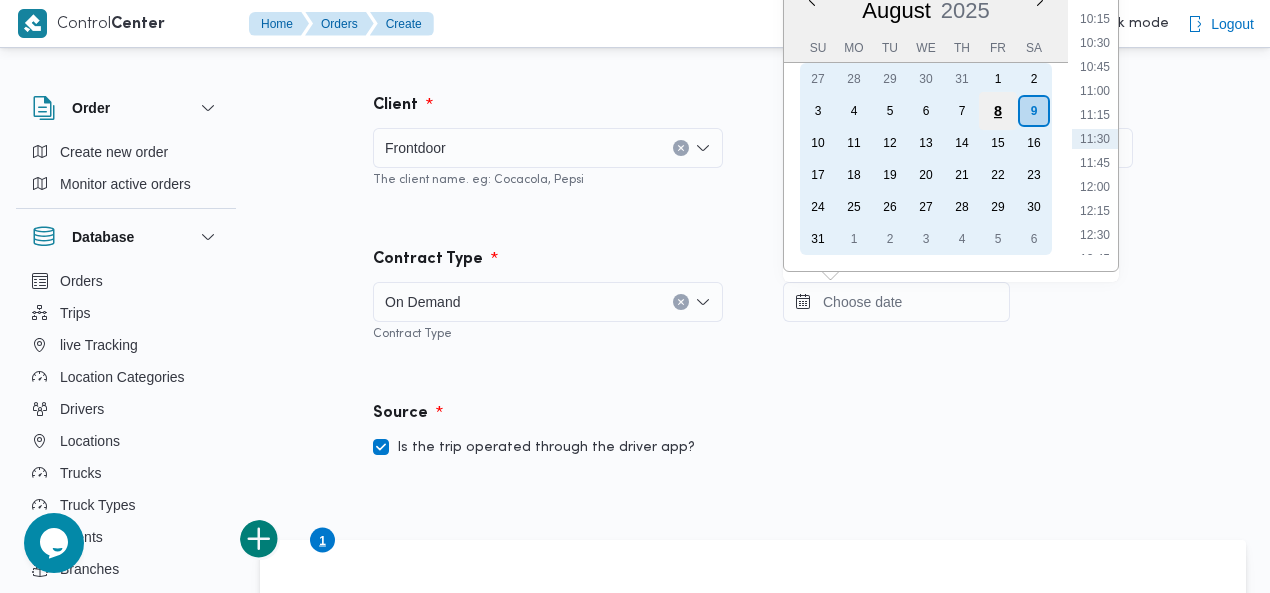 click on "8" at bounding box center [998, 111] 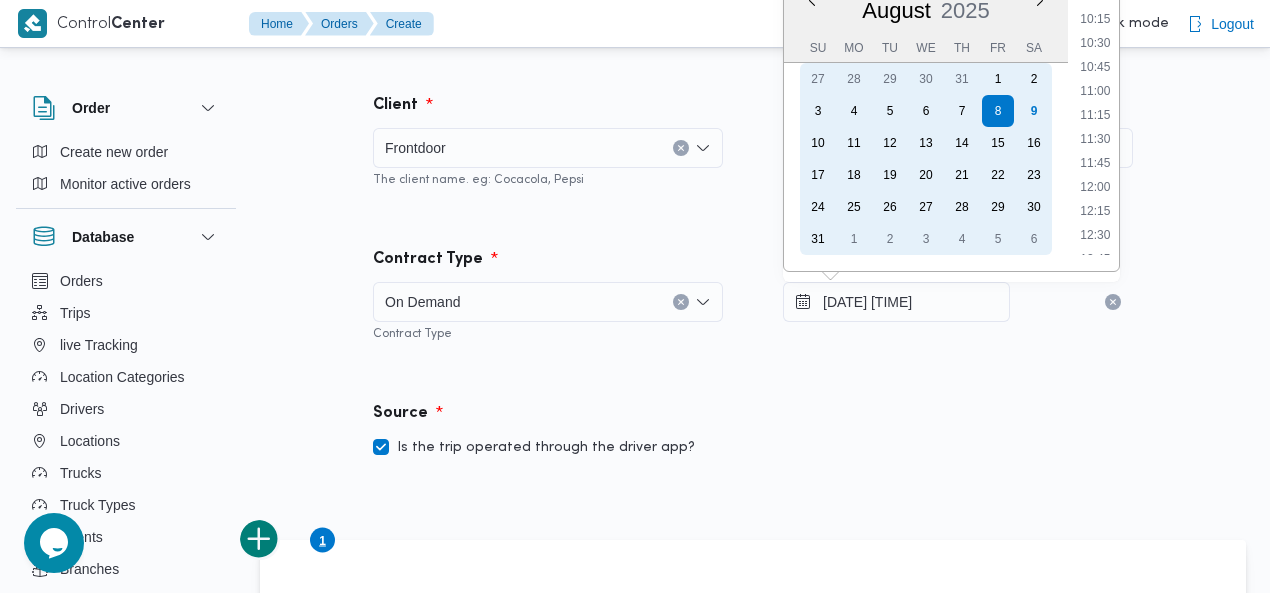 scroll, scrollTop: 0, scrollLeft: 0, axis: both 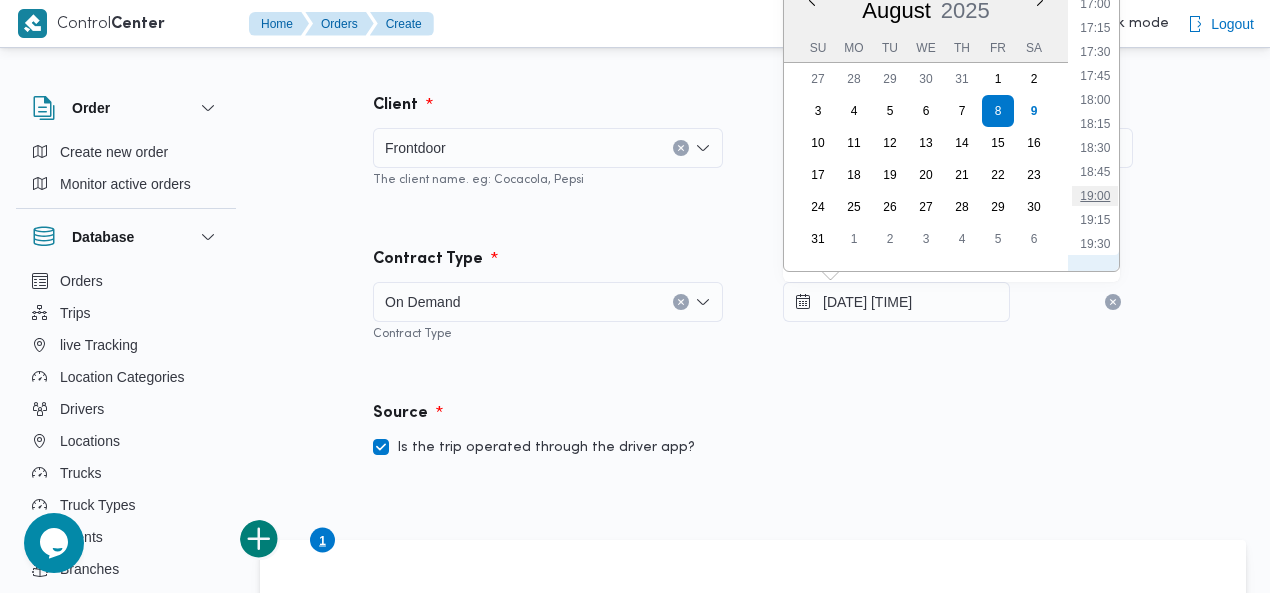 click on "19:00" at bounding box center [1095, 196] 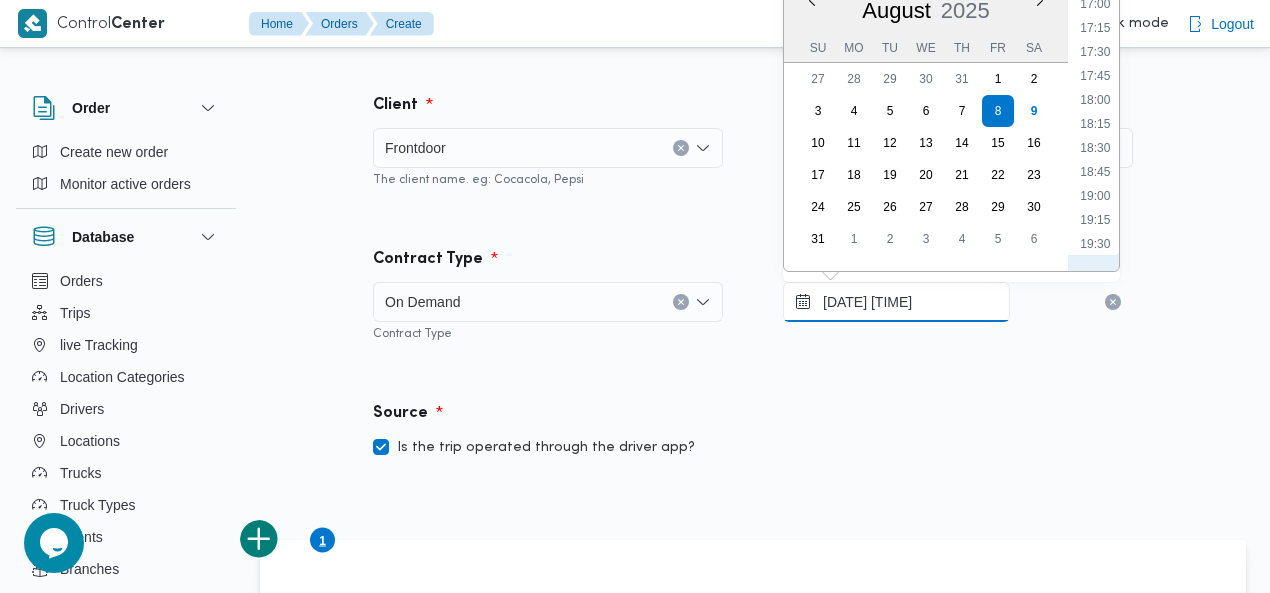 type on "[DATE] [TIME]" 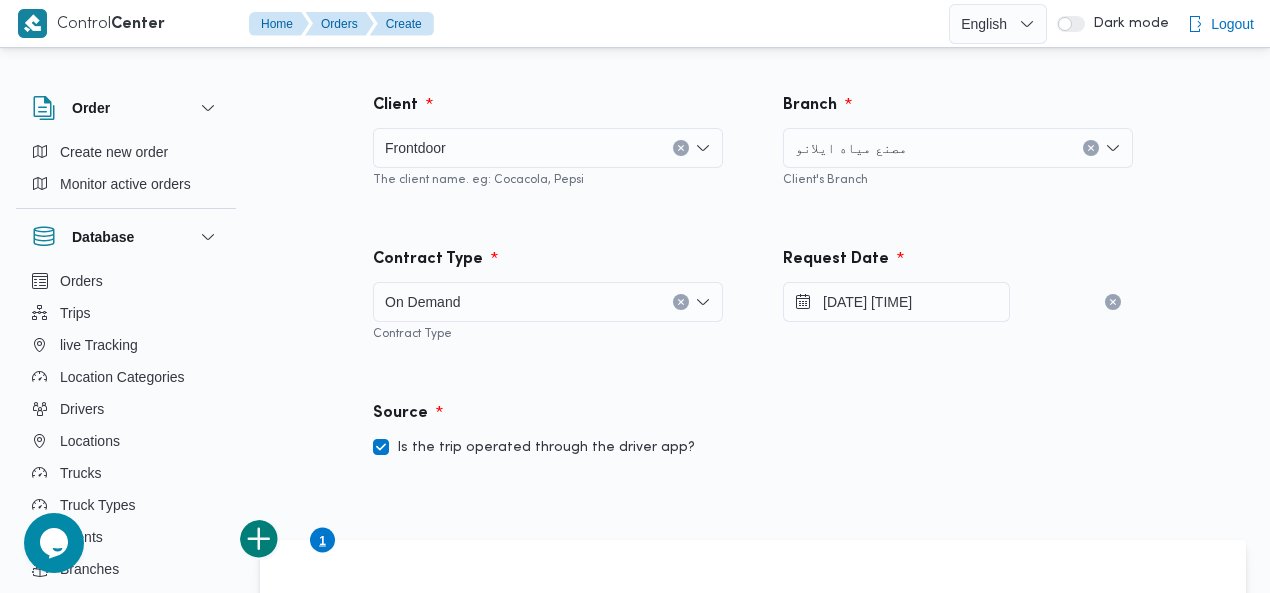 click on "Contract Type On Demand Contract Type" at bounding box center (548, 295) 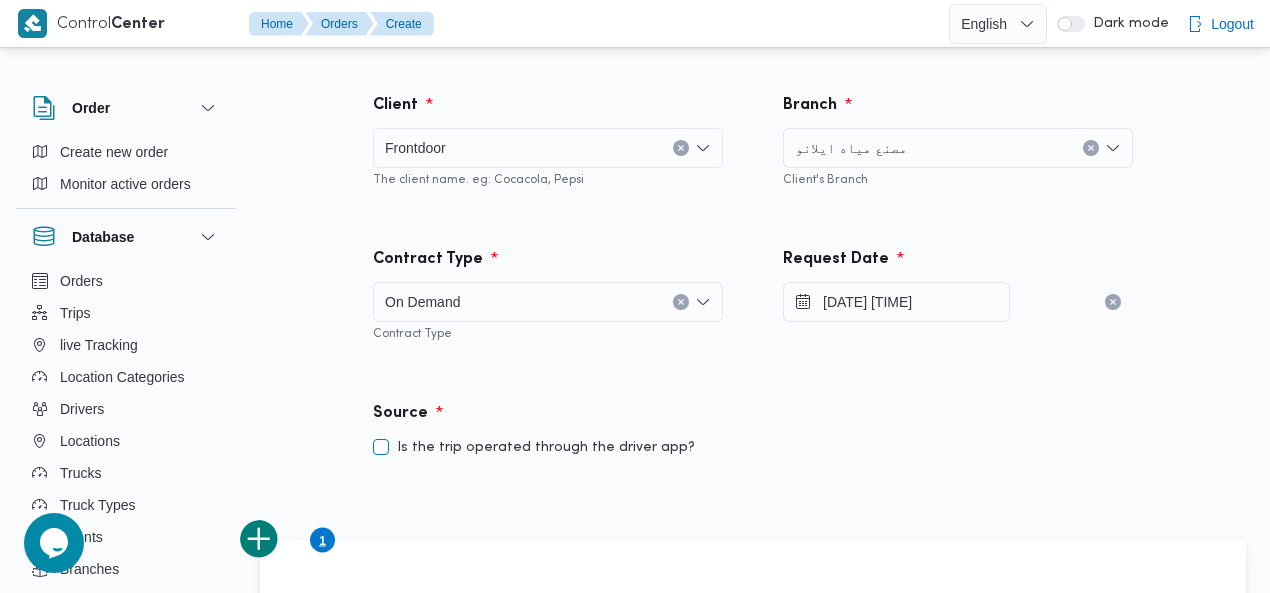 checkbox on "false" 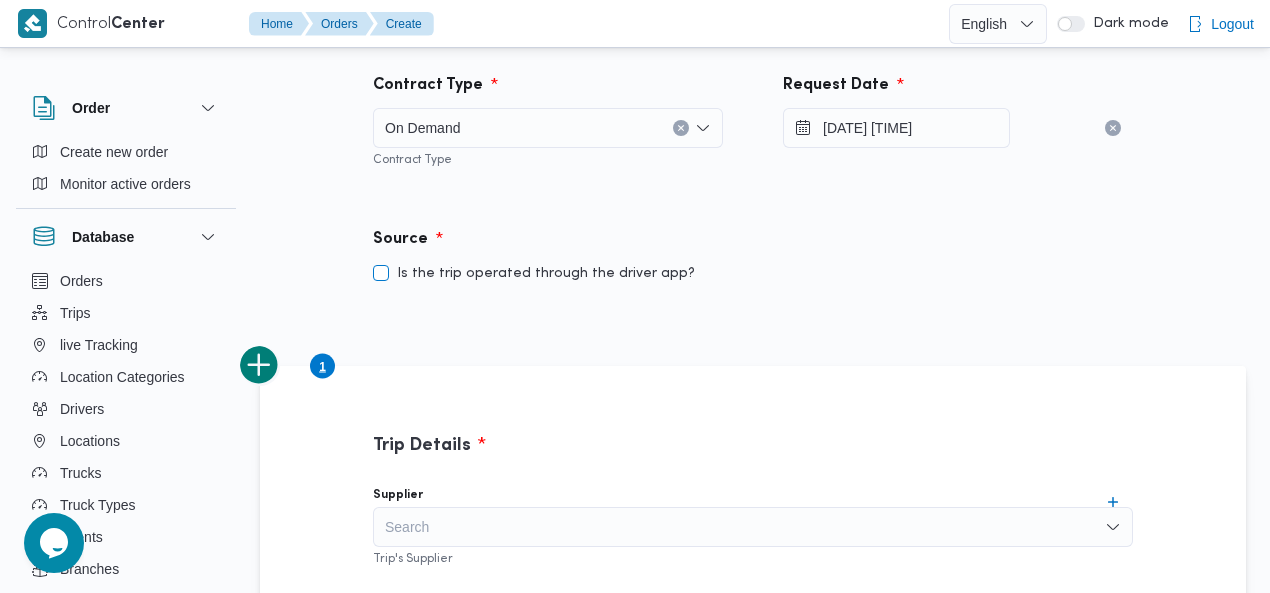 scroll, scrollTop: 406, scrollLeft: 0, axis: vertical 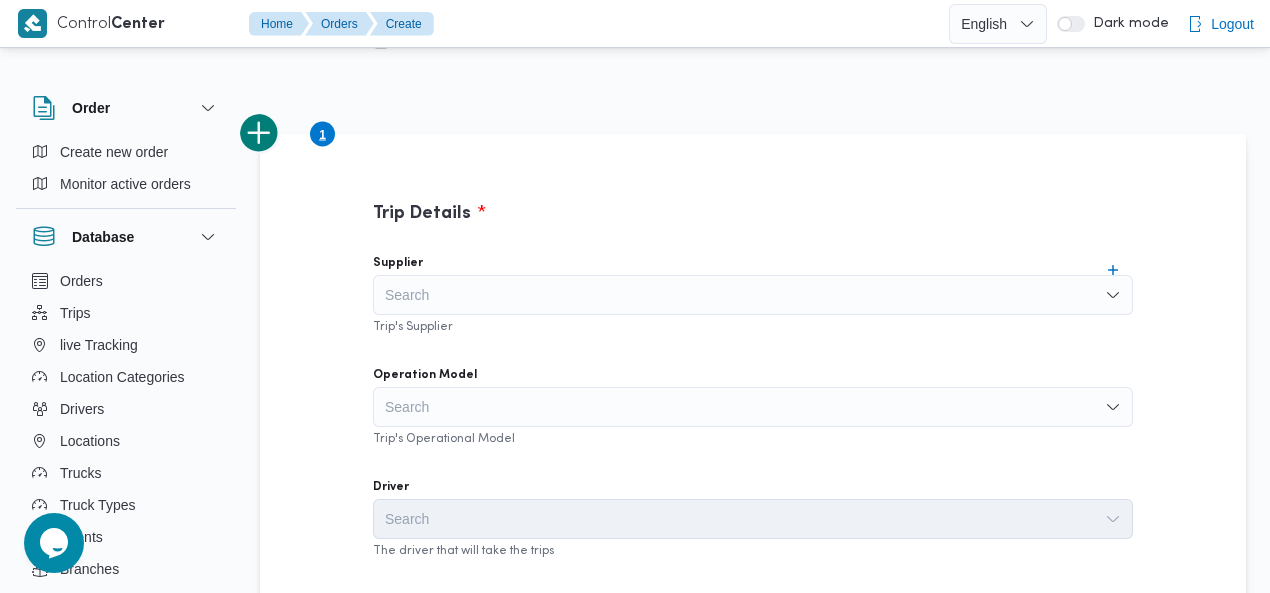 click on "Search" at bounding box center [753, 295] 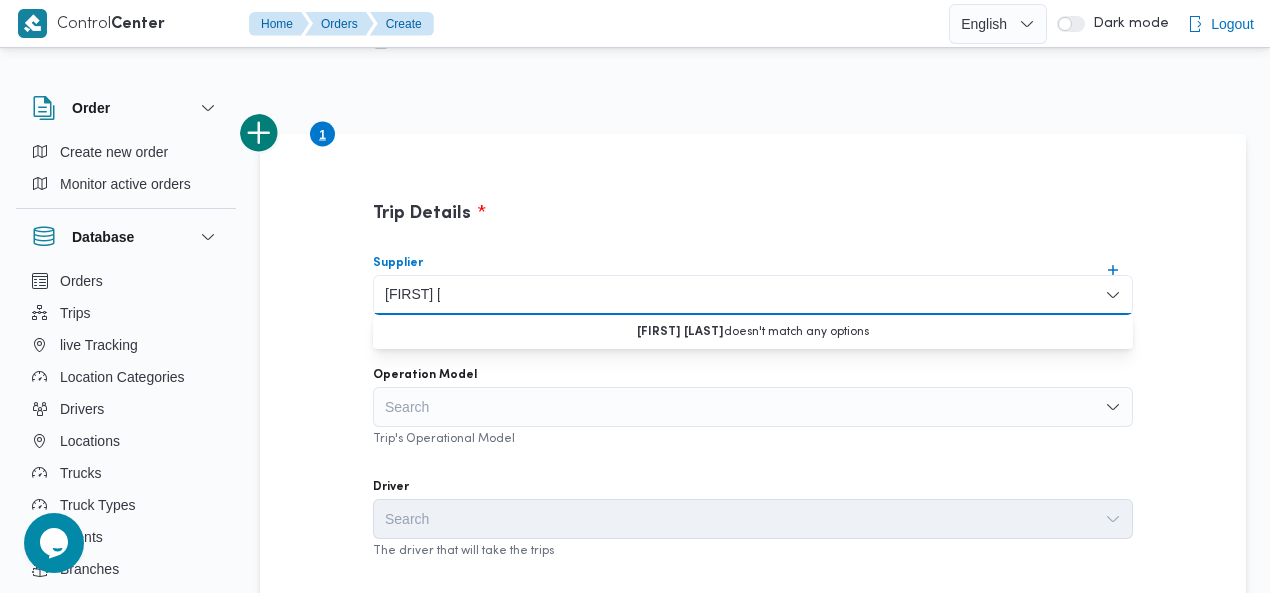 click on "[FIRST] [LAST]" at bounding box center [412, 295] 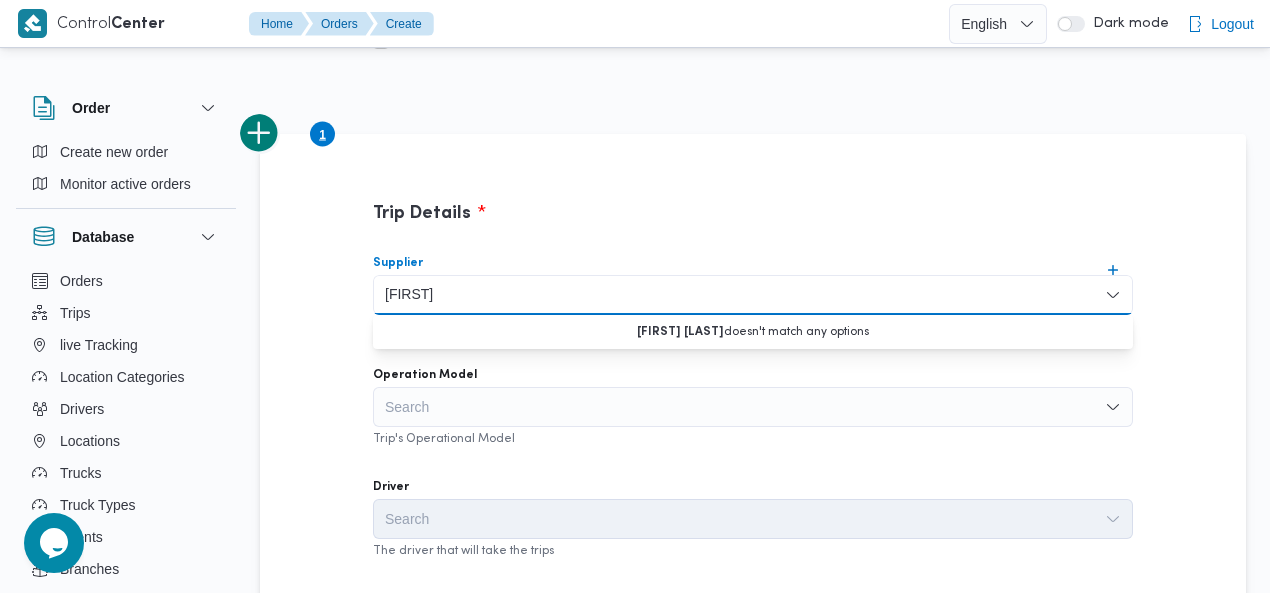 click on "[FIRST] [LAST]" at bounding box center [410, 295] 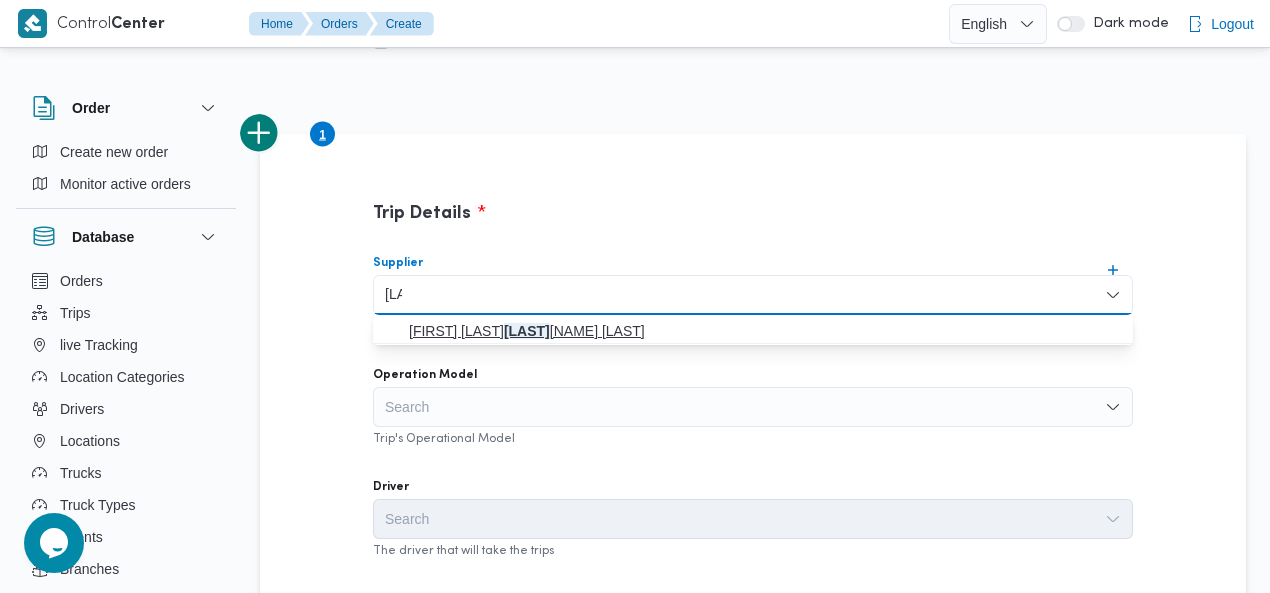 type on "[LAST]" 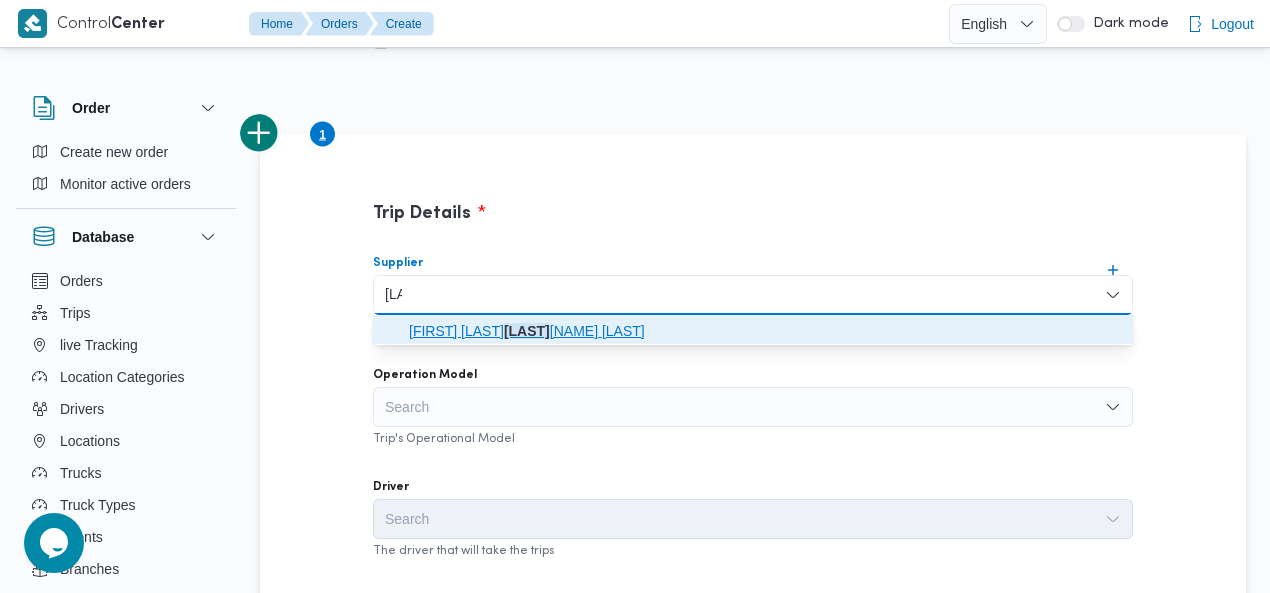 click on "[FIRST] [LAST]  [LAST] [LAST]" at bounding box center (765, 331) 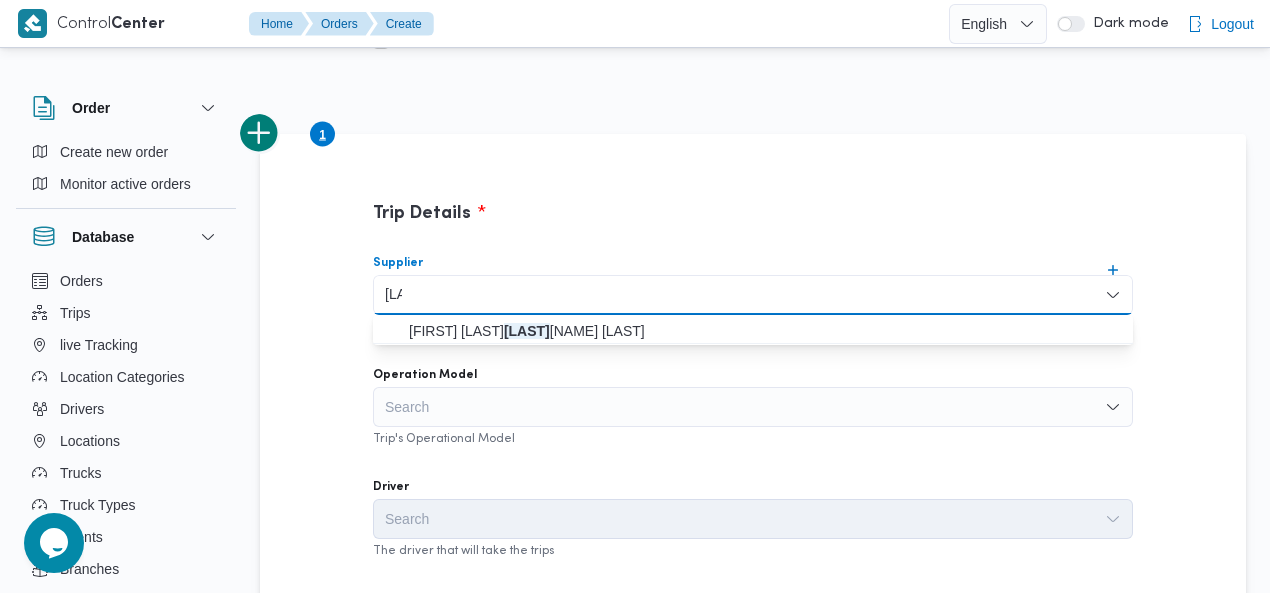 type 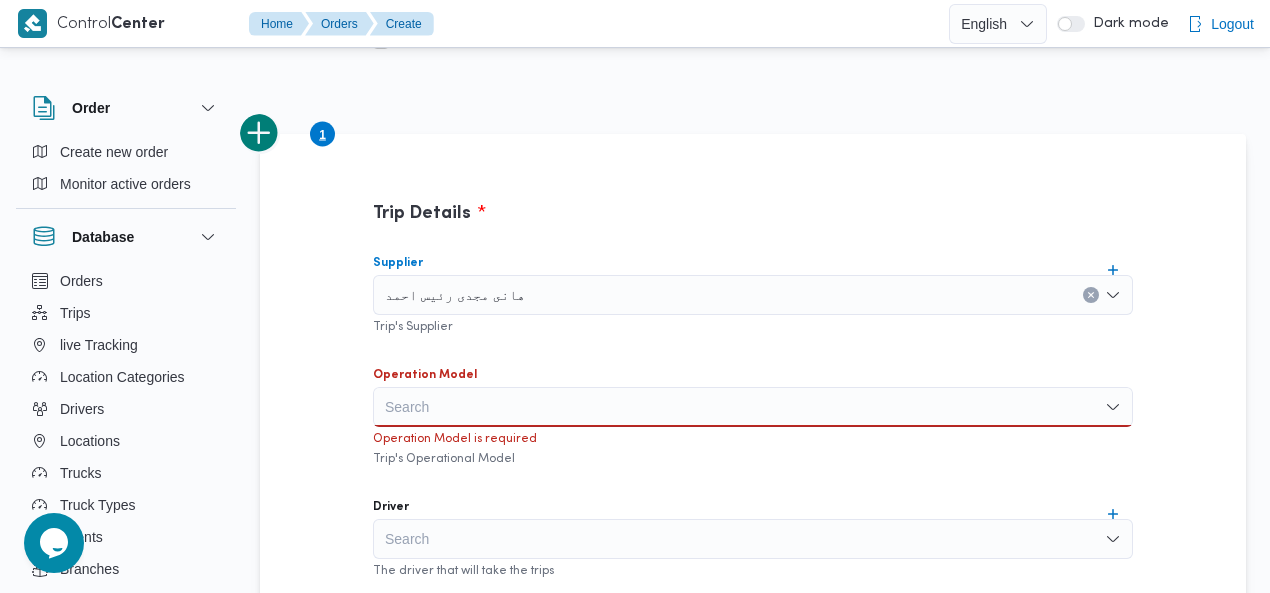 click on "Search" at bounding box center [753, 407] 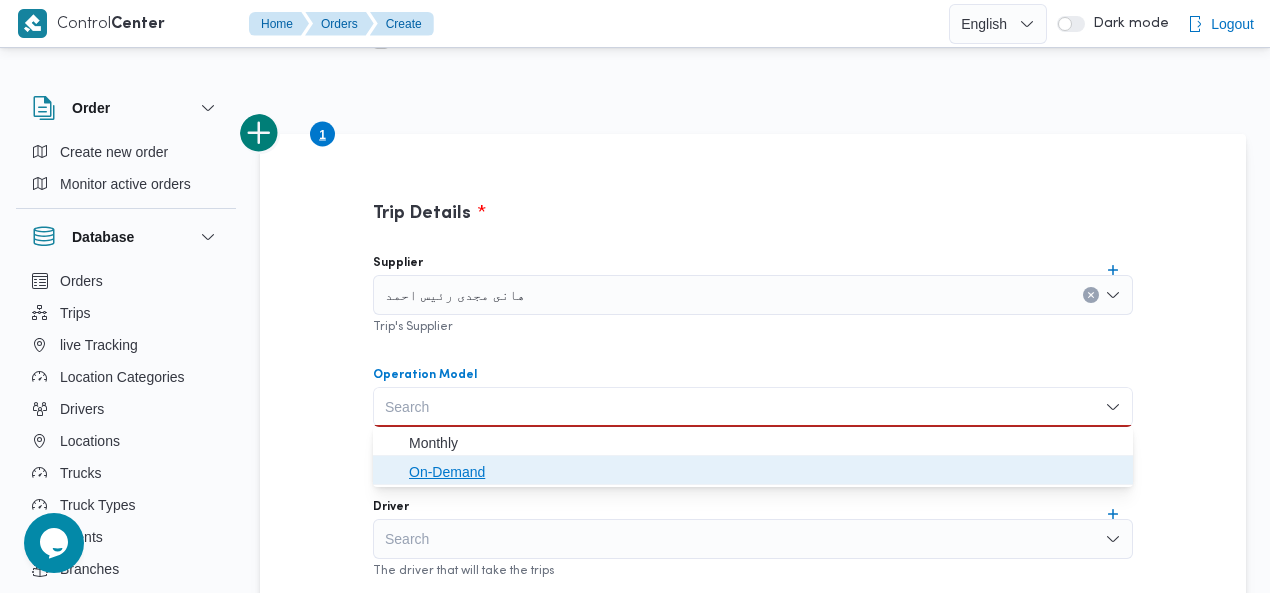 click on "On-Demand" at bounding box center [765, 472] 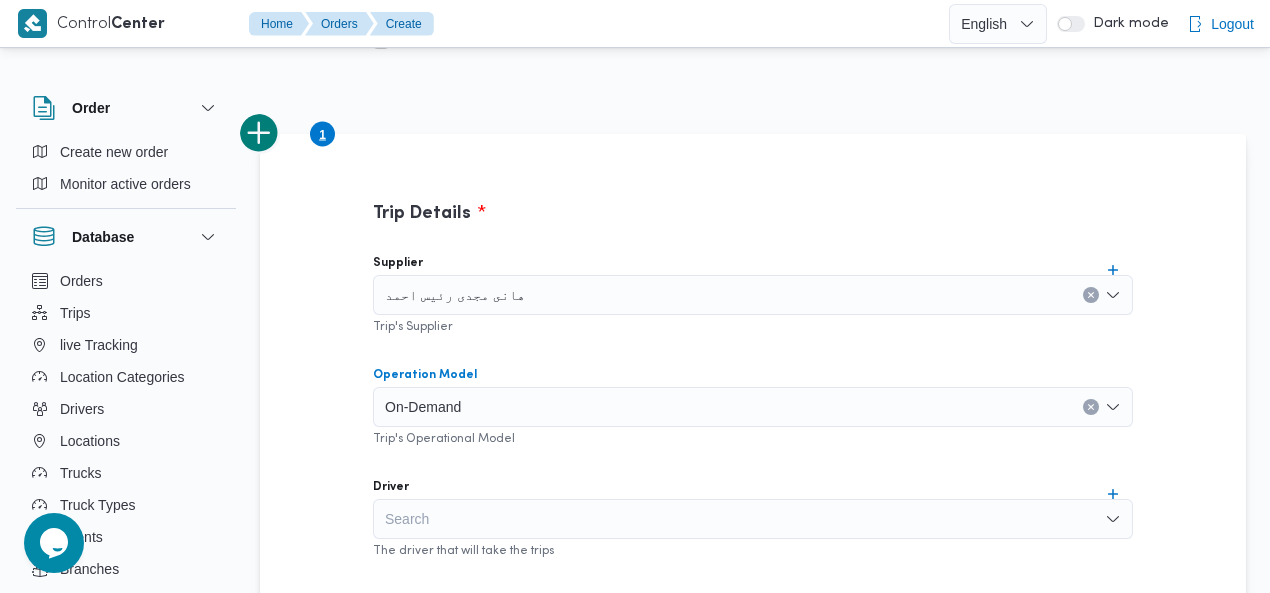 scroll, scrollTop: 676, scrollLeft: 0, axis: vertical 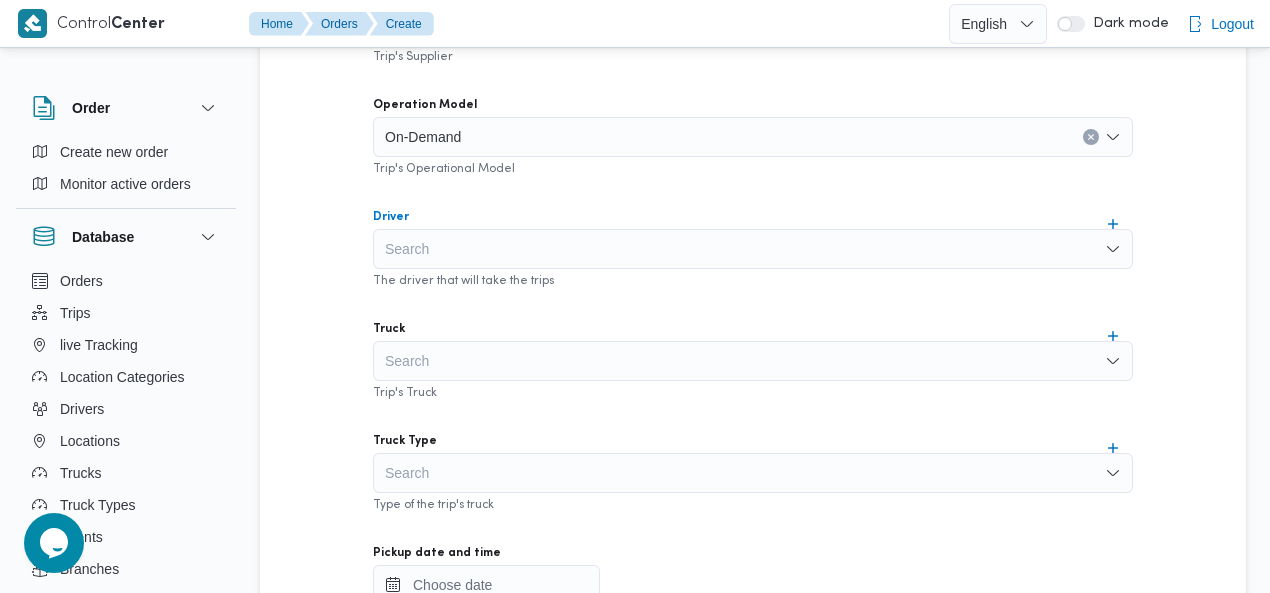 click on "Search" at bounding box center (753, 249) 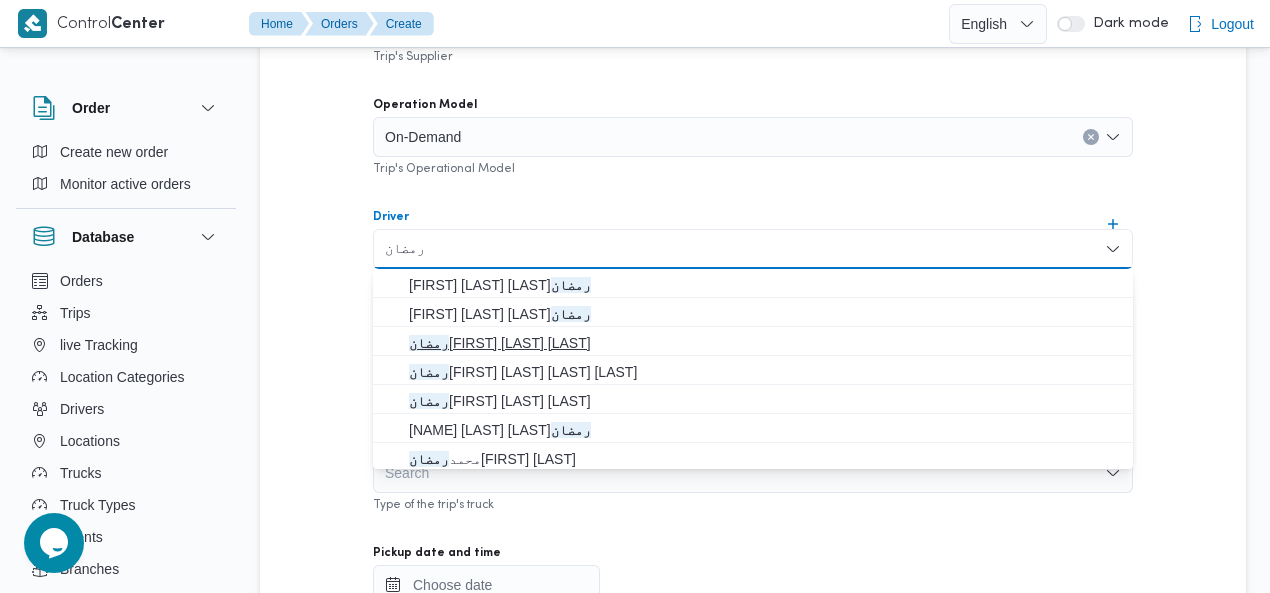 type on "رمضان" 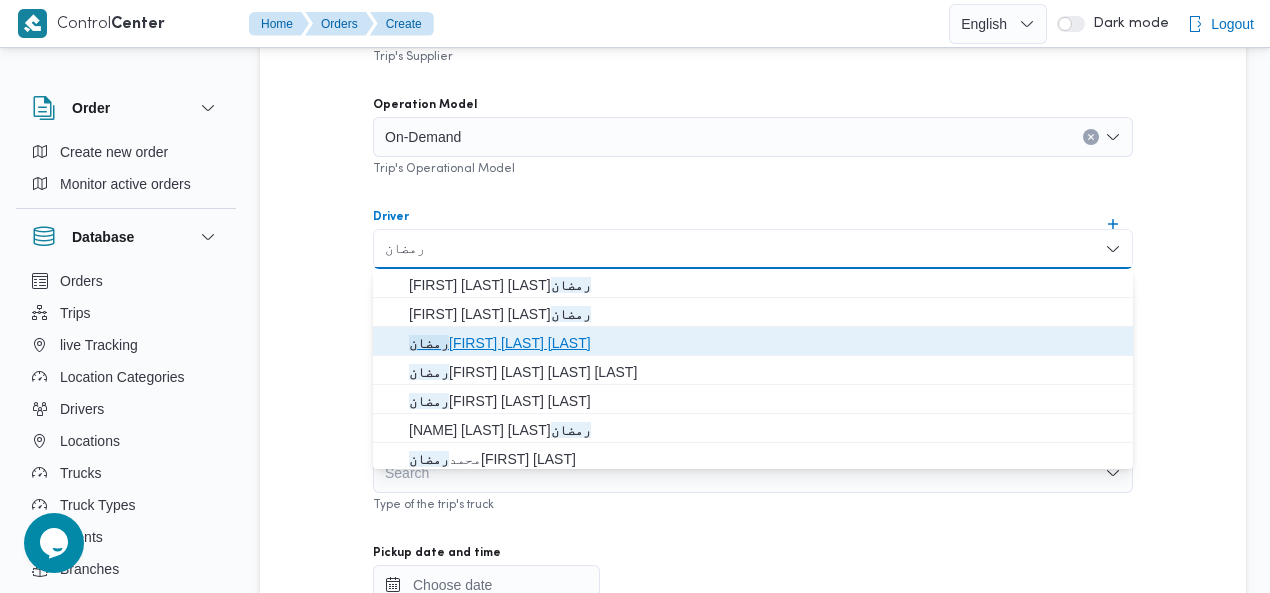 click on "رمضان" 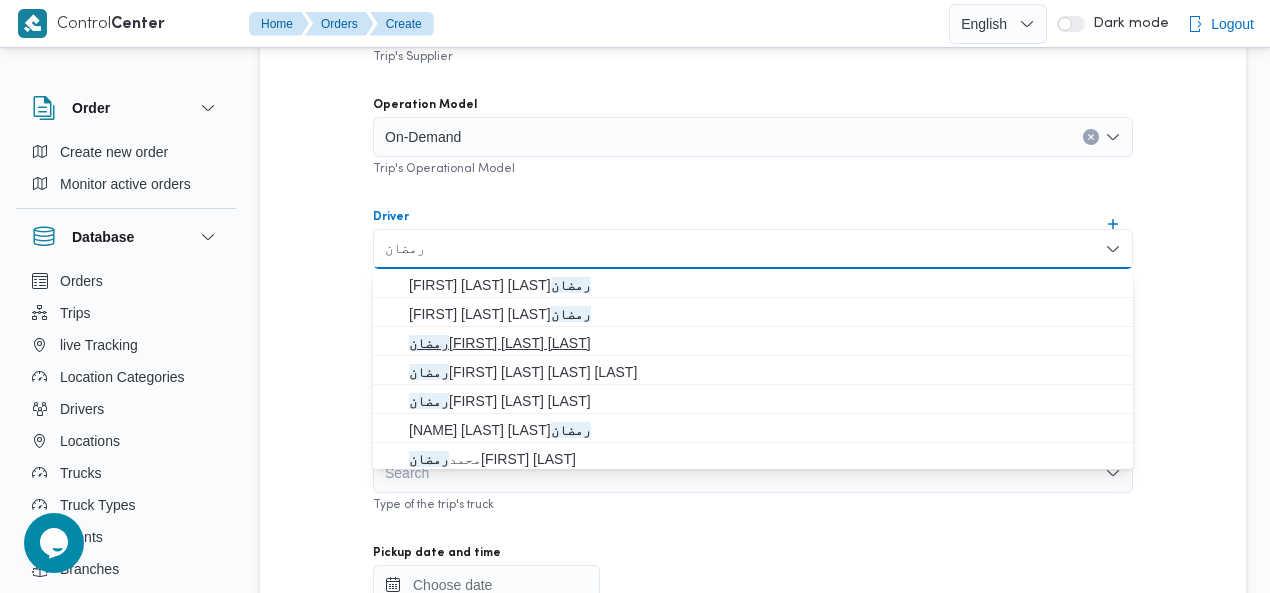 type 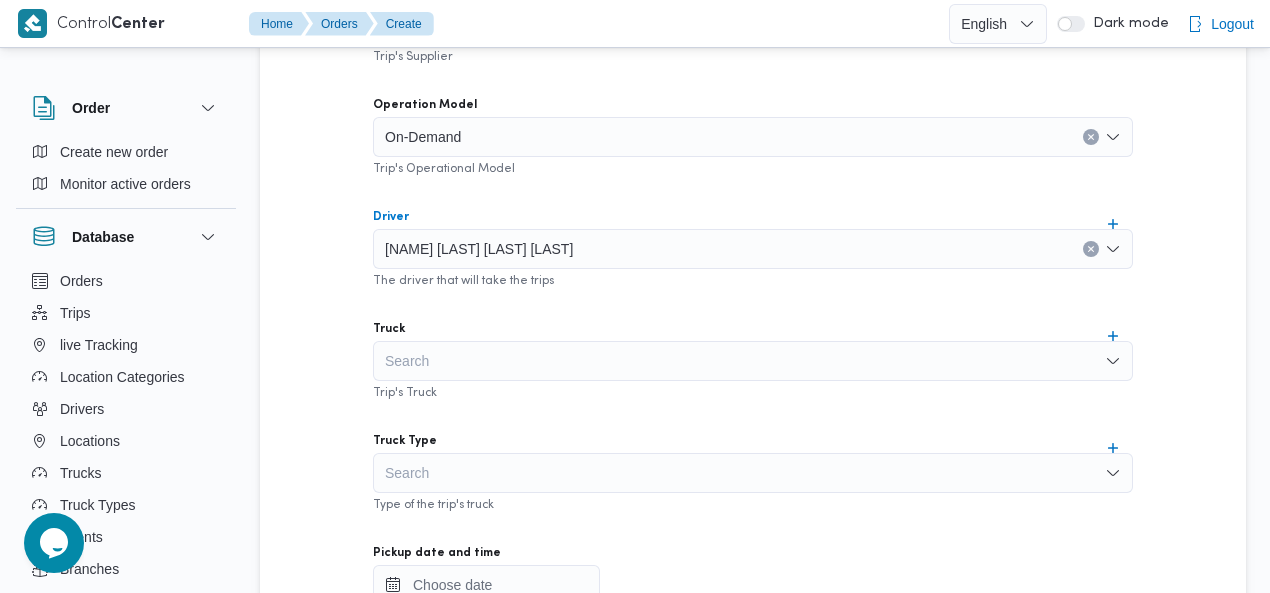 click on "Search" at bounding box center [753, 361] 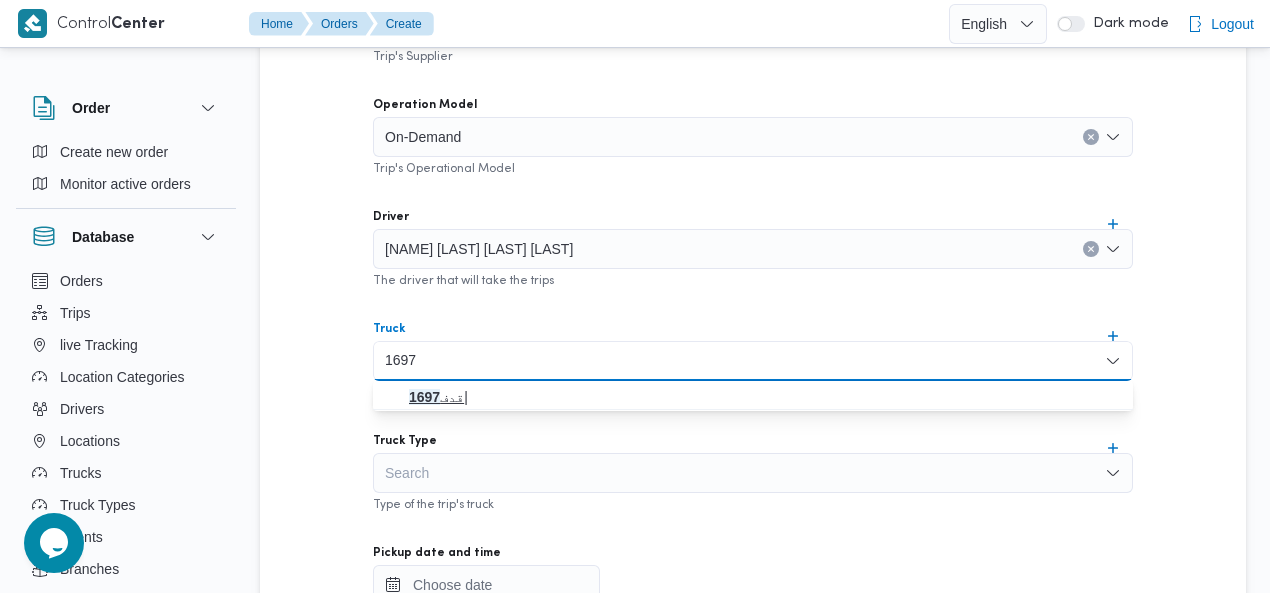 type on "1697" 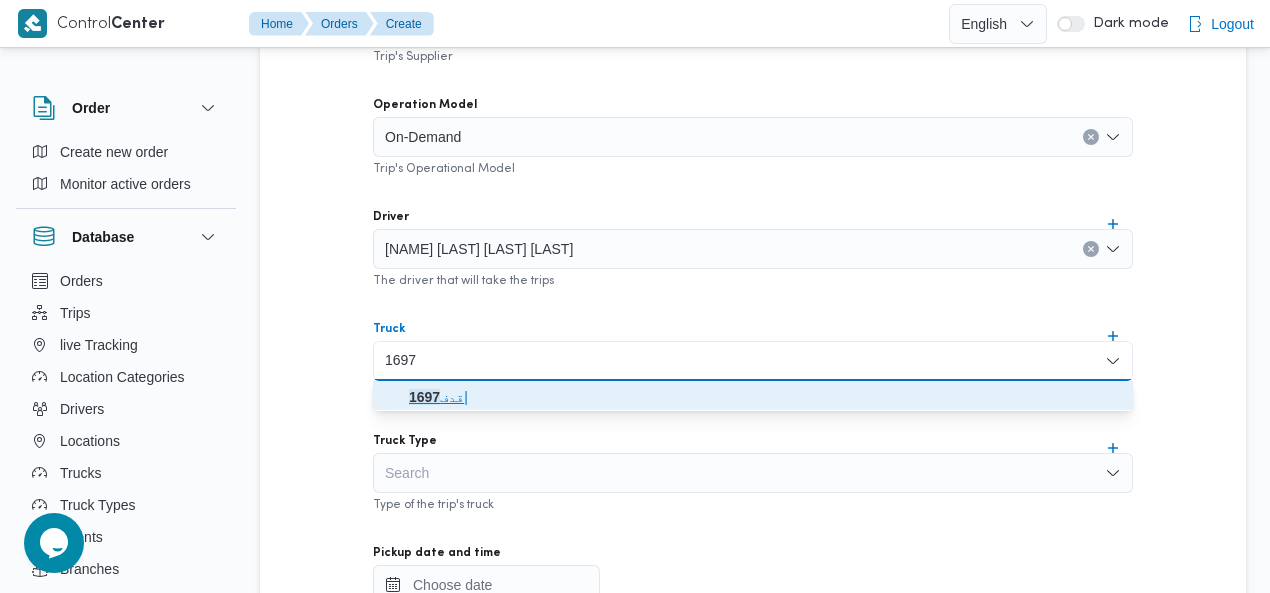 click on "[PLATE] |" at bounding box center [765, 397] 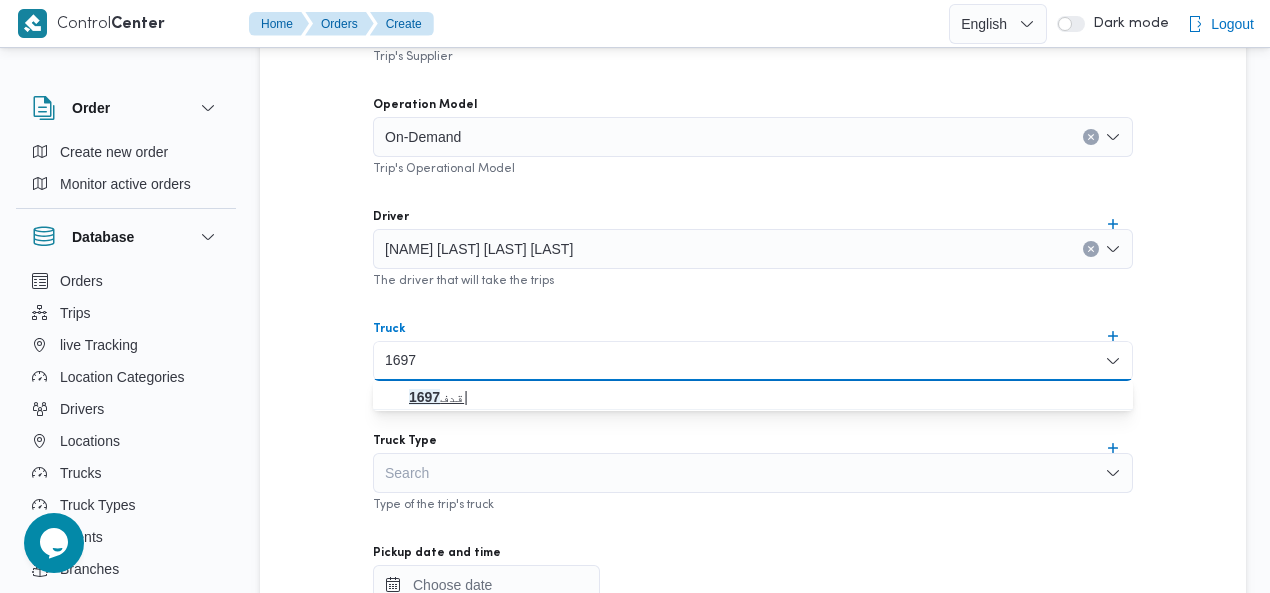 type 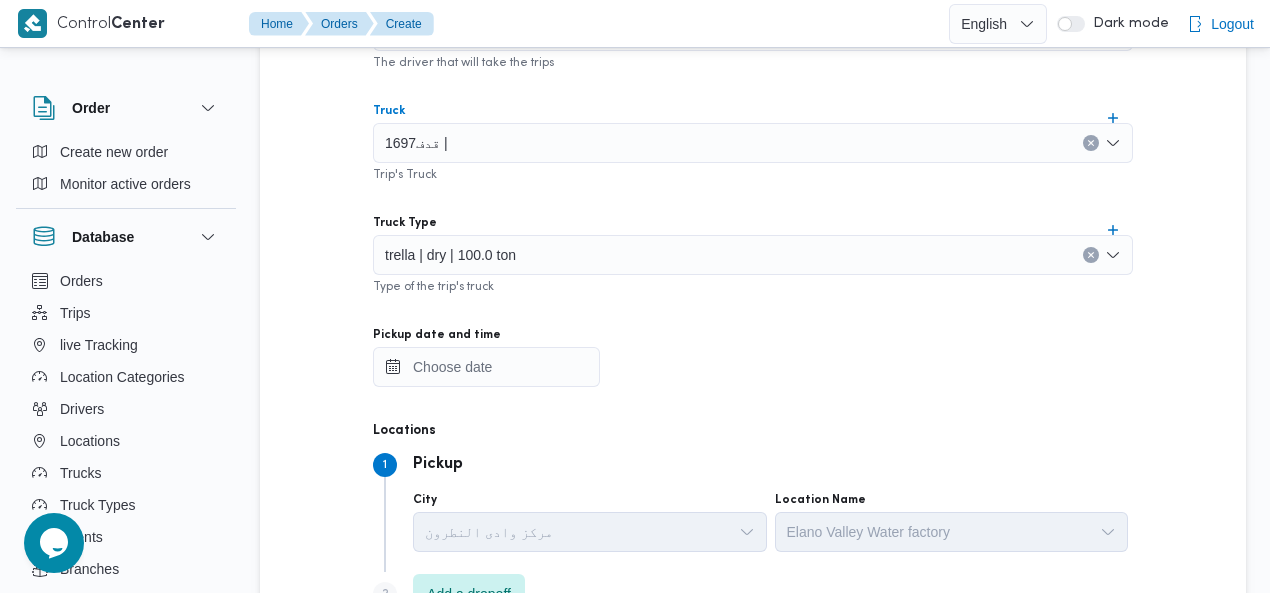scroll, scrollTop: 896, scrollLeft: 0, axis: vertical 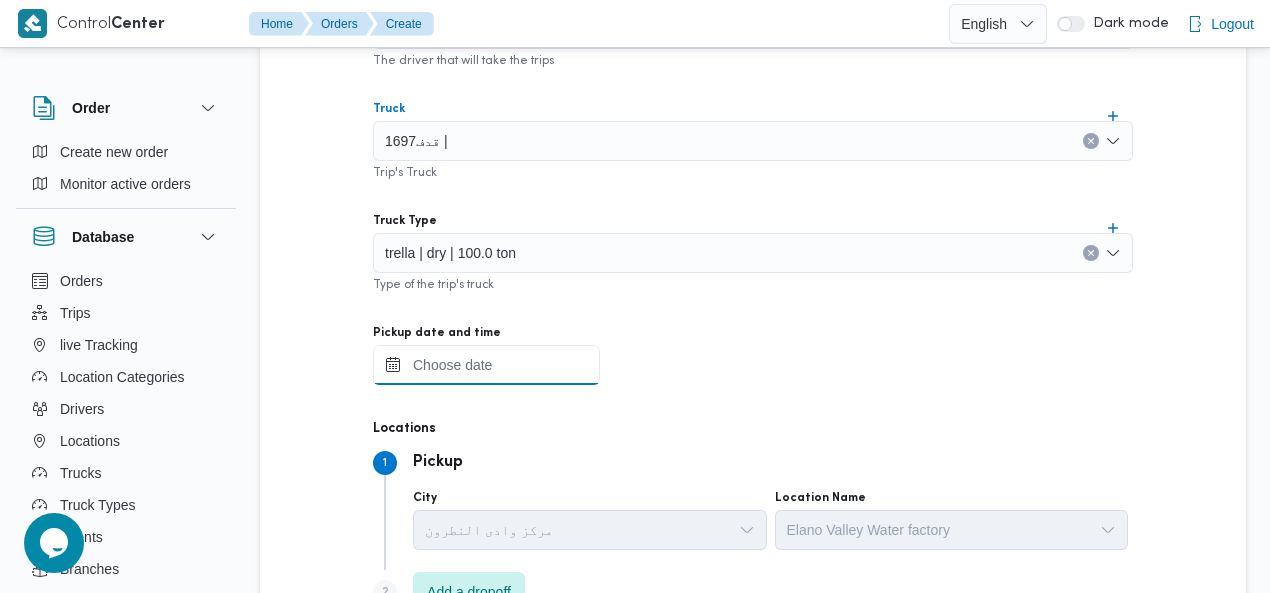 click on "Pickup date and time" at bounding box center (486, 365) 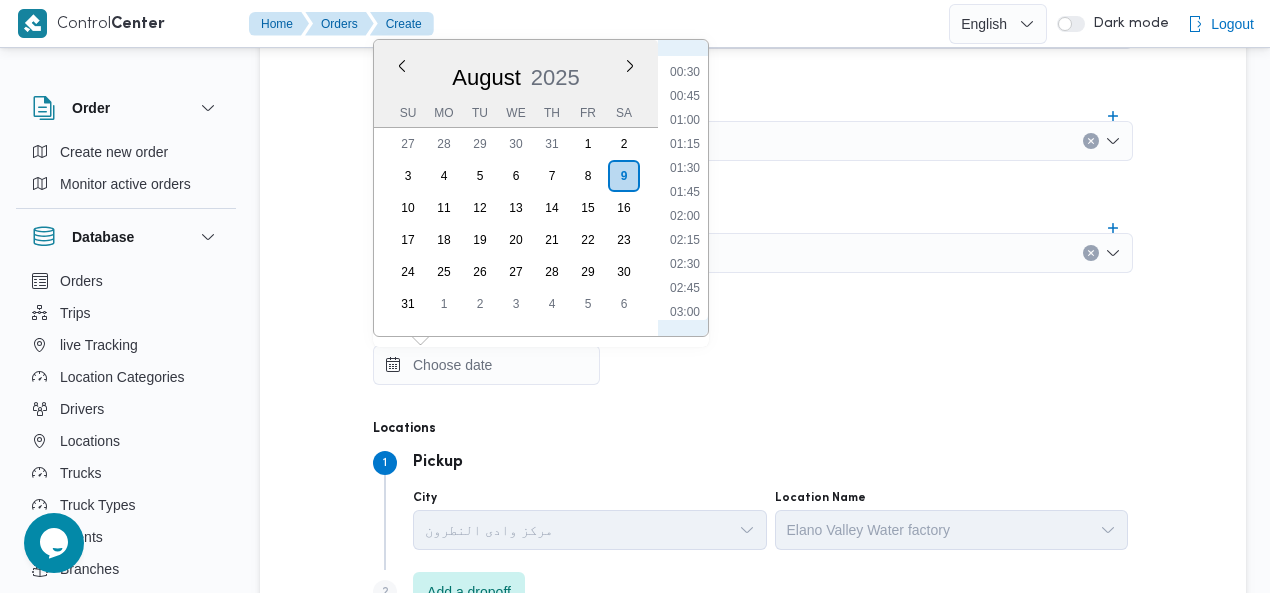 scroll, scrollTop: 0, scrollLeft: 0, axis: both 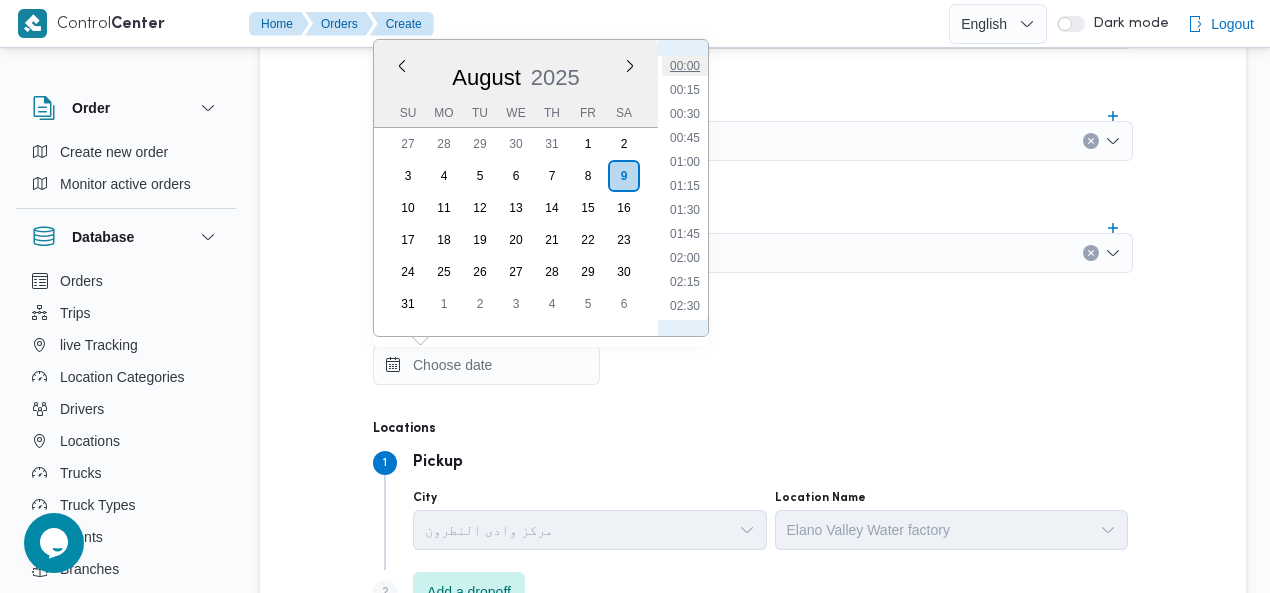click on "00:00" at bounding box center [685, 66] 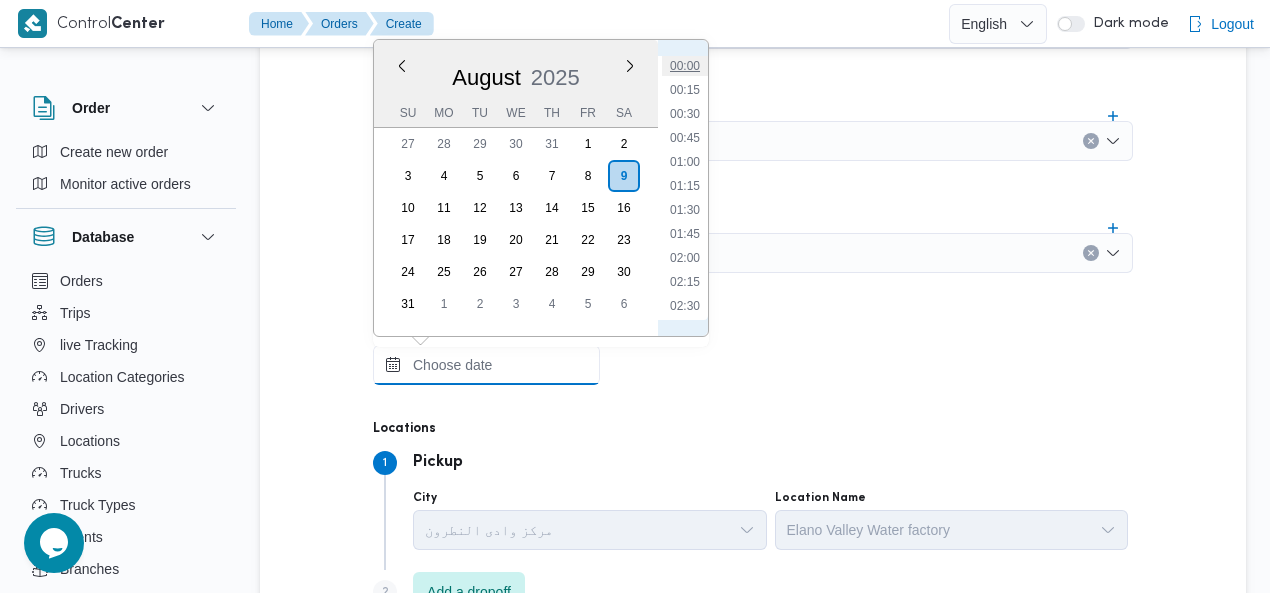 type on "[DATE] [TIME]" 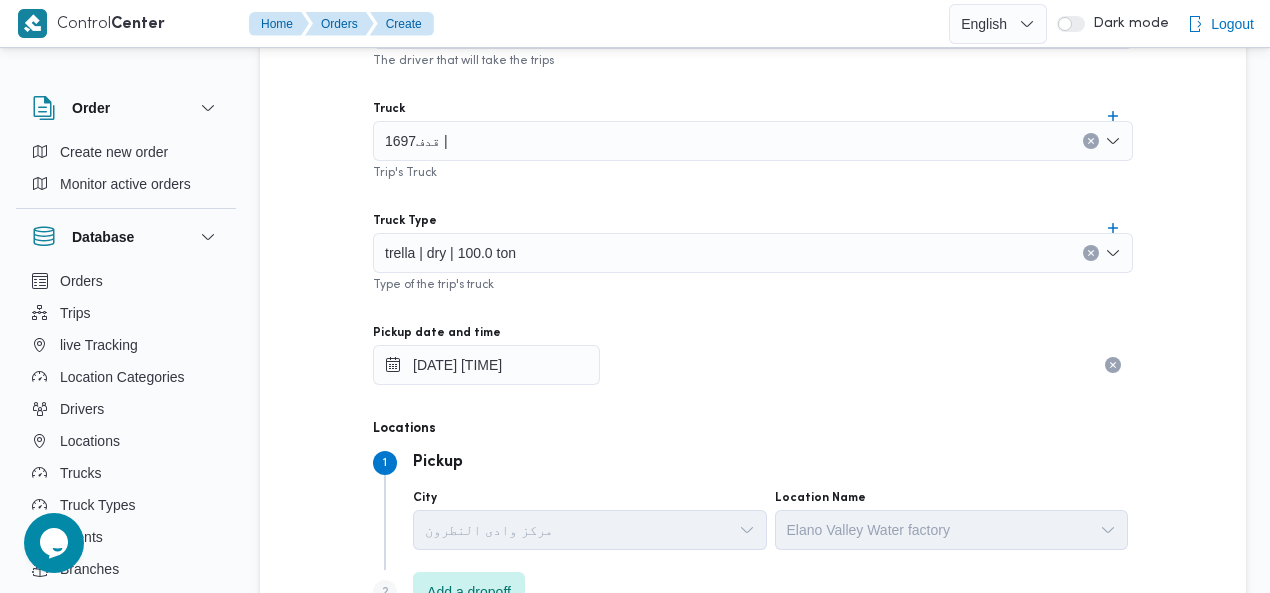 click on "Supplier [NAME] [LAST] [LAST] [LAST] Trip's Supplier Operation Model On-Demand Trip's Operational Model Driver [NAME] [LAST] [LAST] [LAST] The driver that will take the trips Truck [PLATE] | Trip's Truck Truck Type trella | dry | 100.0 ton Type of the trip's truck Pickup date and time 09/08/2025 00:00 Locations Step 1 1 Pickup City [CITY] Location Name Elano Valley Water factory Step 2 is disabled 2 Add a dropoff" at bounding box center (753, 193) 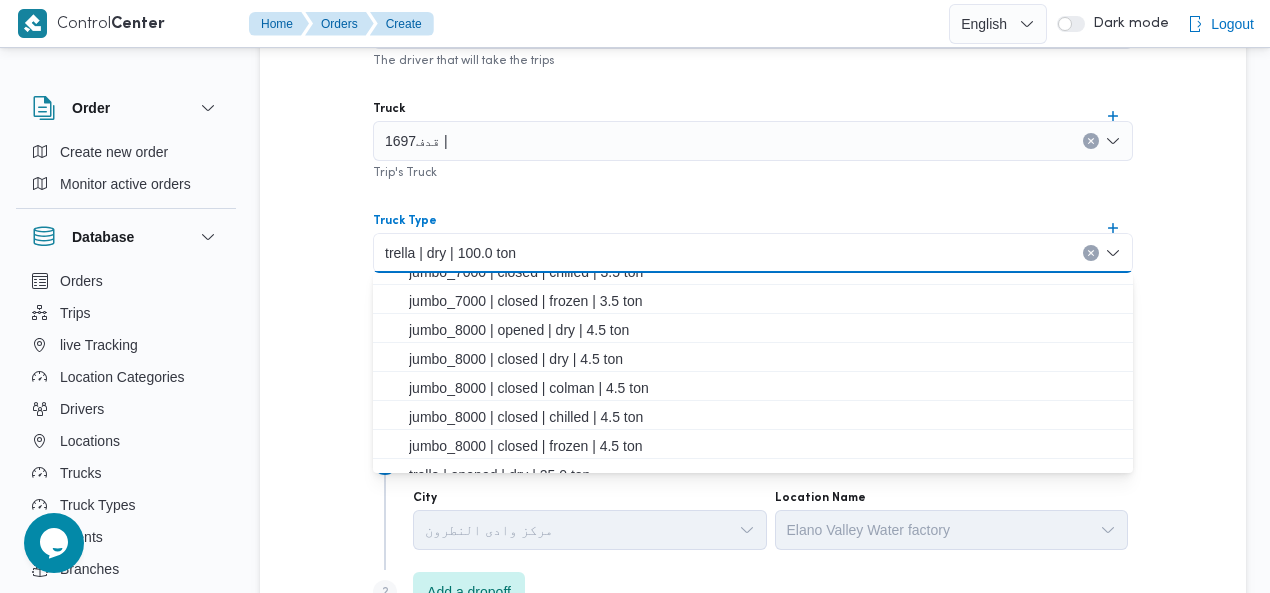 scroll, scrollTop: 528, scrollLeft: 0, axis: vertical 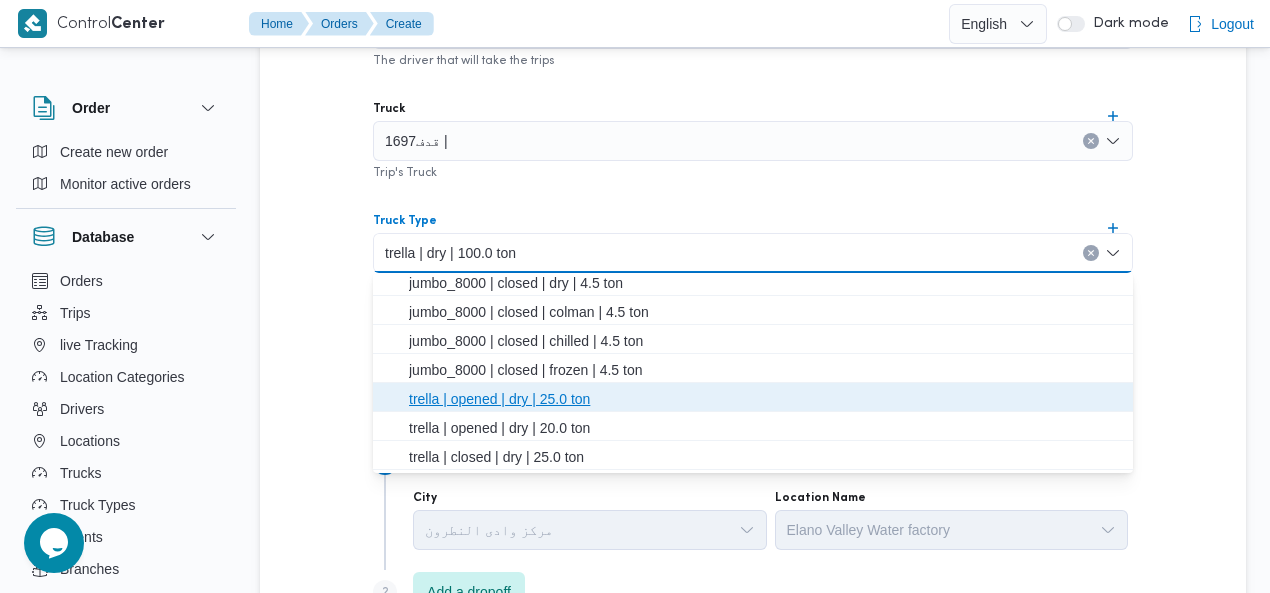 click on "trella | opened | dry | 25.0 ton" at bounding box center [765, 399] 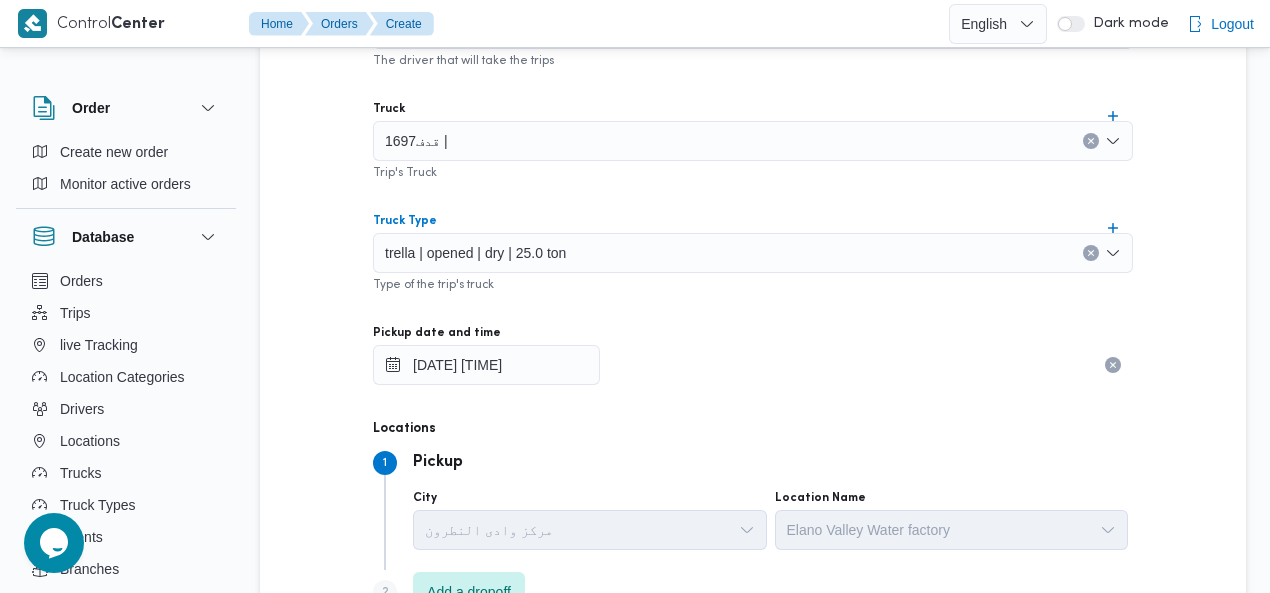 click on "[DATE] [TIME]" at bounding box center [753, 365] 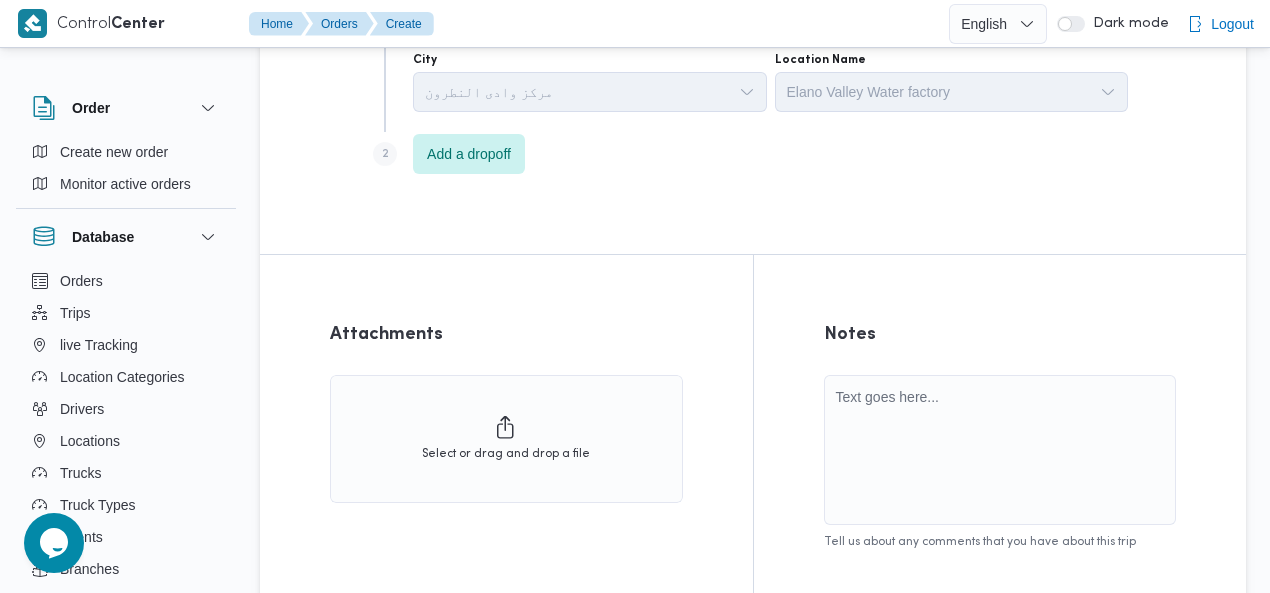 scroll, scrollTop: 1317, scrollLeft: 0, axis: vertical 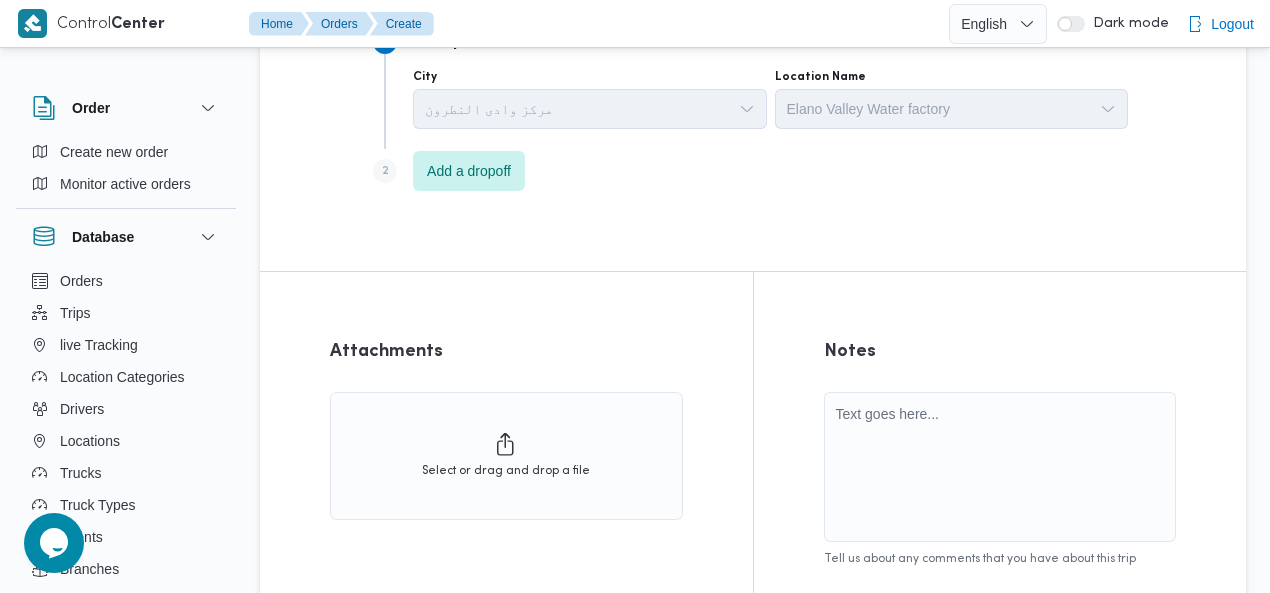 click on "Step 2 is disabled 2 Add a dropoff" at bounding box center [753, 175] 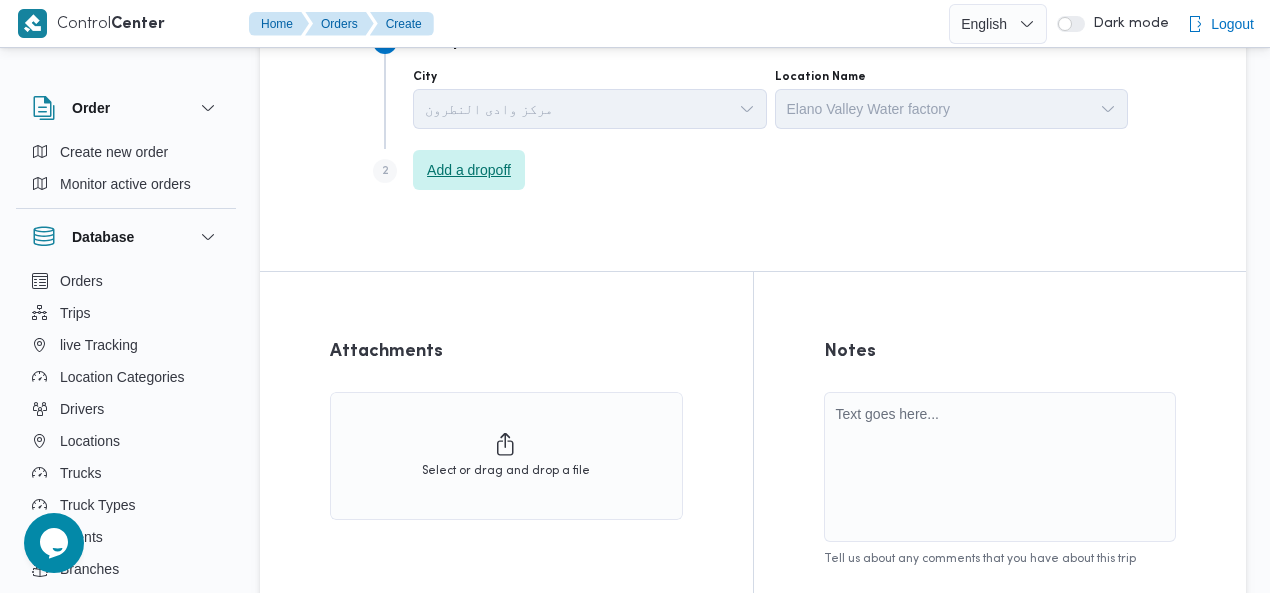 click on "Add a dropoff" at bounding box center [469, 170] 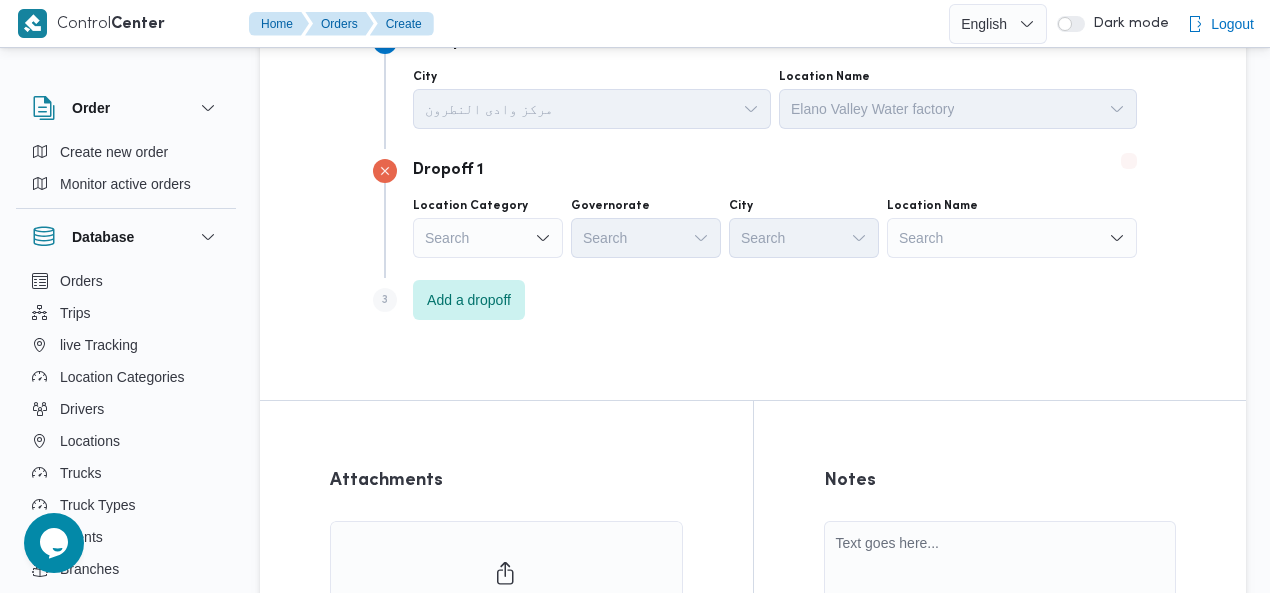 click on "Search" at bounding box center (1012, 238) 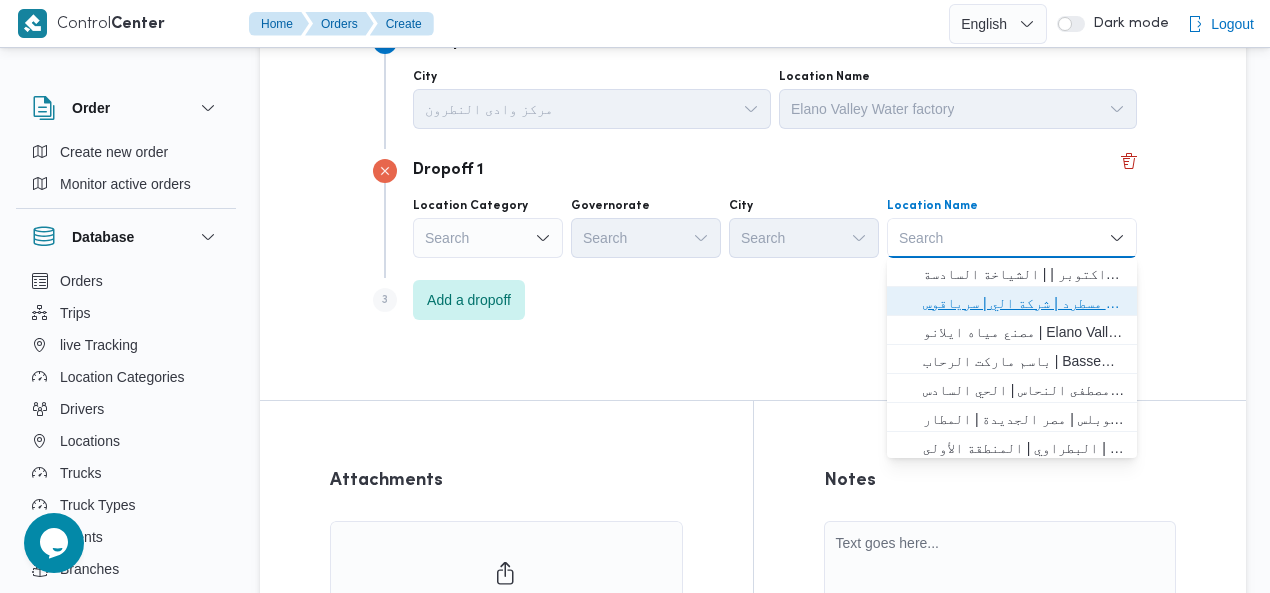 click on "فرونت دور مسطرد | شركة الي | سرياقوس" at bounding box center (1024, 303) 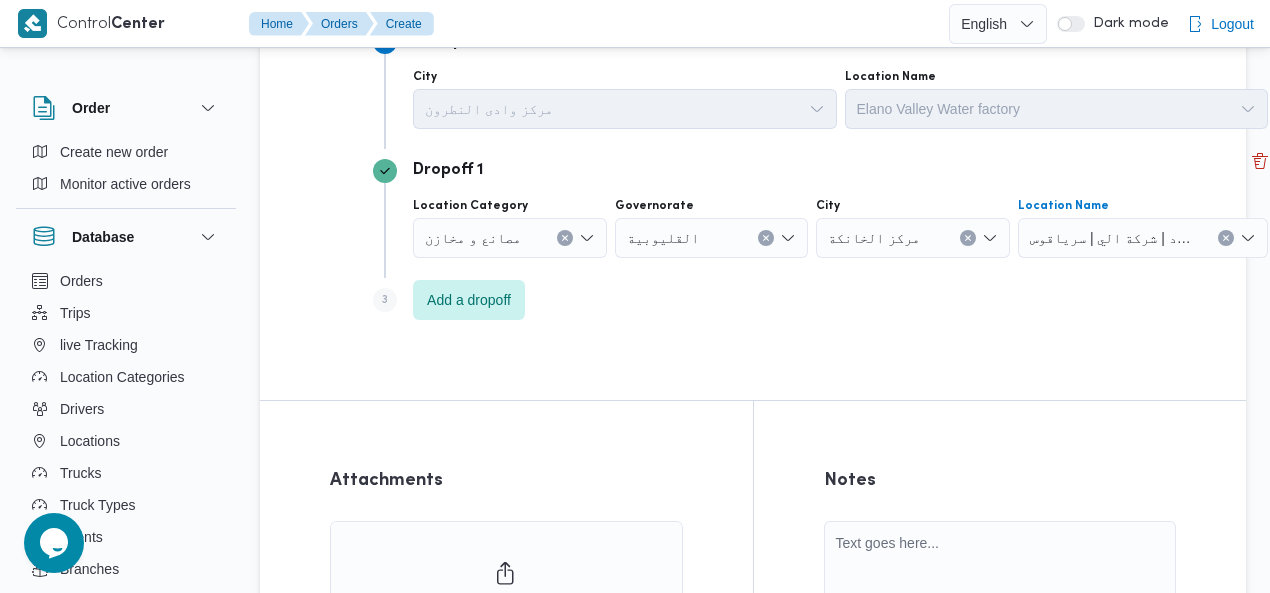 scroll, scrollTop: 1593, scrollLeft: 0, axis: vertical 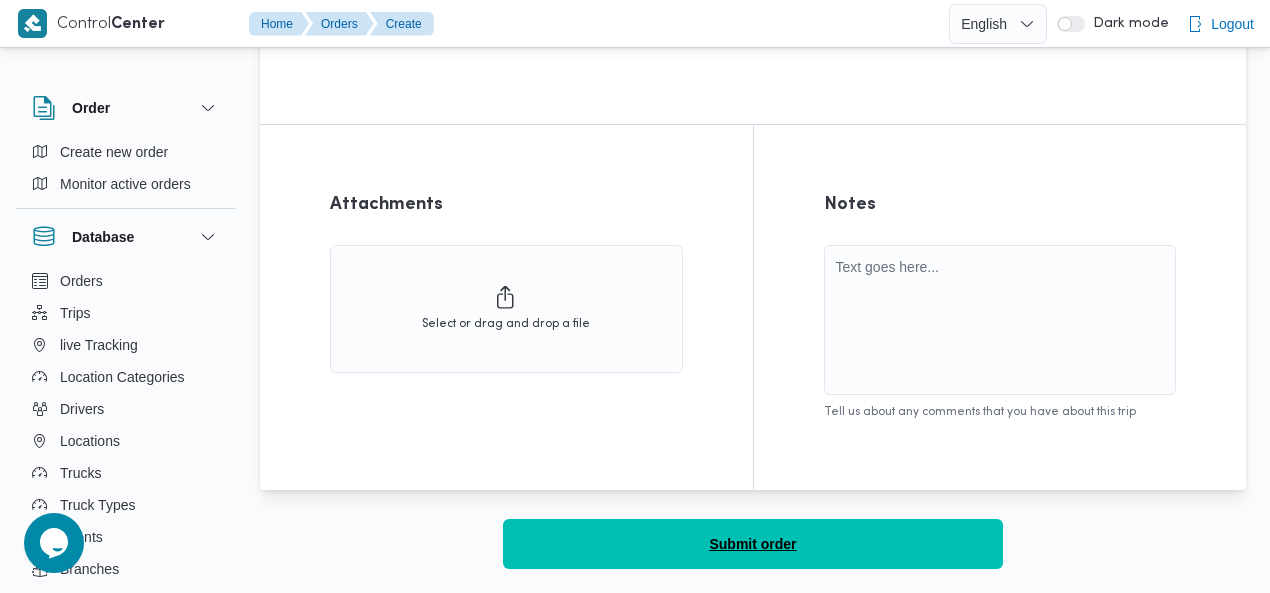 click on "Submit order" at bounding box center (753, 544) 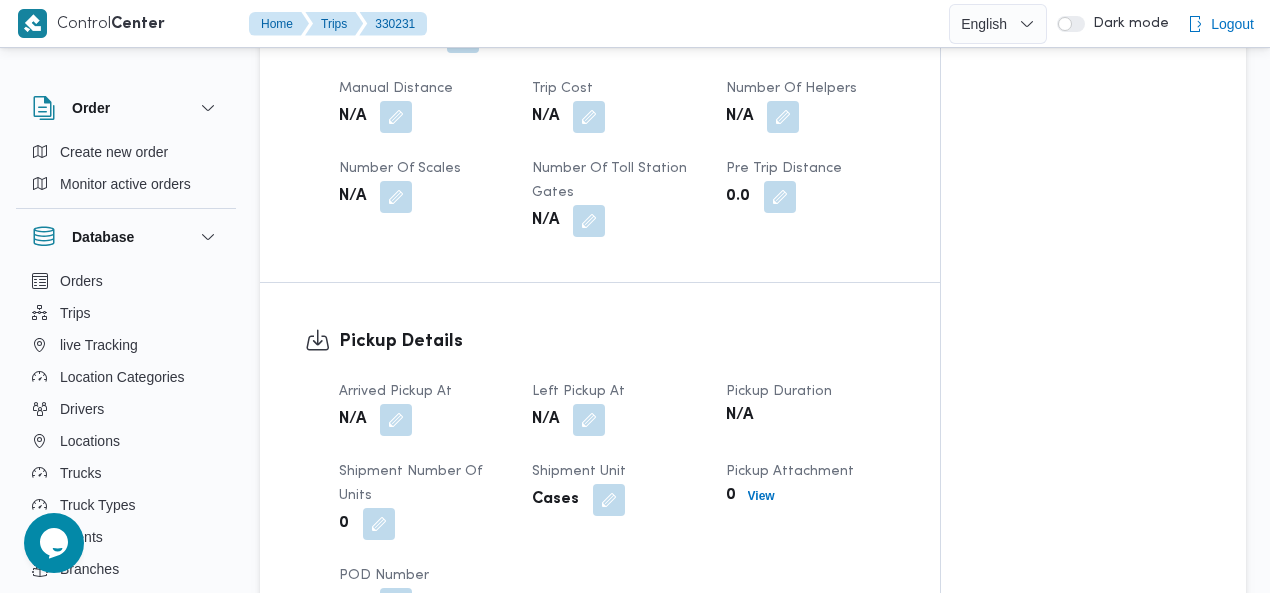 scroll, scrollTop: 1132, scrollLeft: 0, axis: vertical 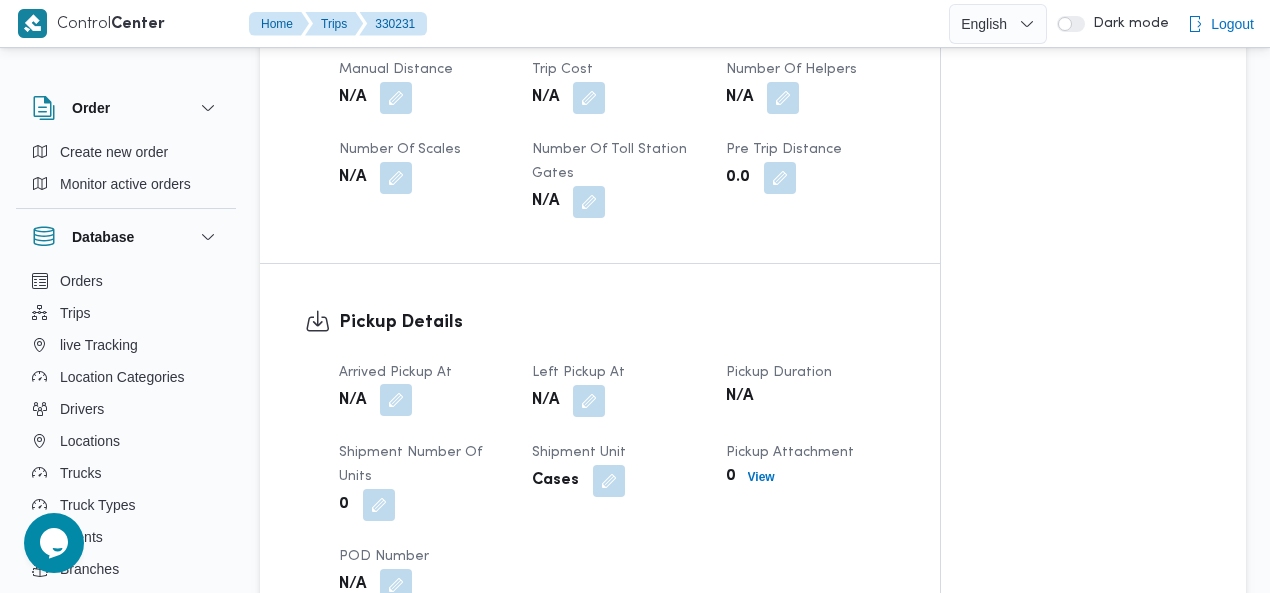 click at bounding box center (396, 400) 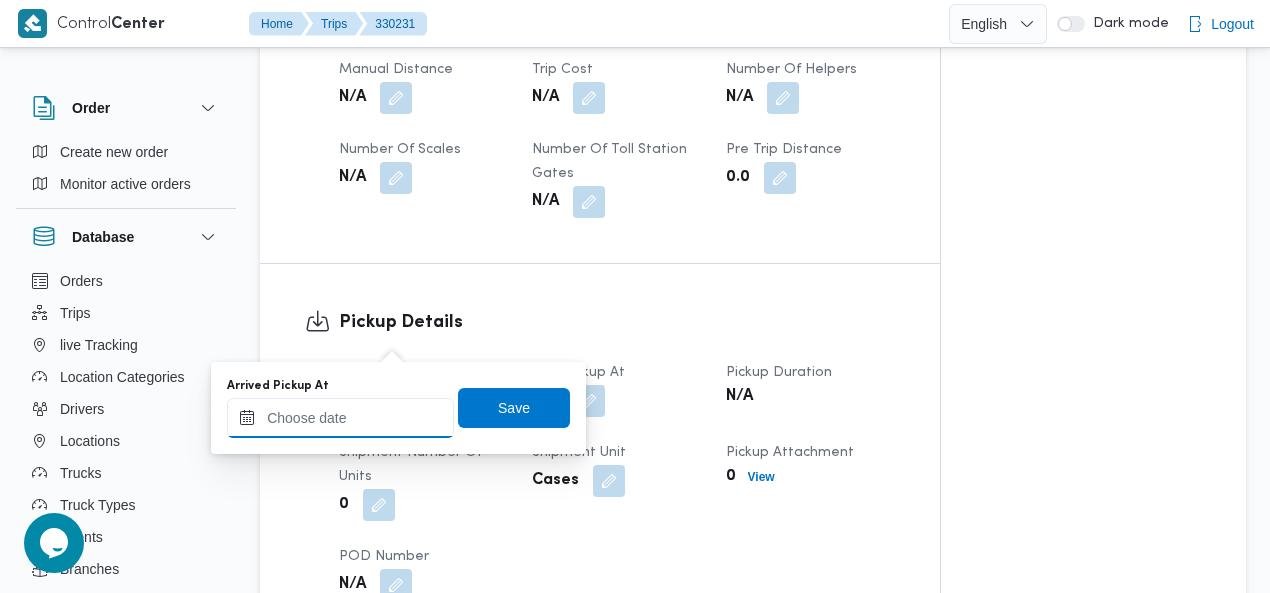 click on "Arrived Pickup At" at bounding box center (340, 418) 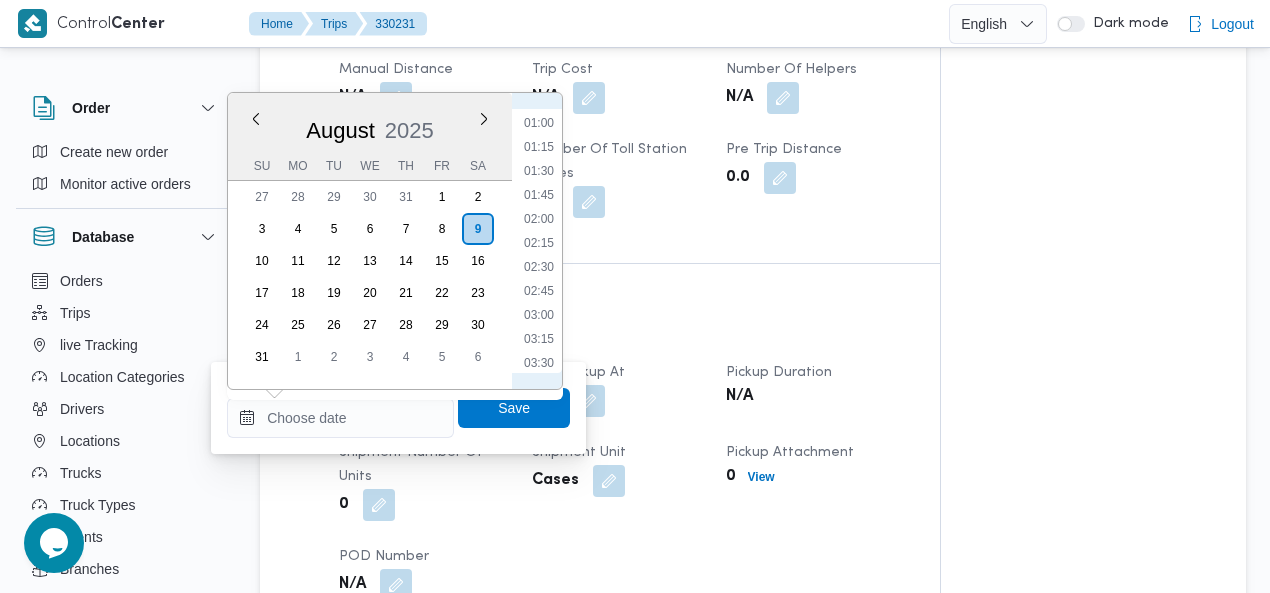 scroll, scrollTop: 86, scrollLeft: 0, axis: vertical 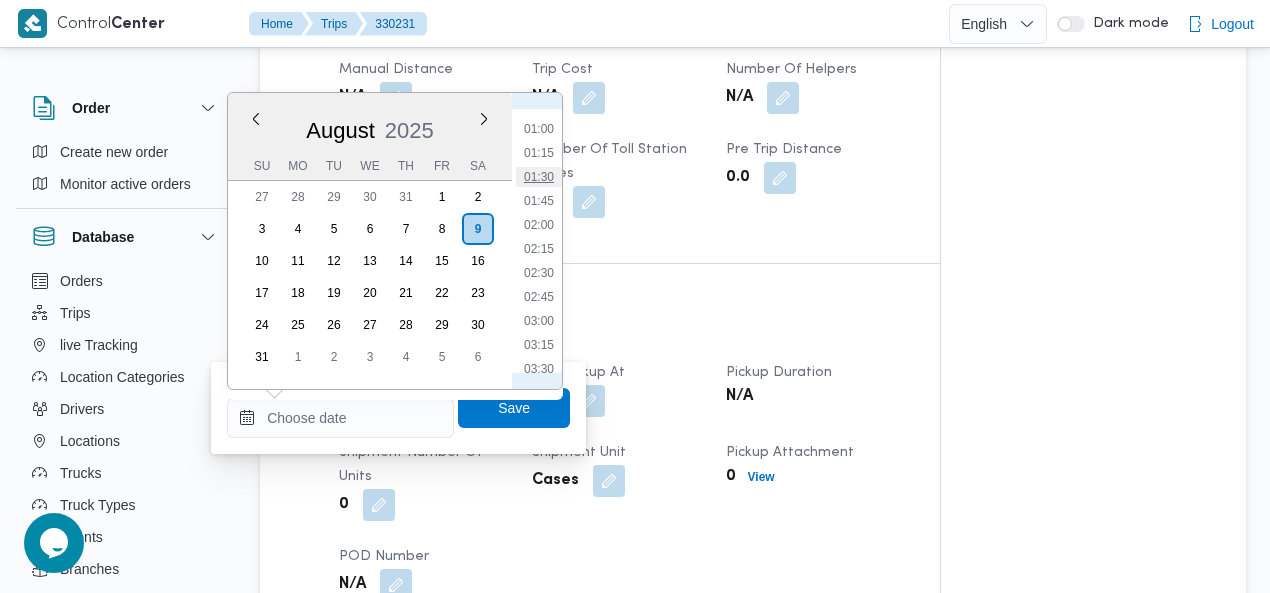 click on "01:30" at bounding box center [539, 177] 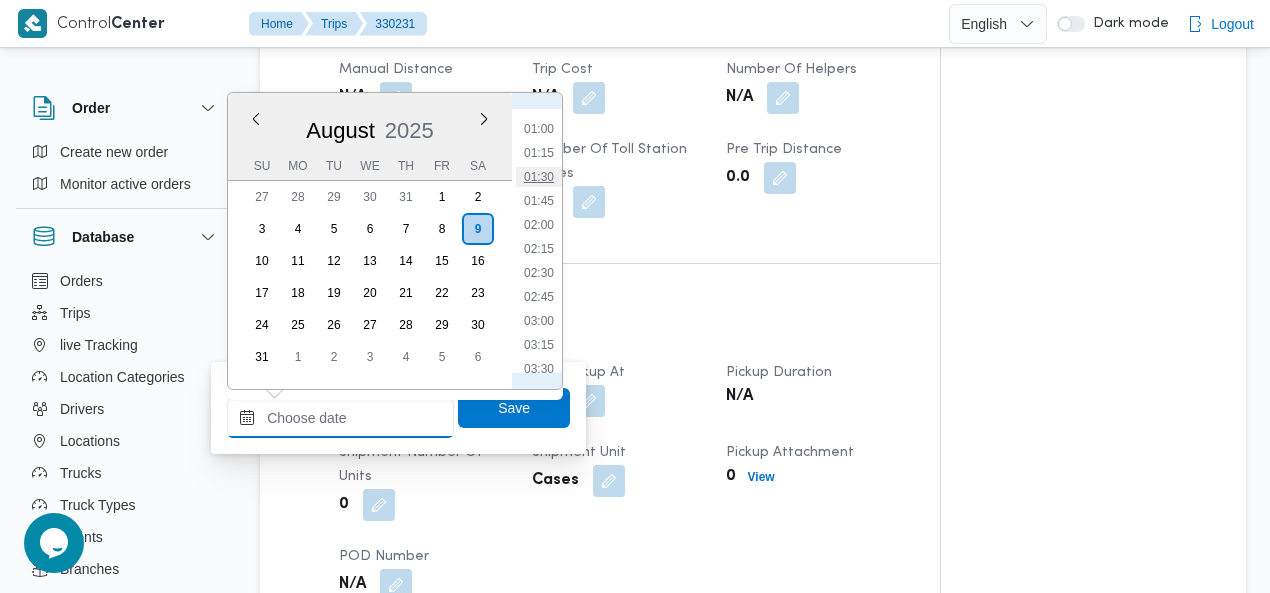 type on "[DATE] [TIME]" 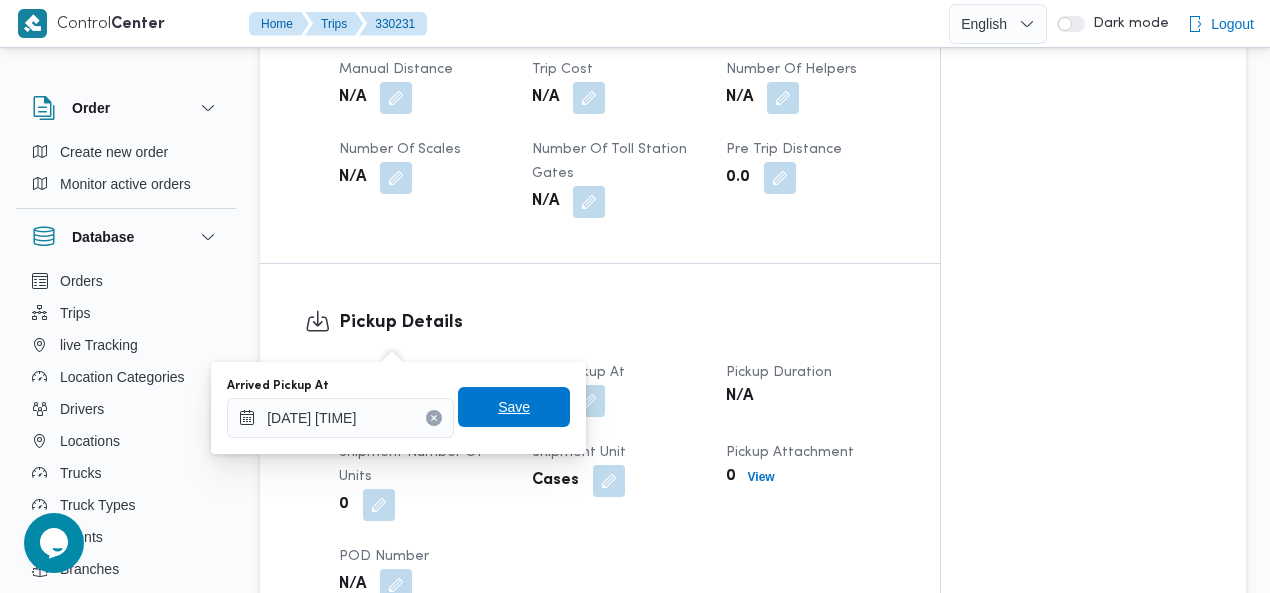 click on "Save" at bounding box center [514, 407] 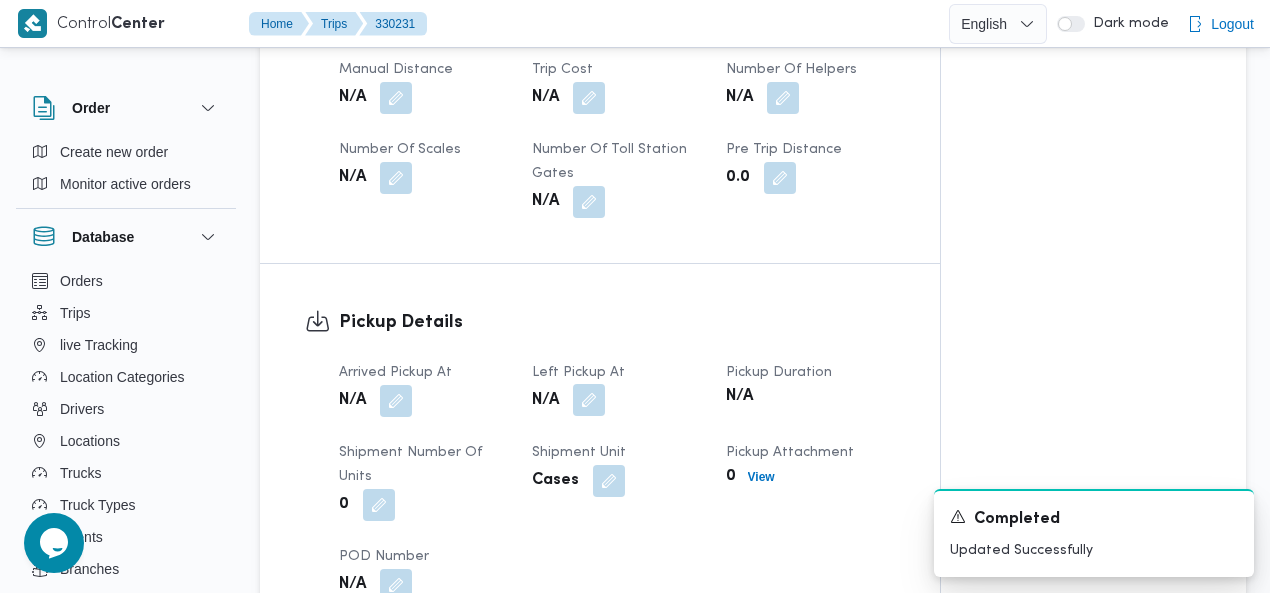 click at bounding box center (589, 400) 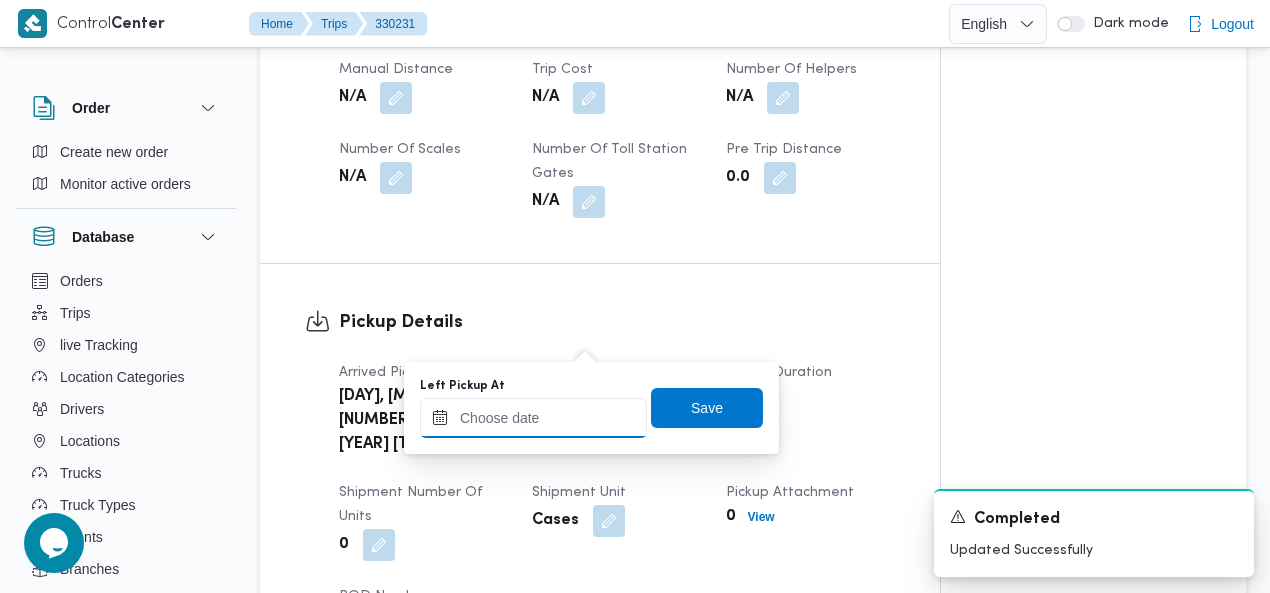 click on "Left Pickup At" at bounding box center (533, 418) 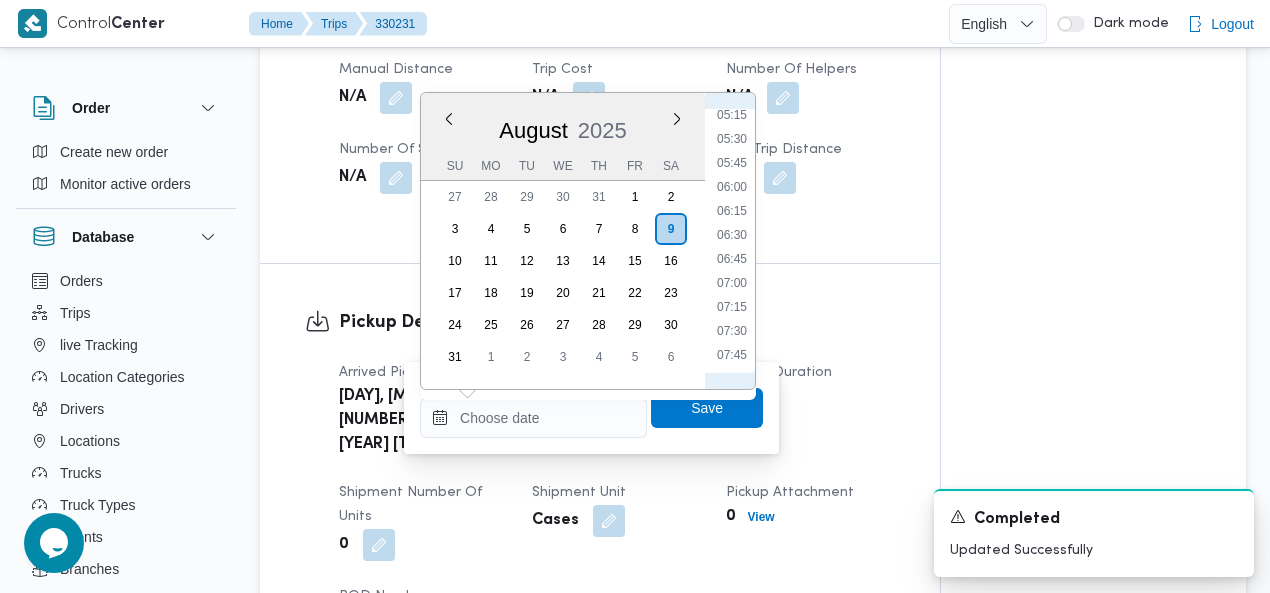 scroll, scrollTop: 506, scrollLeft: 0, axis: vertical 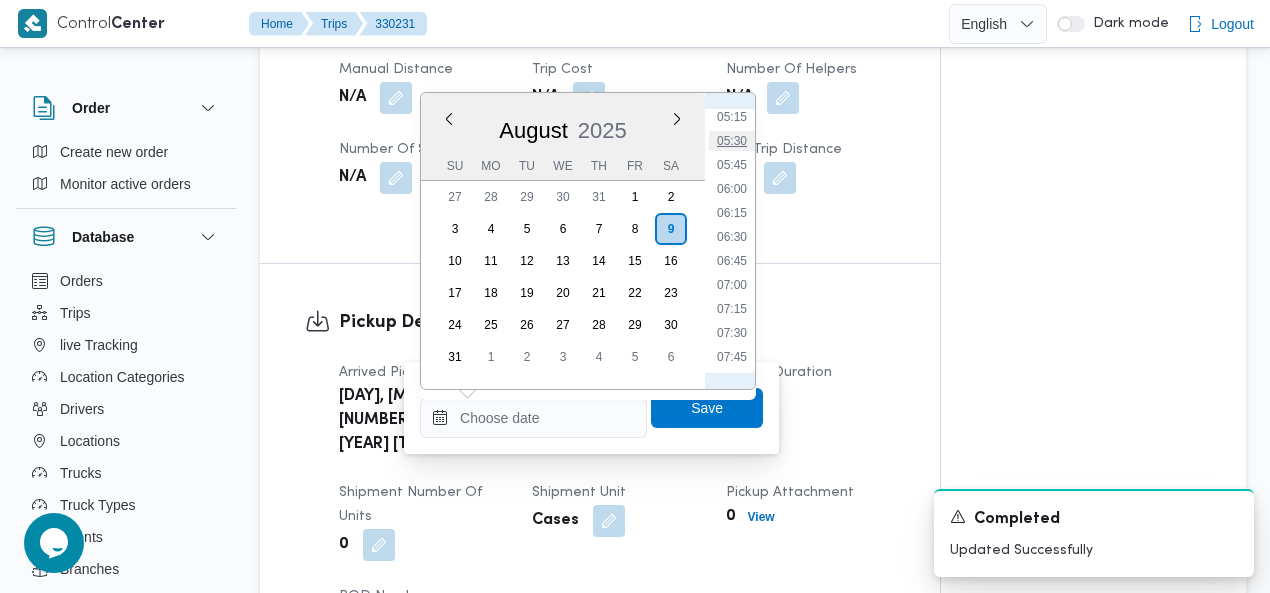 click on "05:30" at bounding box center (732, 141) 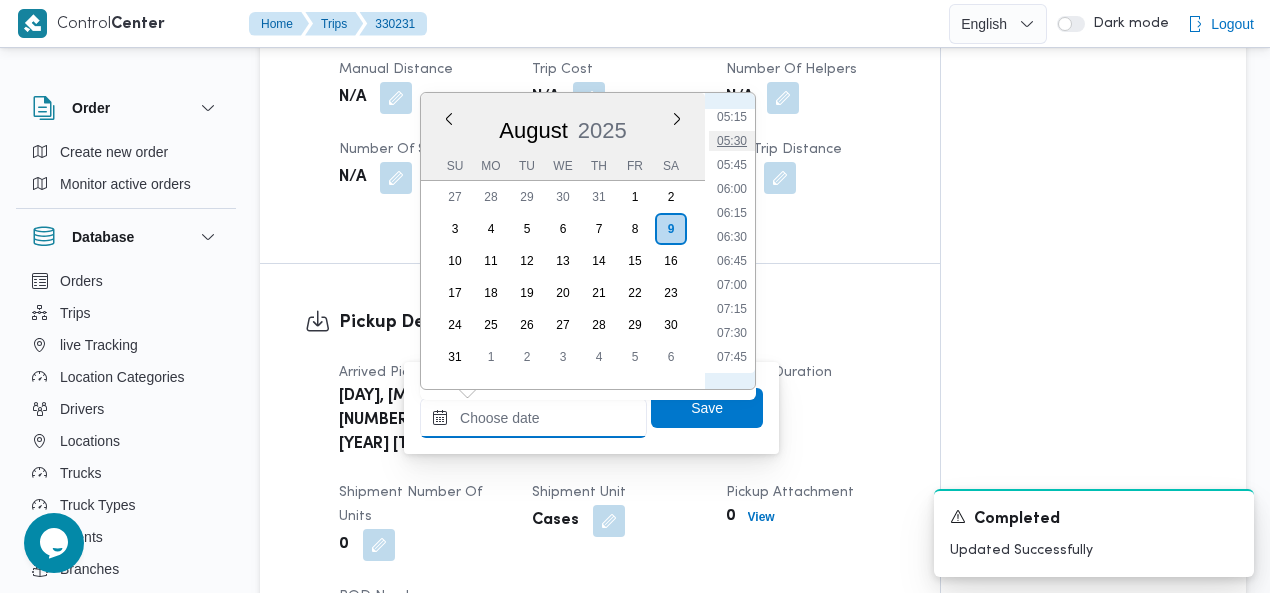 type on "[DATE] [TIME]" 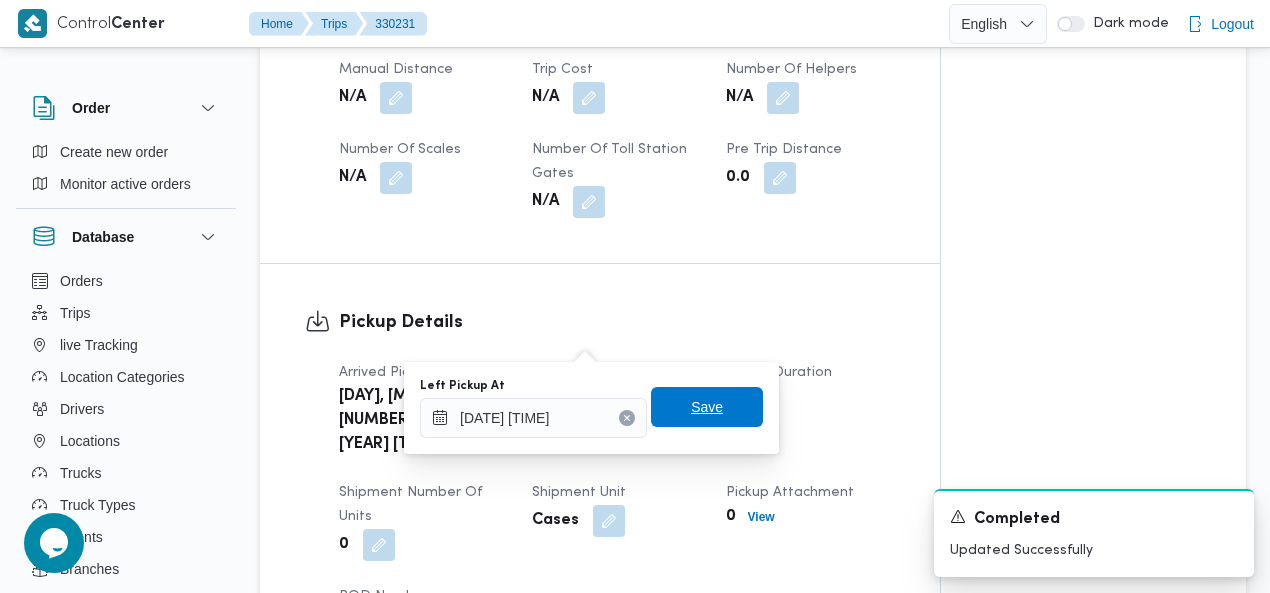 click on "Save" at bounding box center (707, 407) 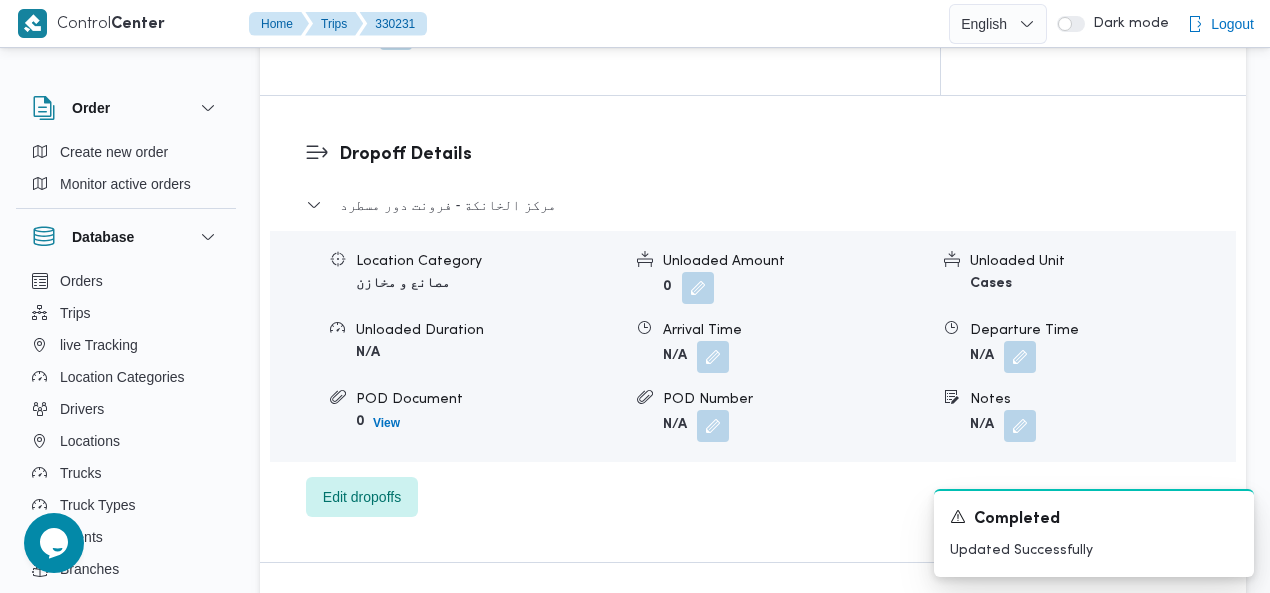 scroll, scrollTop: 1751, scrollLeft: 0, axis: vertical 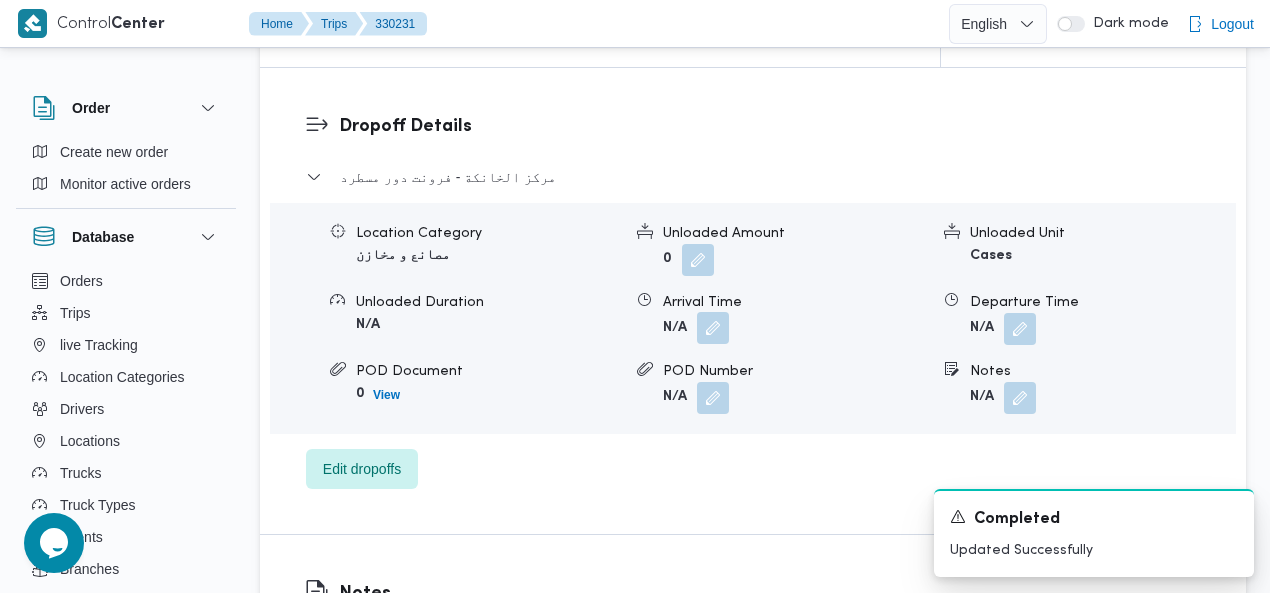 click at bounding box center (713, 328) 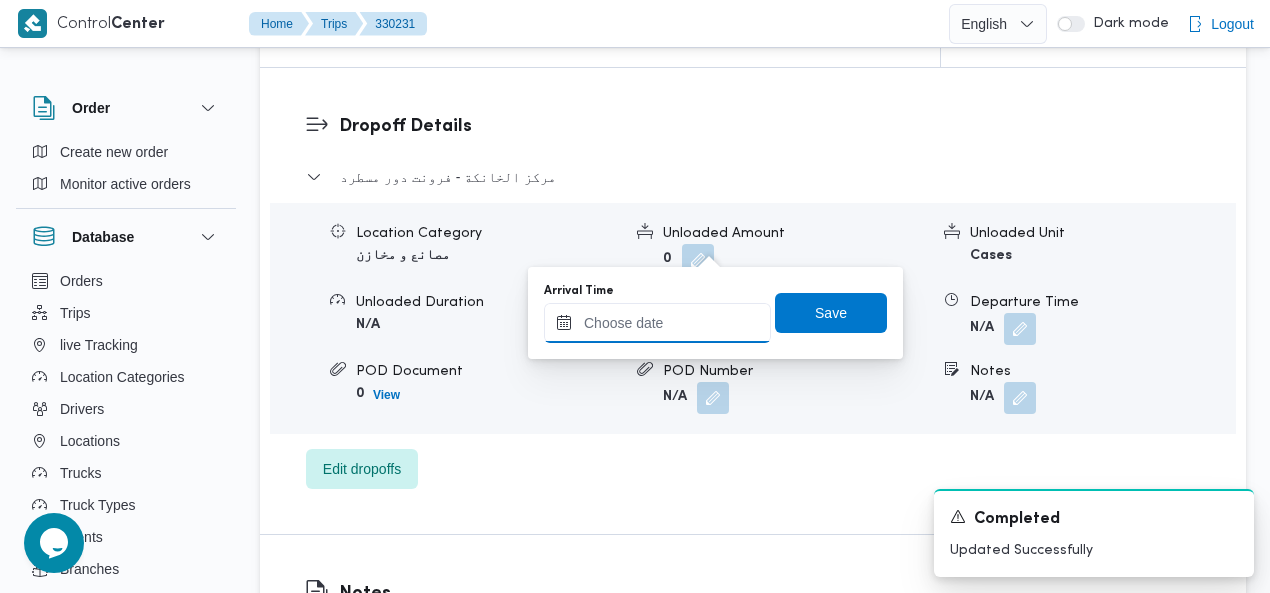 click on "Arrival Time" at bounding box center (657, 323) 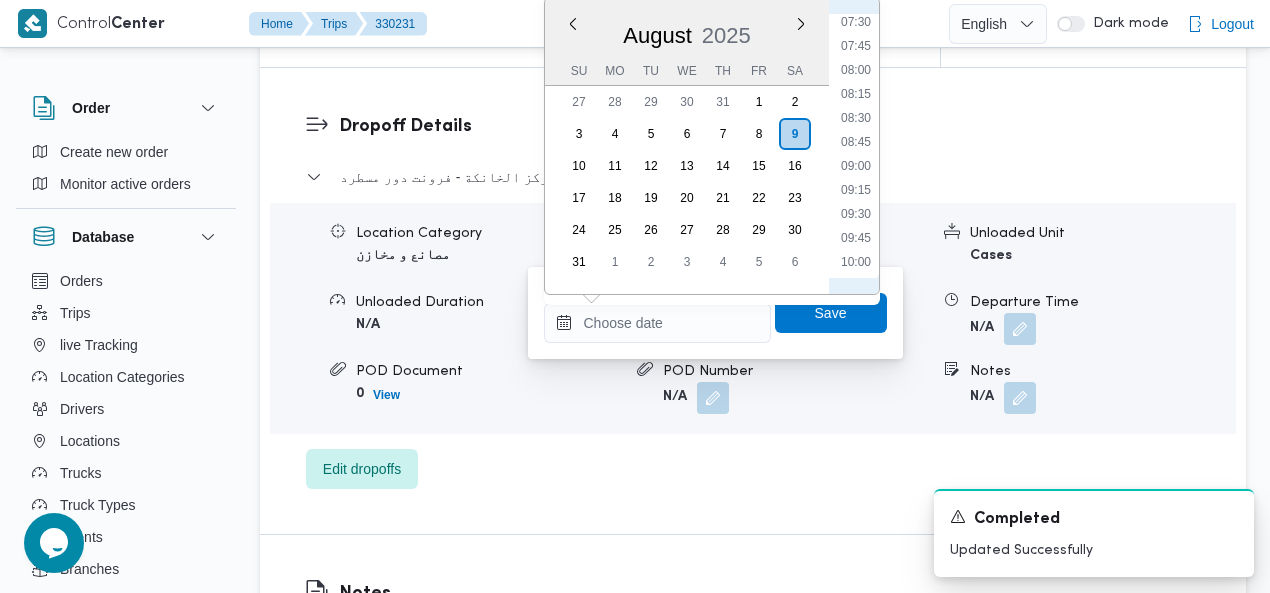 scroll, scrollTop: 736, scrollLeft: 0, axis: vertical 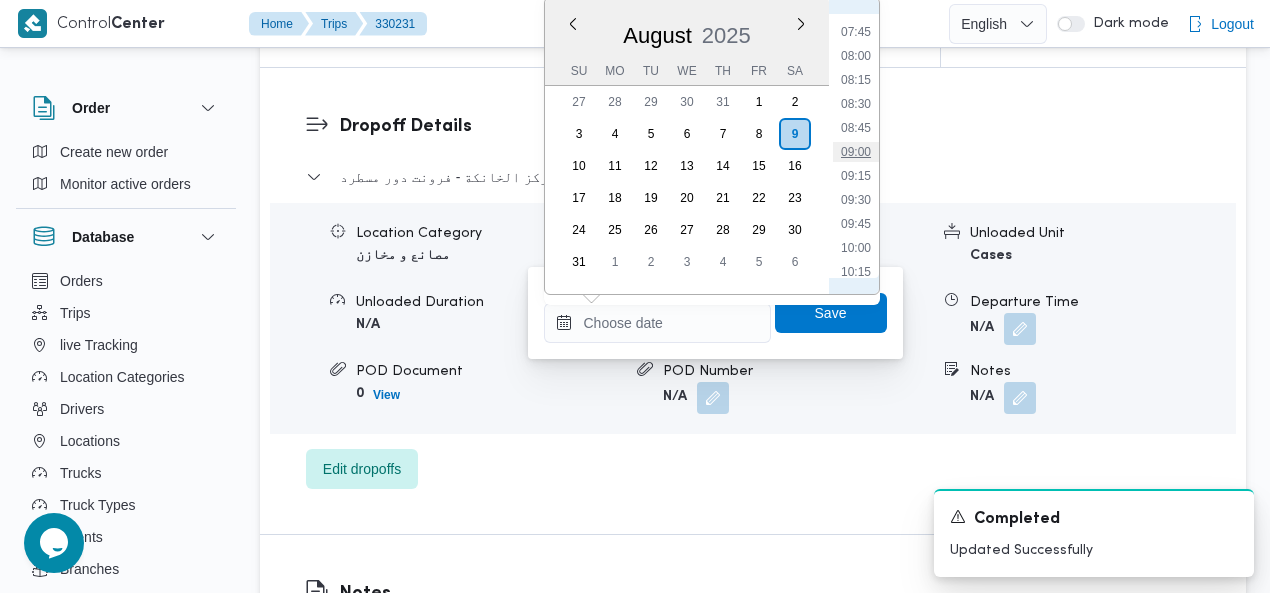 click on "09:00" at bounding box center [856, 152] 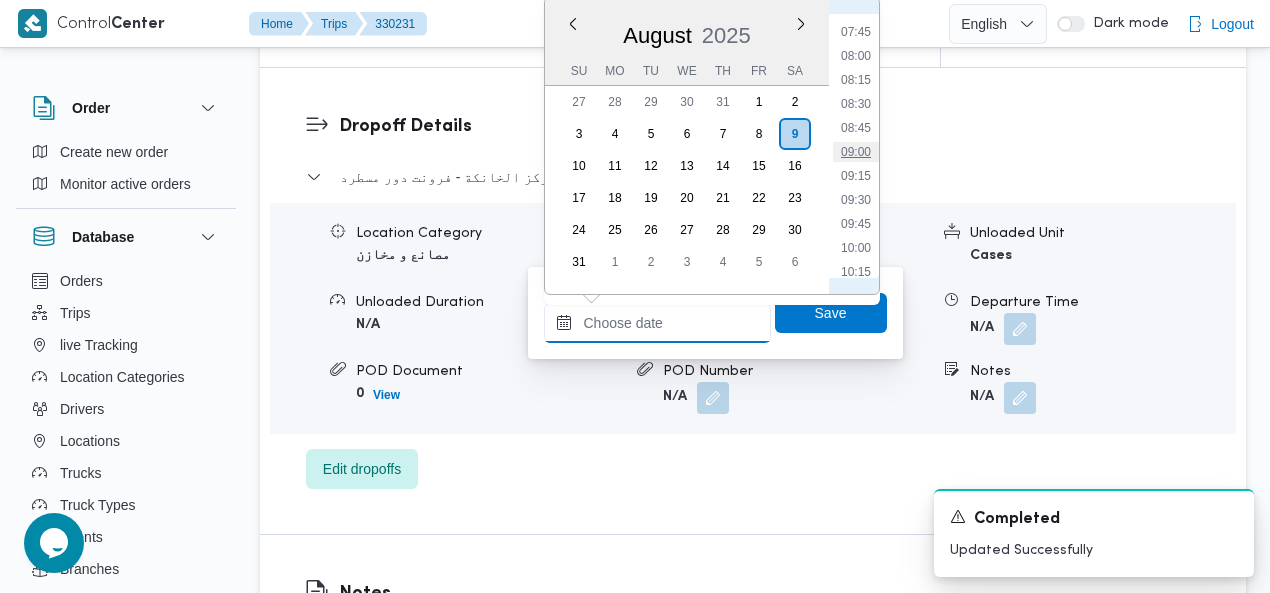 type on "09/08/2025 09:00" 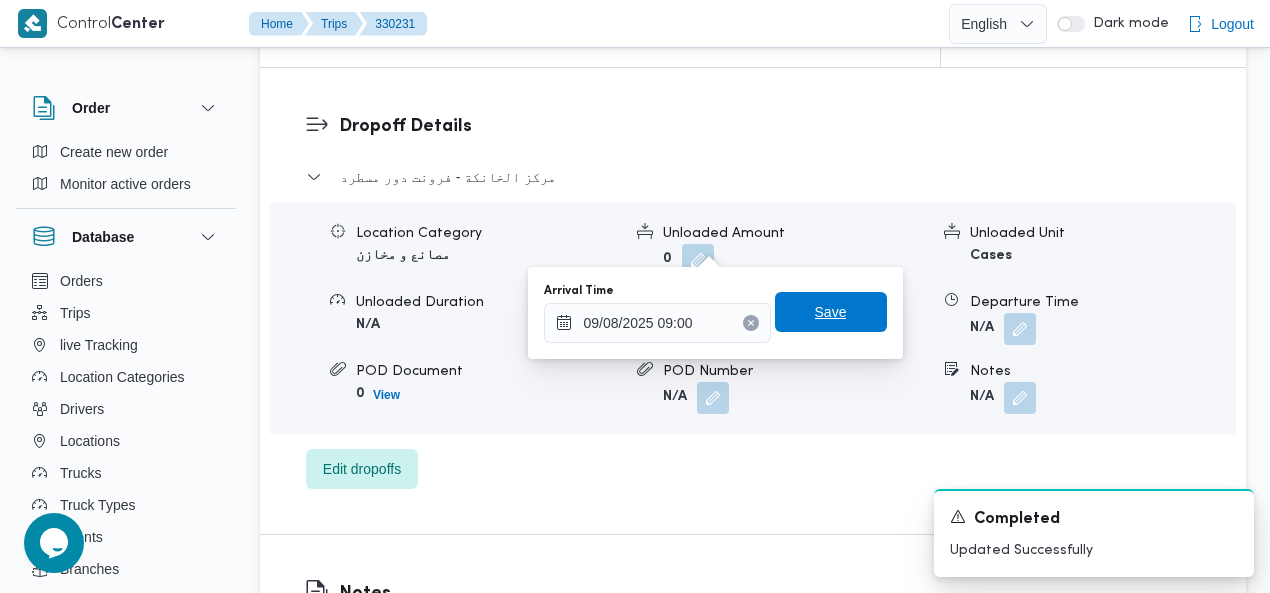 click on "Save" at bounding box center [831, 312] 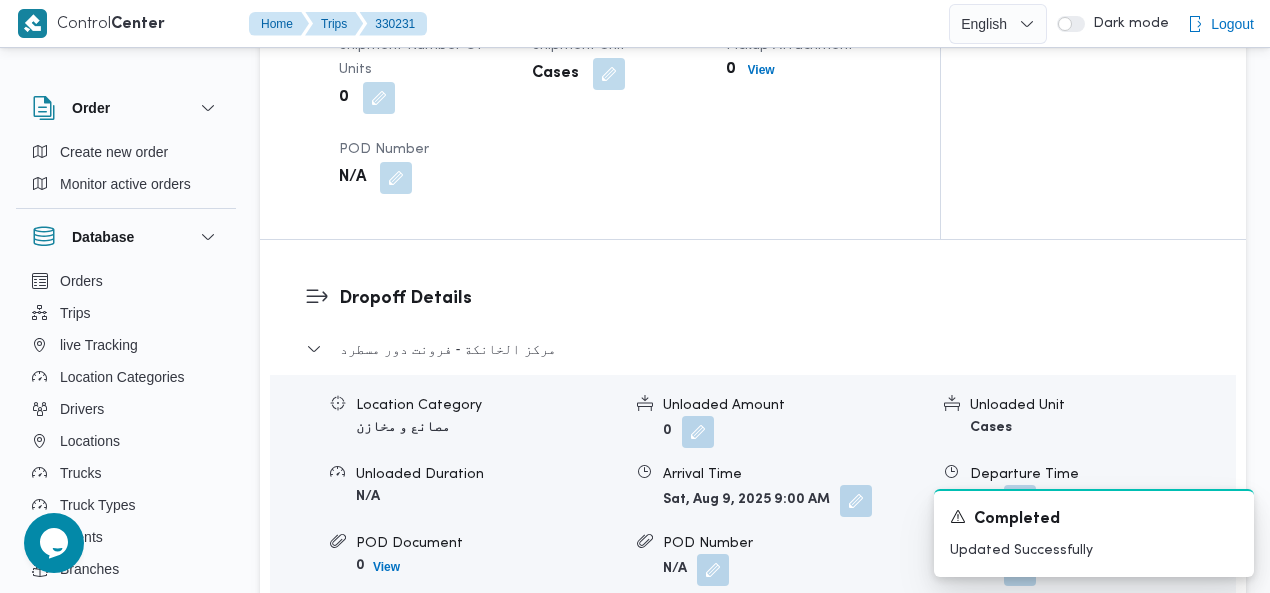 scroll, scrollTop: 1454, scrollLeft: 0, axis: vertical 